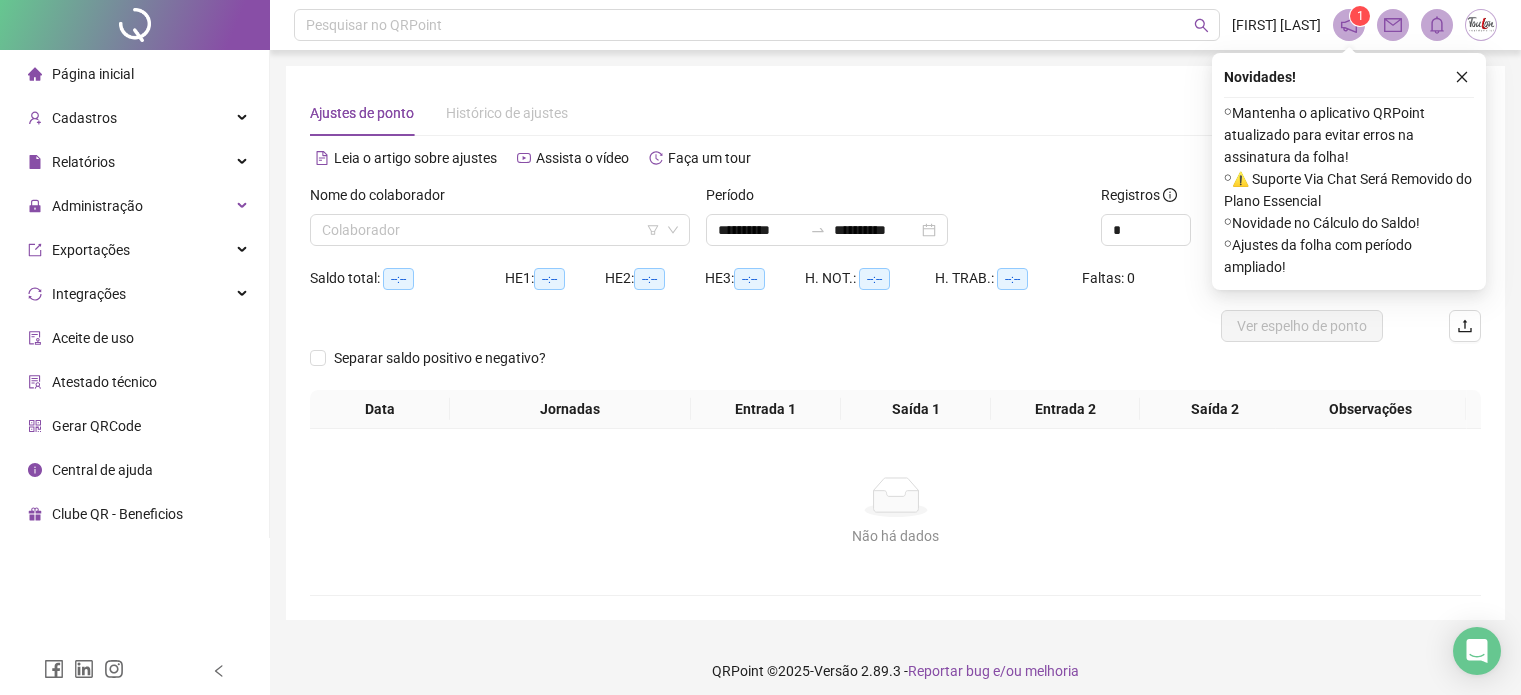 scroll, scrollTop: 0, scrollLeft: 0, axis: both 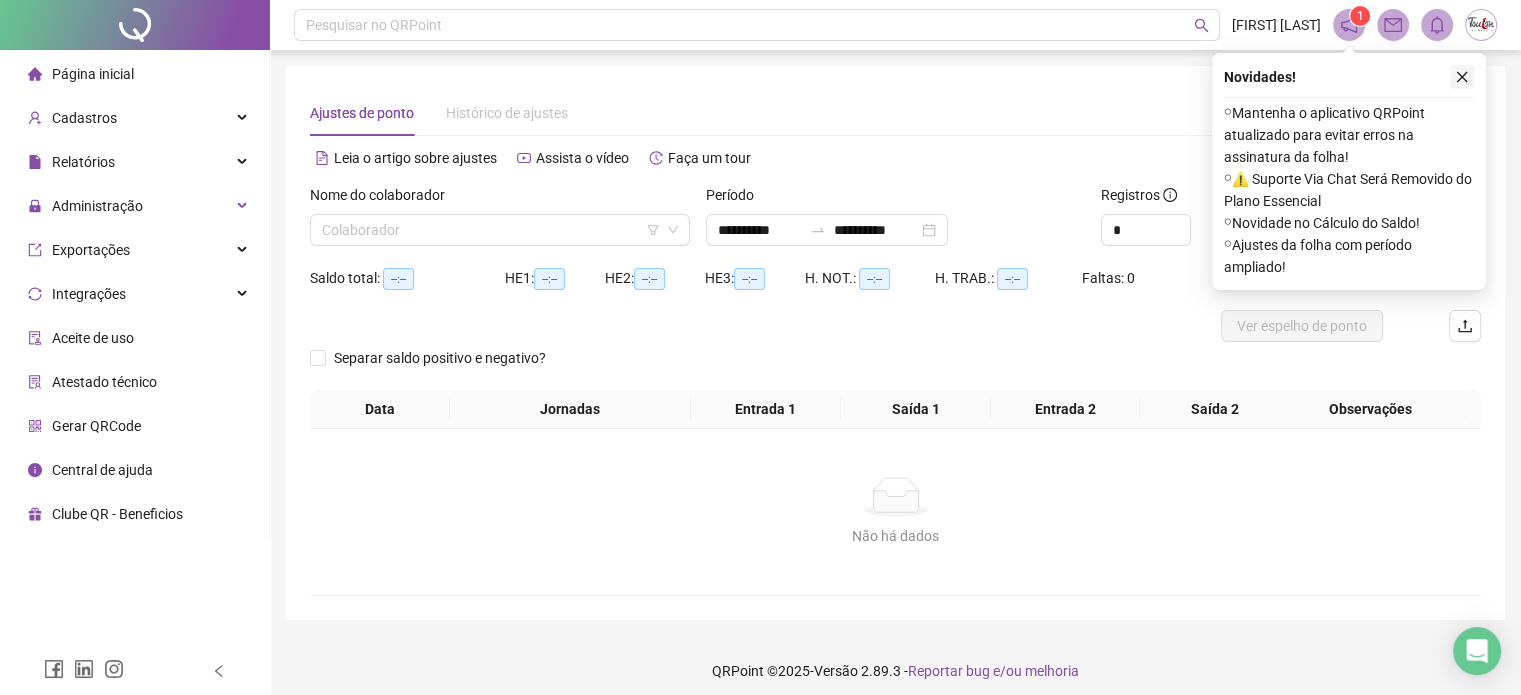 click 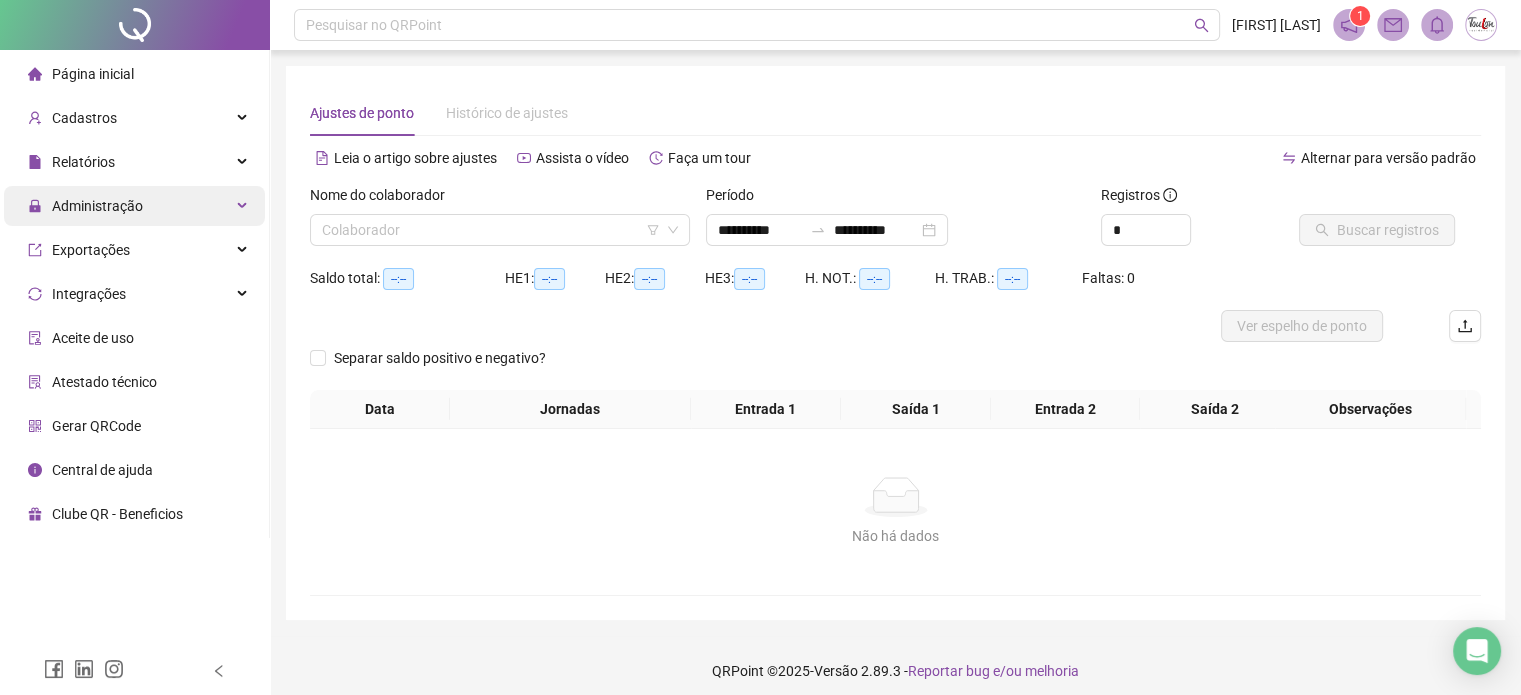 click on "Administração" at bounding box center (97, 206) 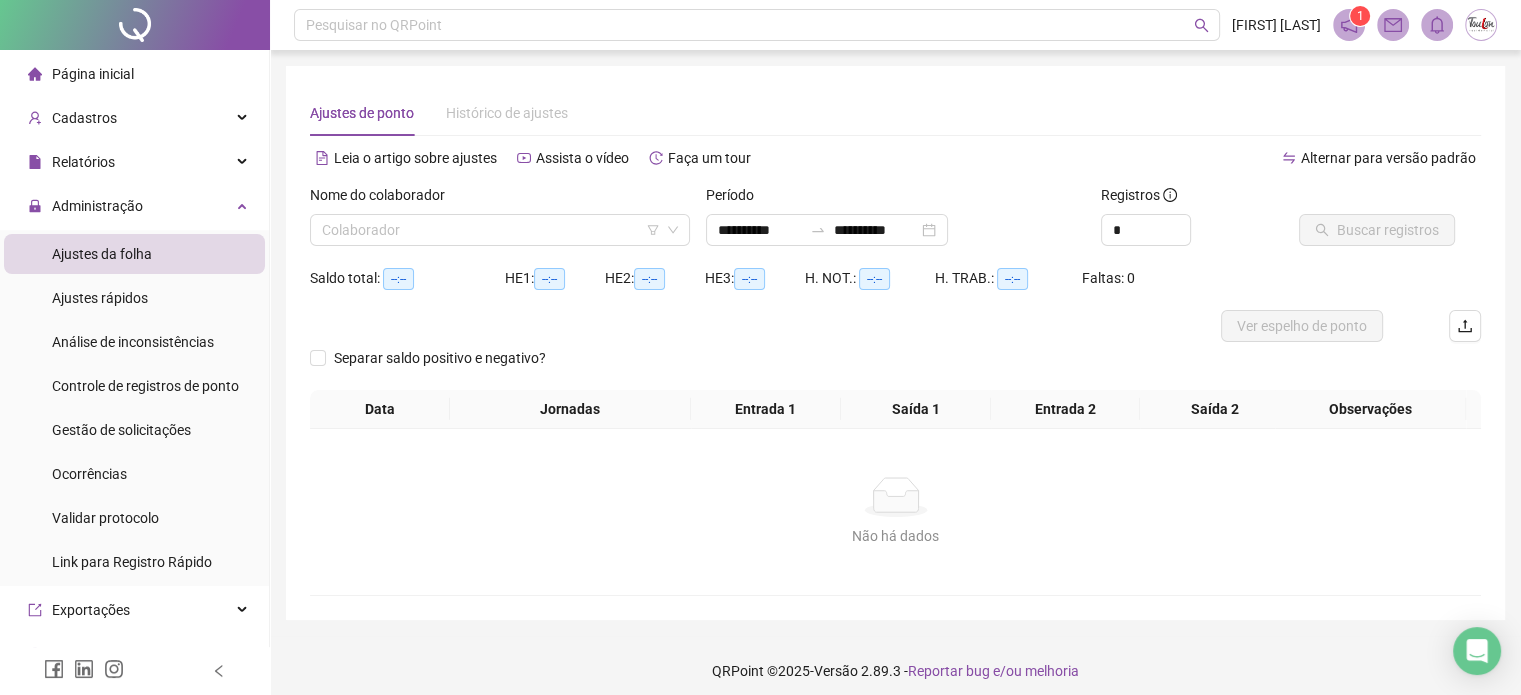 click on "Ajustes da folha" at bounding box center (102, 254) 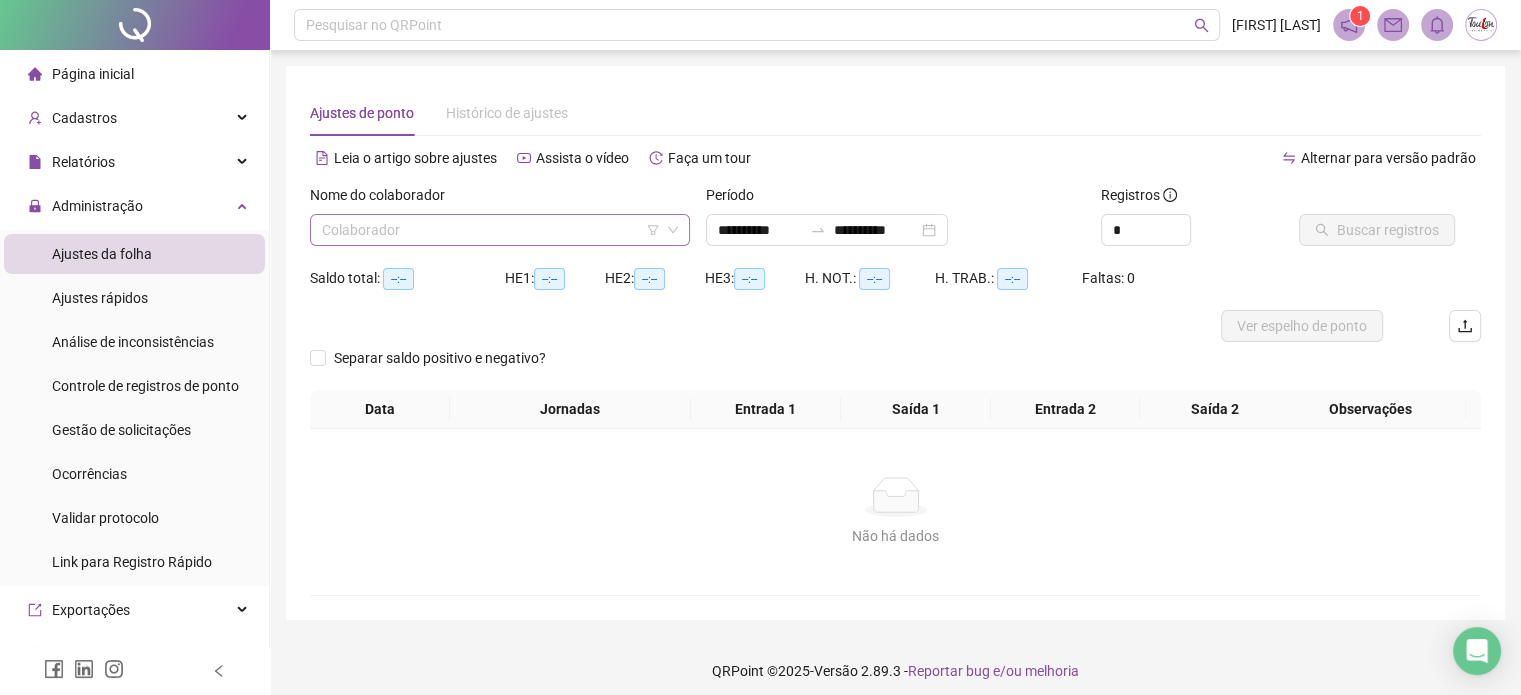 click at bounding box center (491, 230) 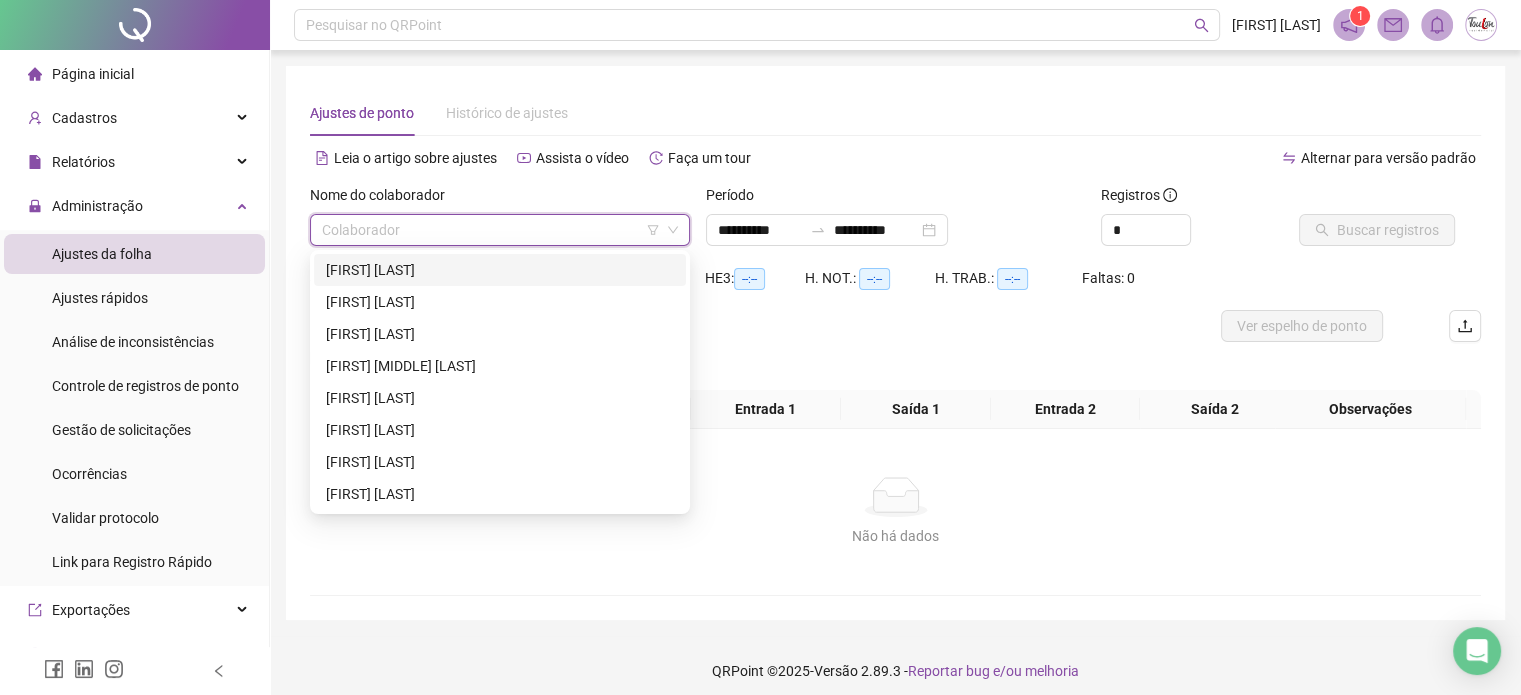 click on "[FIRST] [LAST]" at bounding box center (500, 270) 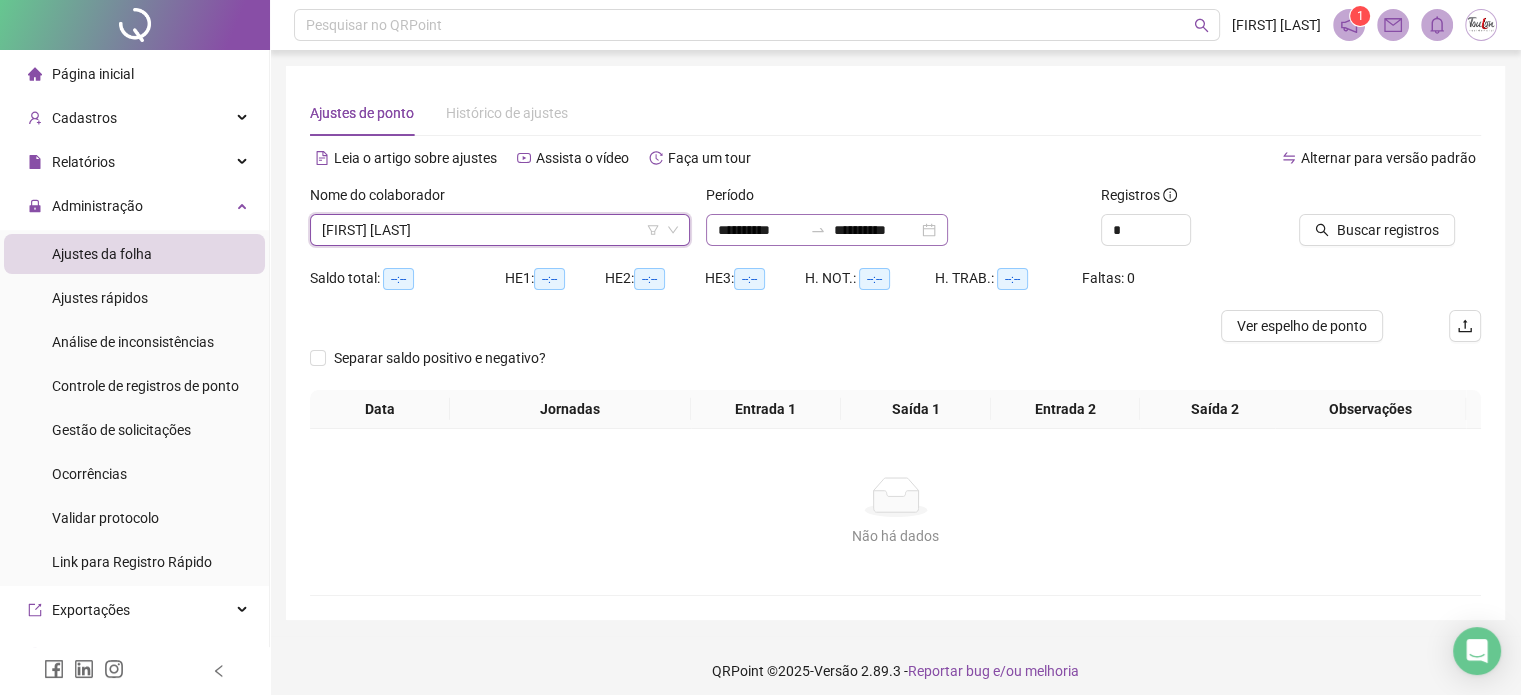 click on "**********" at bounding box center [827, 230] 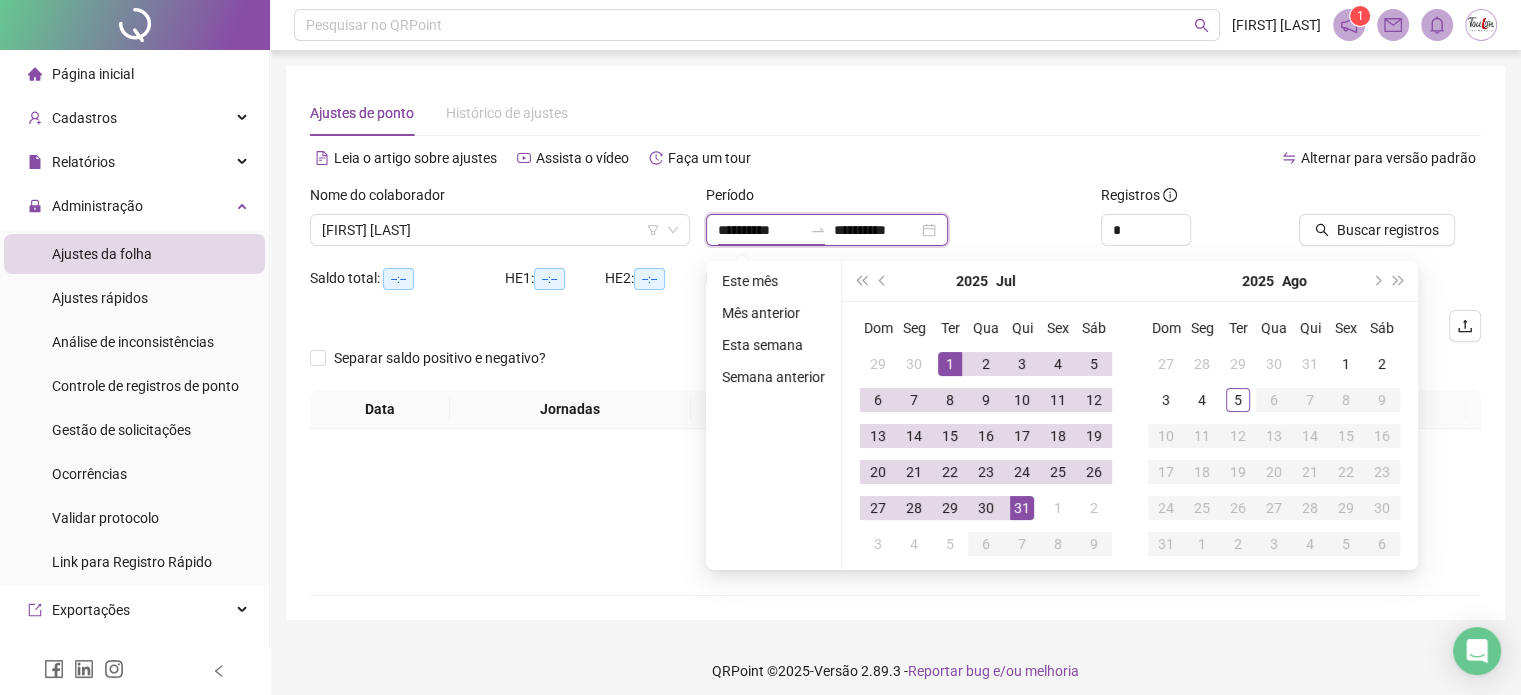 type on "**********" 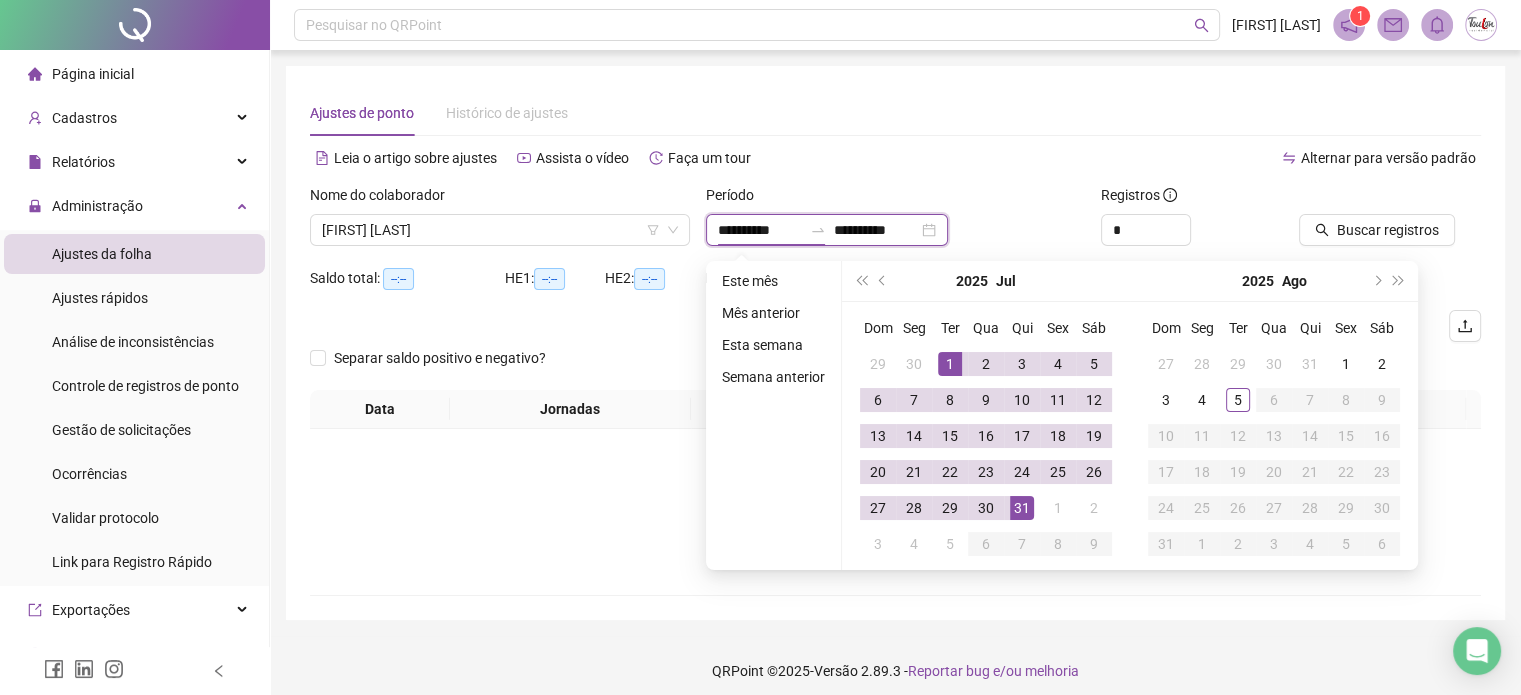 type on "**********" 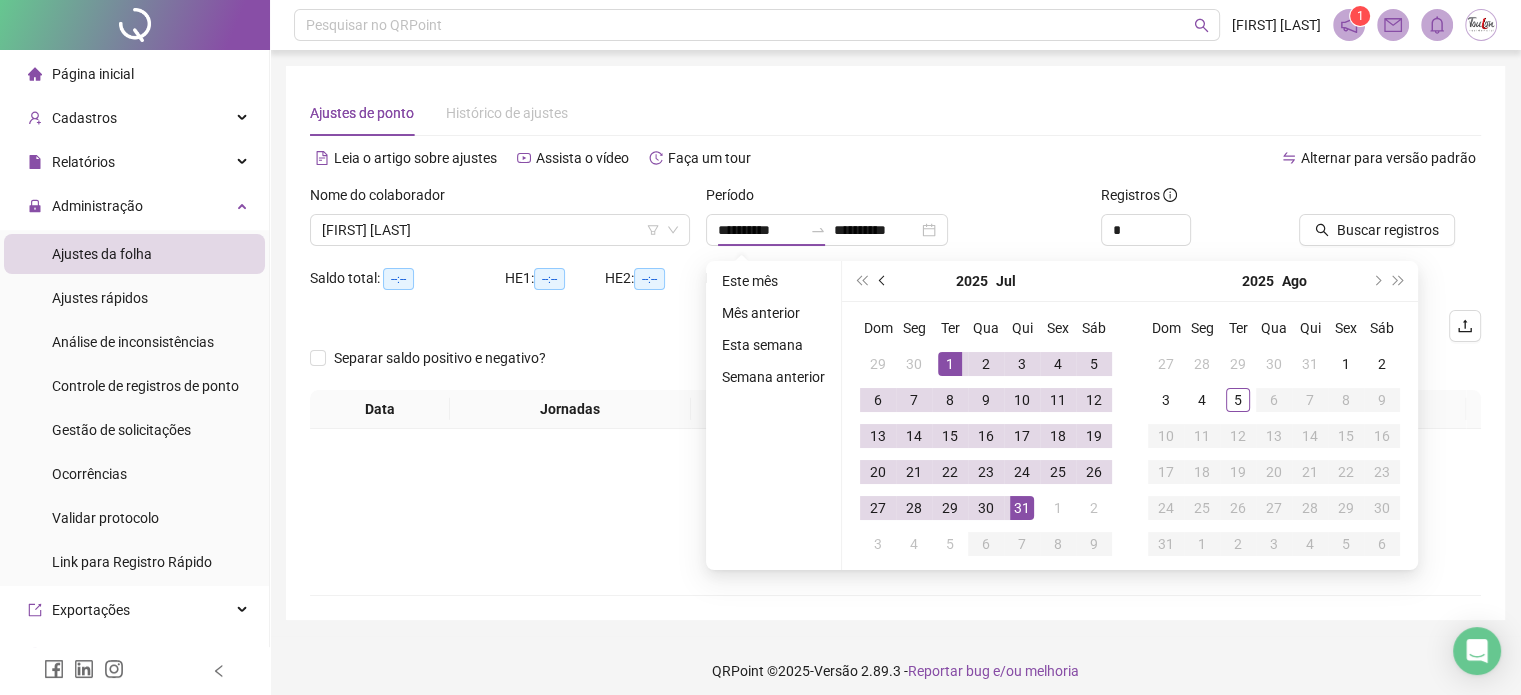 click at bounding box center [884, 281] 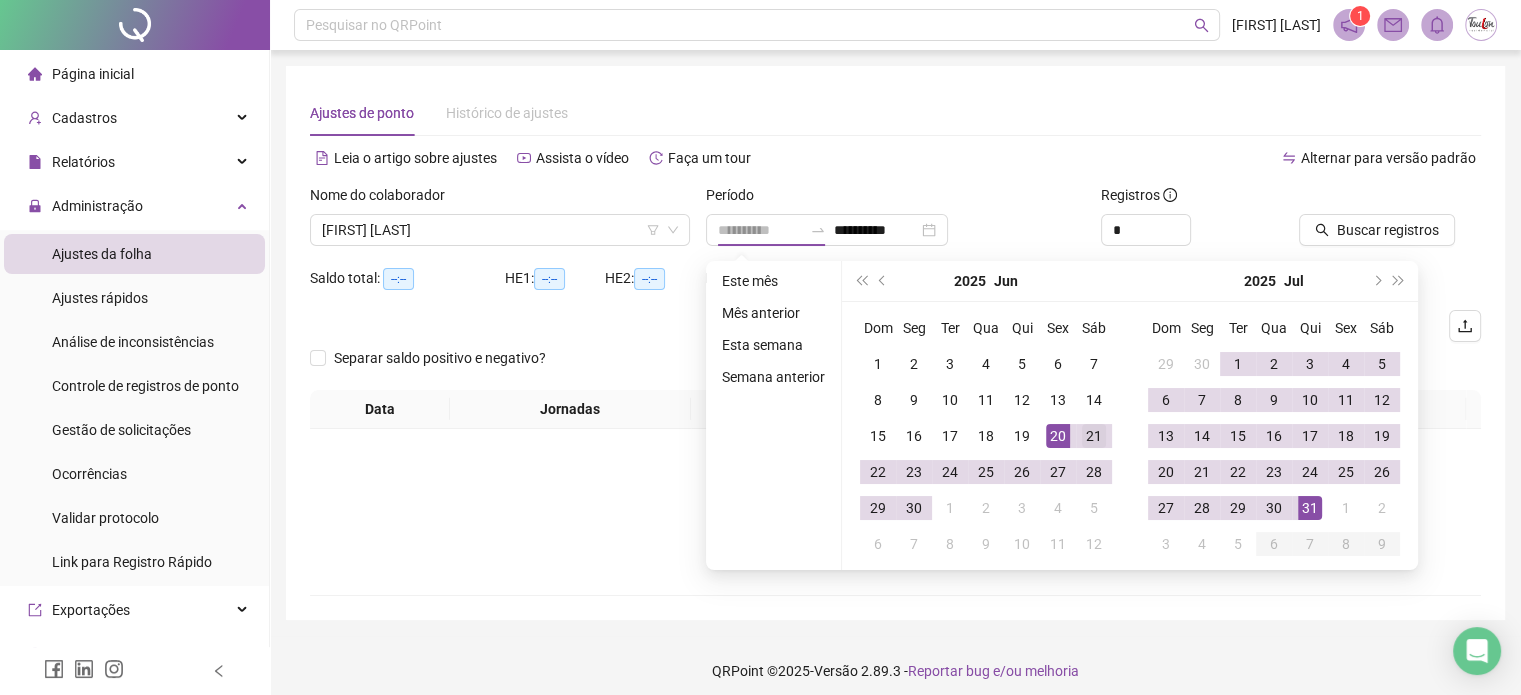 type on "**********" 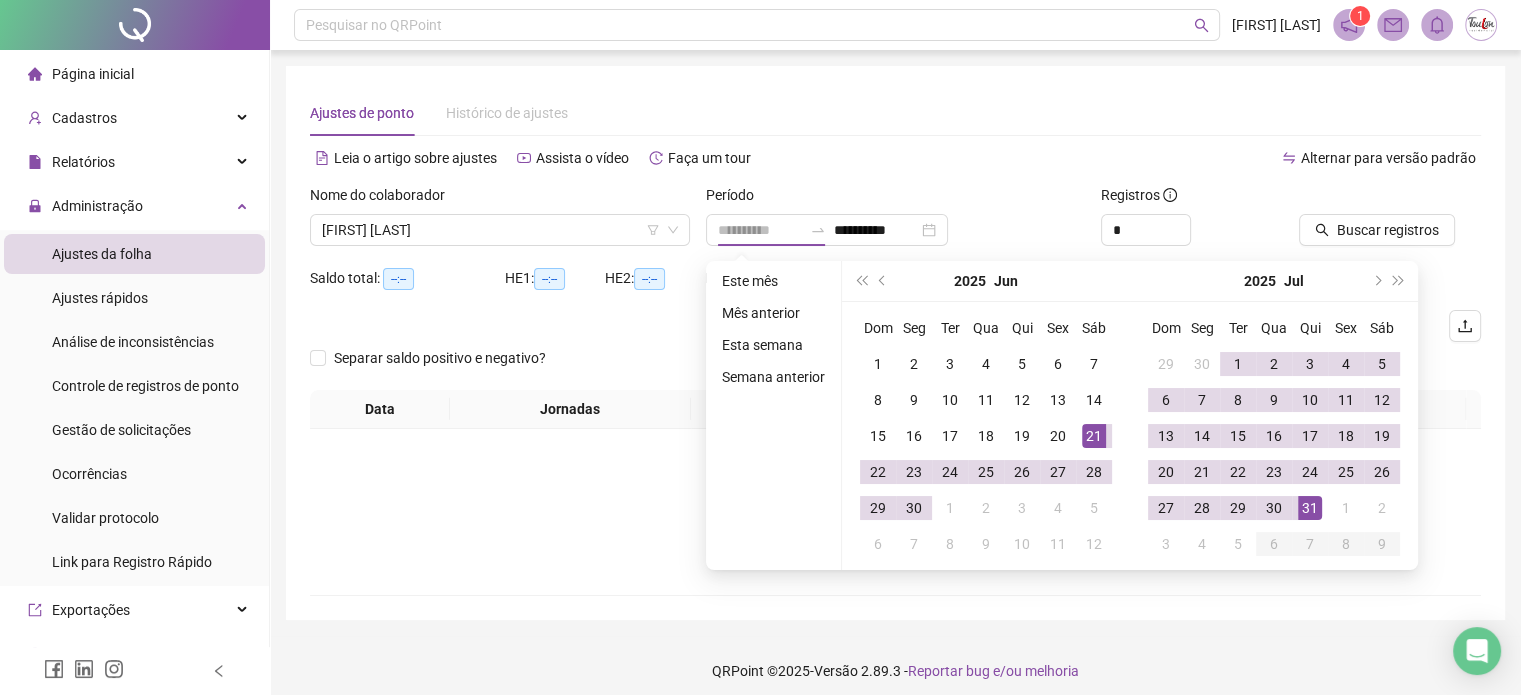 click on "21" at bounding box center (1094, 436) 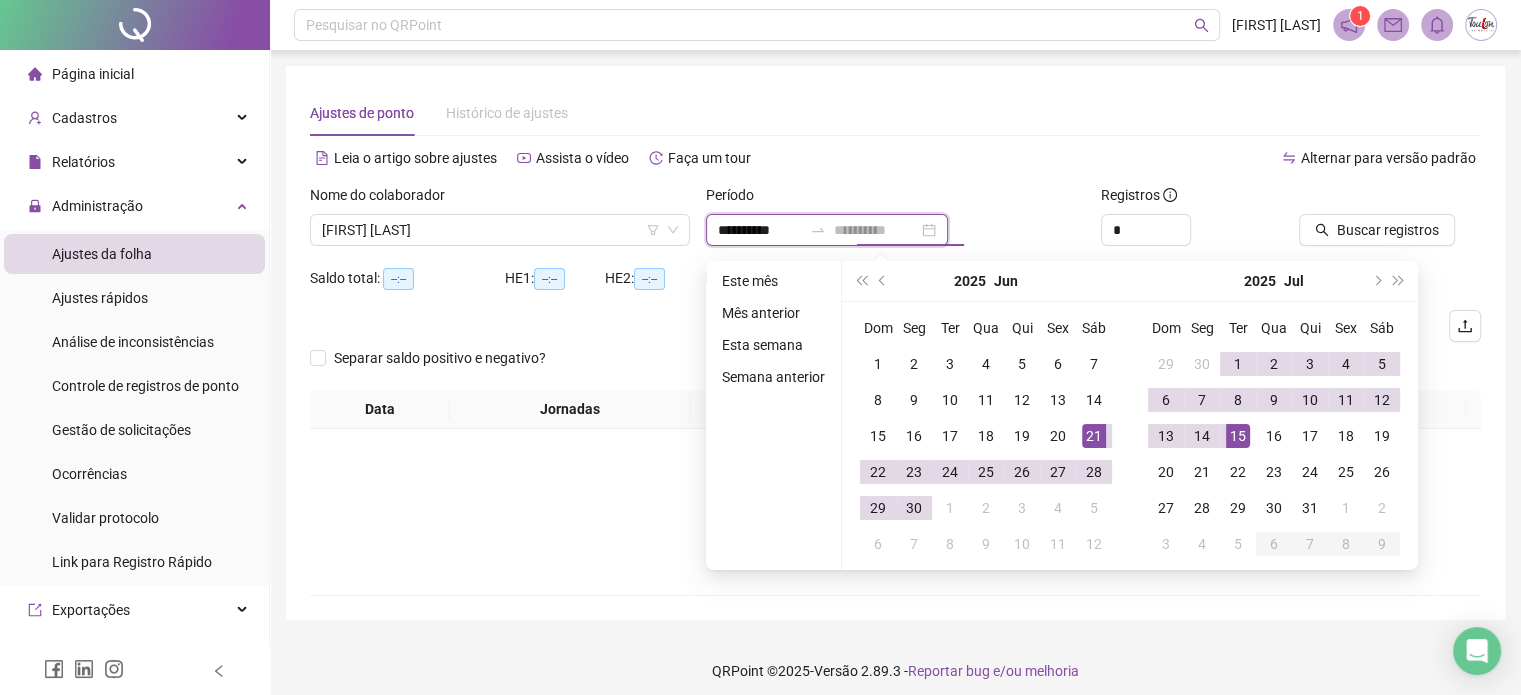 type on "**********" 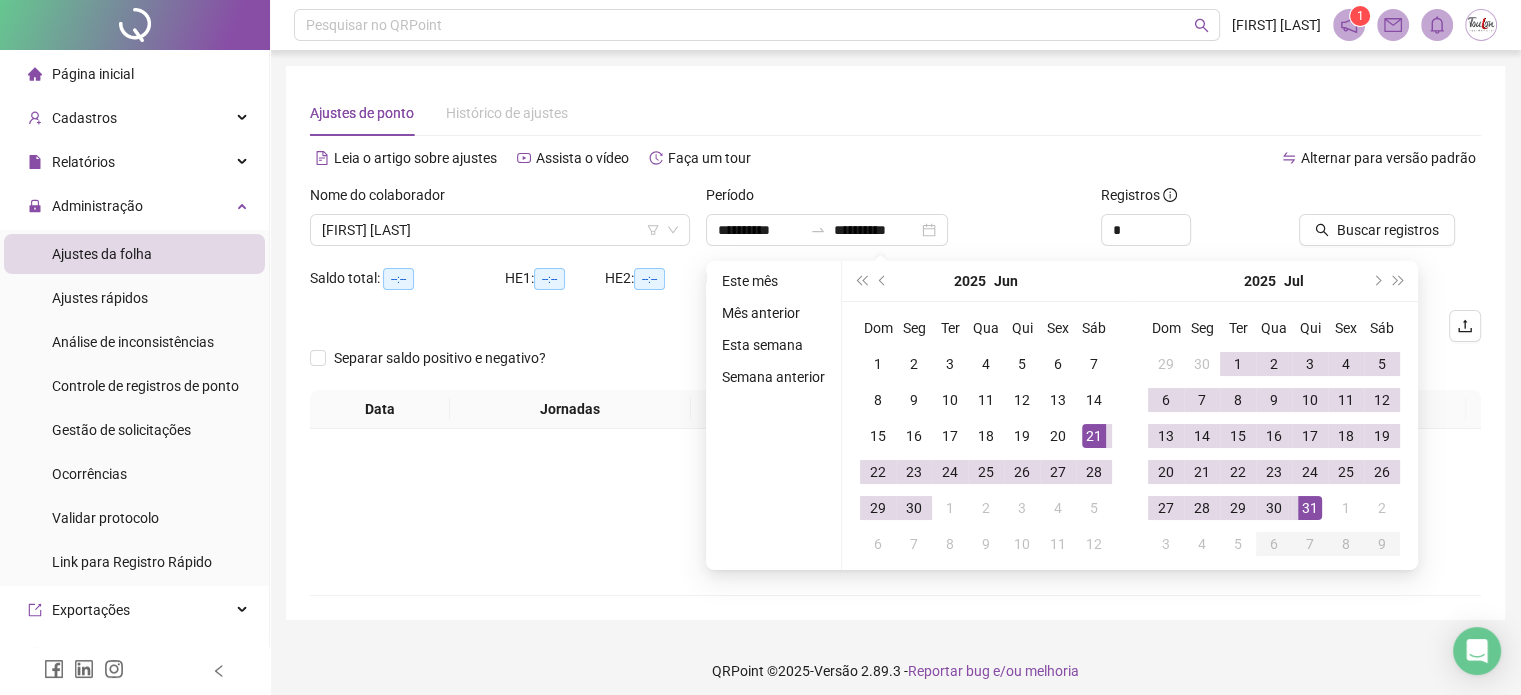 click on "Leia o artigo sobre ajustes Assista o vídeo Faça um tour" at bounding box center [603, 168] 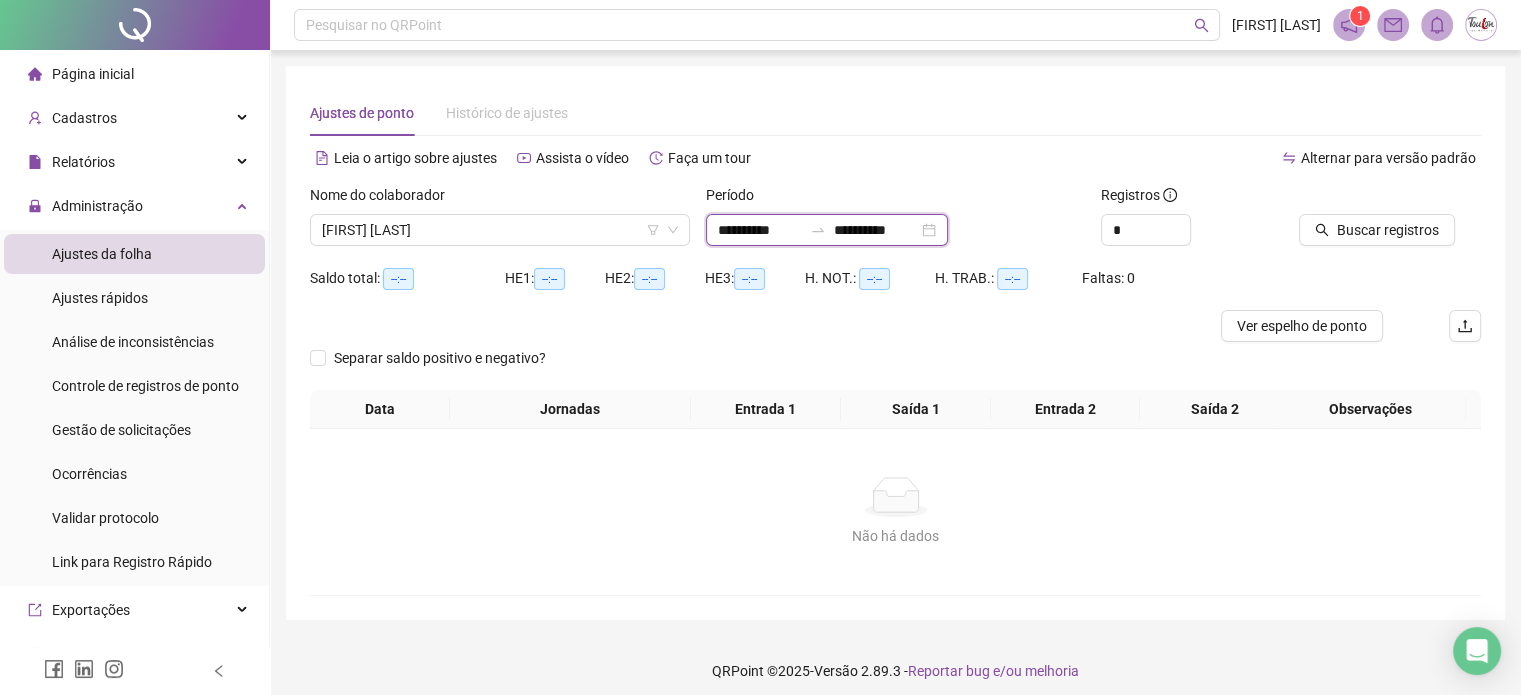 click on "**********" at bounding box center (760, 230) 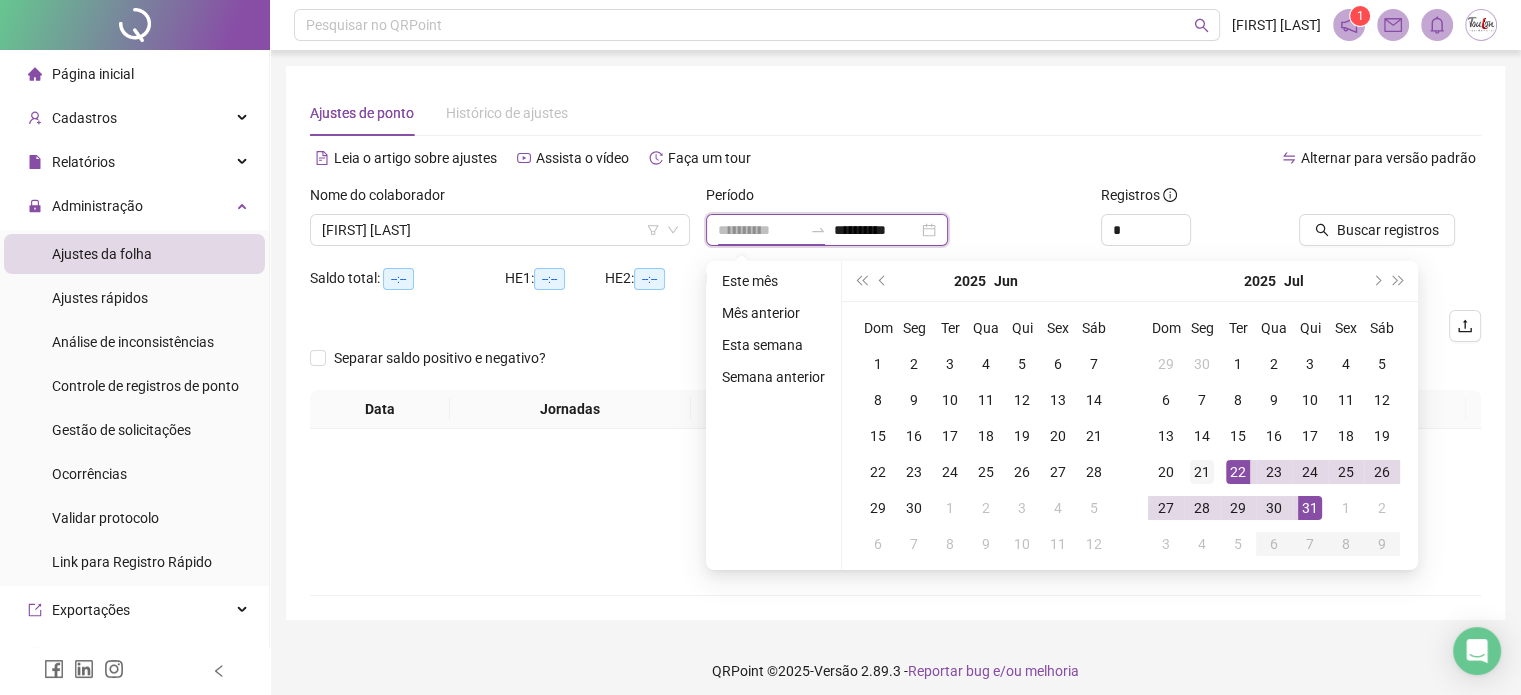 type on "**********" 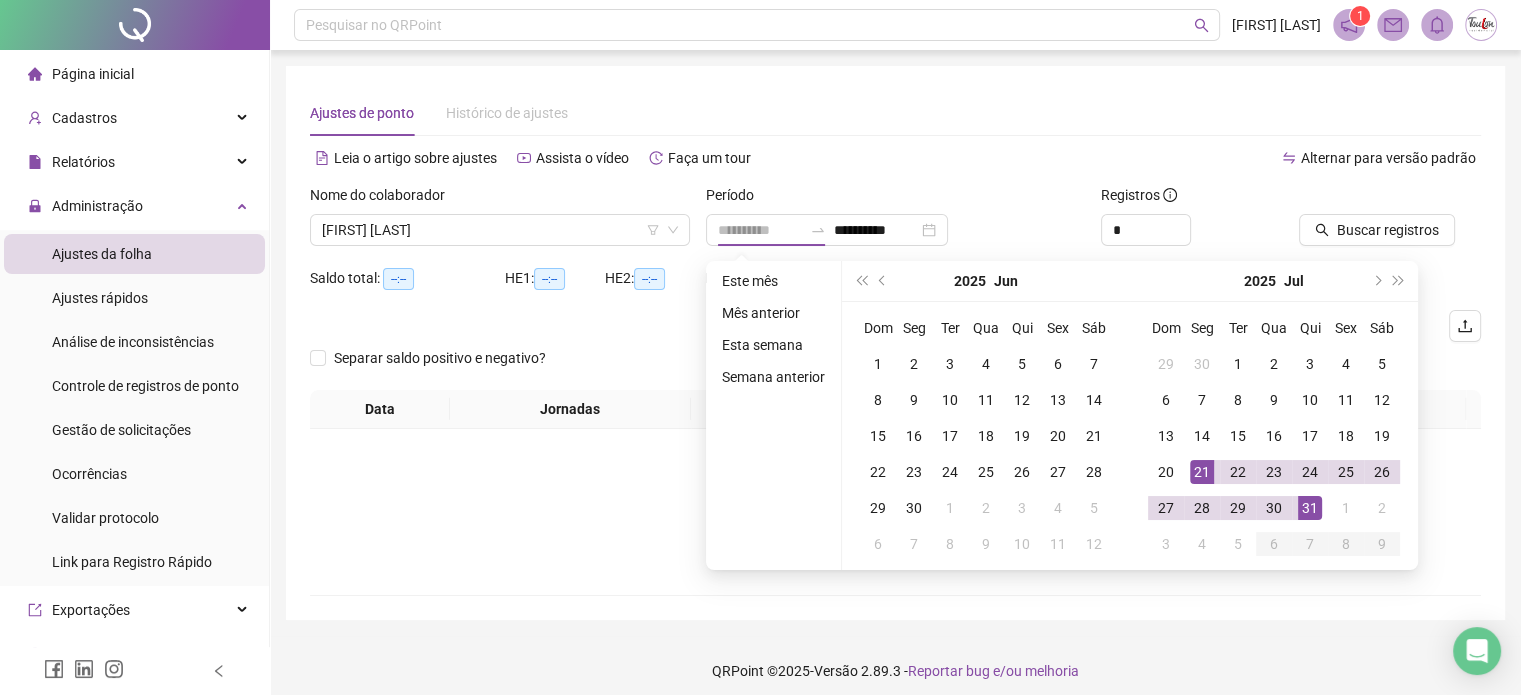 click on "21" at bounding box center (1202, 472) 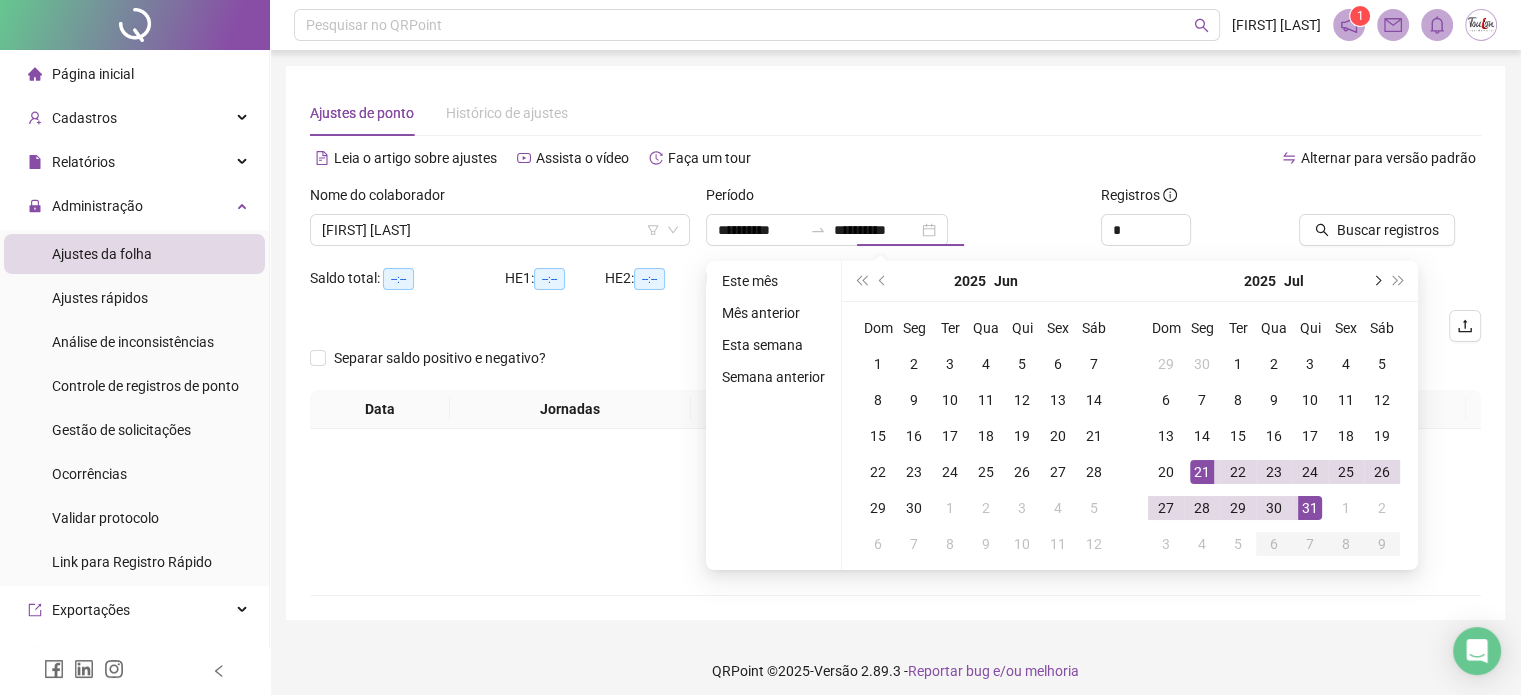 click at bounding box center (1376, 281) 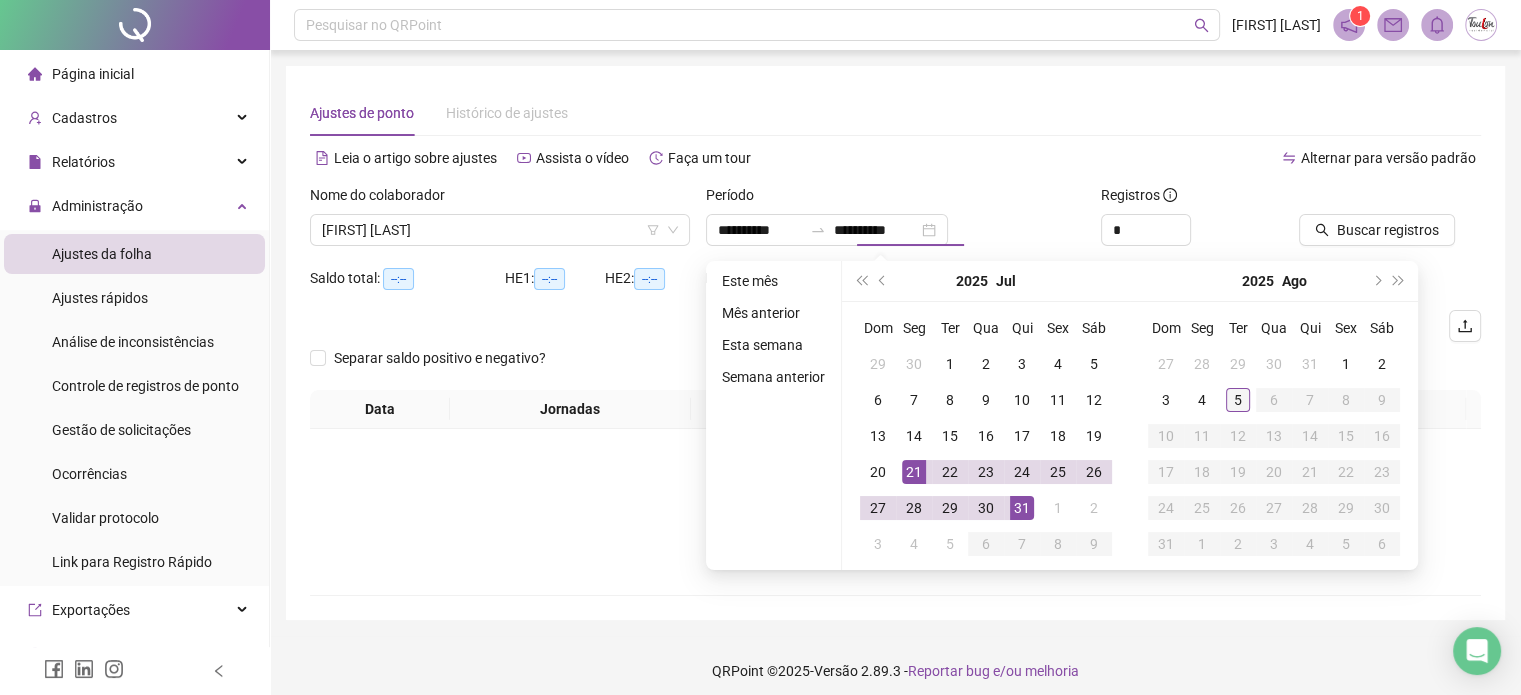 type on "**********" 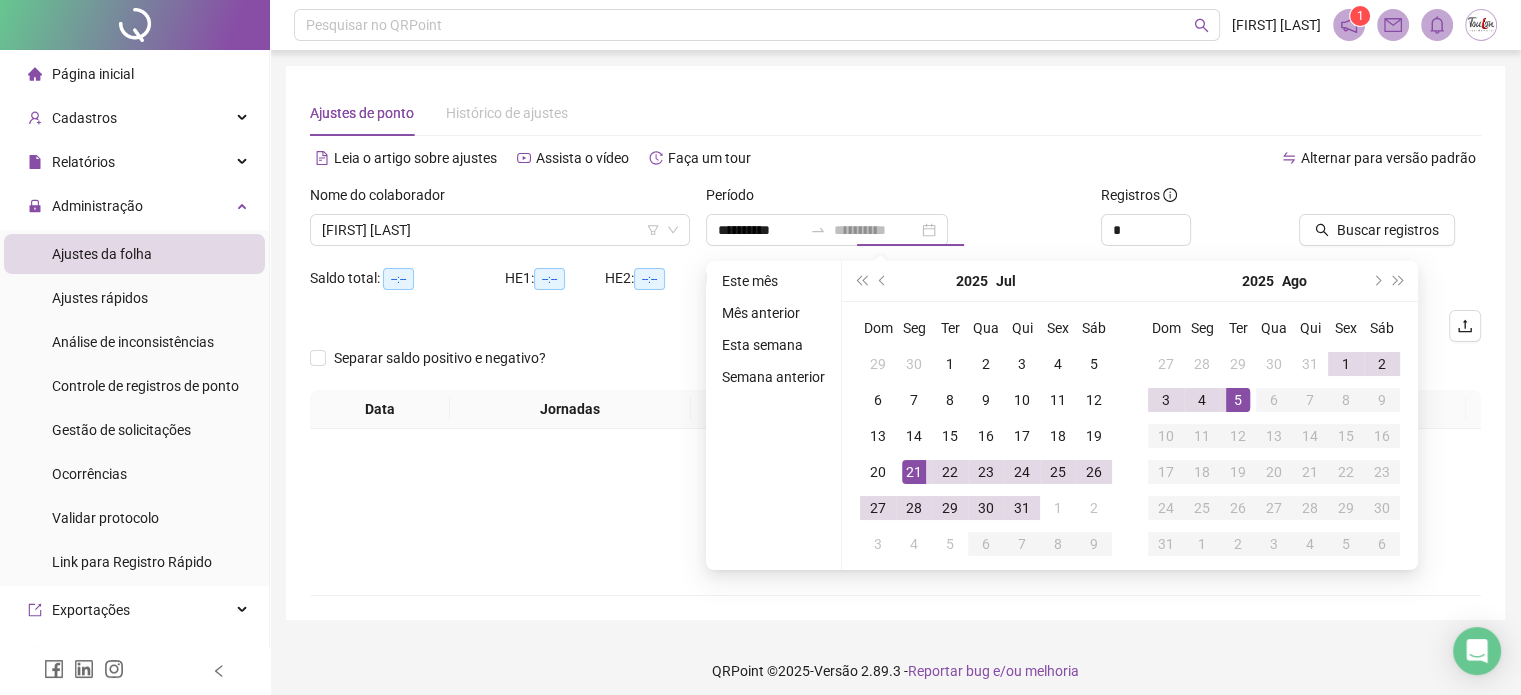 click on "5" at bounding box center (1238, 400) 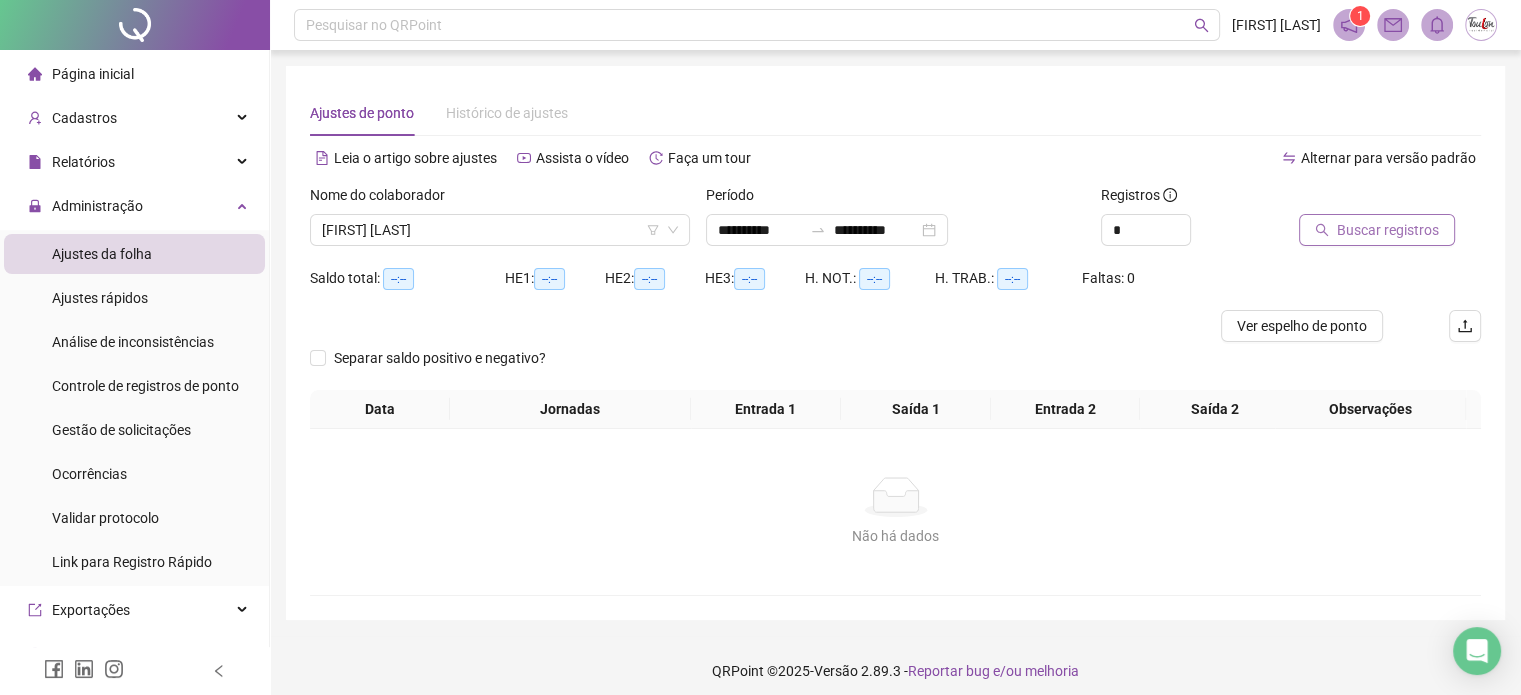 click on "Buscar registros" at bounding box center [1388, 230] 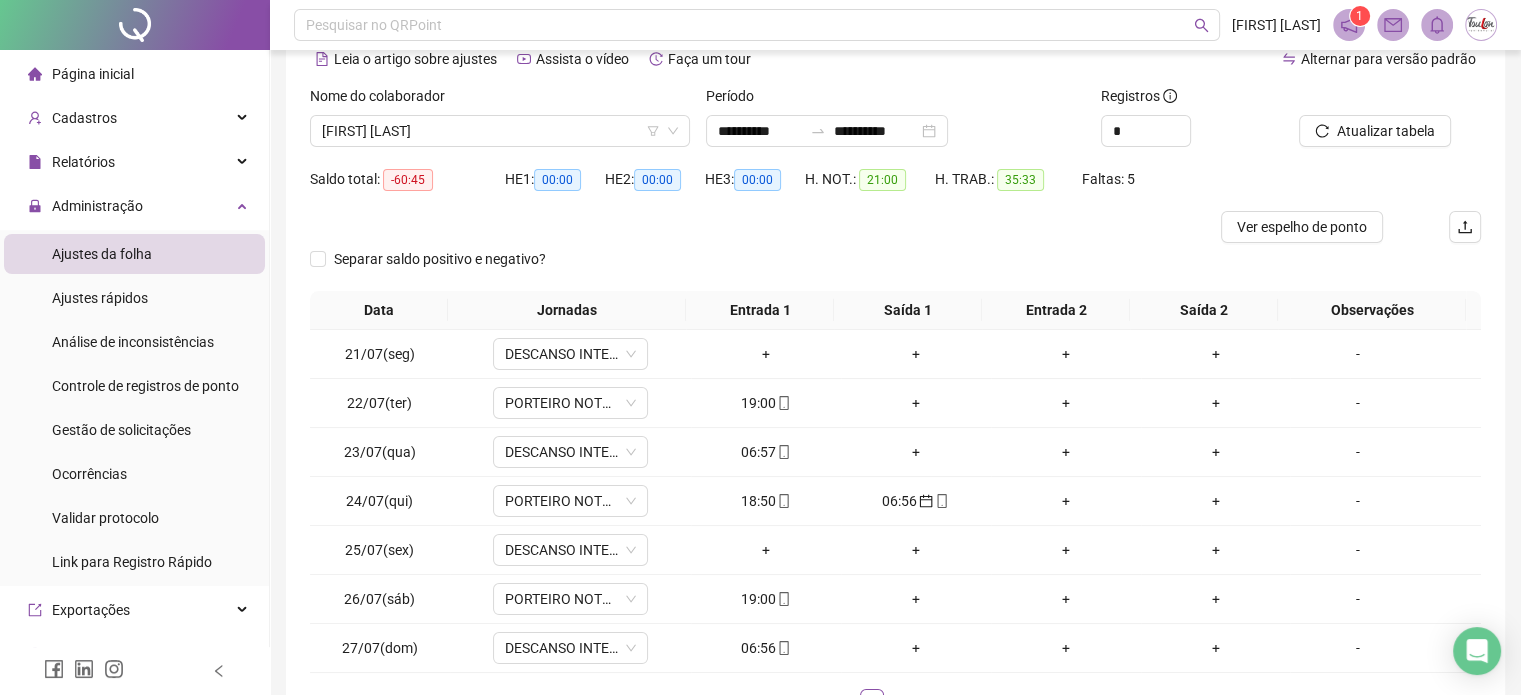 scroll, scrollTop: 100, scrollLeft: 0, axis: vertical 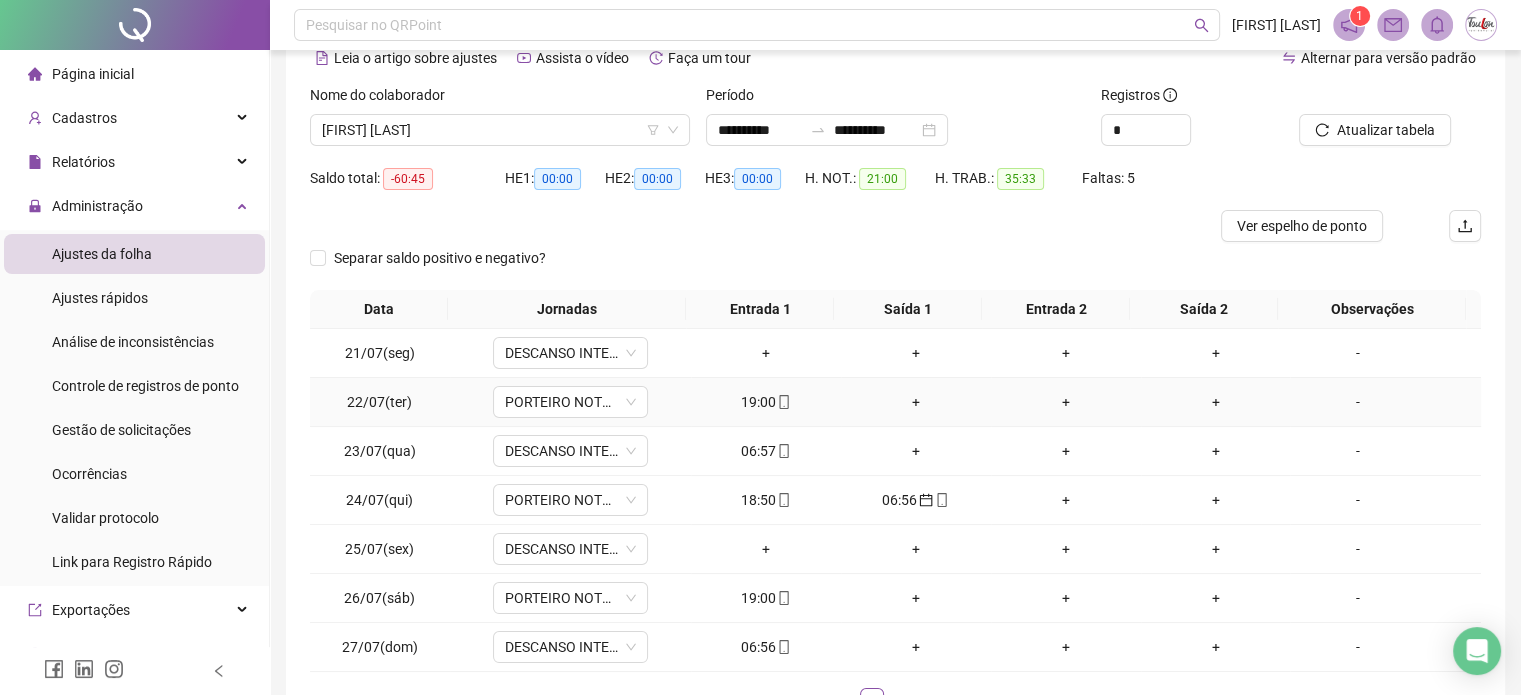 click on "19:00" at bounding box center [766, 402] 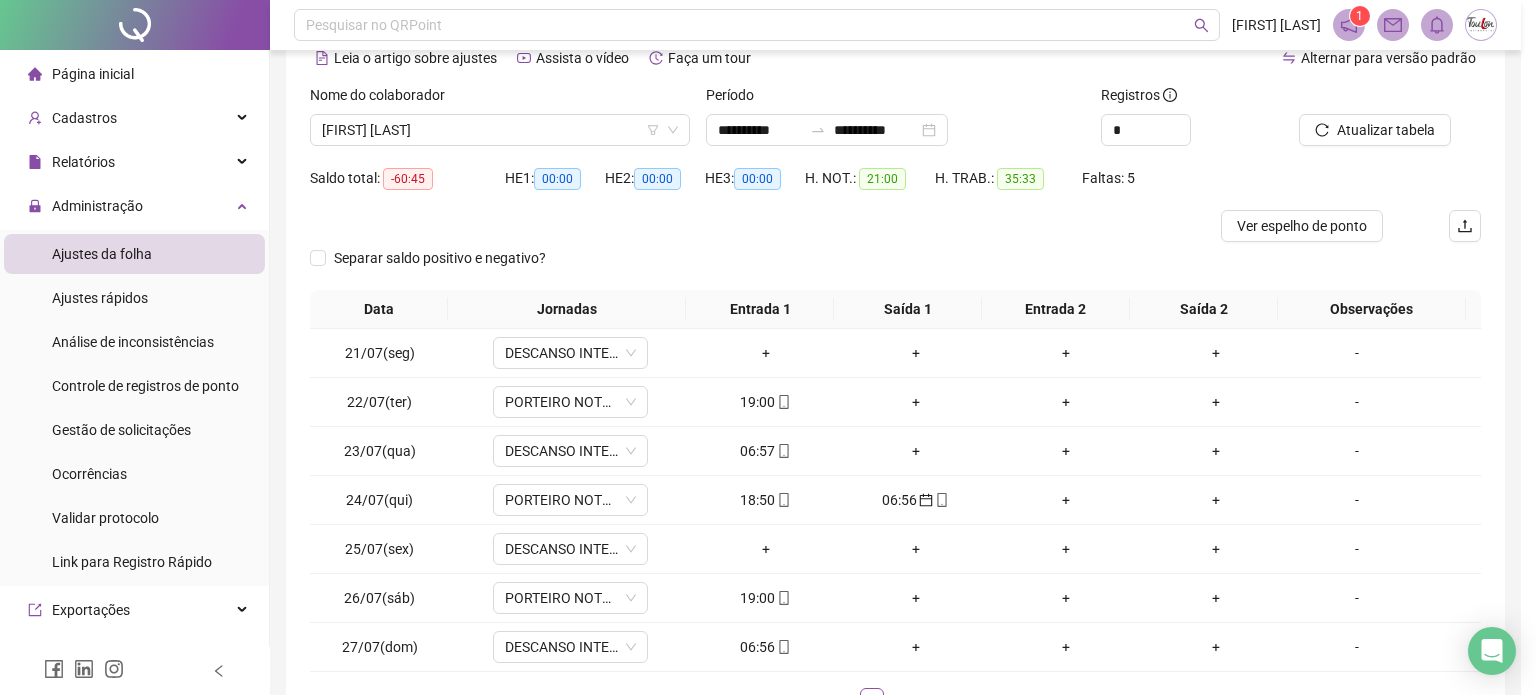 type on "**********" 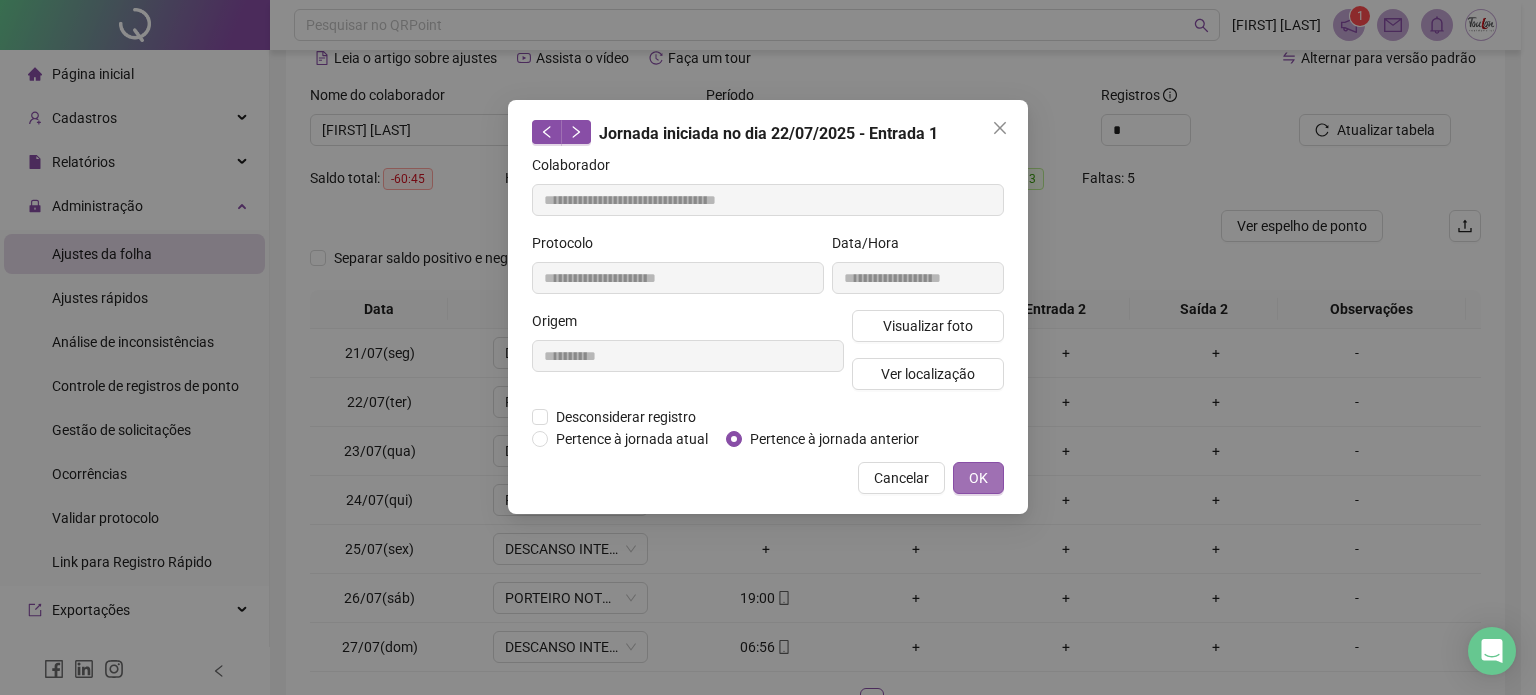 click on "OK" at bounding box center (978, 478) 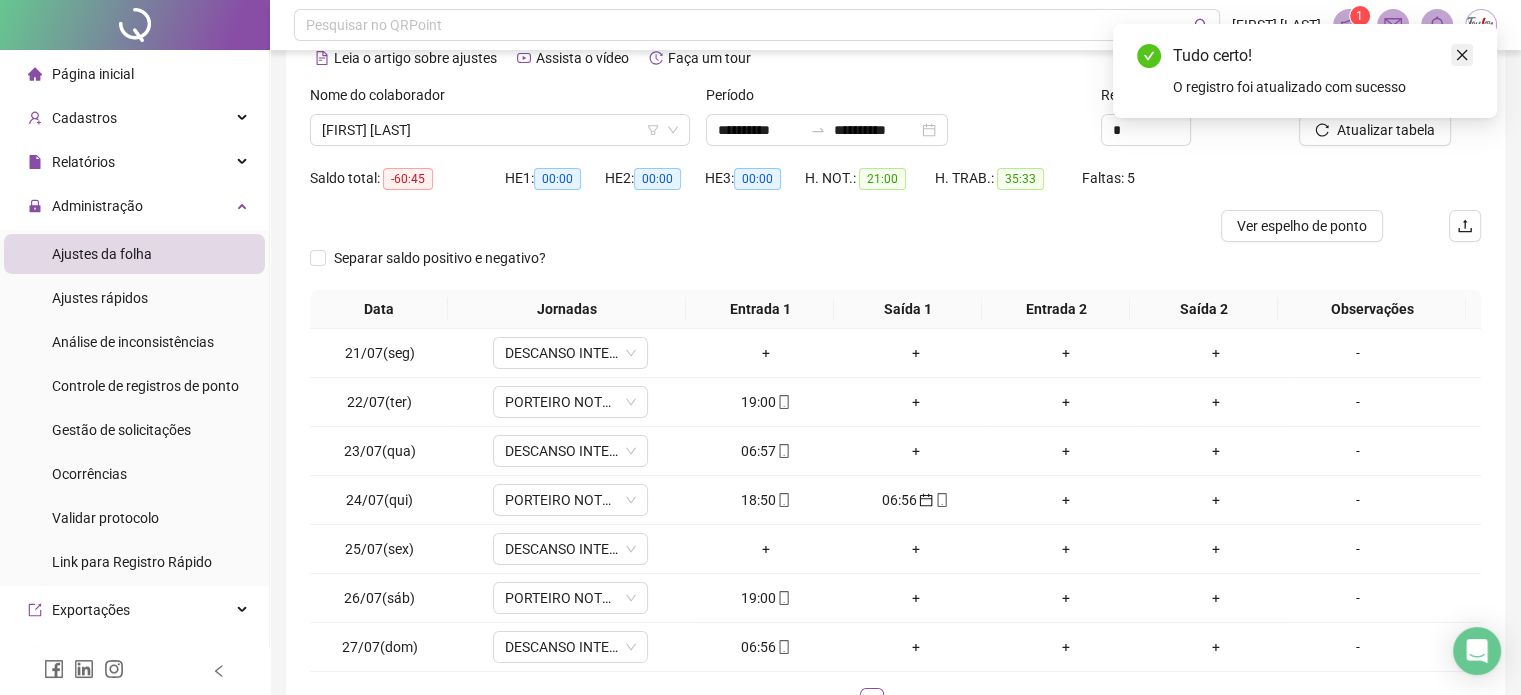 click 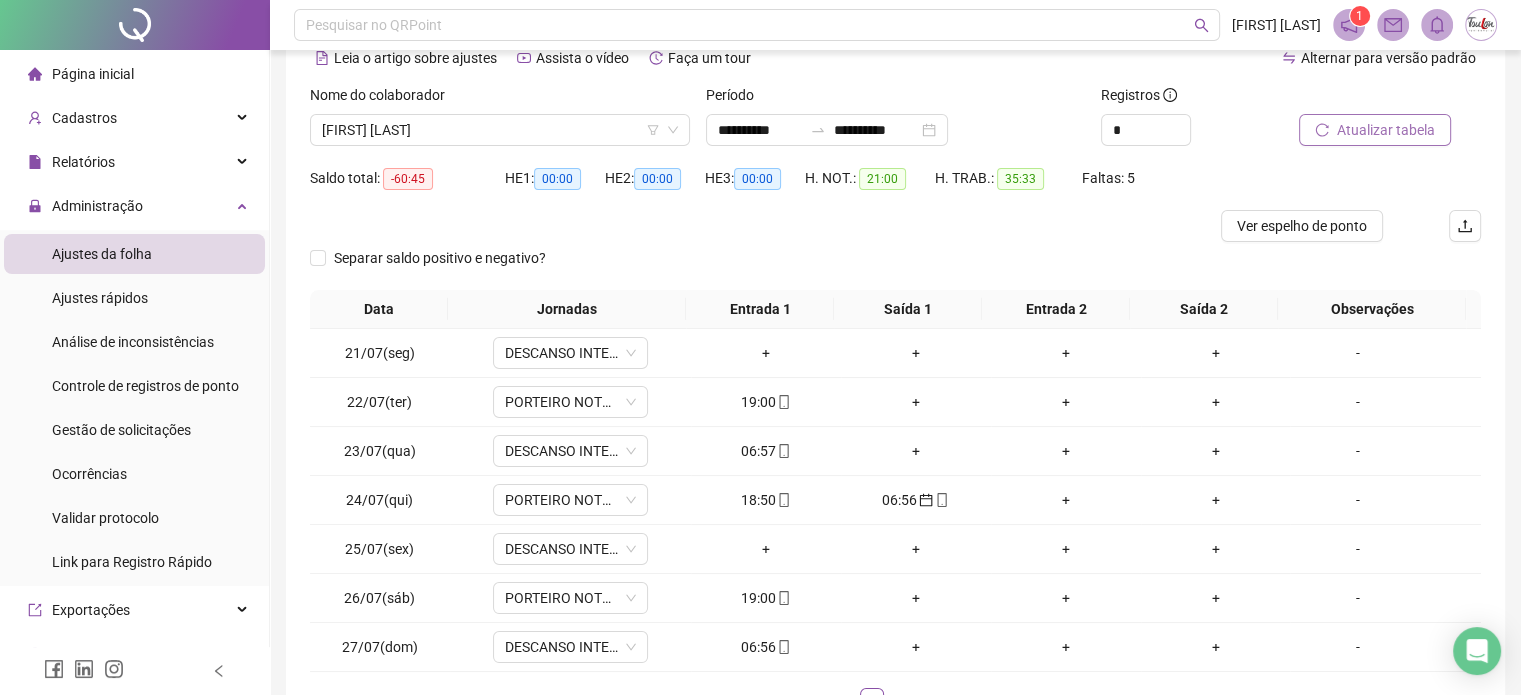 click on "Atualizar tabela" at bounding box center (1386, 130) 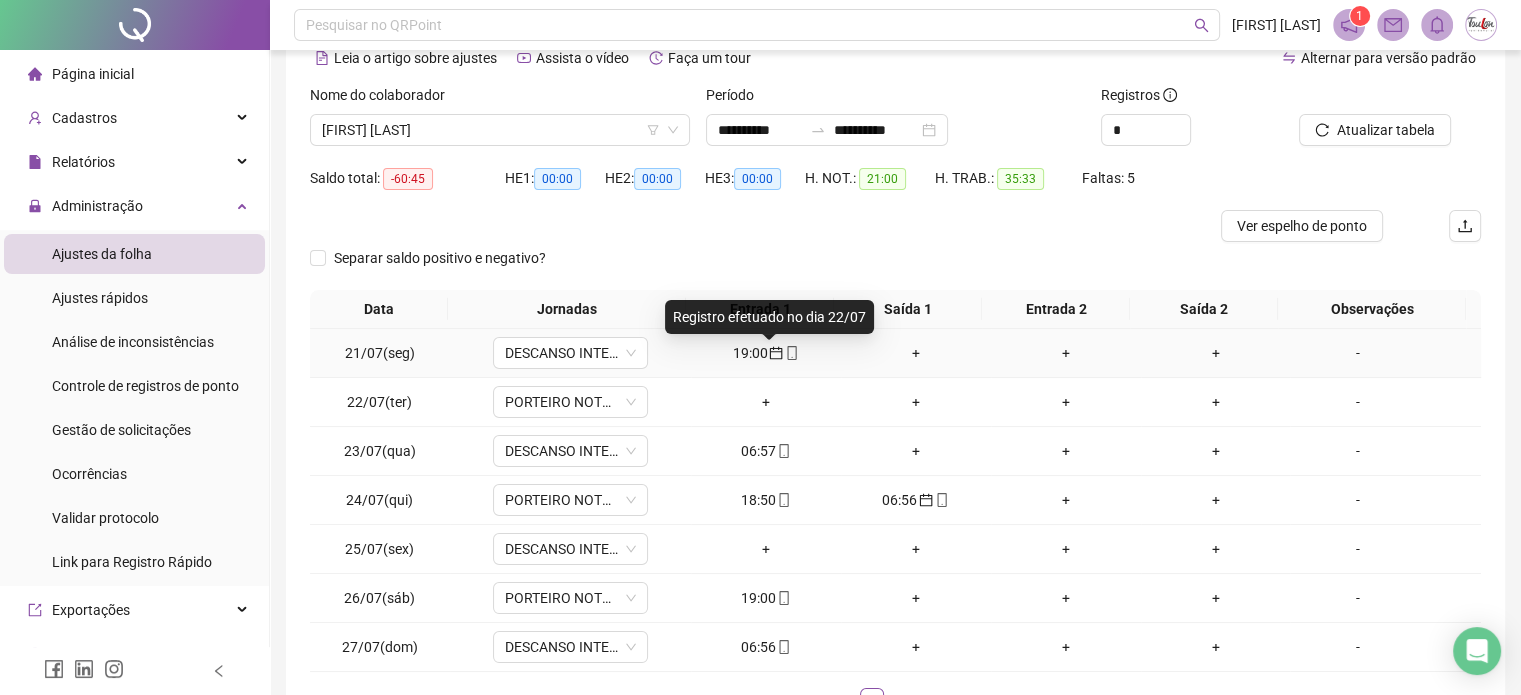 click 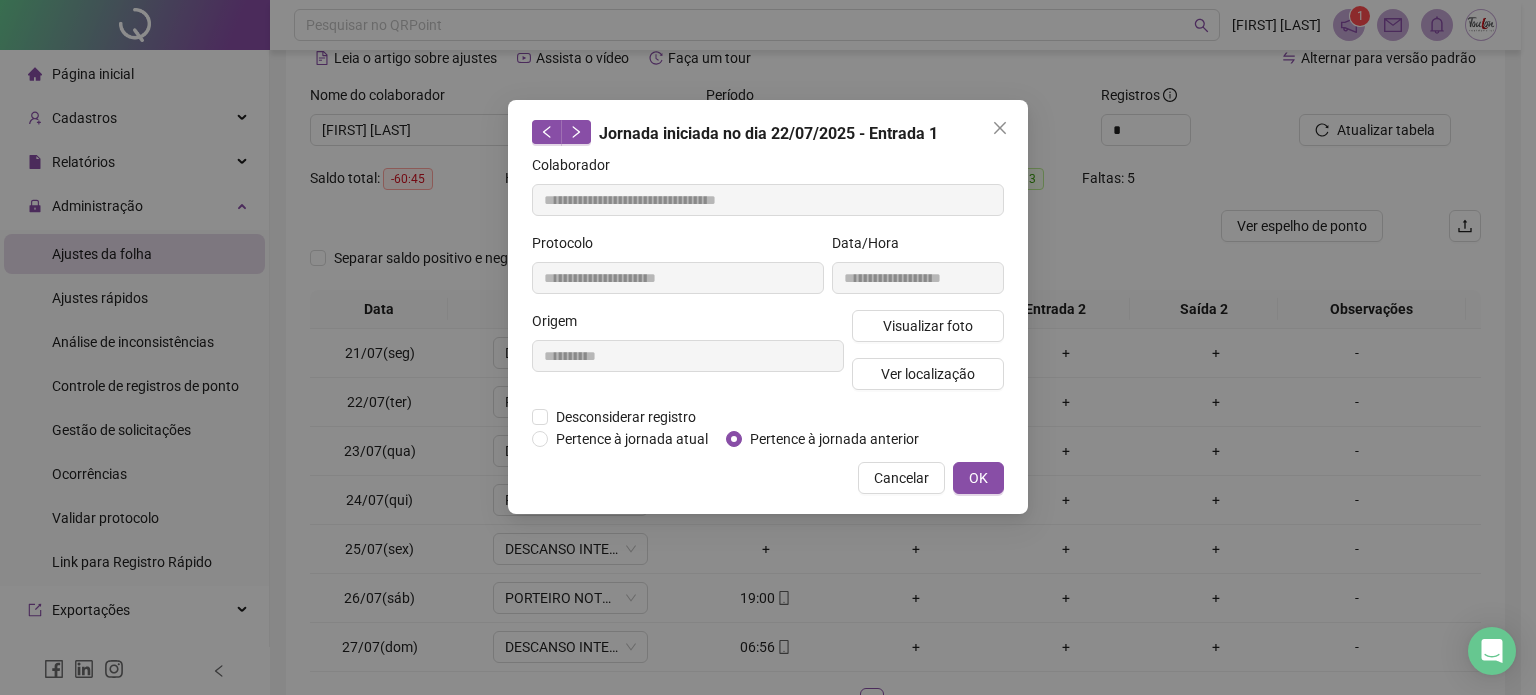 click on "Cancelar" at bounding box center [901, 478] 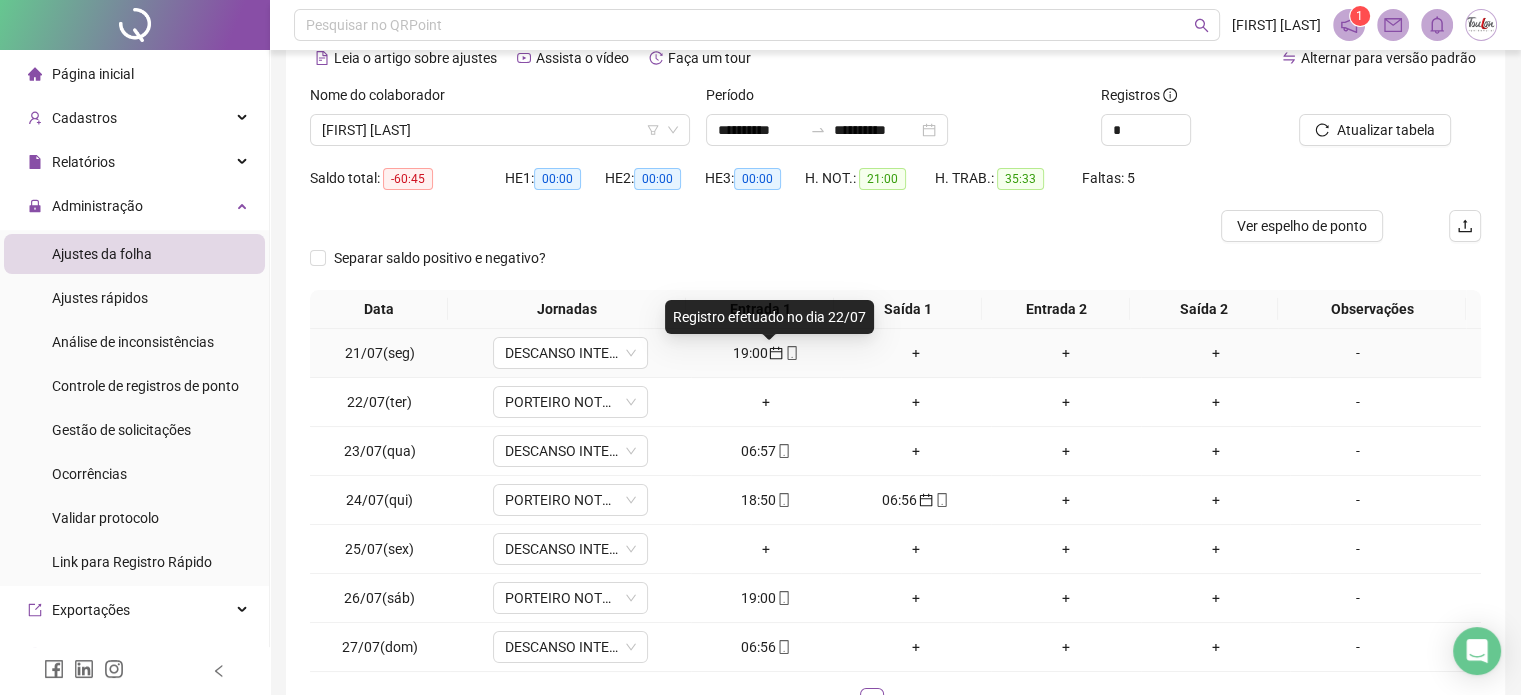 click 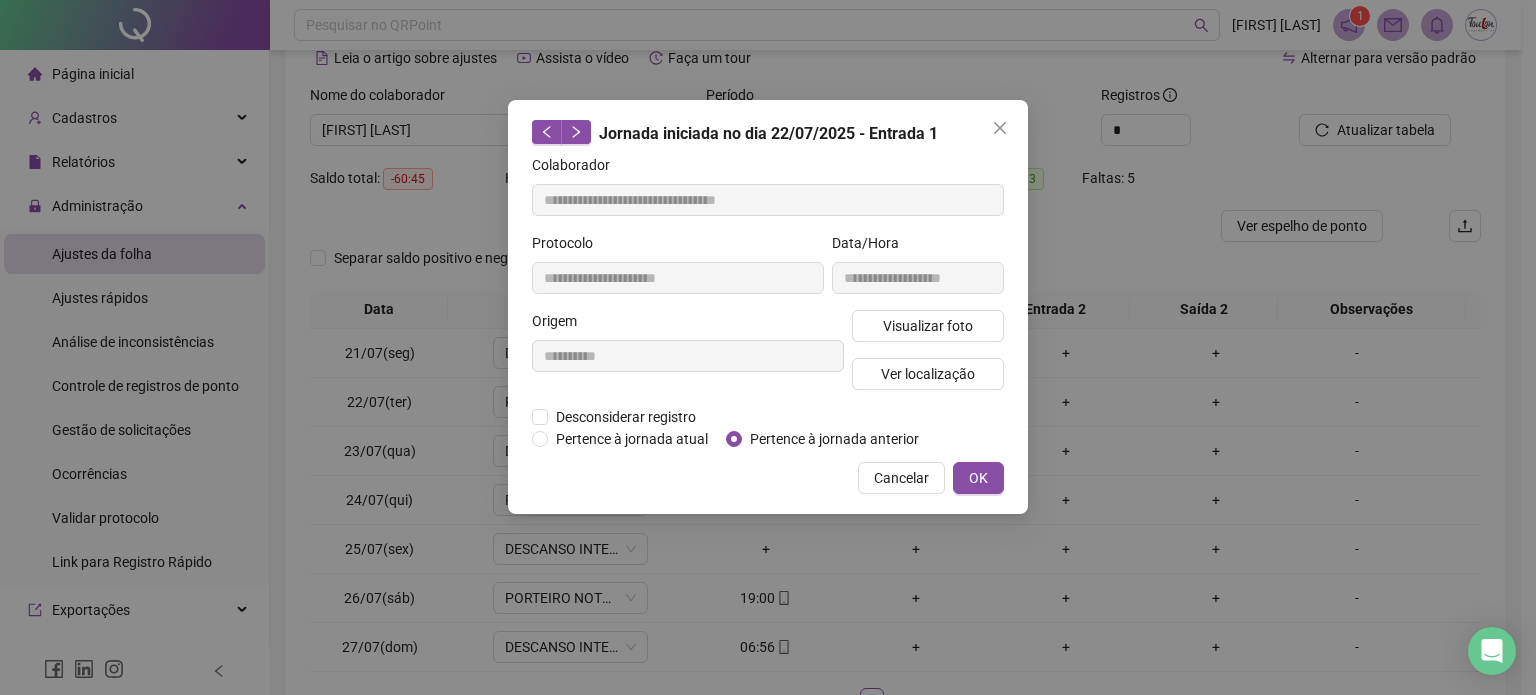 click on "Pertence à jornada atual Pertence à jornada anterior" at bounding box center (768, 439) 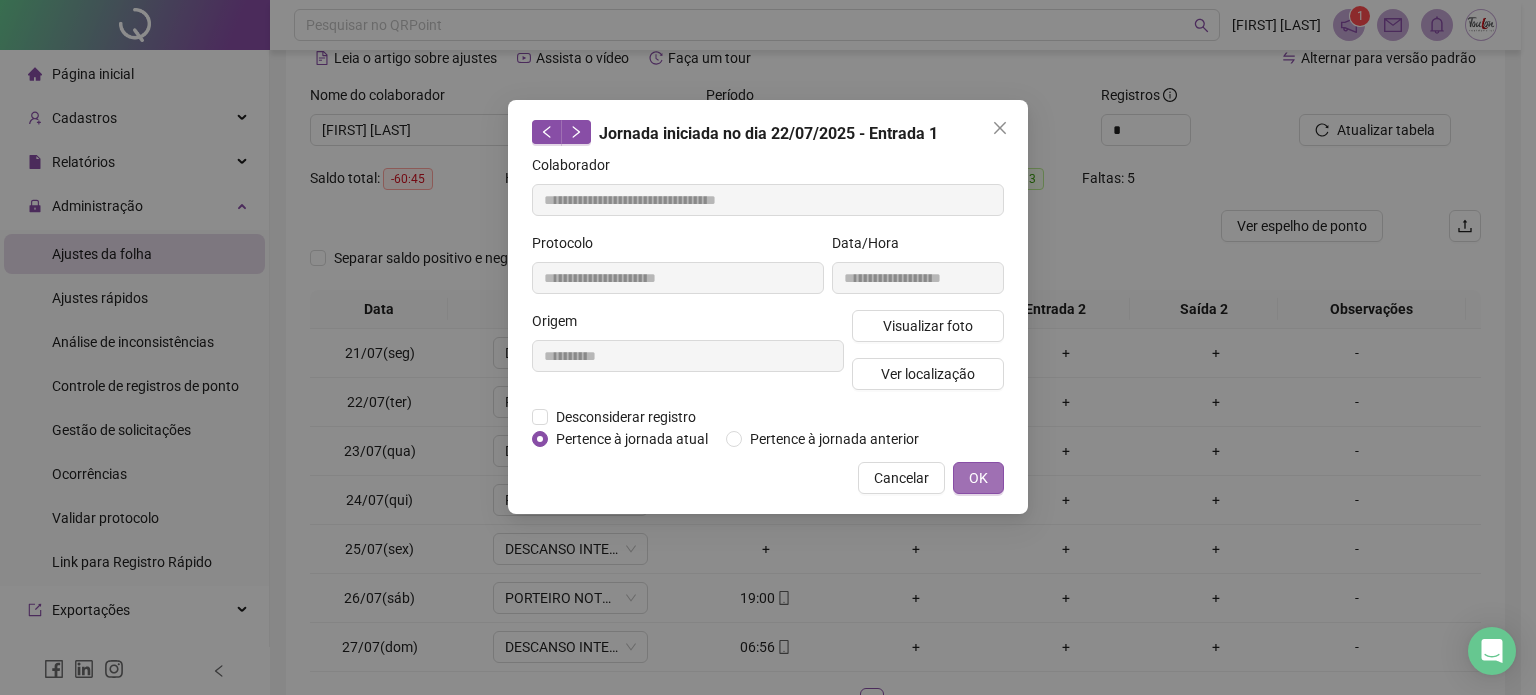 click on "OK" at bounding box center [978, 478] 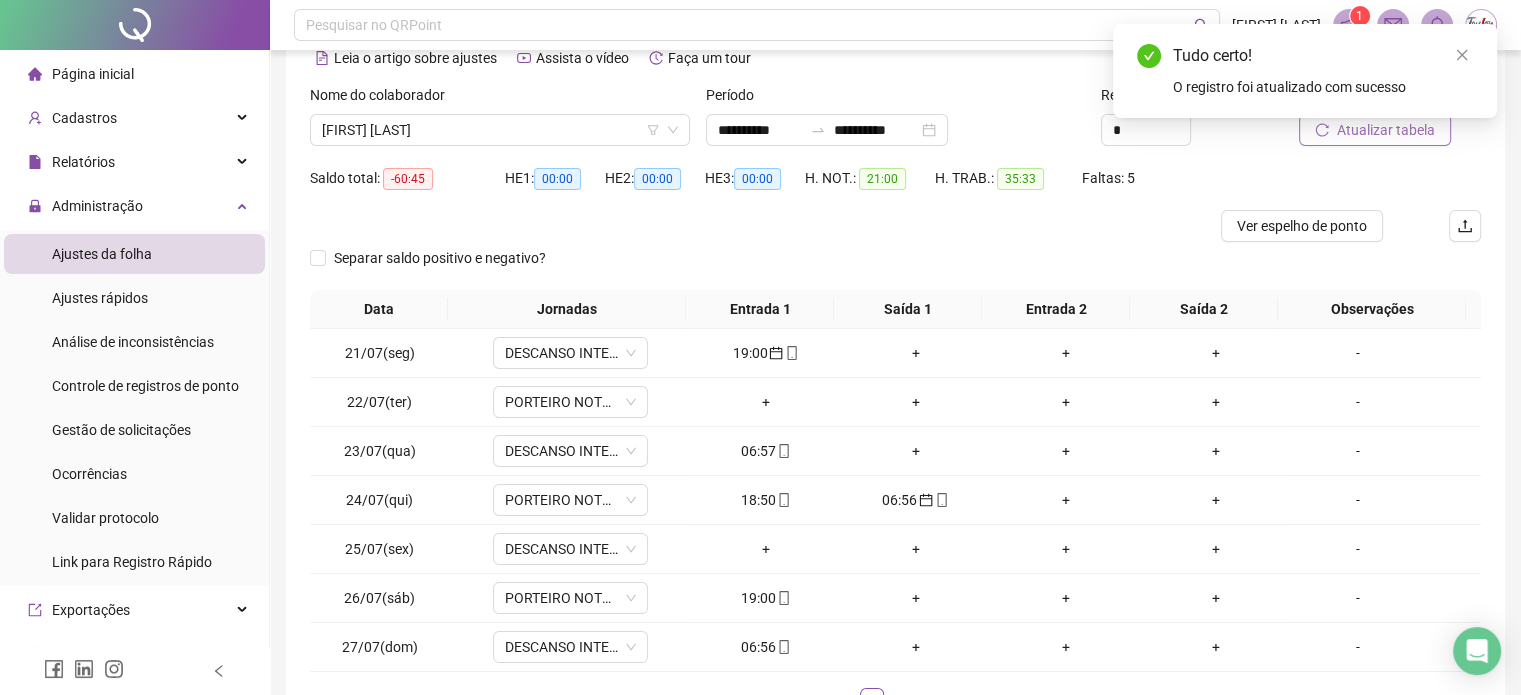 click on "Atualizar tabela" at bounding box center [1390, 123] 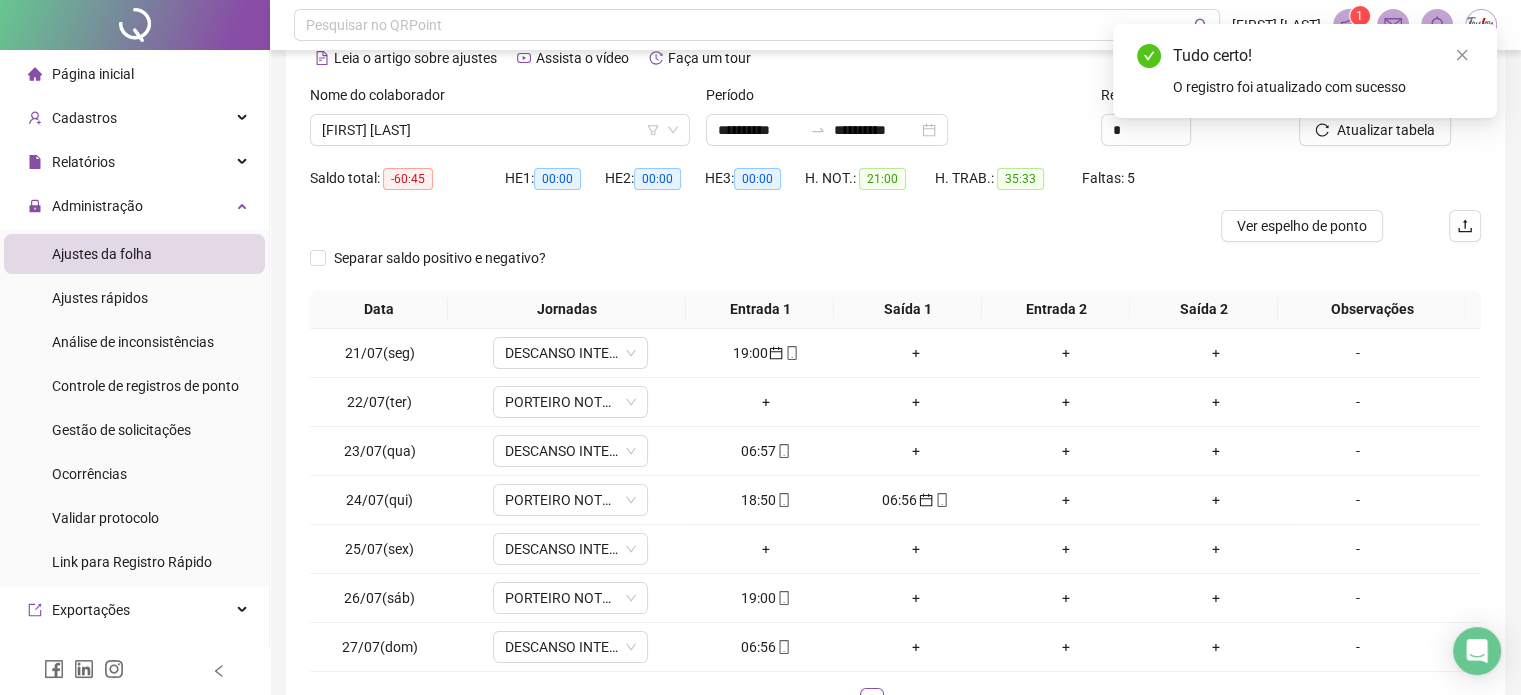 click on "Tudo certo! O registro foi atualizado com sucesso" at bounding box center (1305, 71) 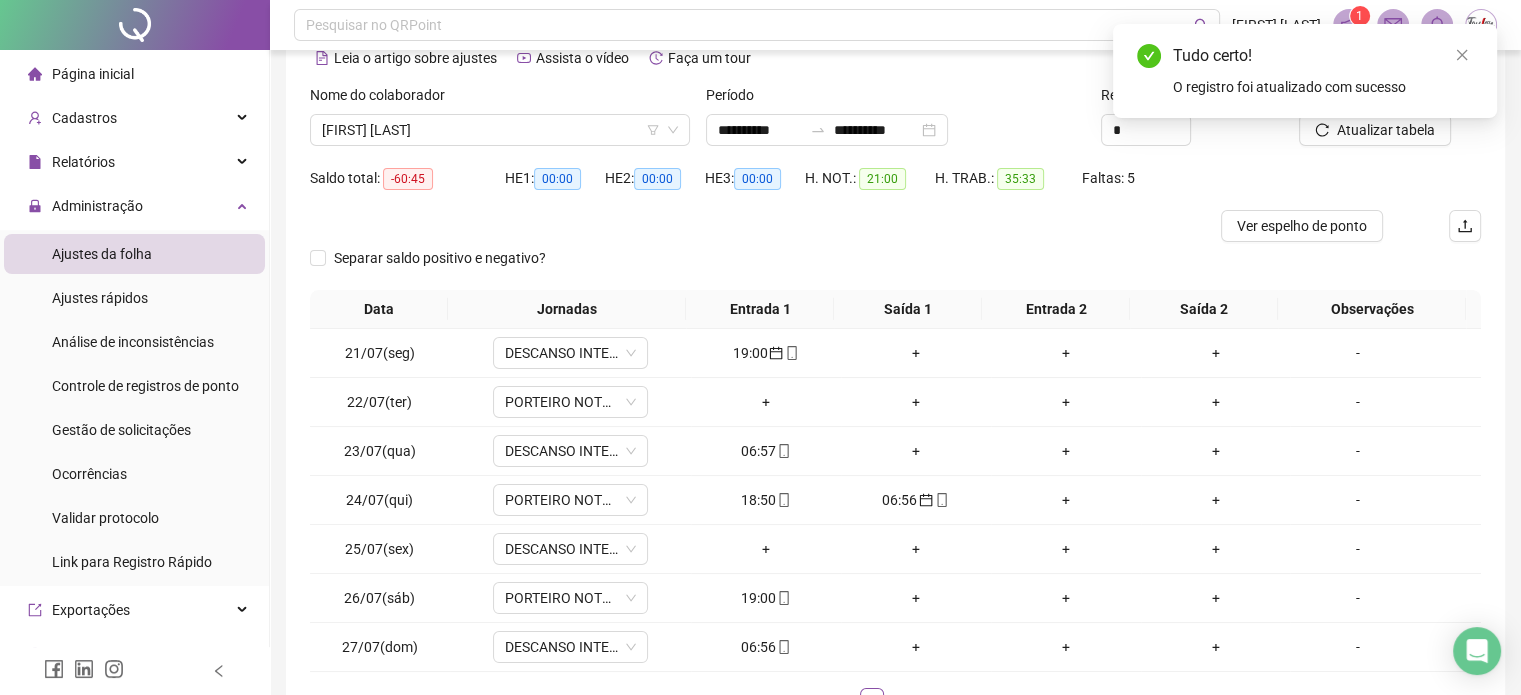 click on "Tudo certo! O registro foi atualizado com sucesso" at bounding box center [1305, 71] 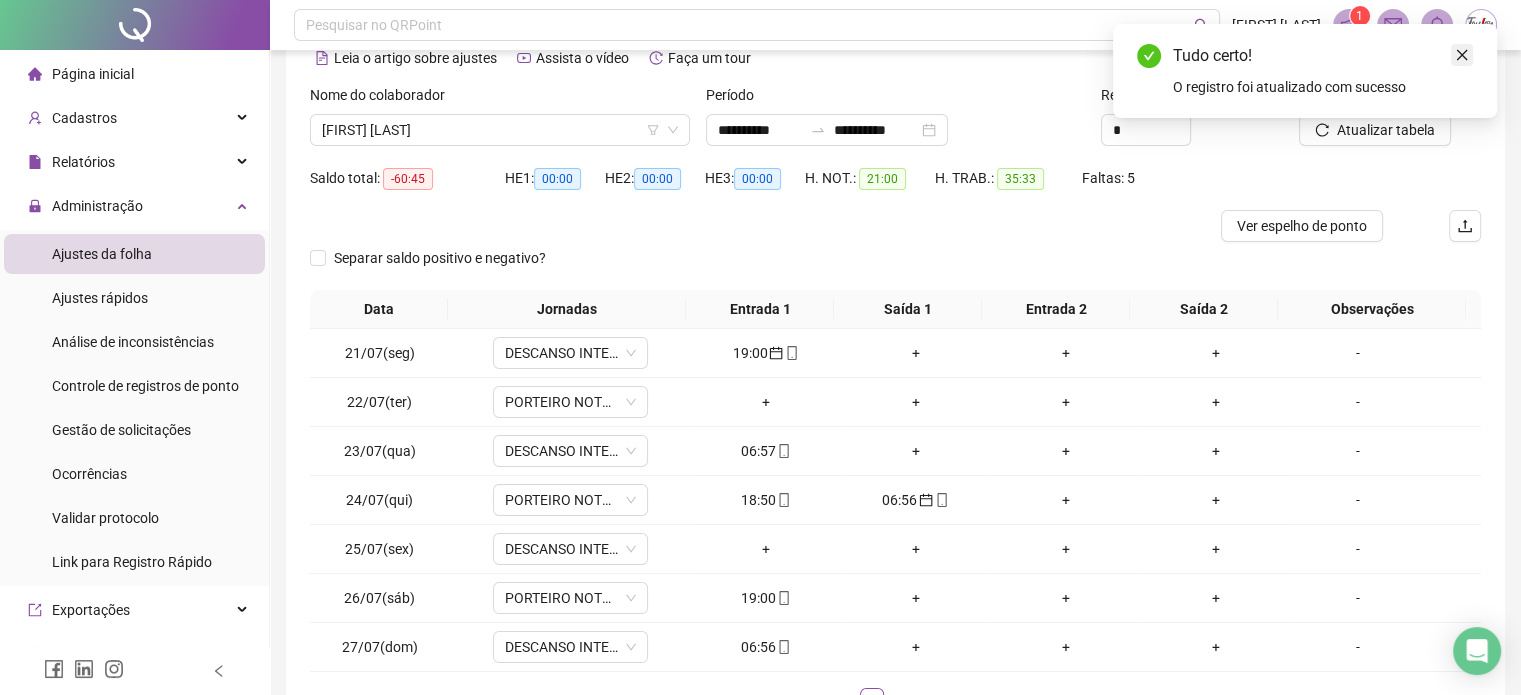 click at bounding box center [1462, 55] 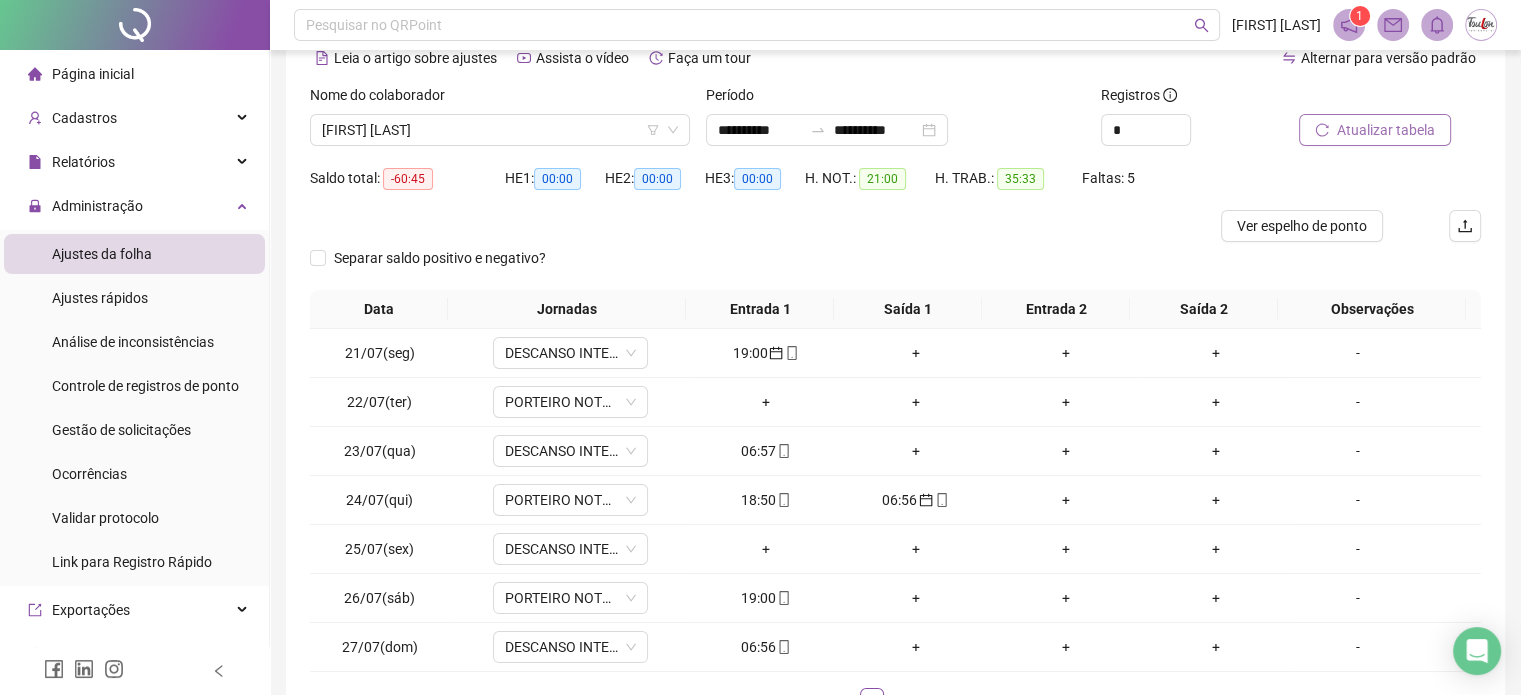 click on "Atualizar tabela" at bounding box center (1386, 130) 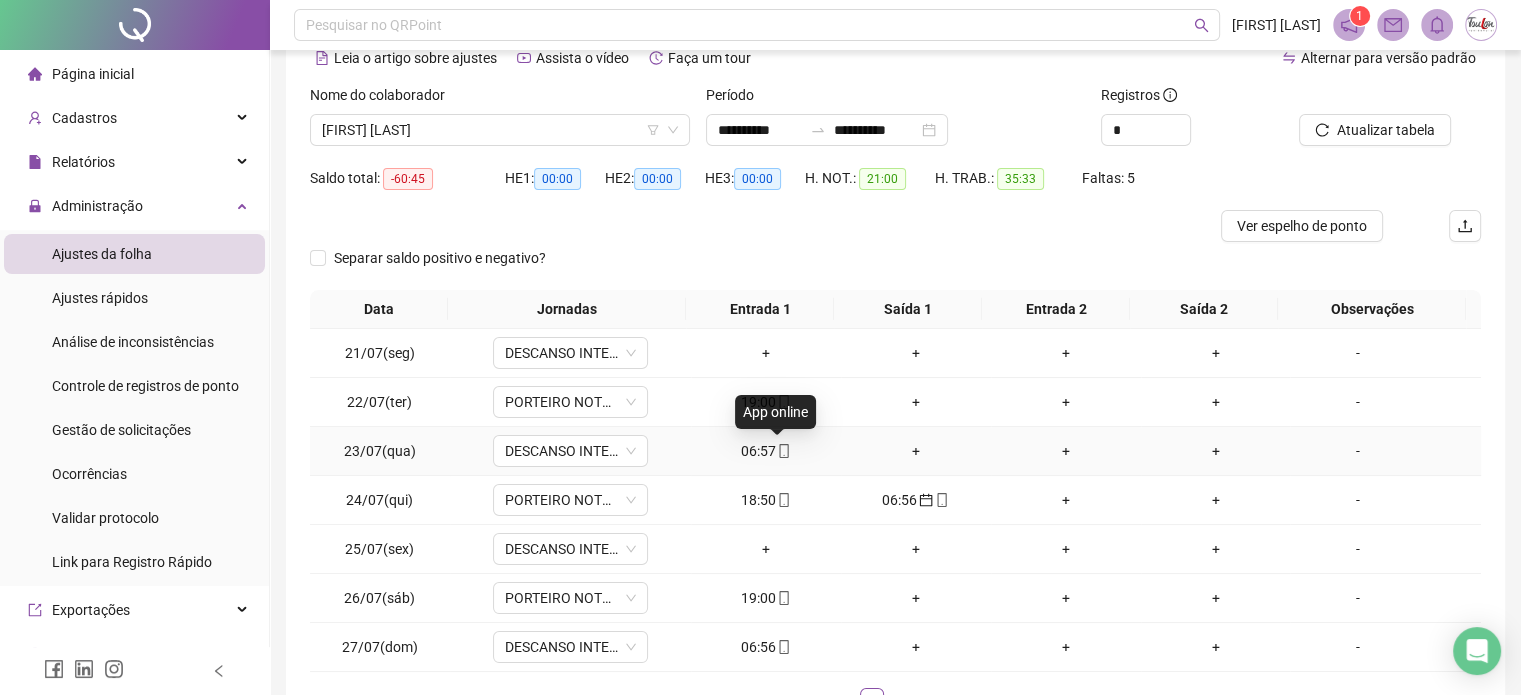 click 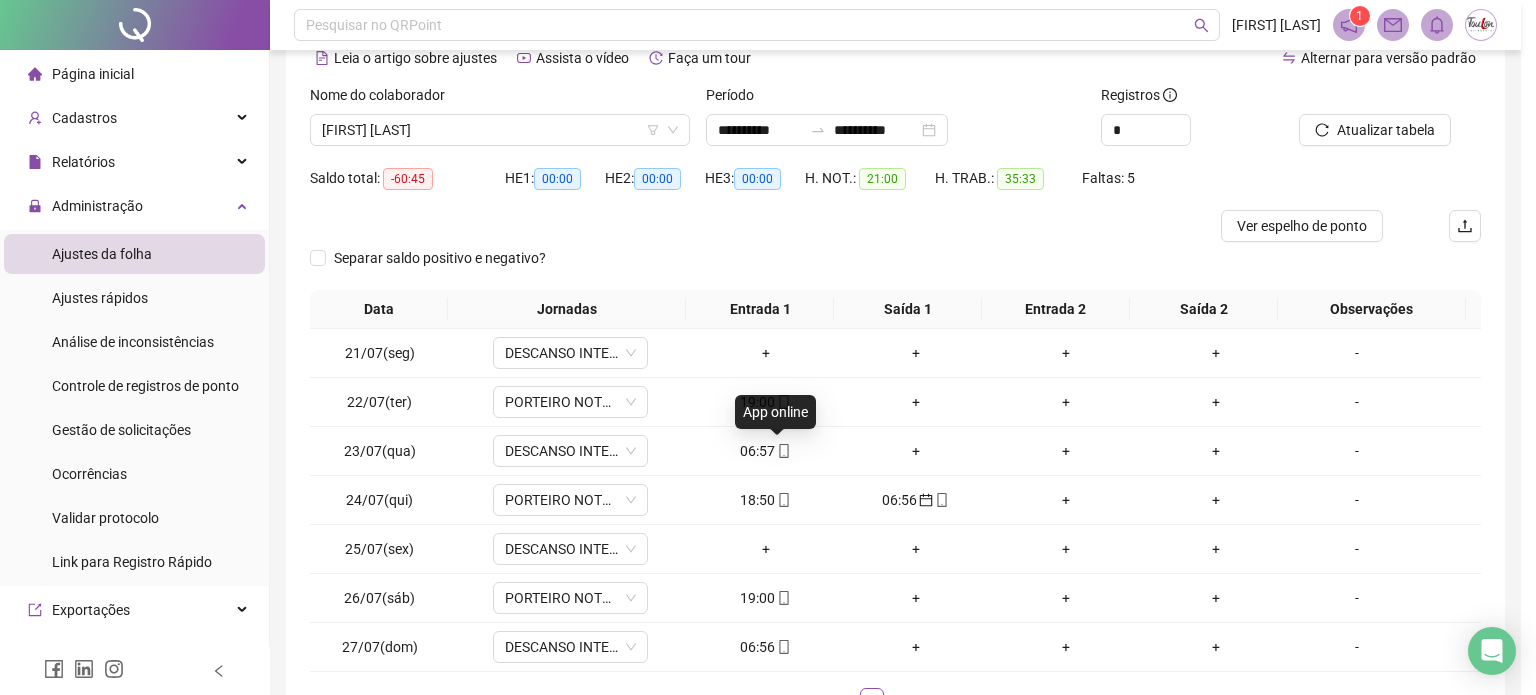 type on "**********" 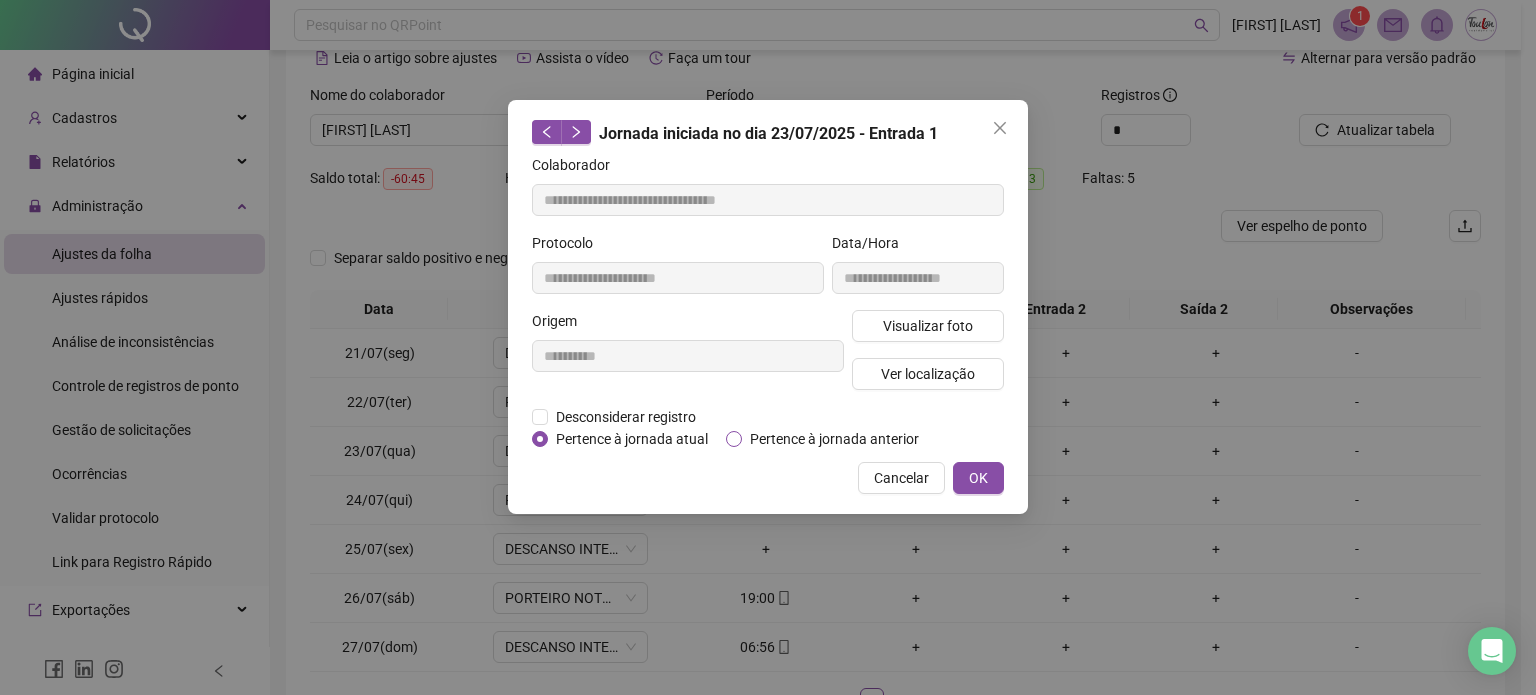 click on "Pertence à jornada anterior" at bounding box center [834, 439] 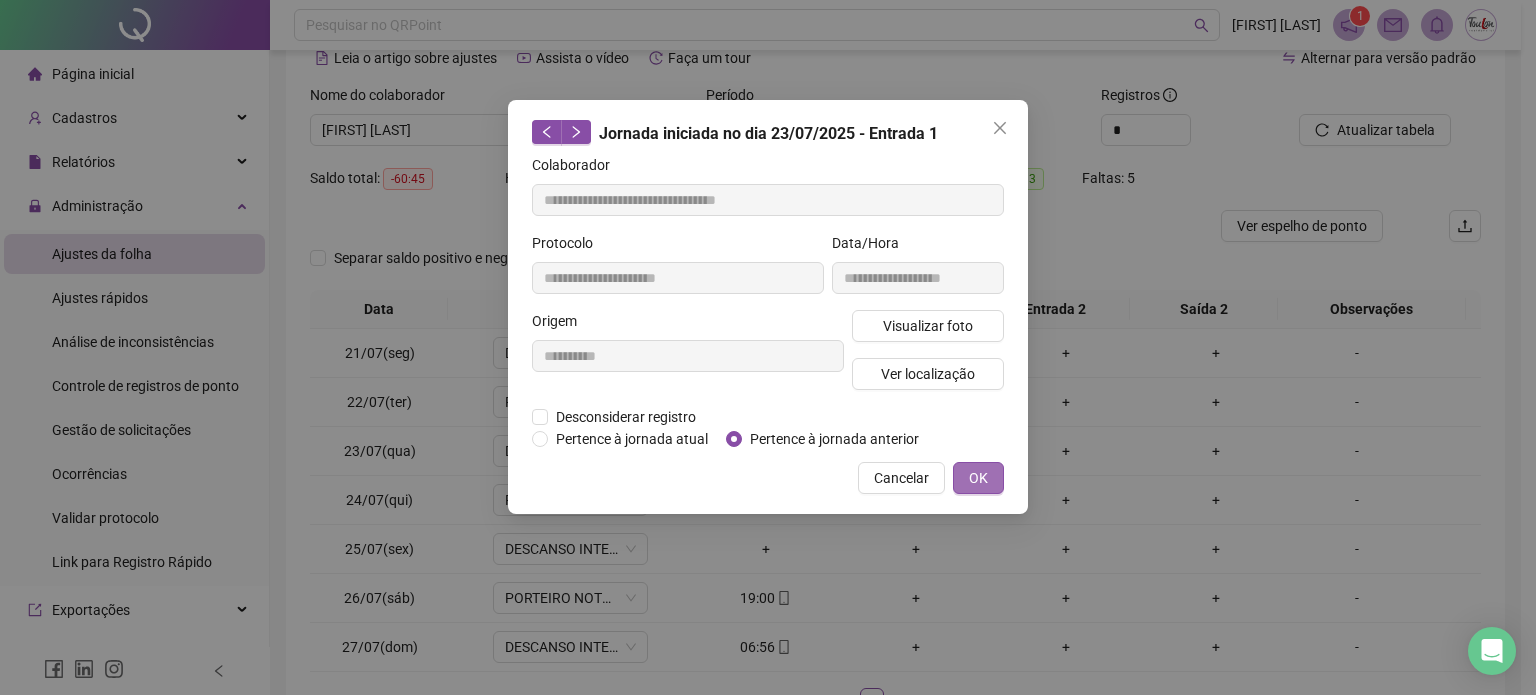 click on "OK" at bounding box center (978, 478) 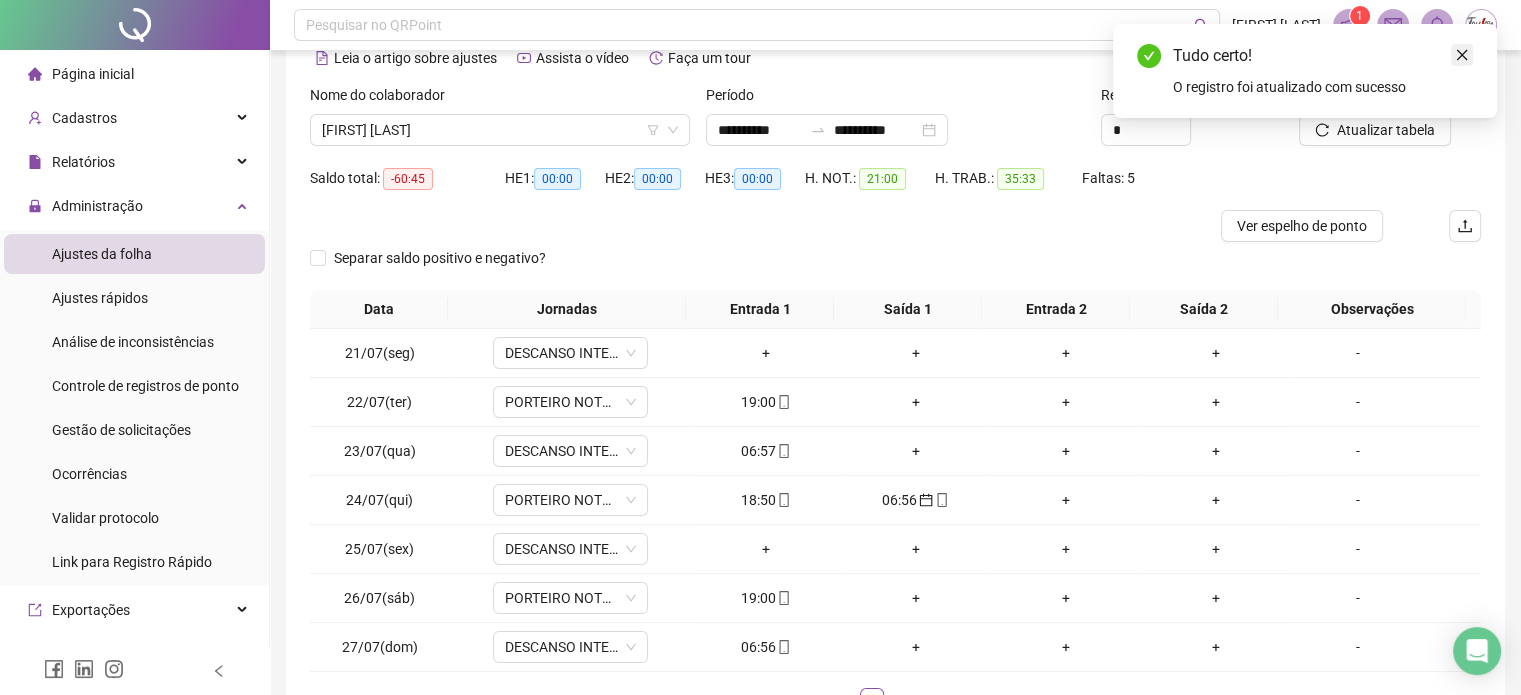 click 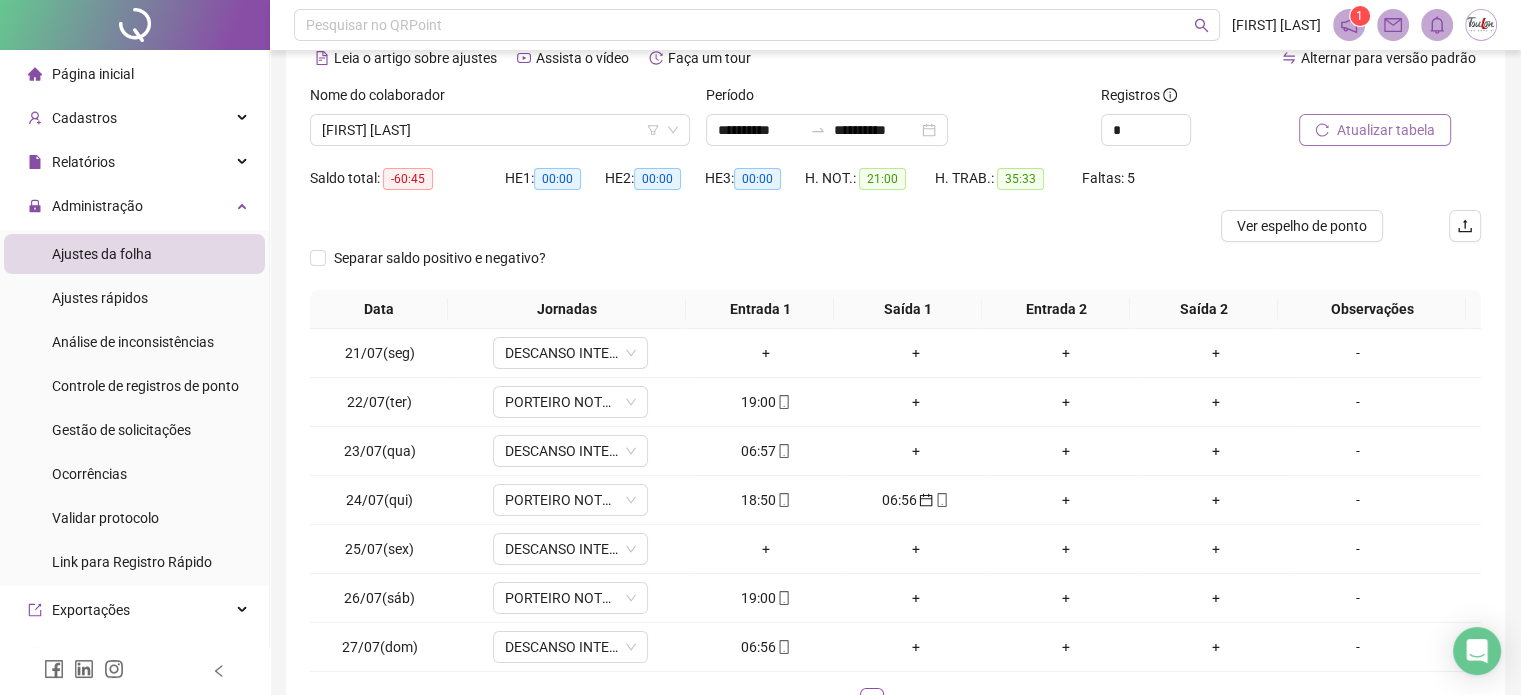 click on "Atualizar tabela" at bounding box center (1386, 130) 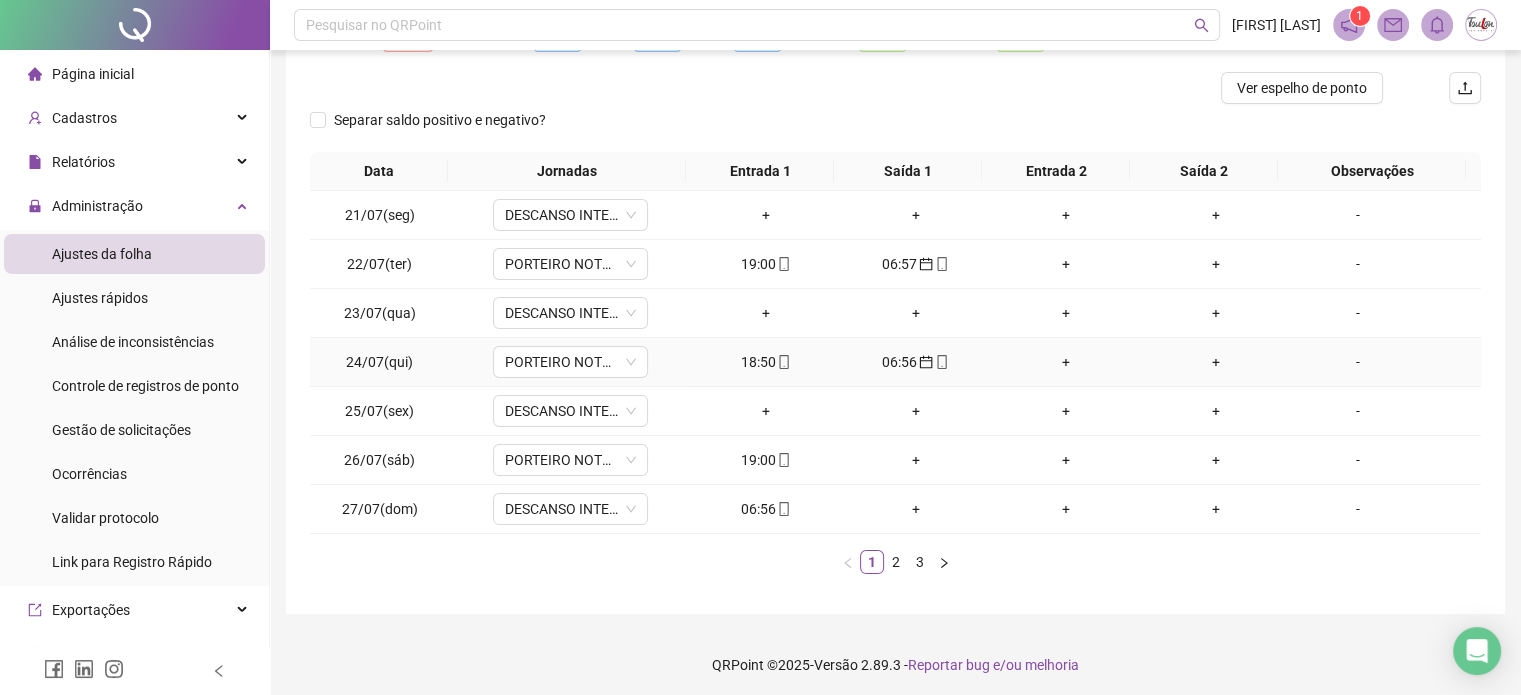 scroll, scrollTop: 241, scrollLeft: 0, axis: vertical 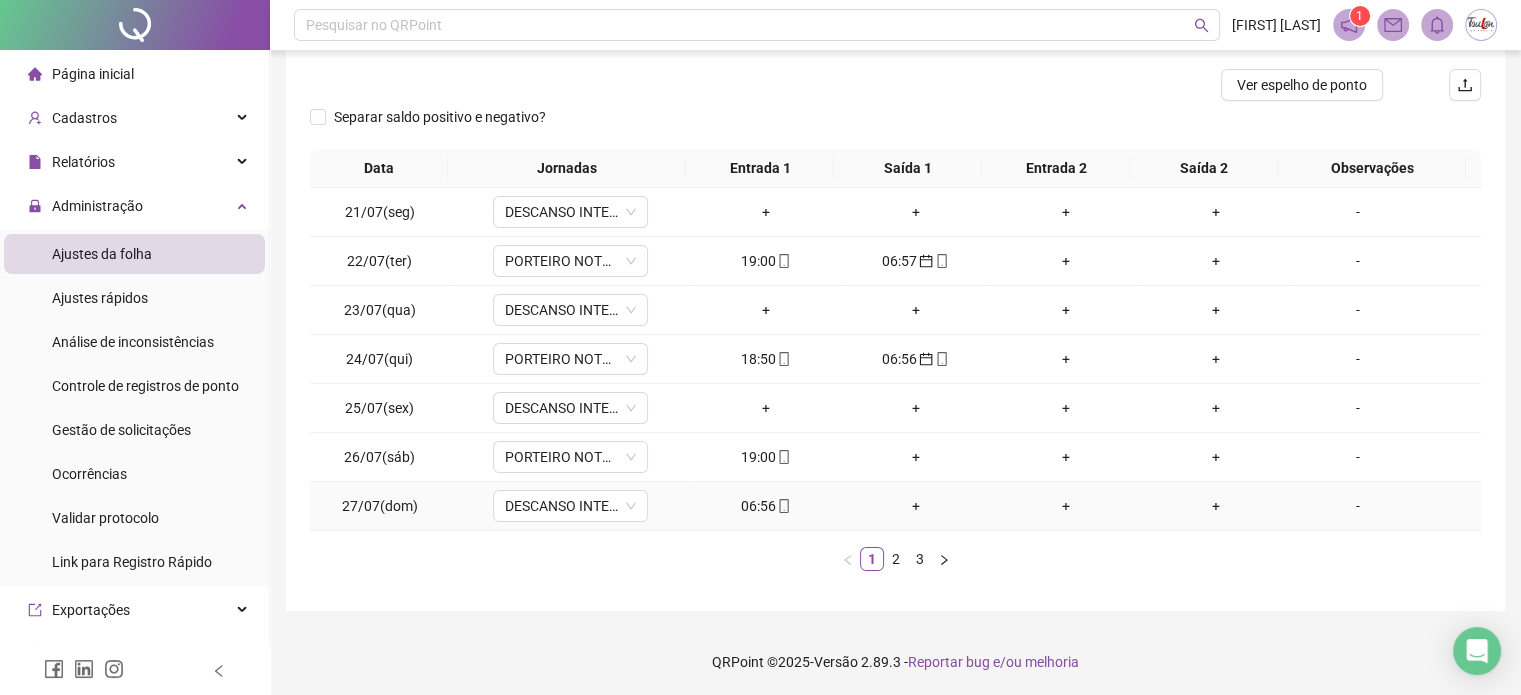 click on "06:56" at bounding box center (766, 506) 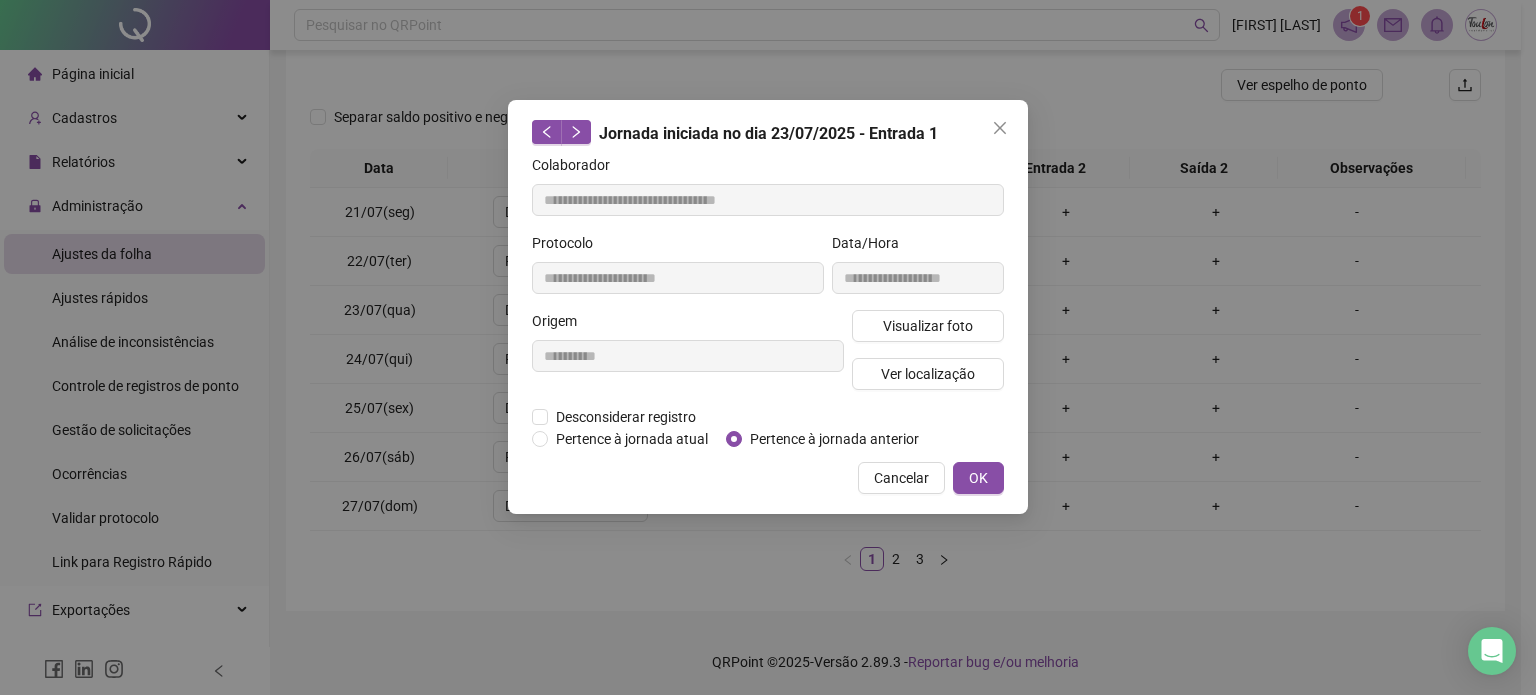 type on "**********" 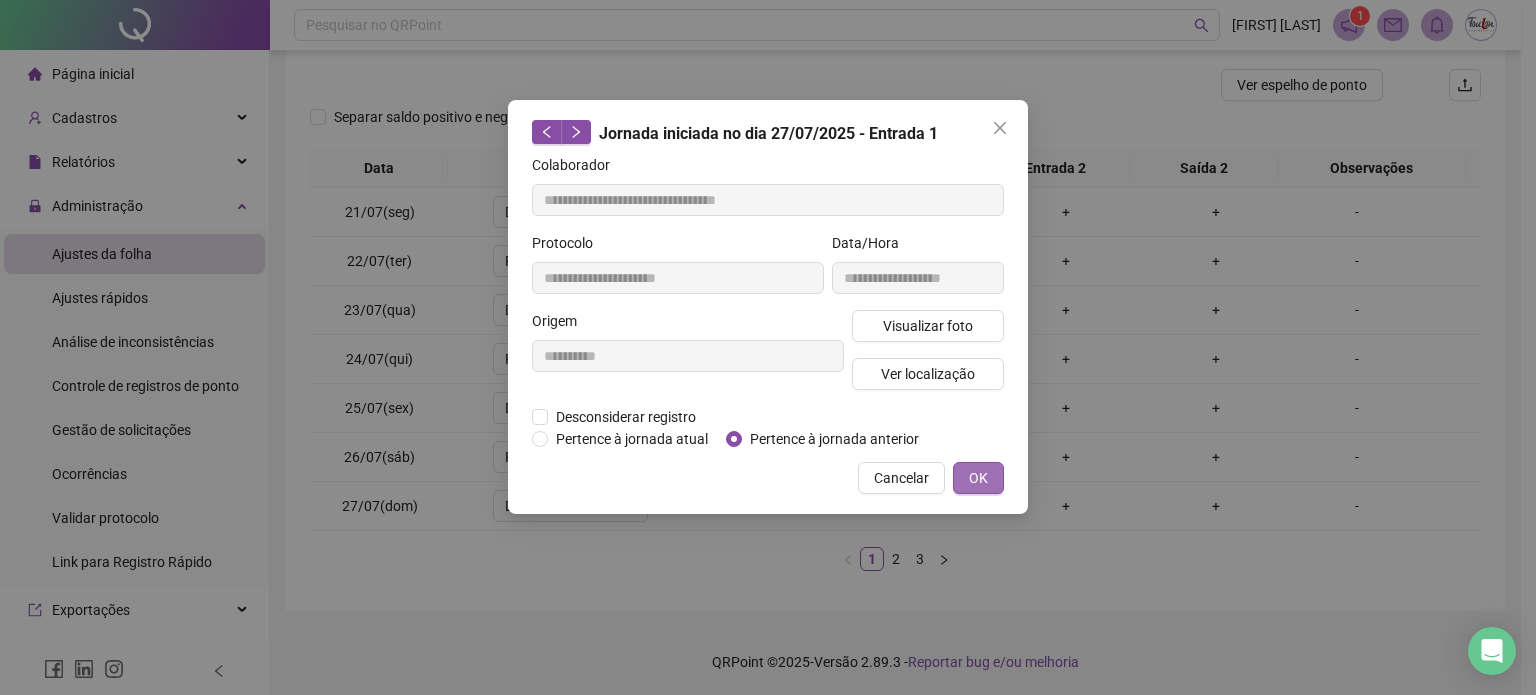 click on "OK" at bounding box center [978, 478] 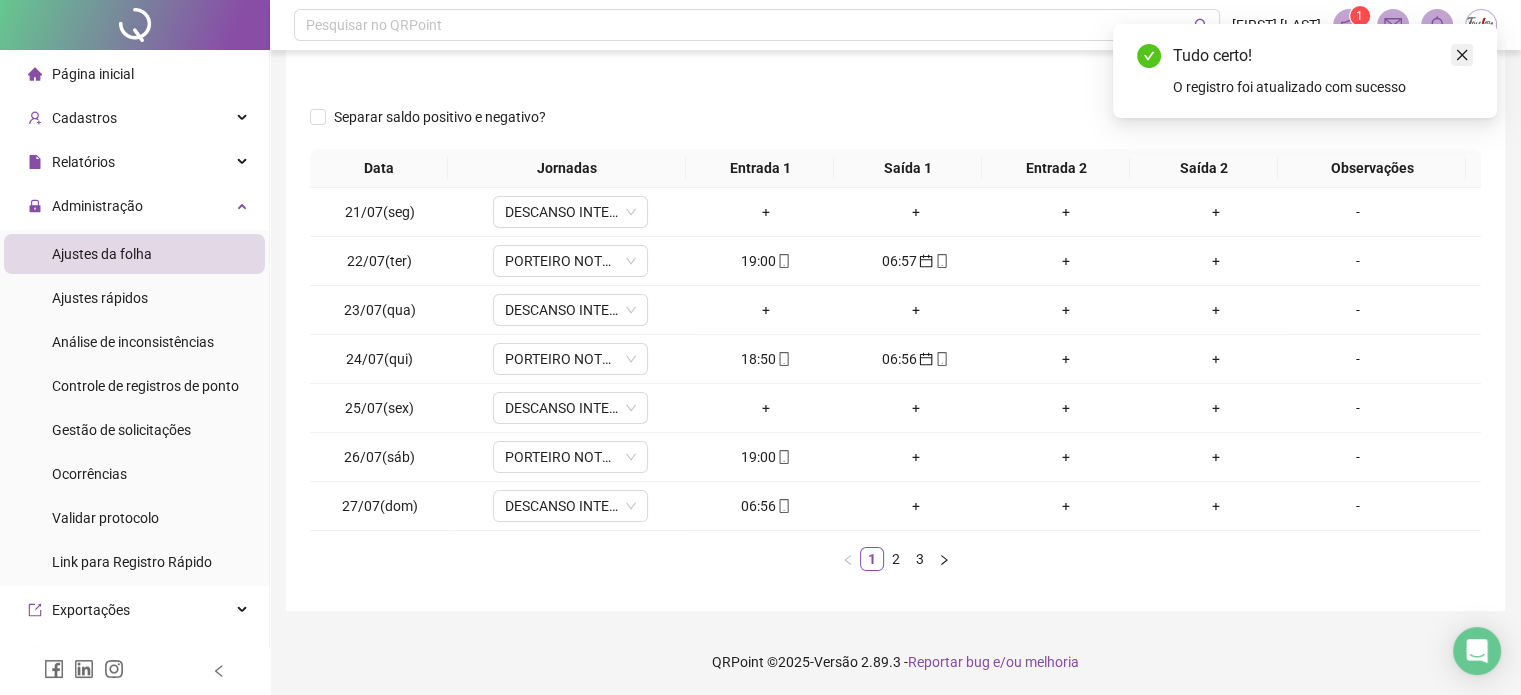 click 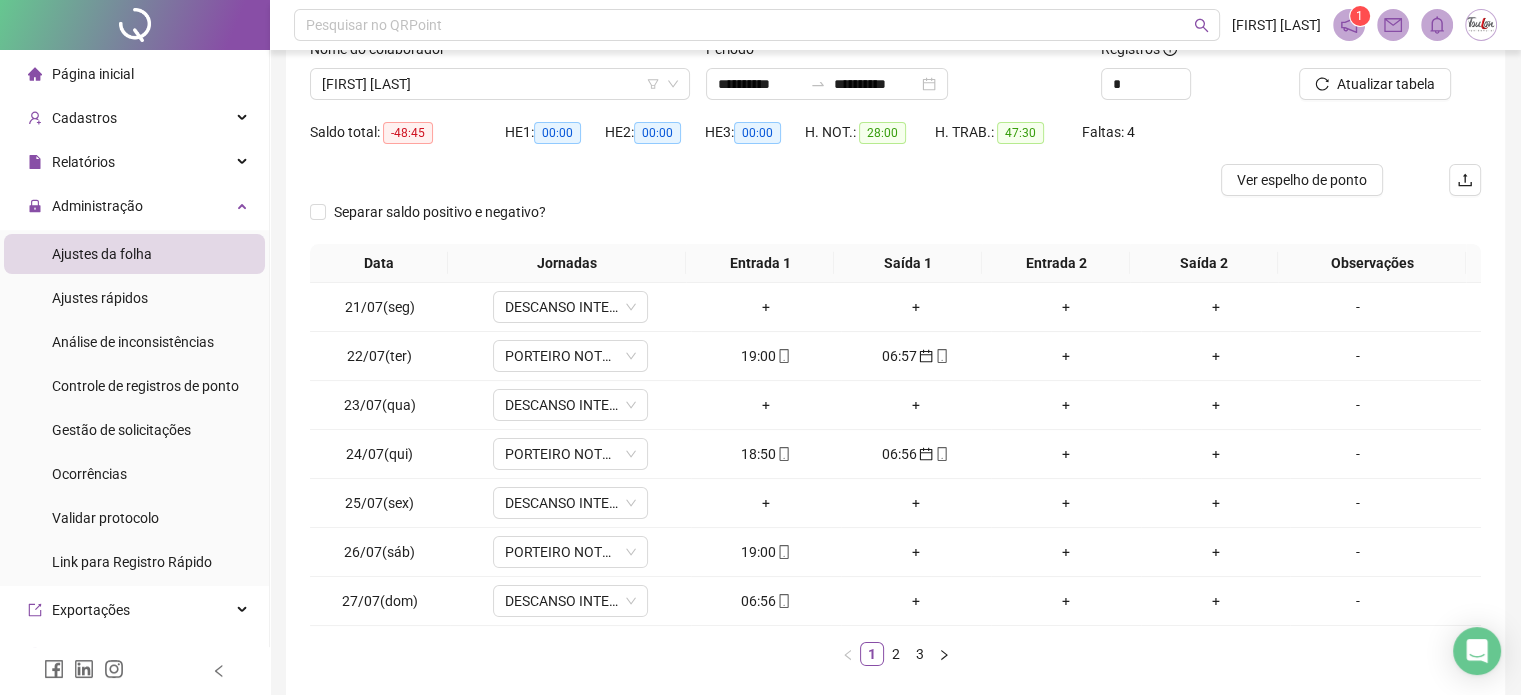 scroll, scrollTop: 141, scrollLeft: 0, axis: vertical 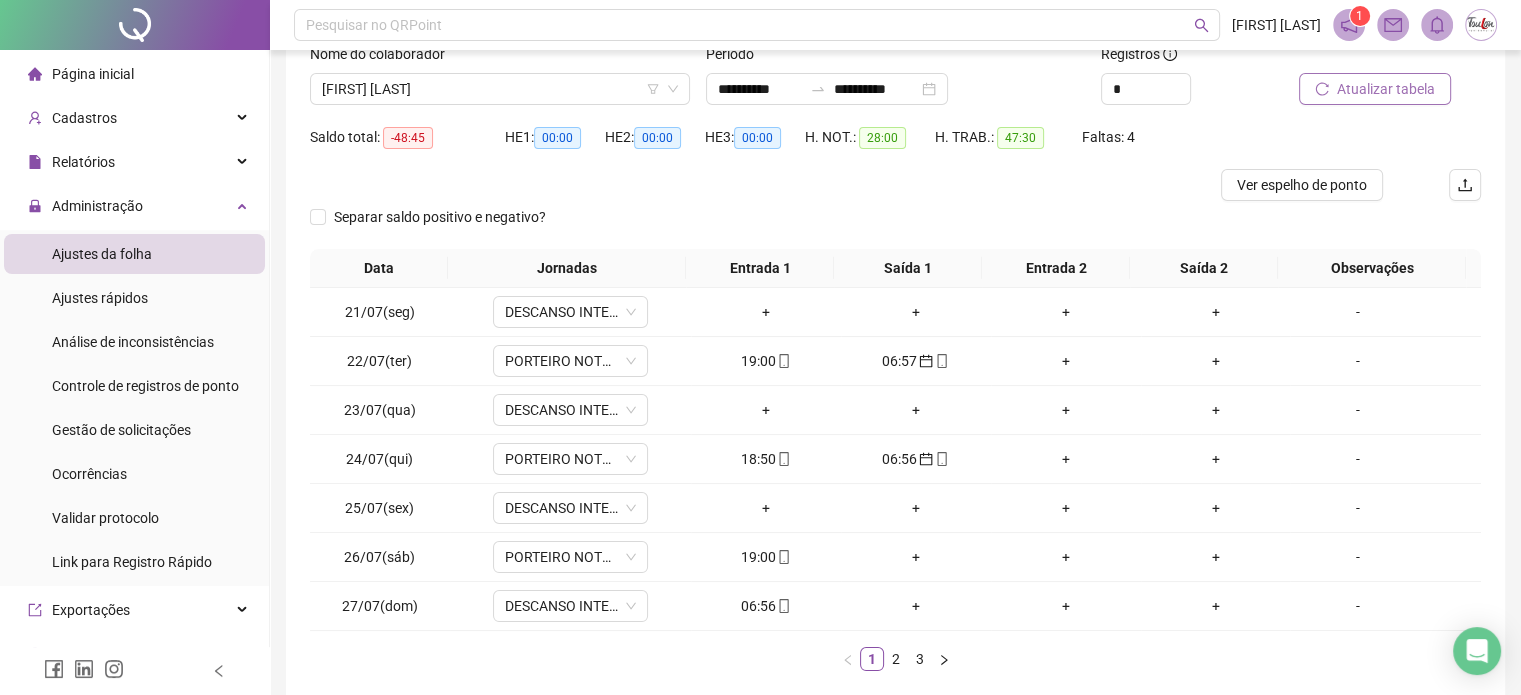 click on "Atualizar tabela" at bounding box center [1386, 89] 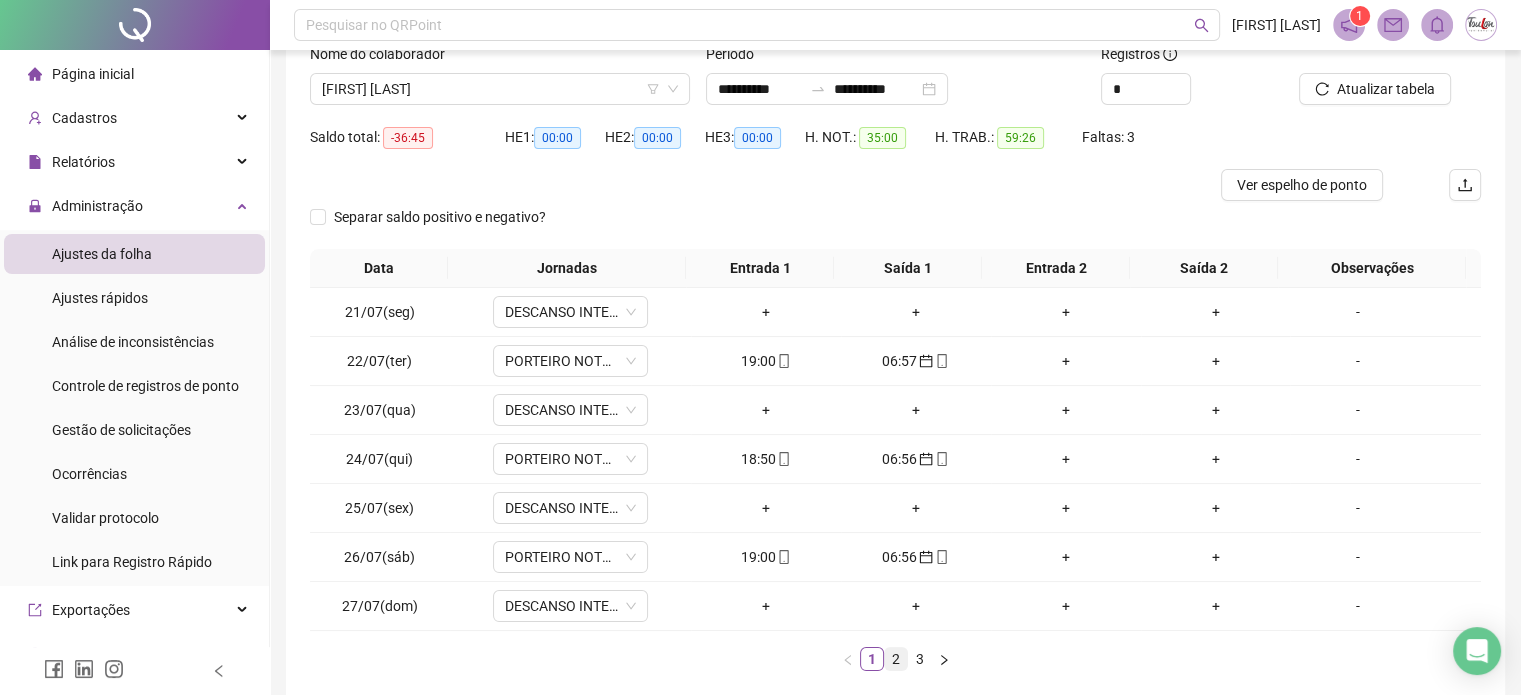 click on "2" at bounding box center [896, 659] 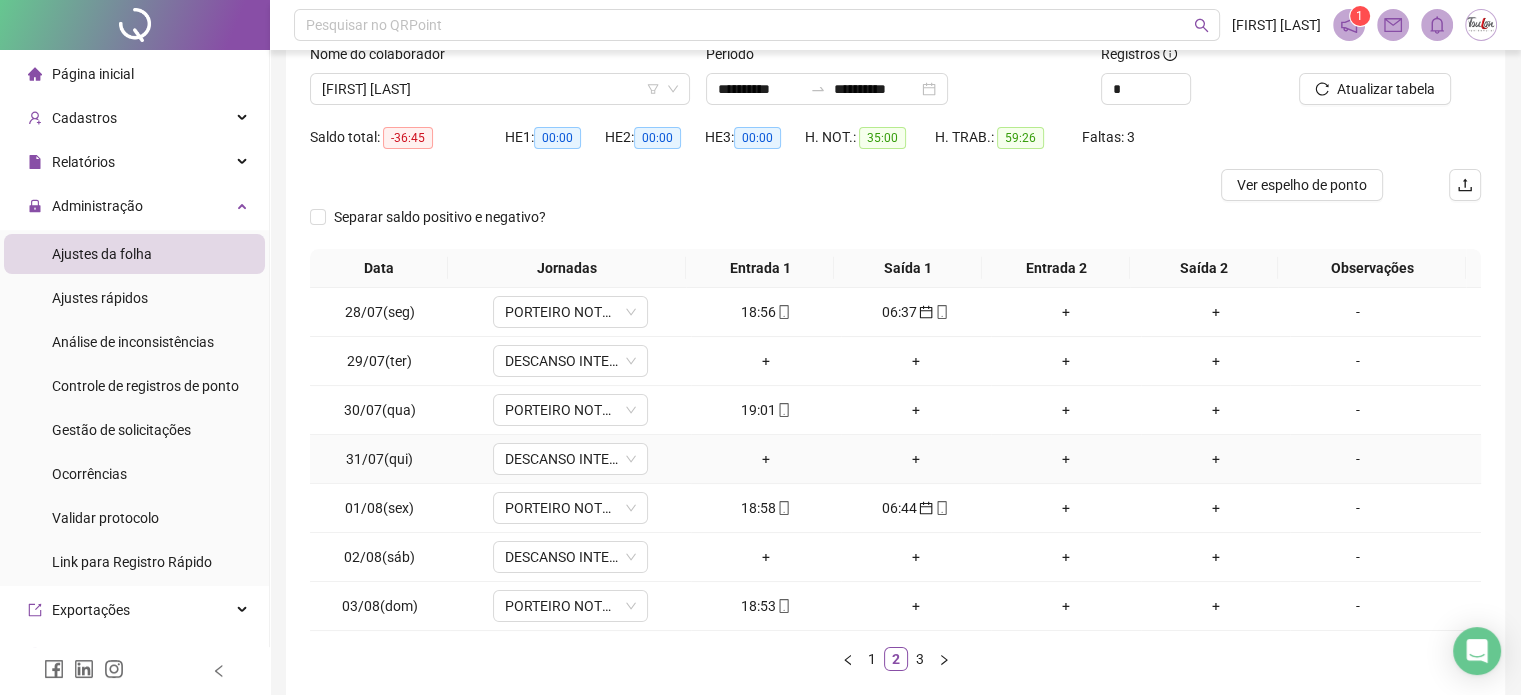 click on "+" at bounding box center (916, 459) 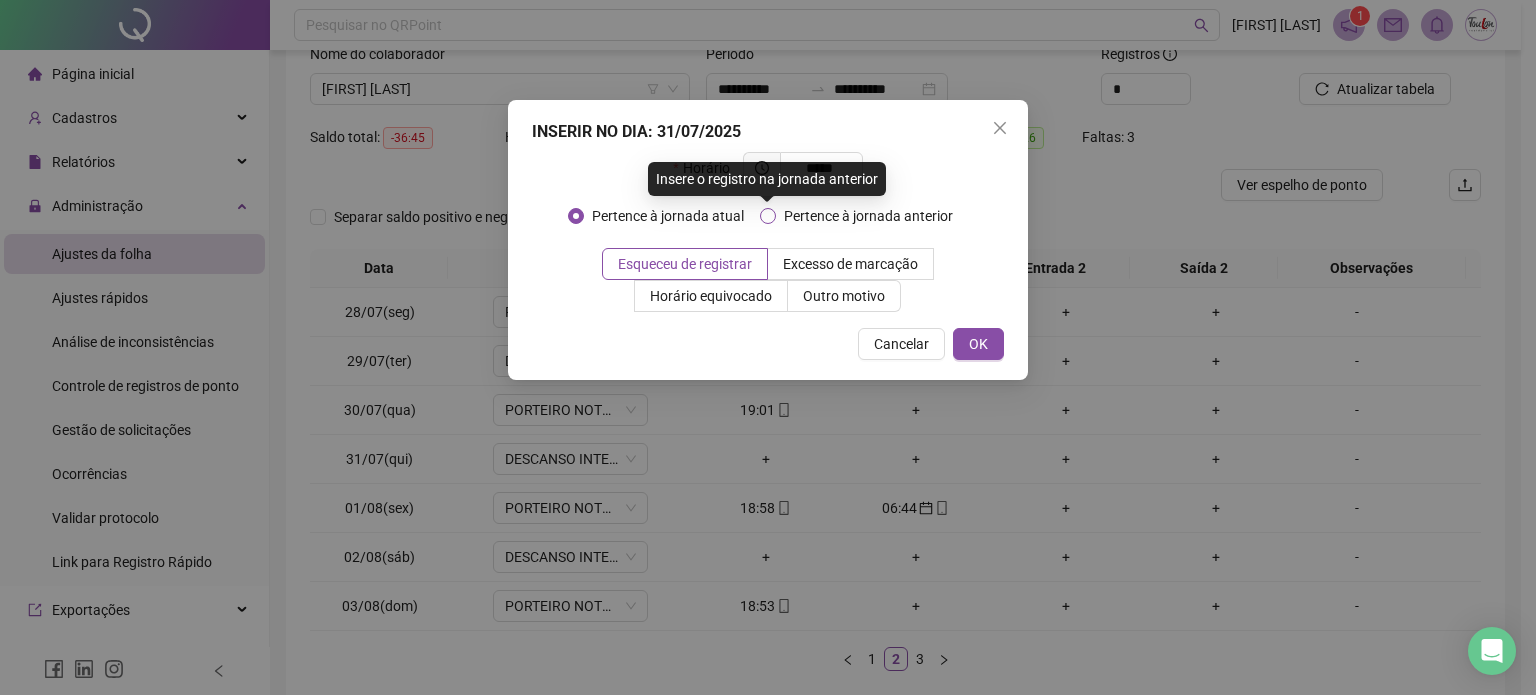 type on "*****" 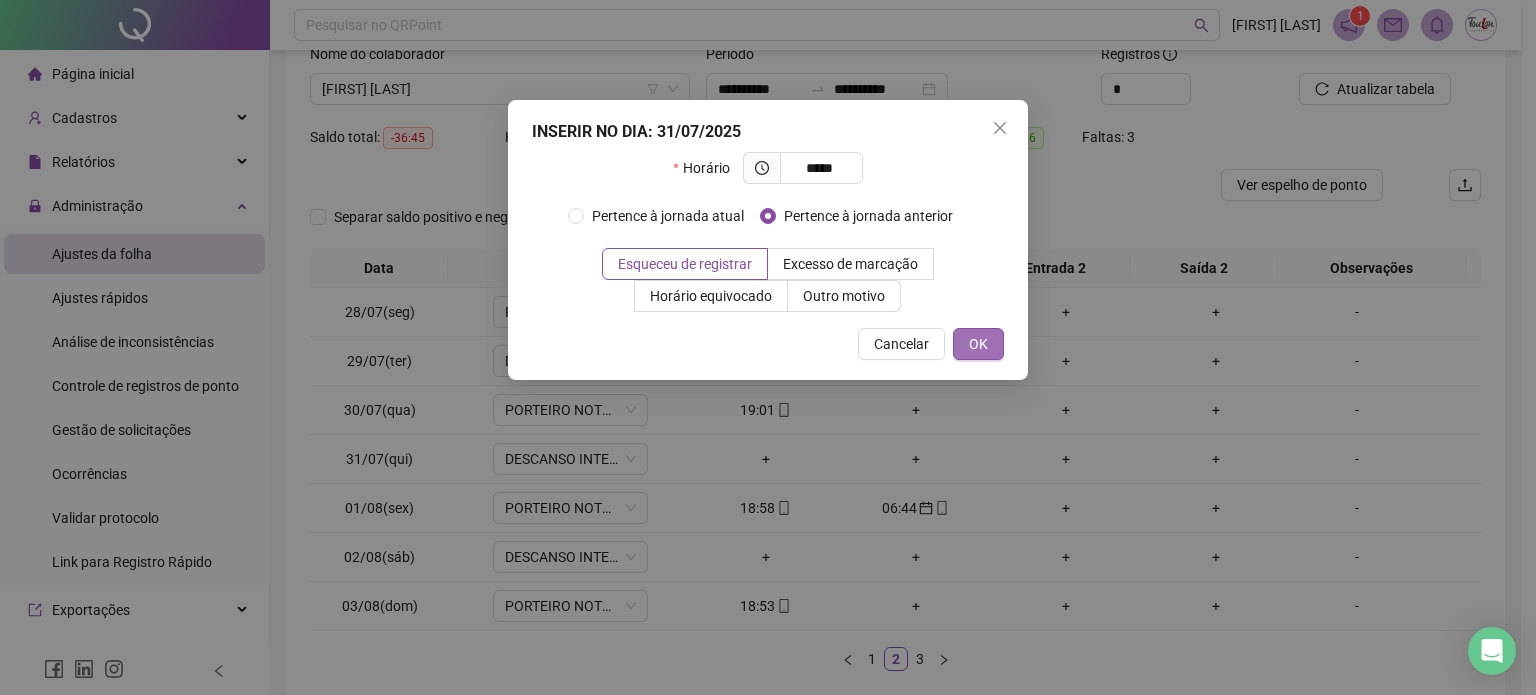 click on "OK" at bounding box center [978, 344] 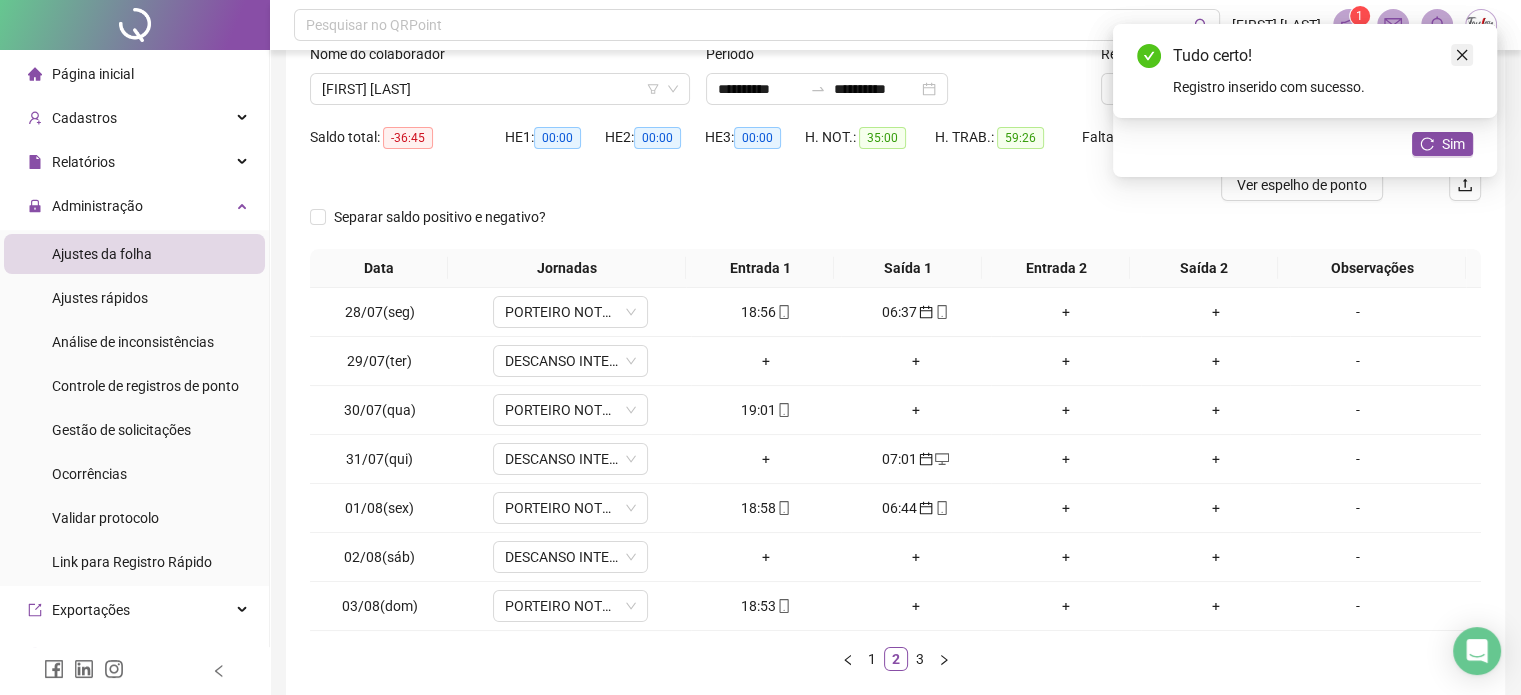 click 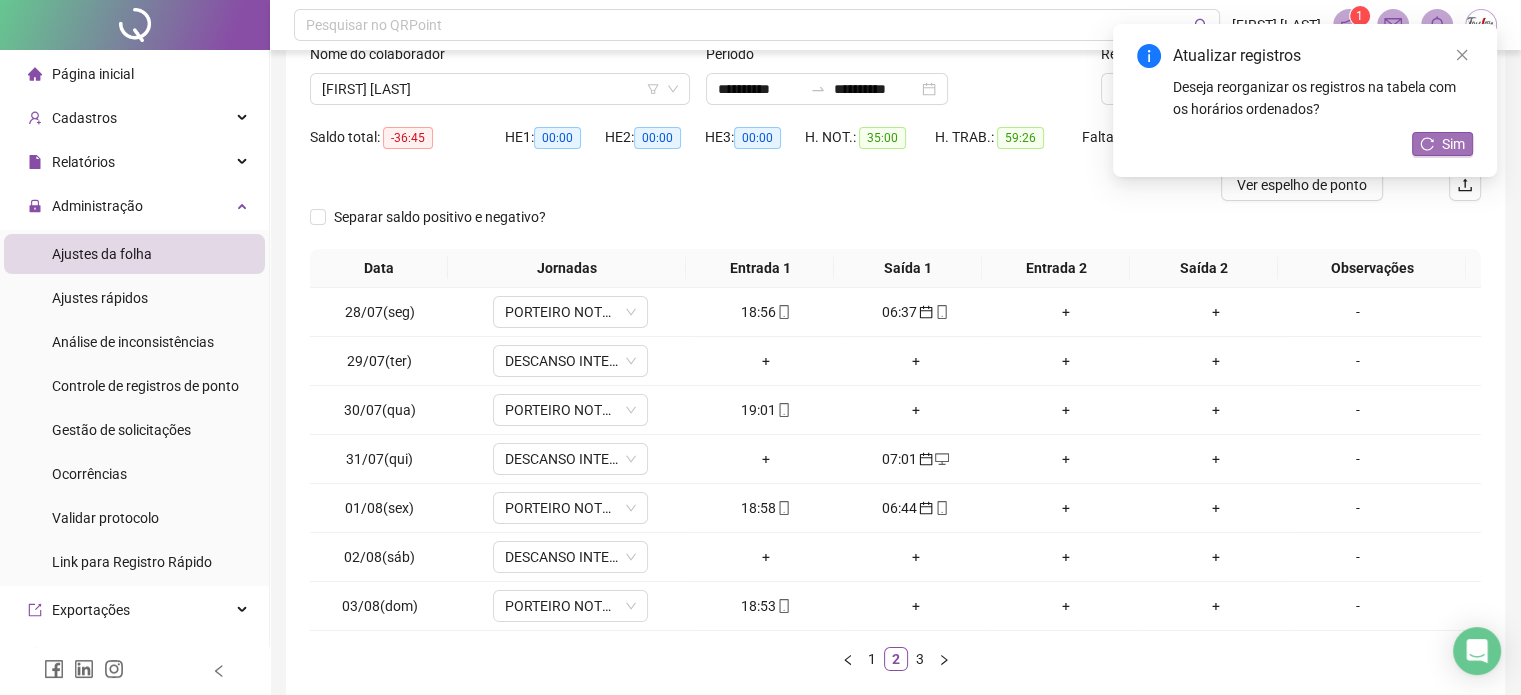 click on "Sim" at bounding box center (1453, 144) 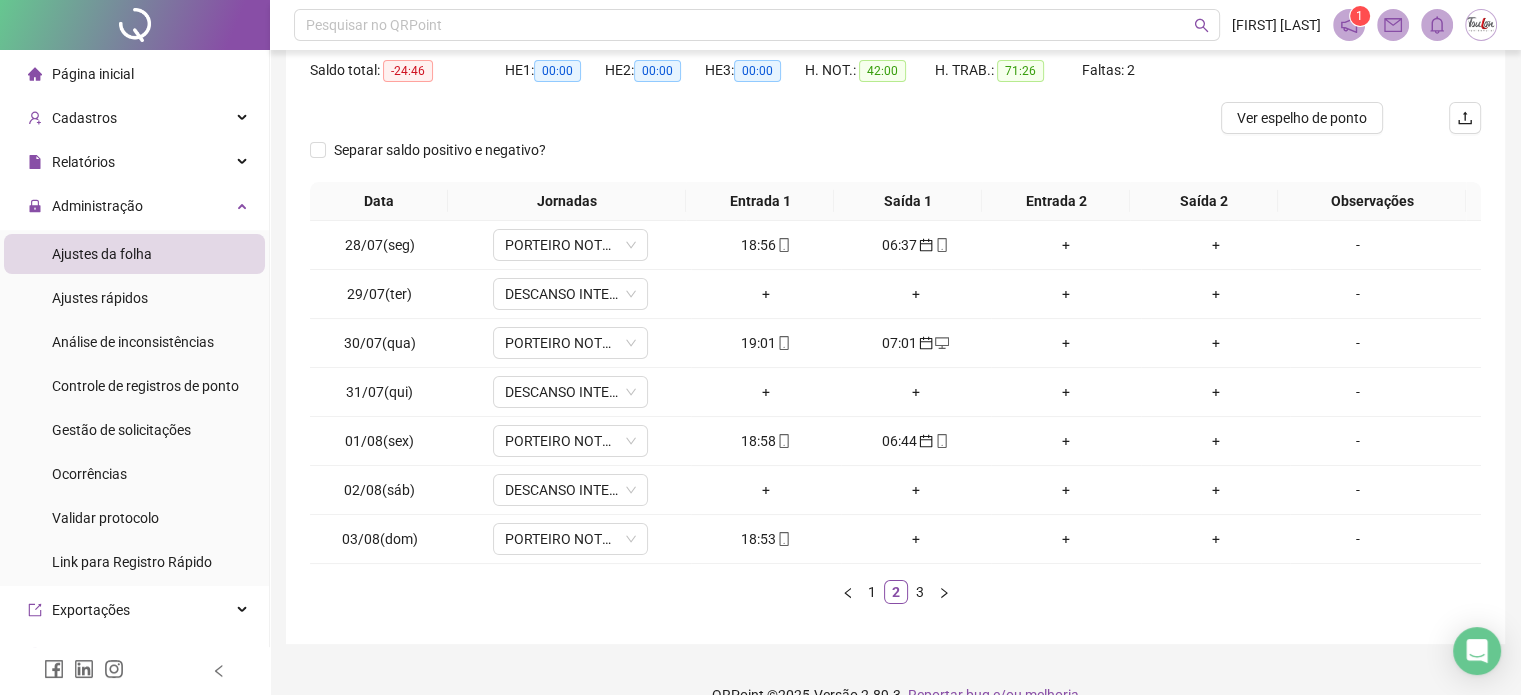 scroll, scrollTop: 241, scrollLeft: 0, axis: vertical 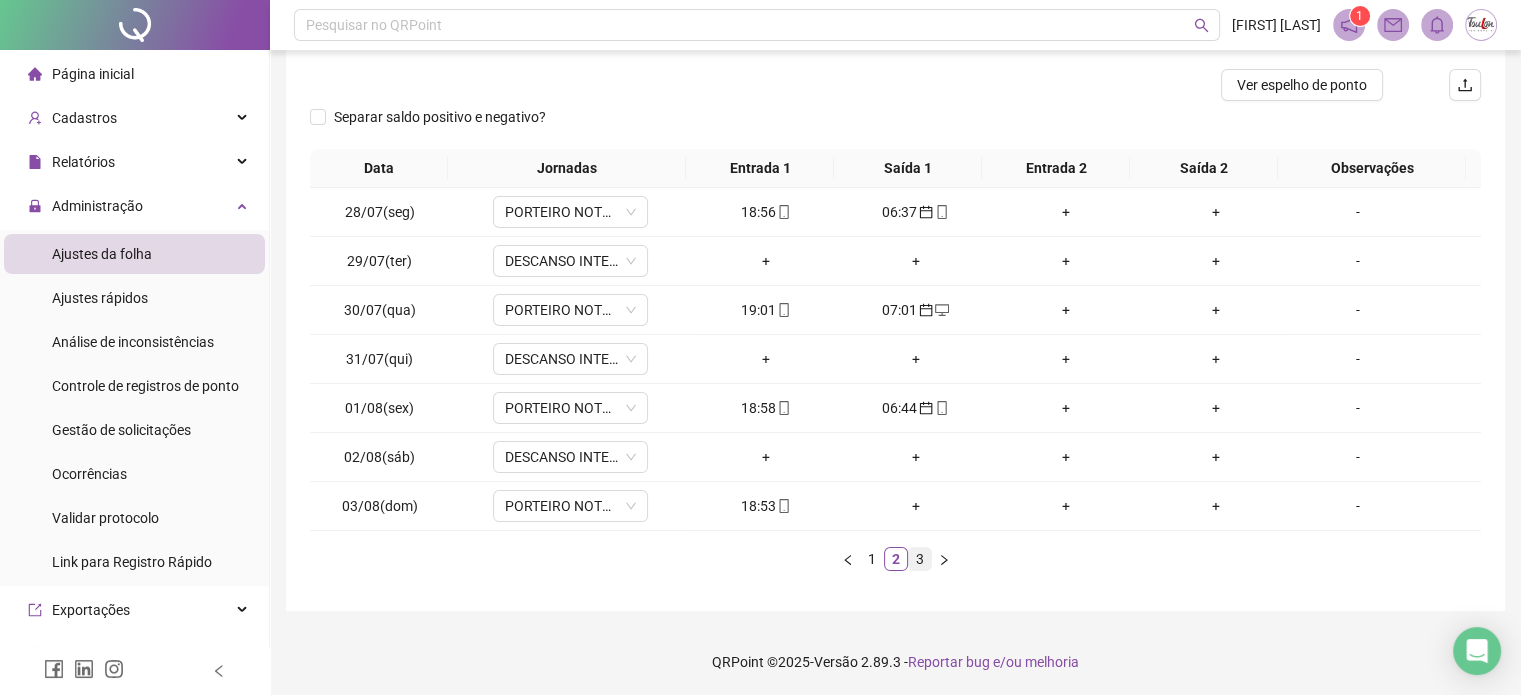 click on "3" at bounding box center (920, 559) 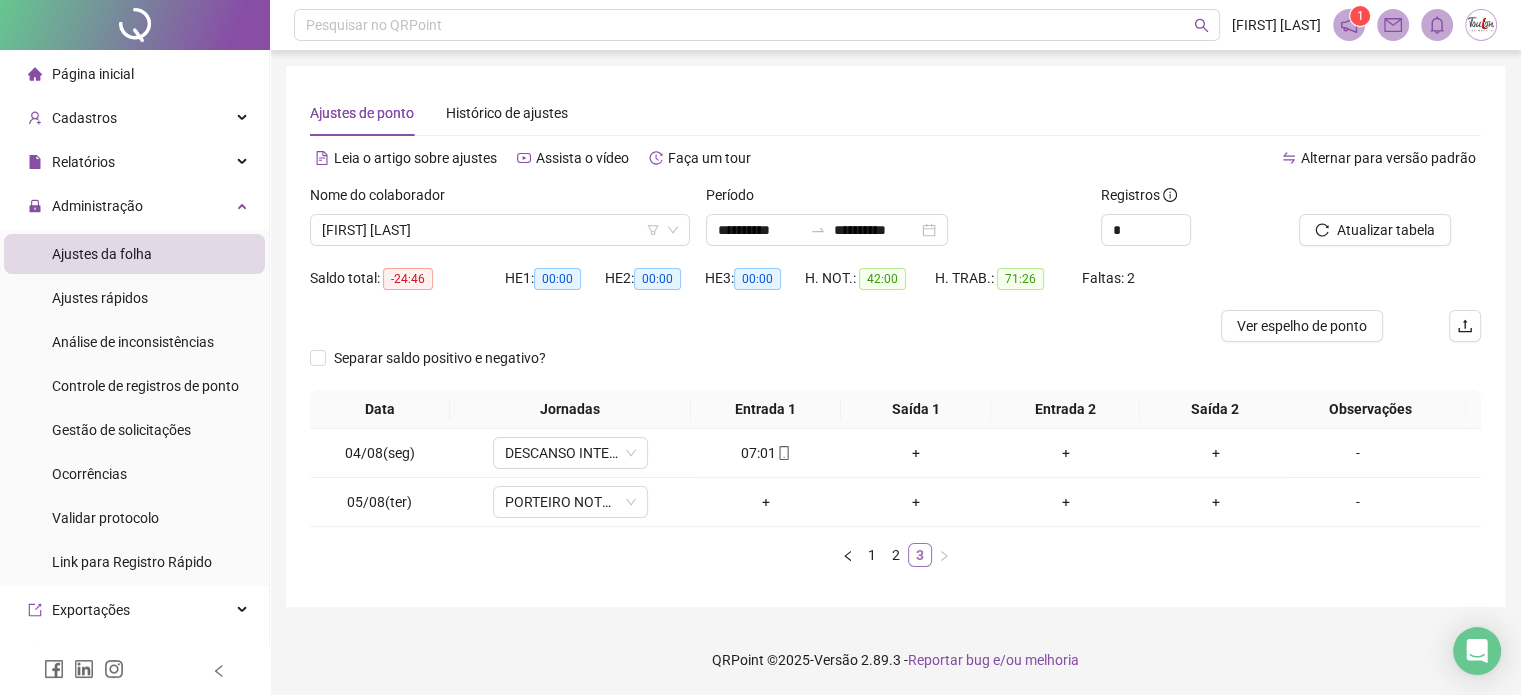 scroll, scrollTop: 0, scrollLeft: 0, axis: both 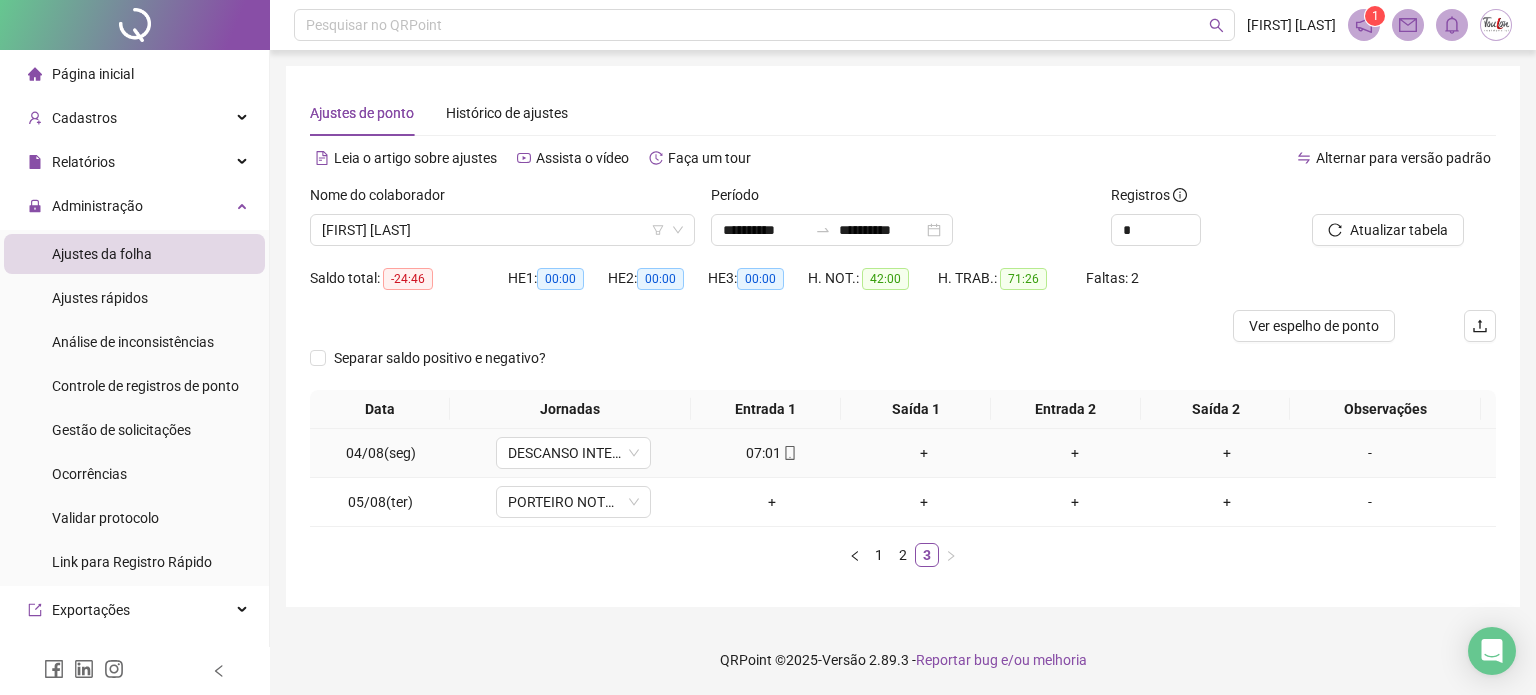 click 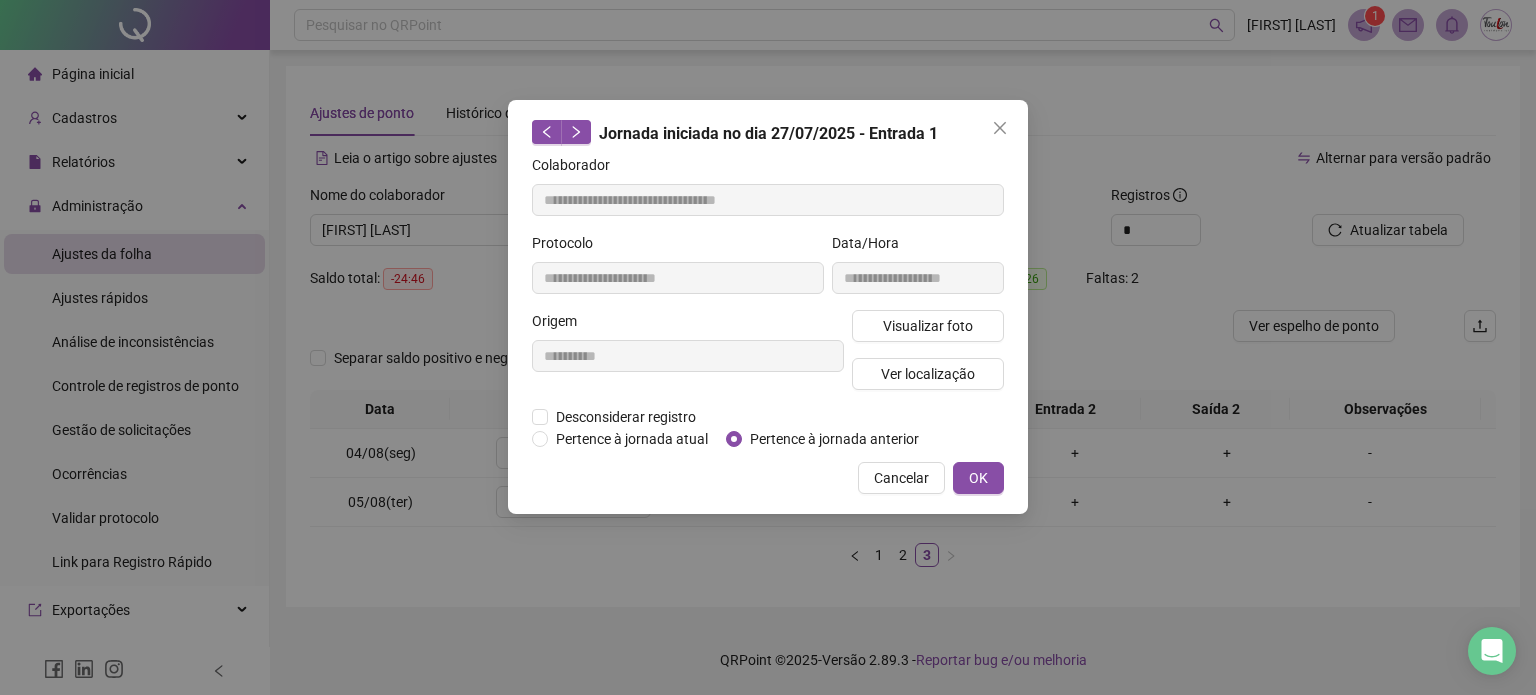 type on "**********" 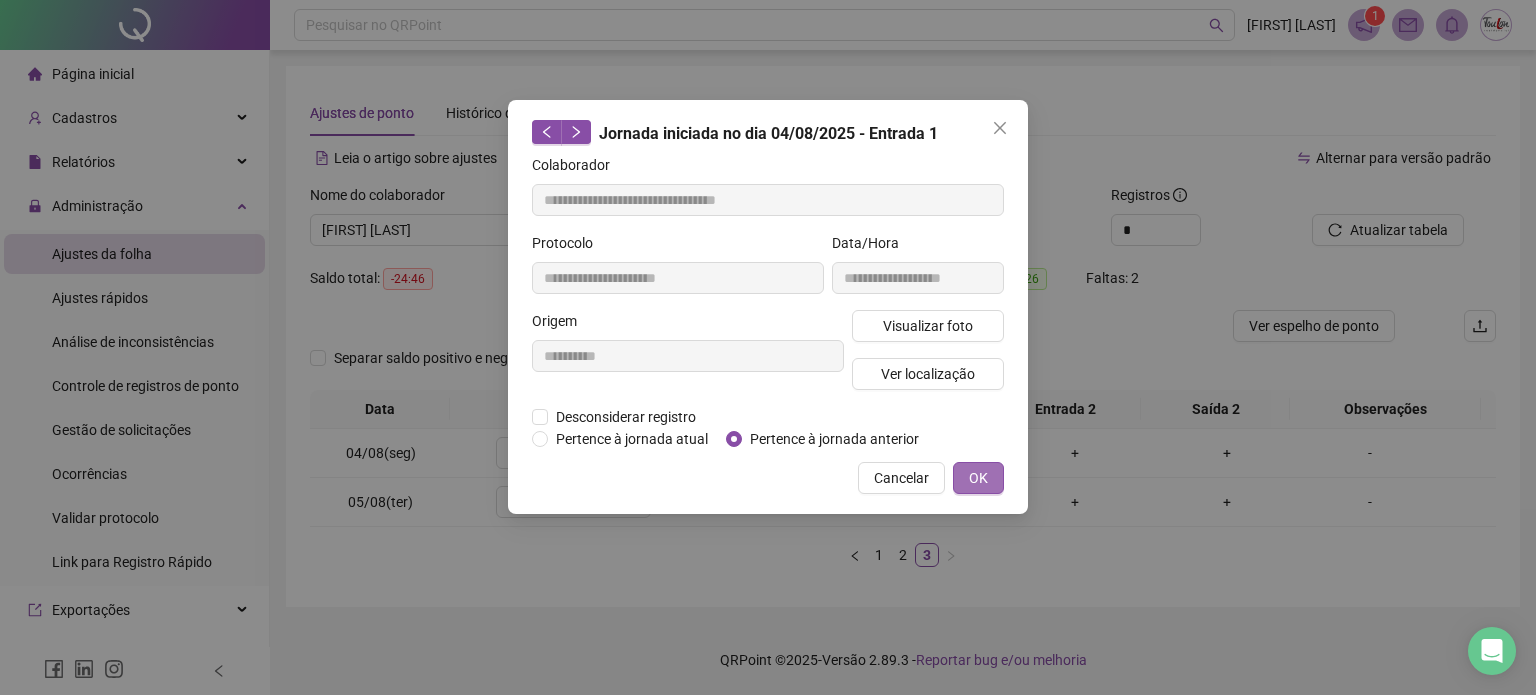click on "OK" at bounding box center (978, 478) 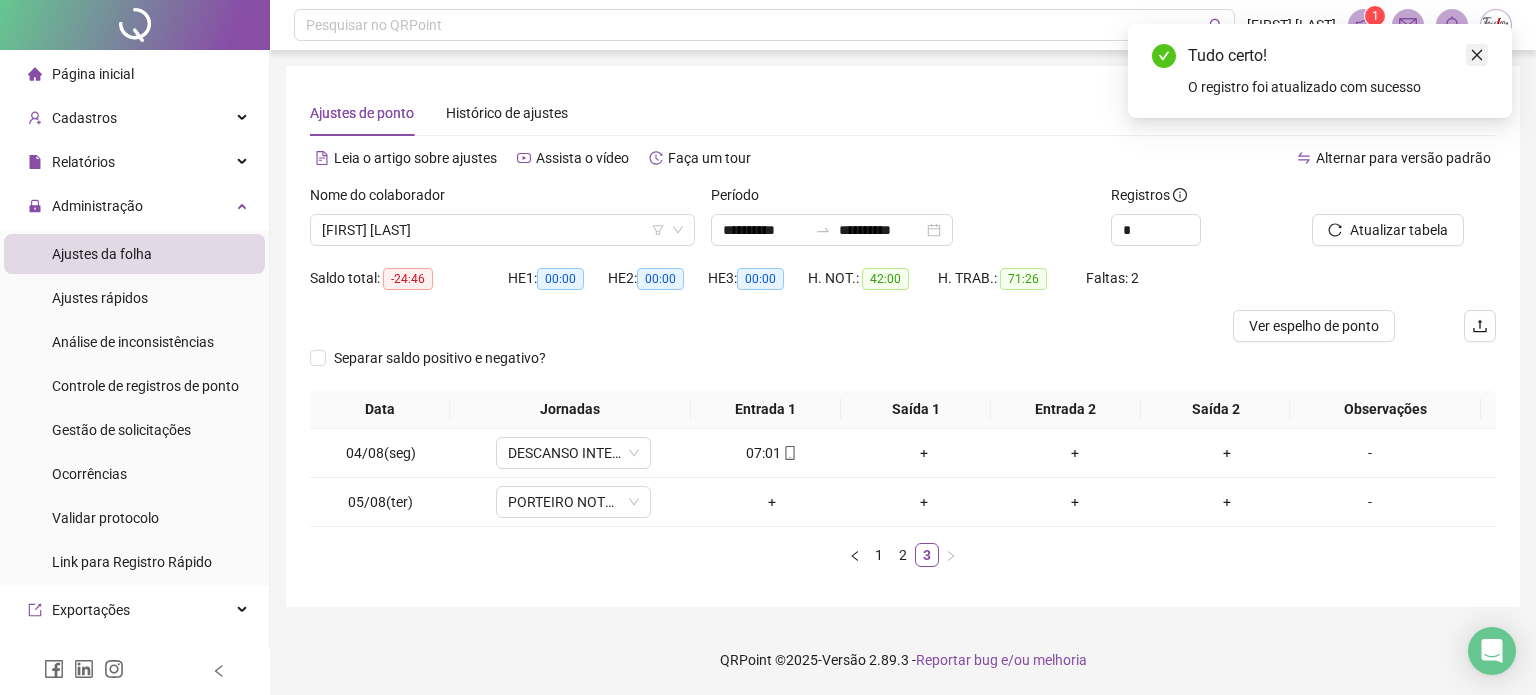 click 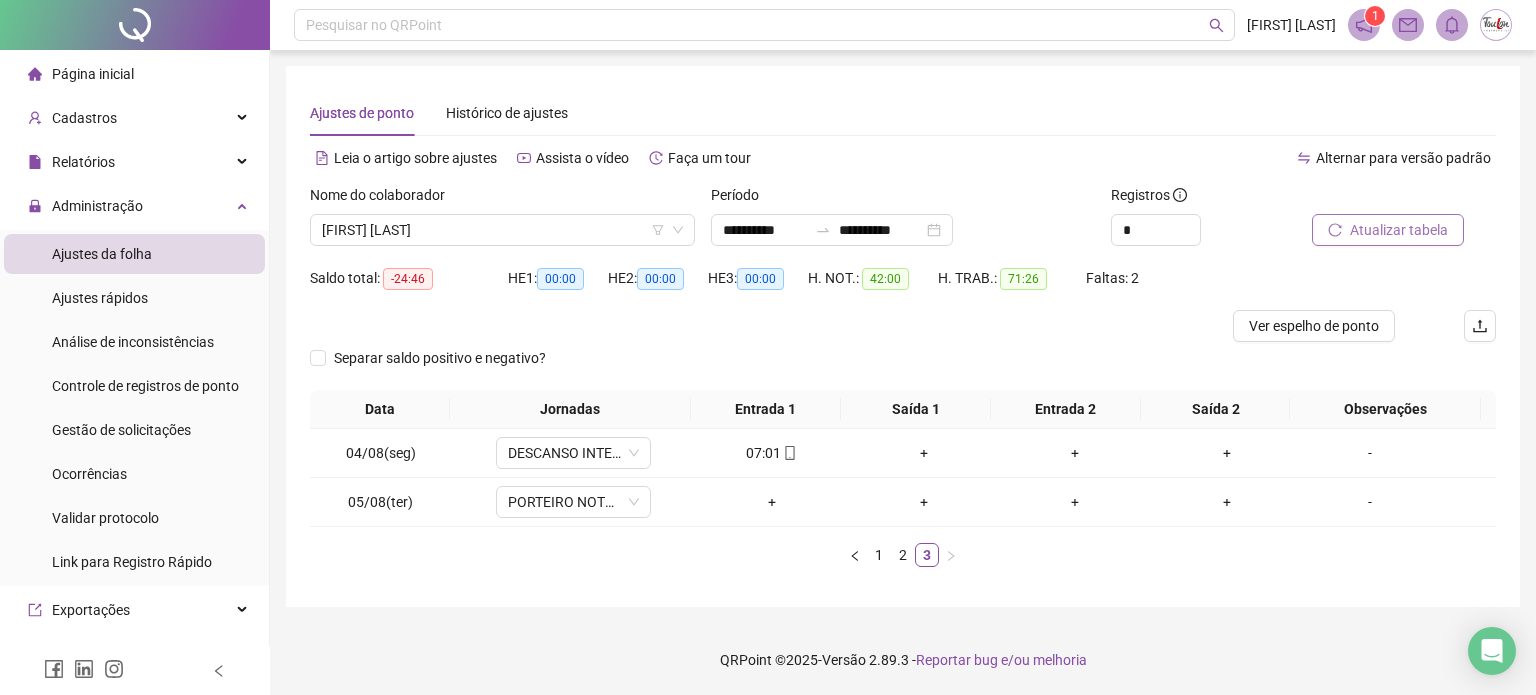 click on "Atualizar tabela" at bounding box center [1399, 230] 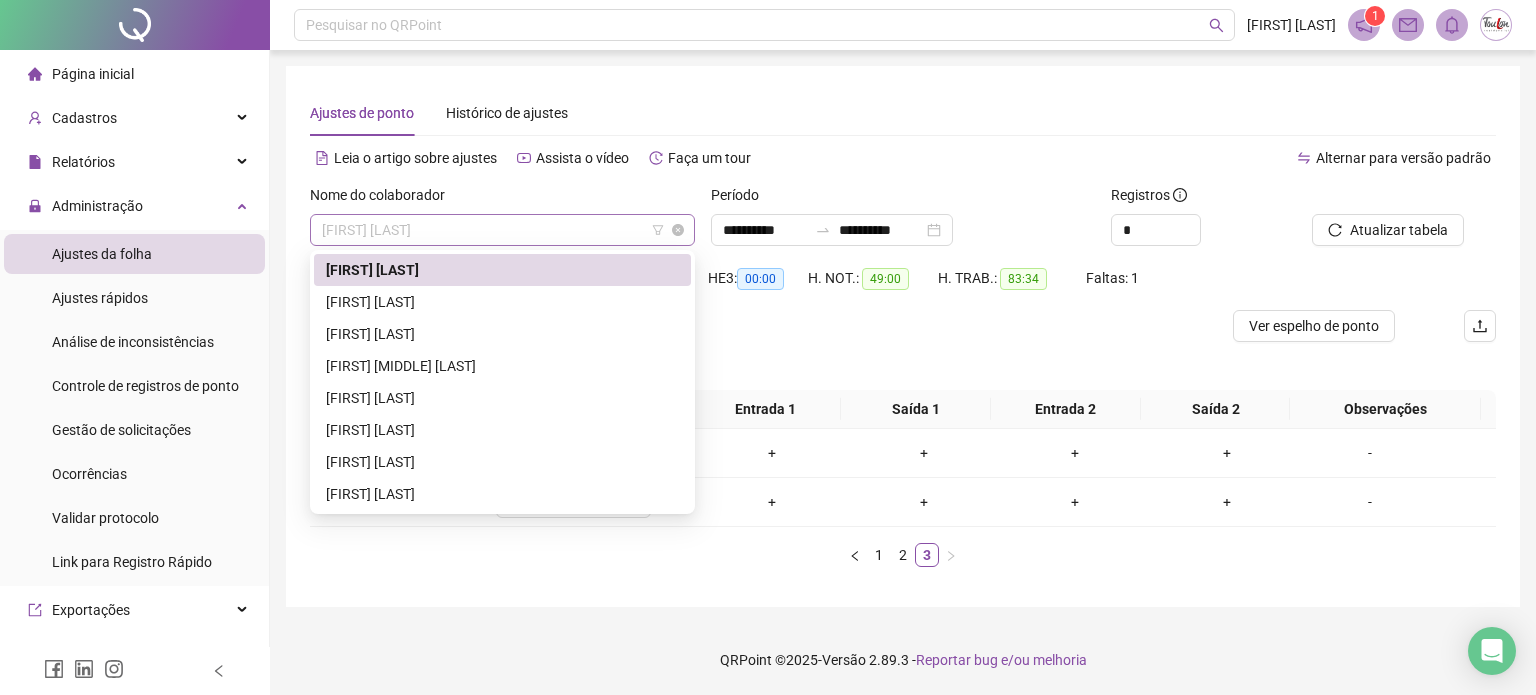 click on "[FIRST] [LAST]" at bounding box center (502, 230) 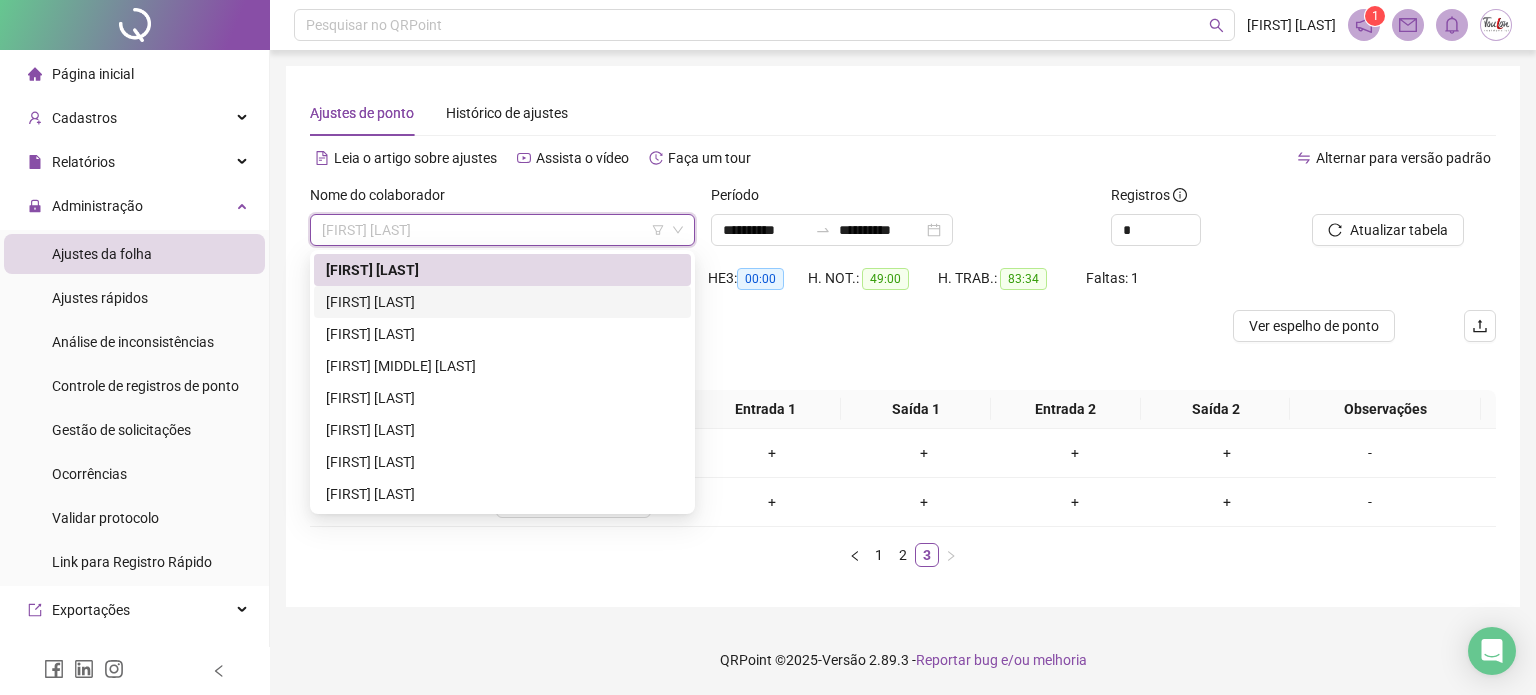 click on "[FIRST] [LAST]" at bounding box center [502, 302] 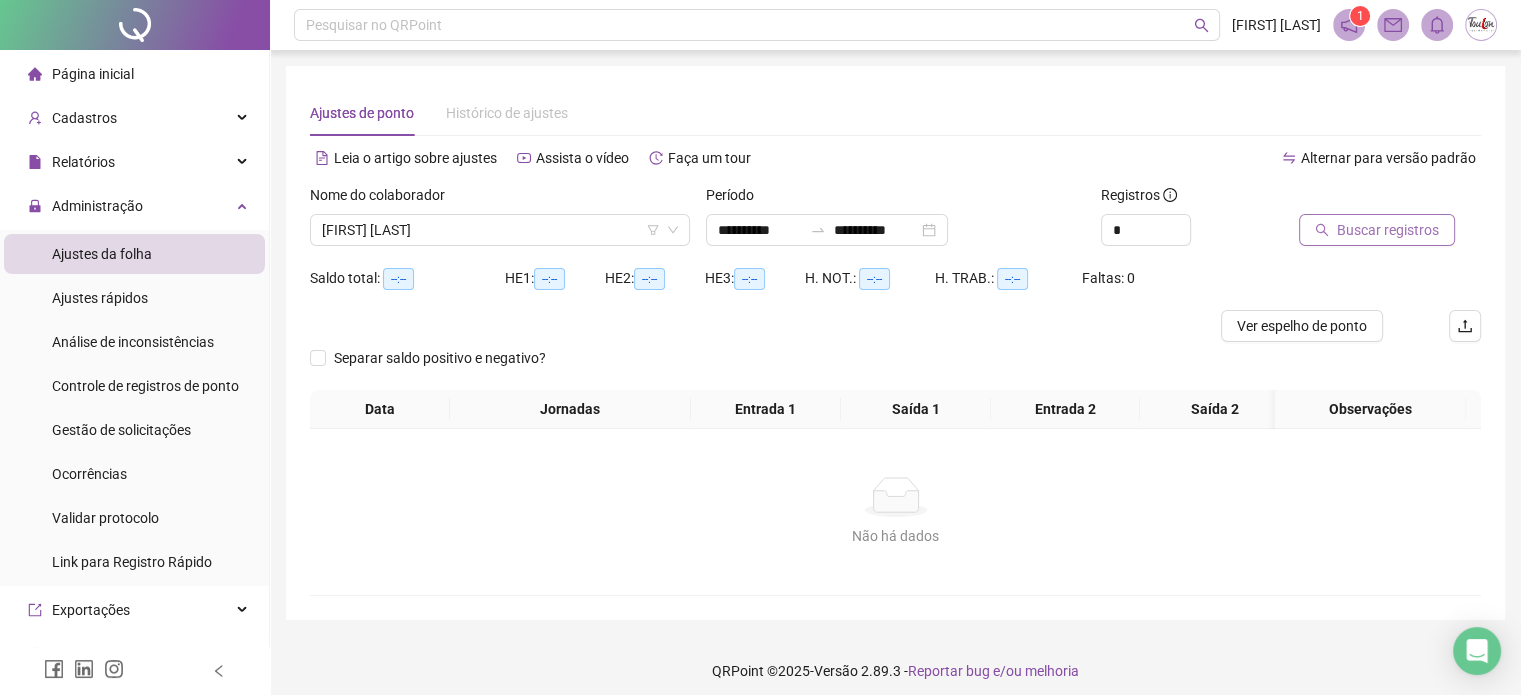 click on "Buscar registros" at bounding box center [1388, 230] 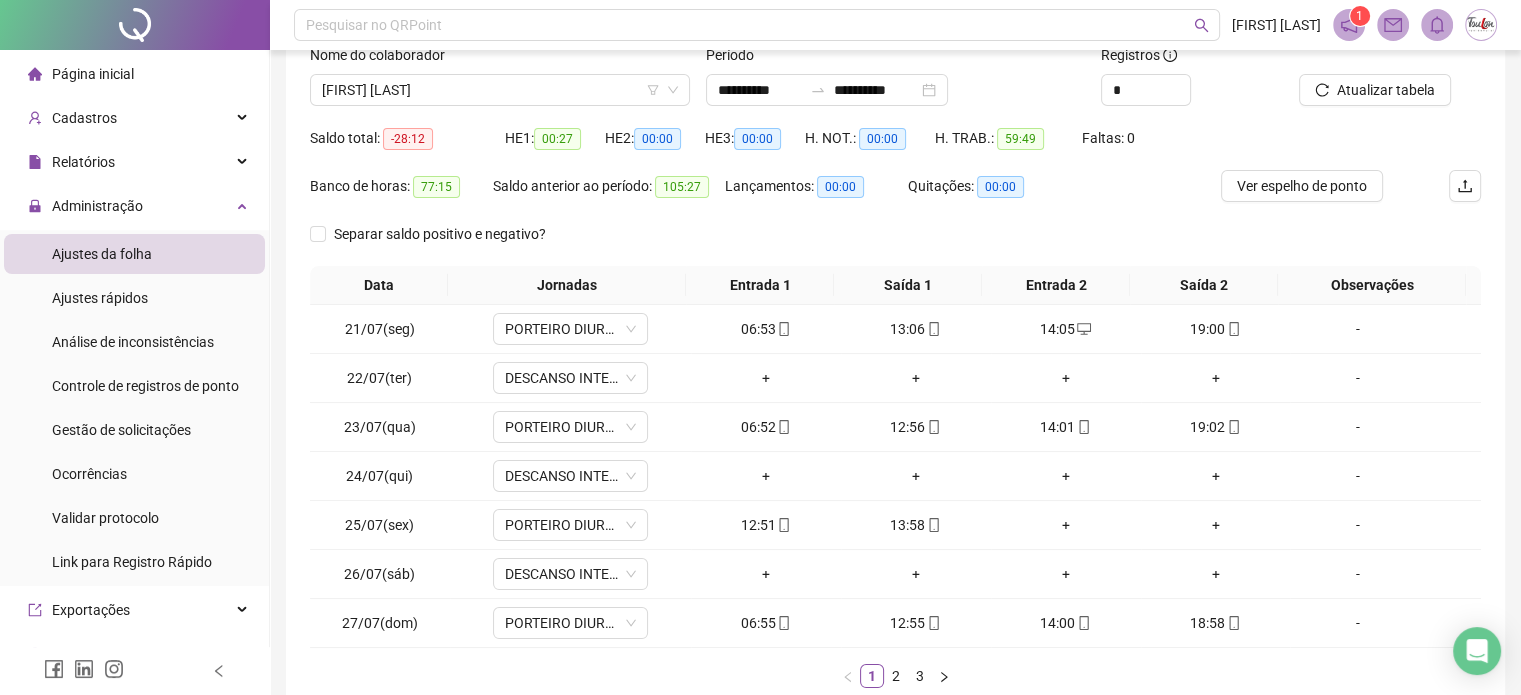 scroll, scrollTop: 134, scrollLeft: 0, axis: vertical 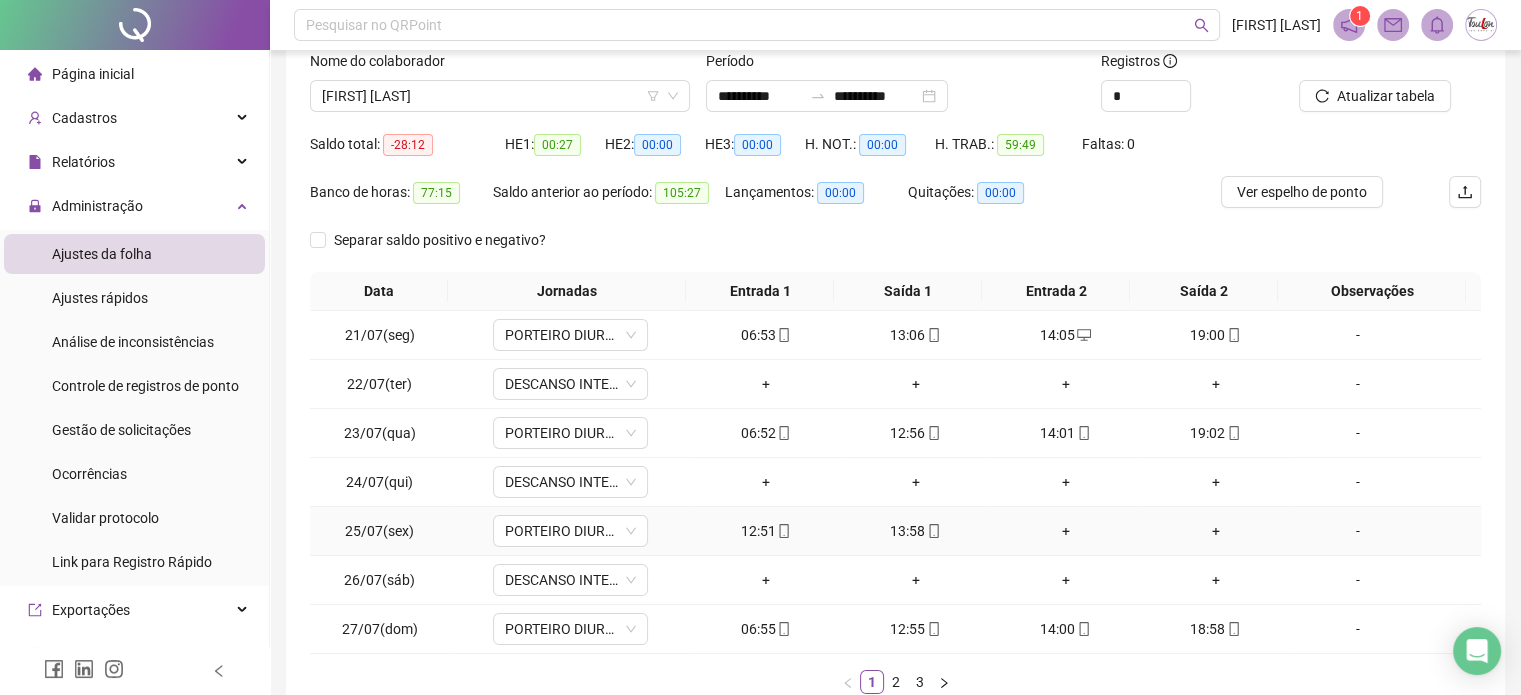 click on "+" at bounding box center (1066, 531) 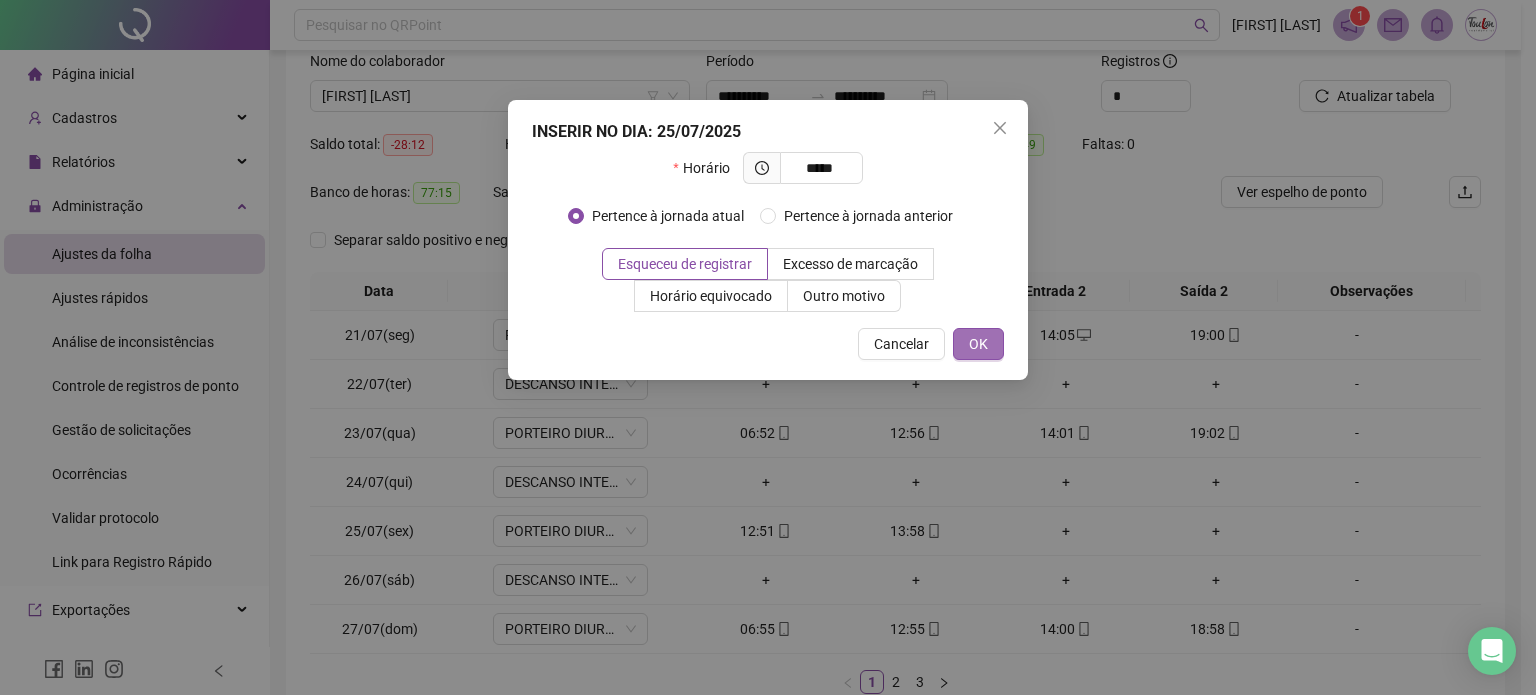 type on "*****" 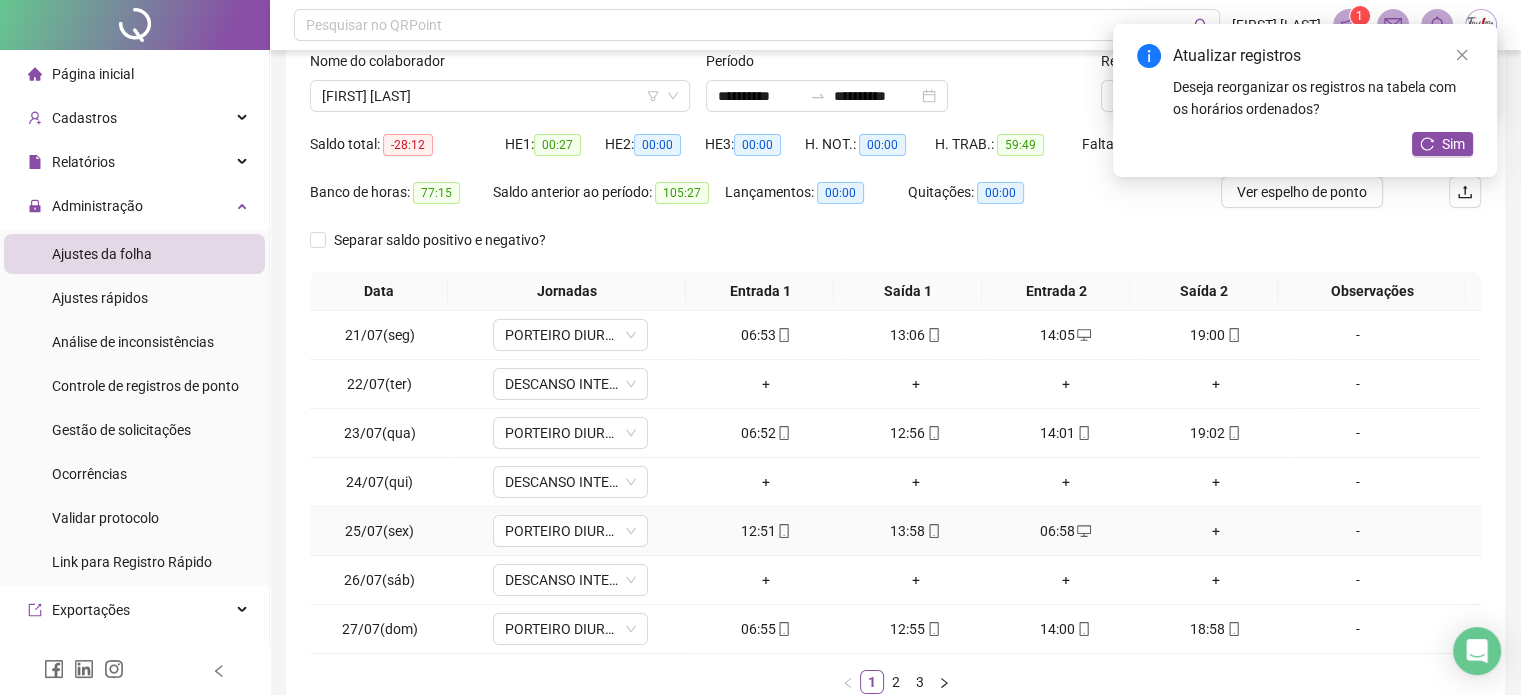 click on "+" at bounding box center [1216, 531] 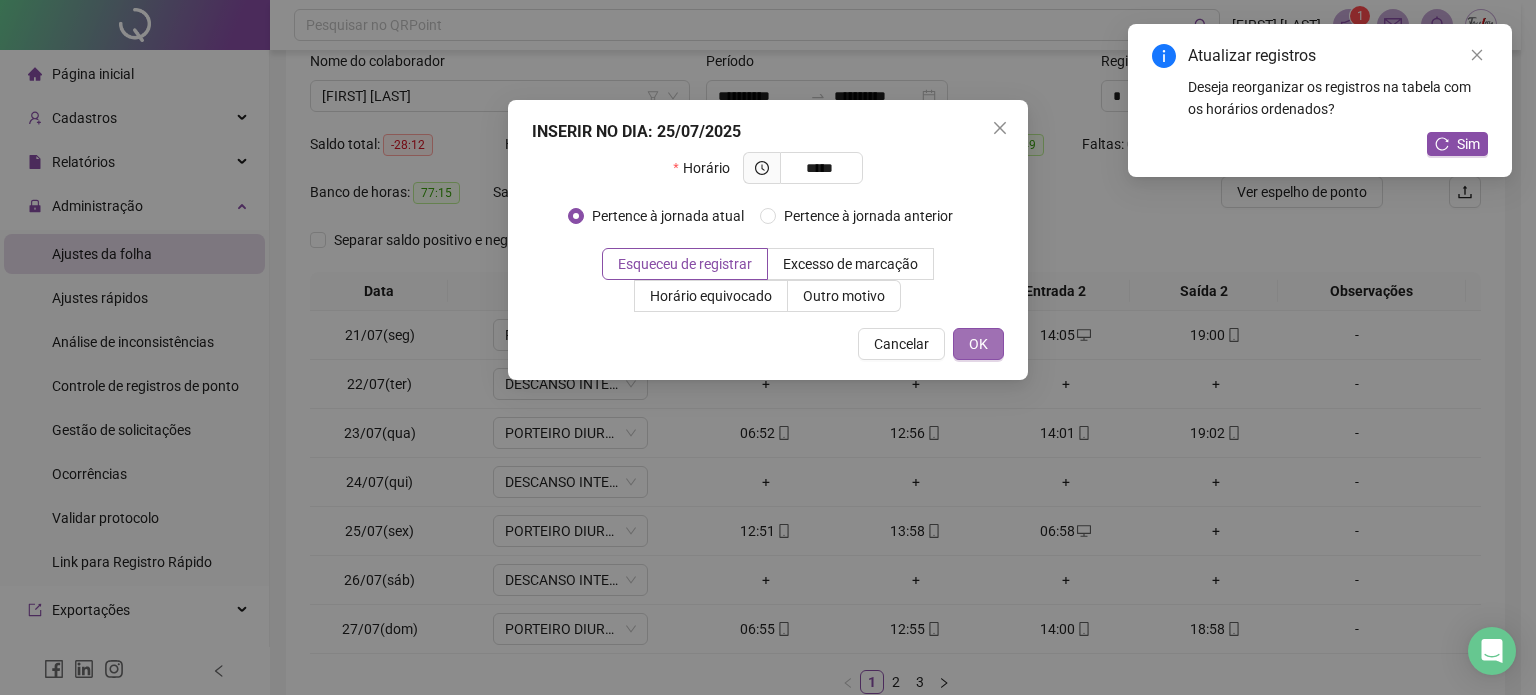 type on "*****" 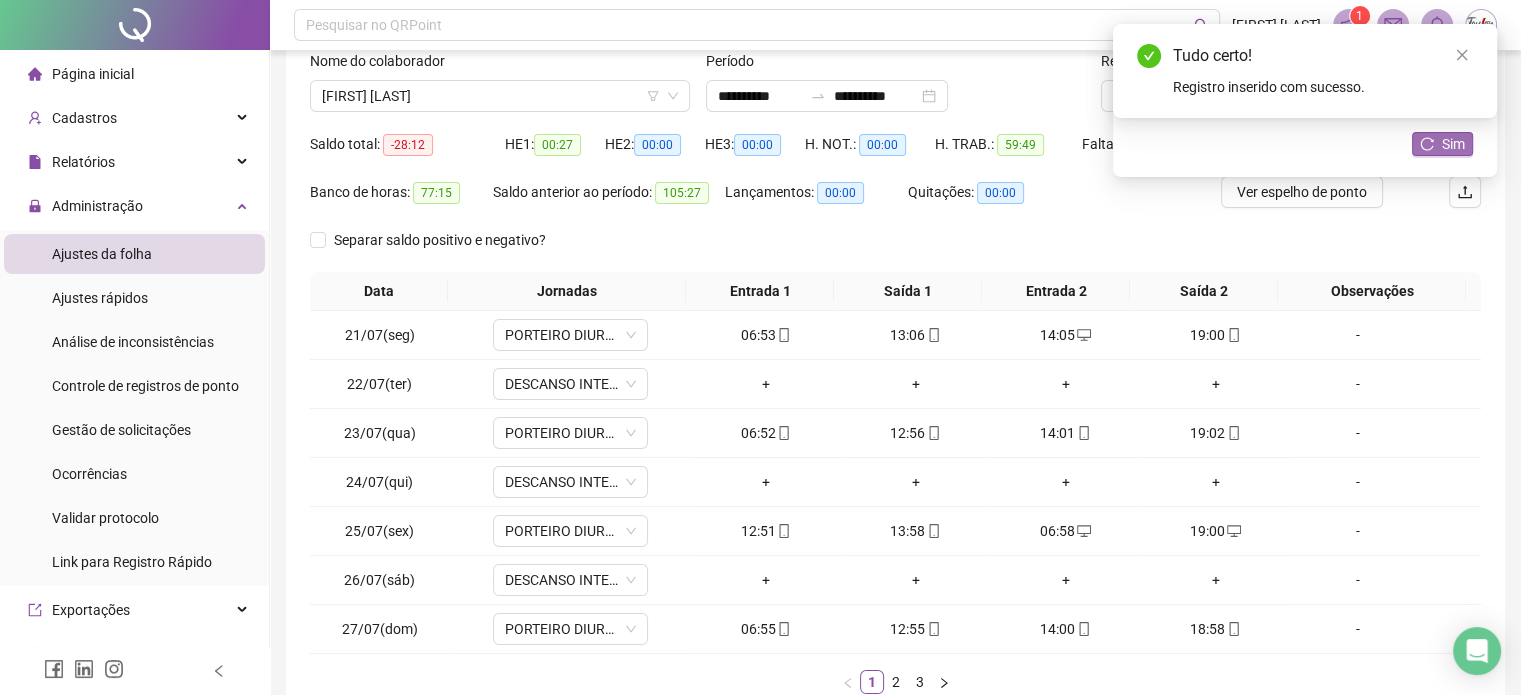 click on "Sim" at bounding box center (1453, 144) 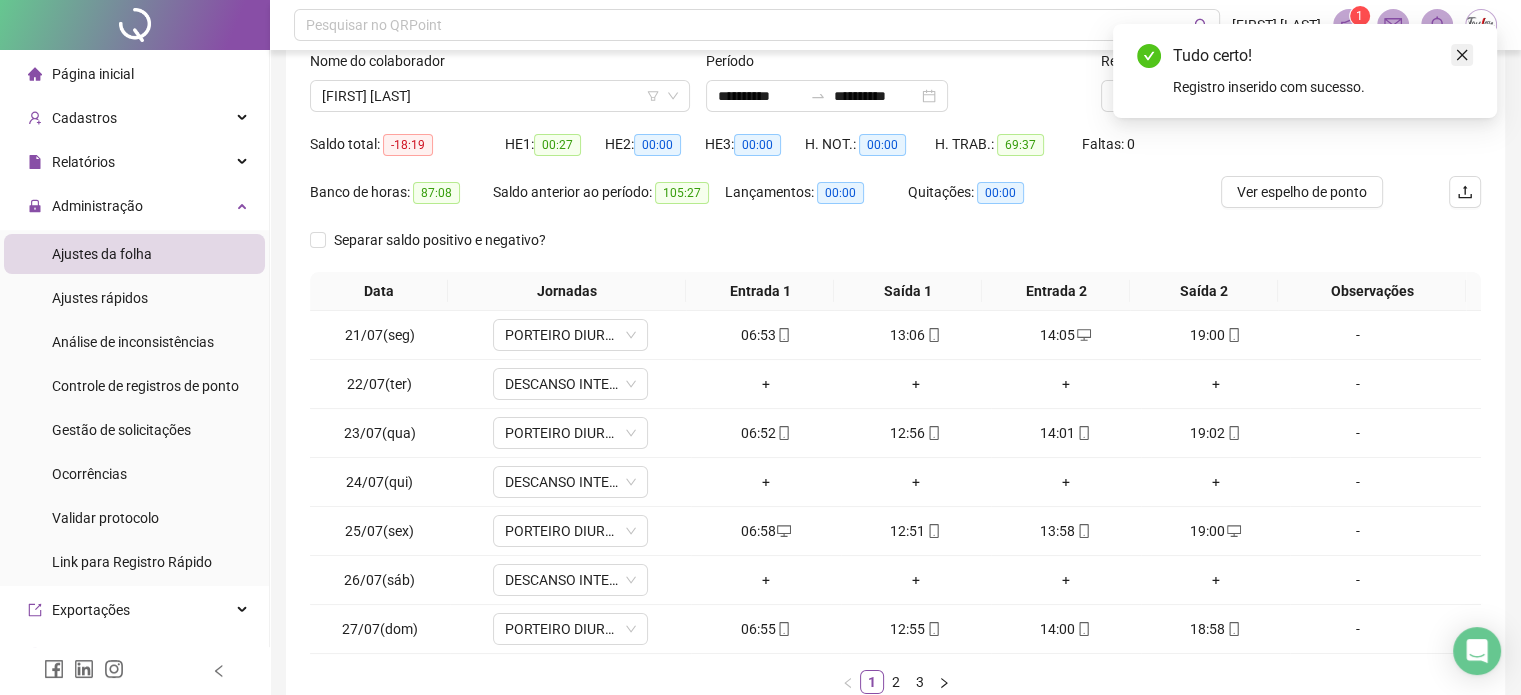 click 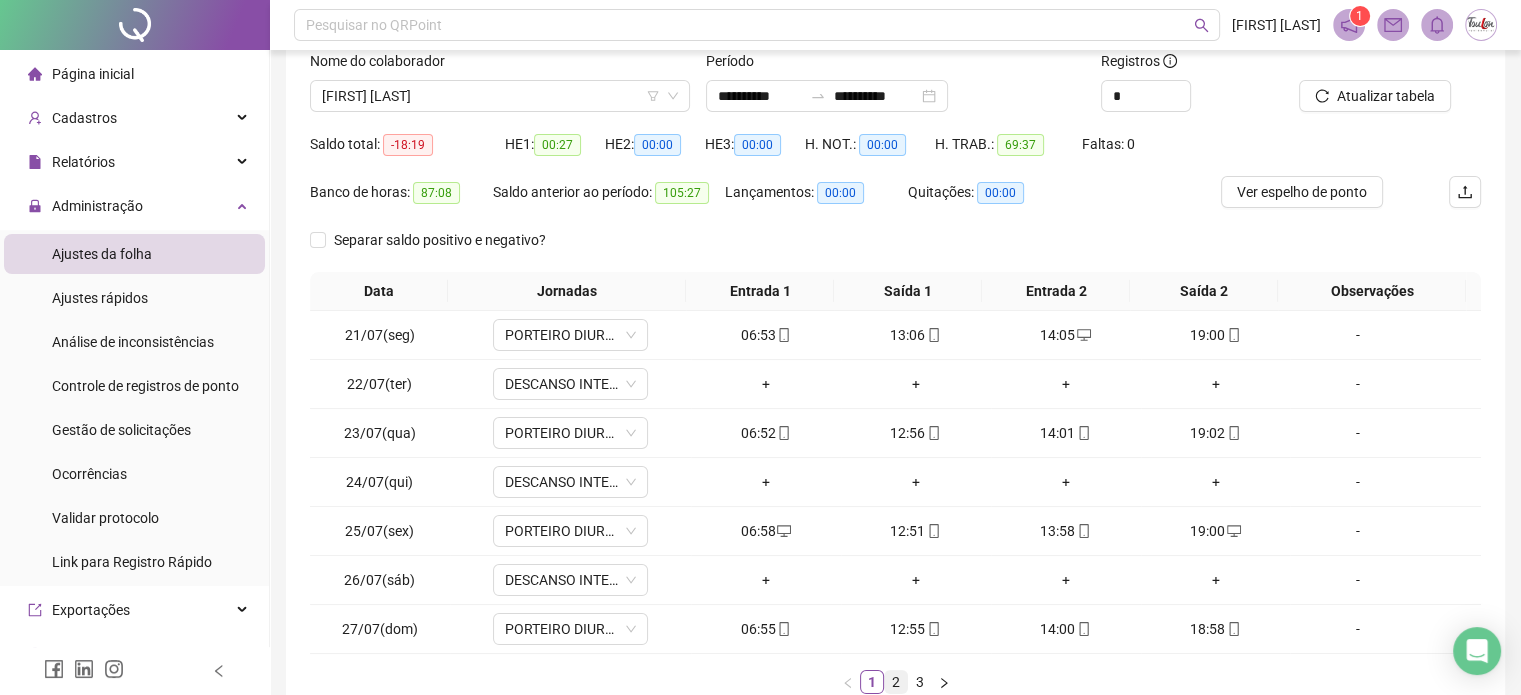 click on "2" at bounding box center [896, 682] 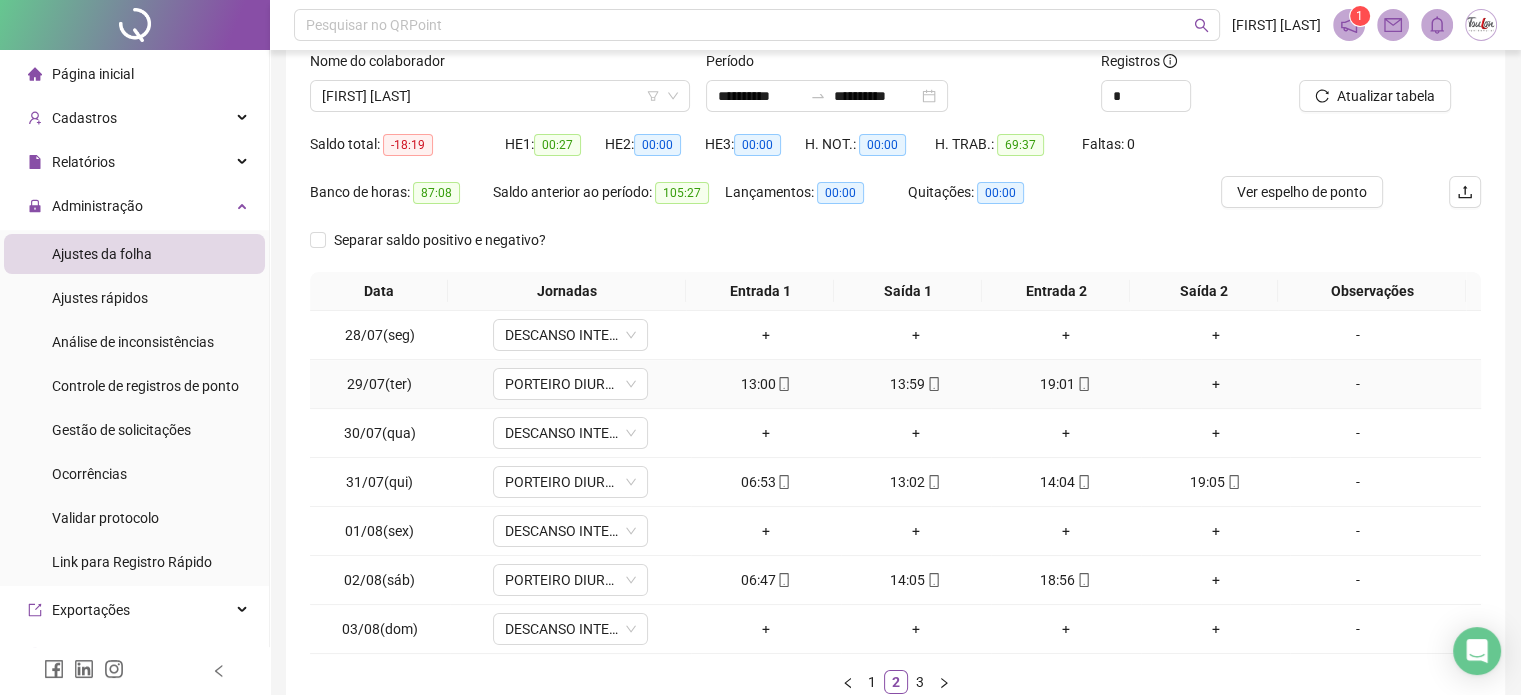 click on "+" at bounding box center (1216, 384) 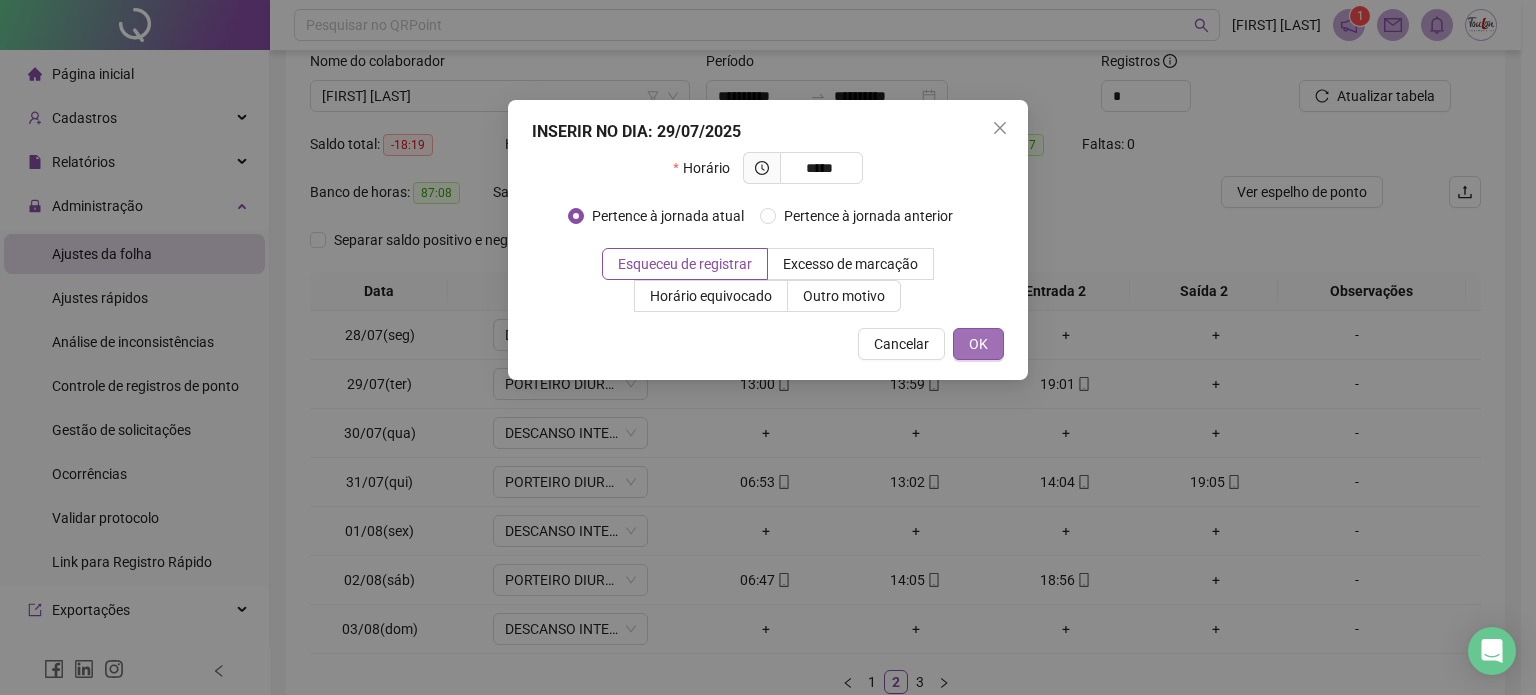 type on "*****" 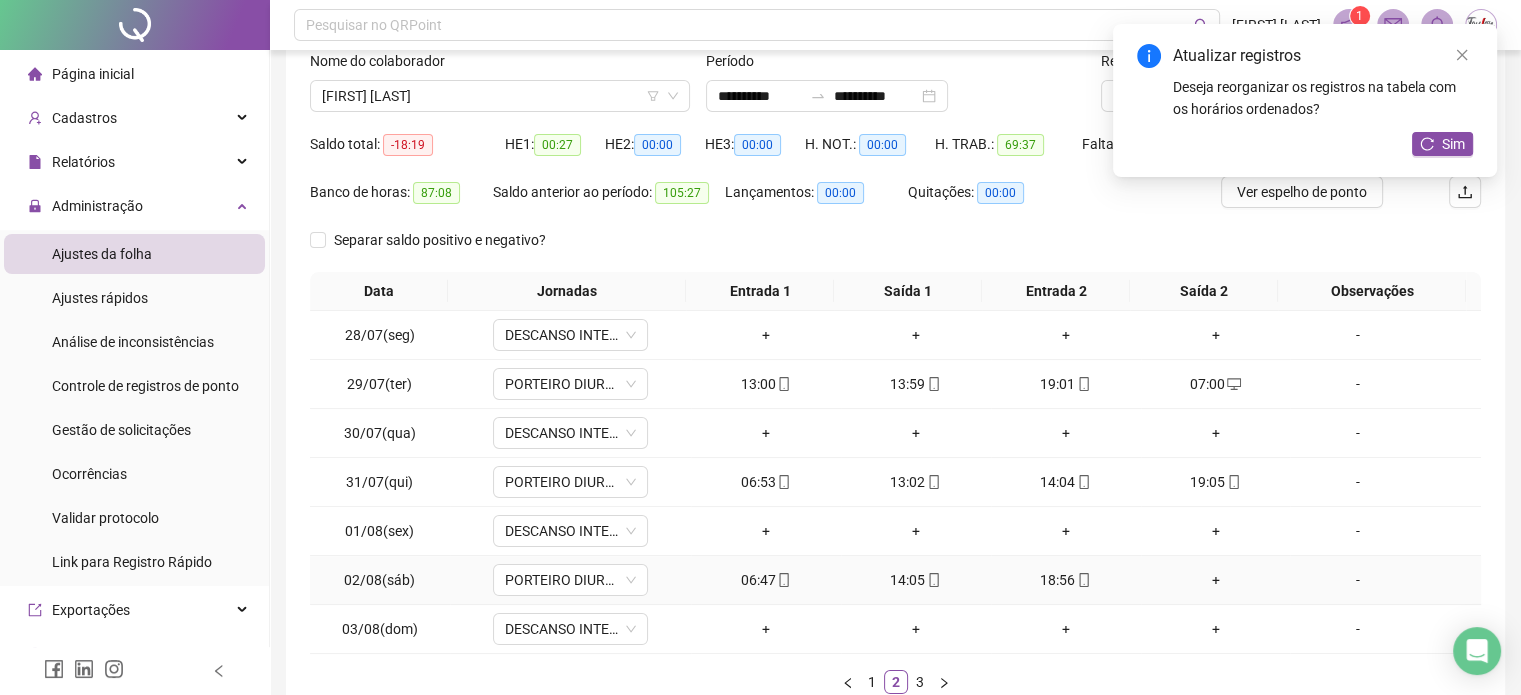 click on "+" at bounding box center [1216, 580] 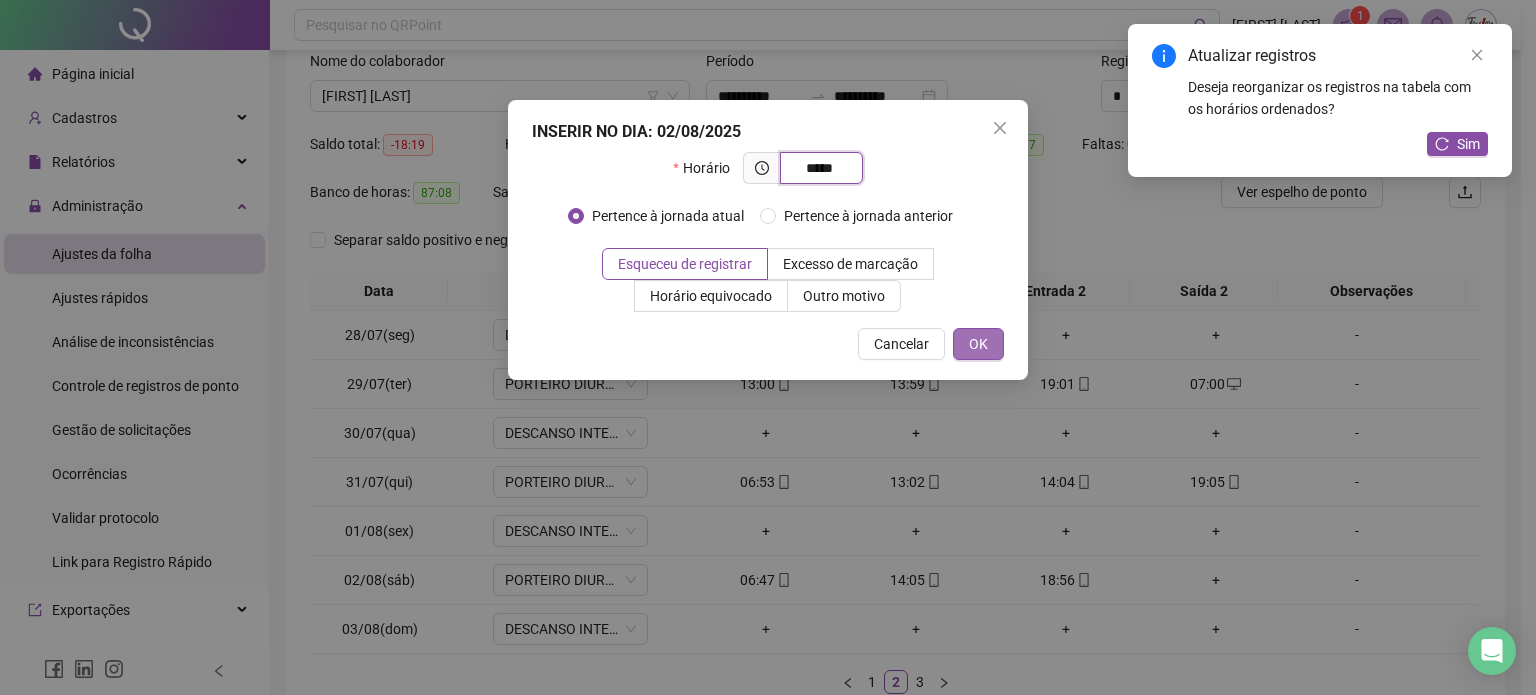 type on "*****" 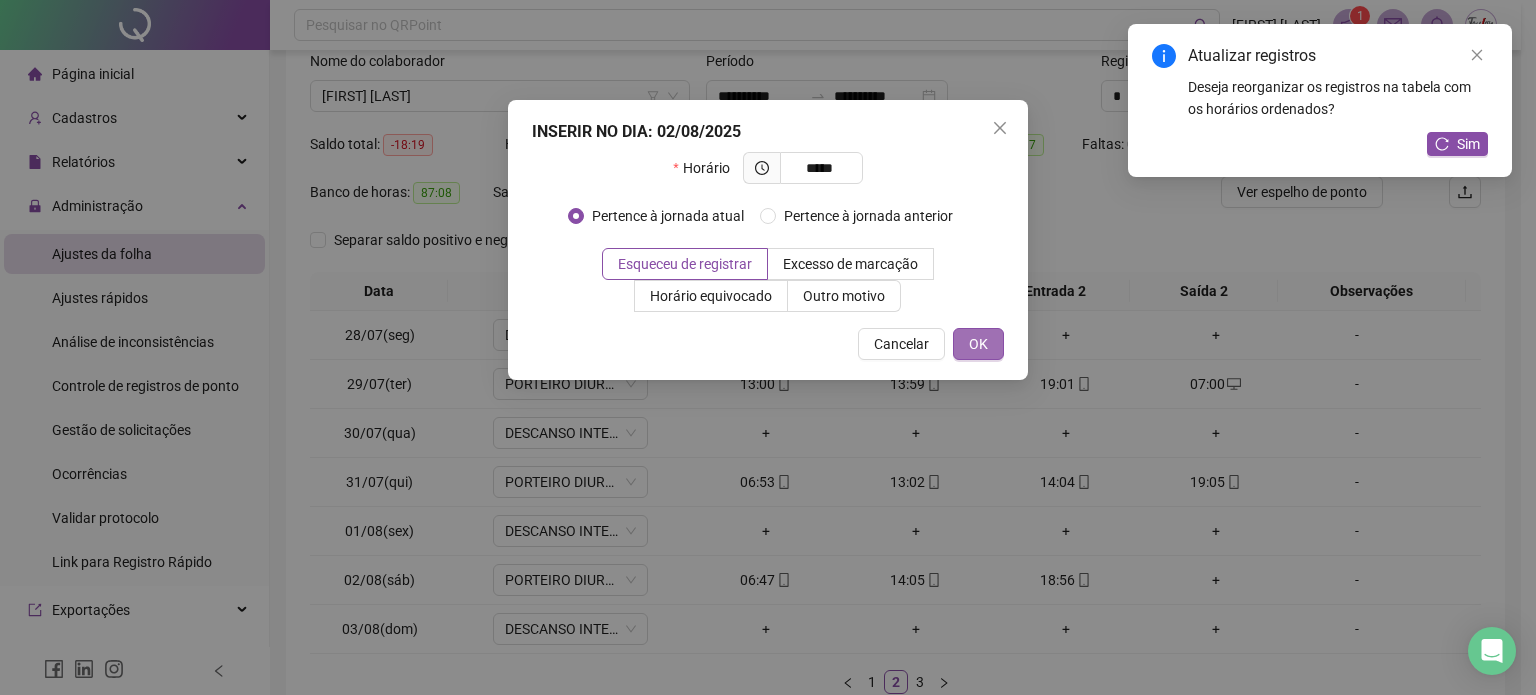click on "OK" at bounding box center (978, 344) 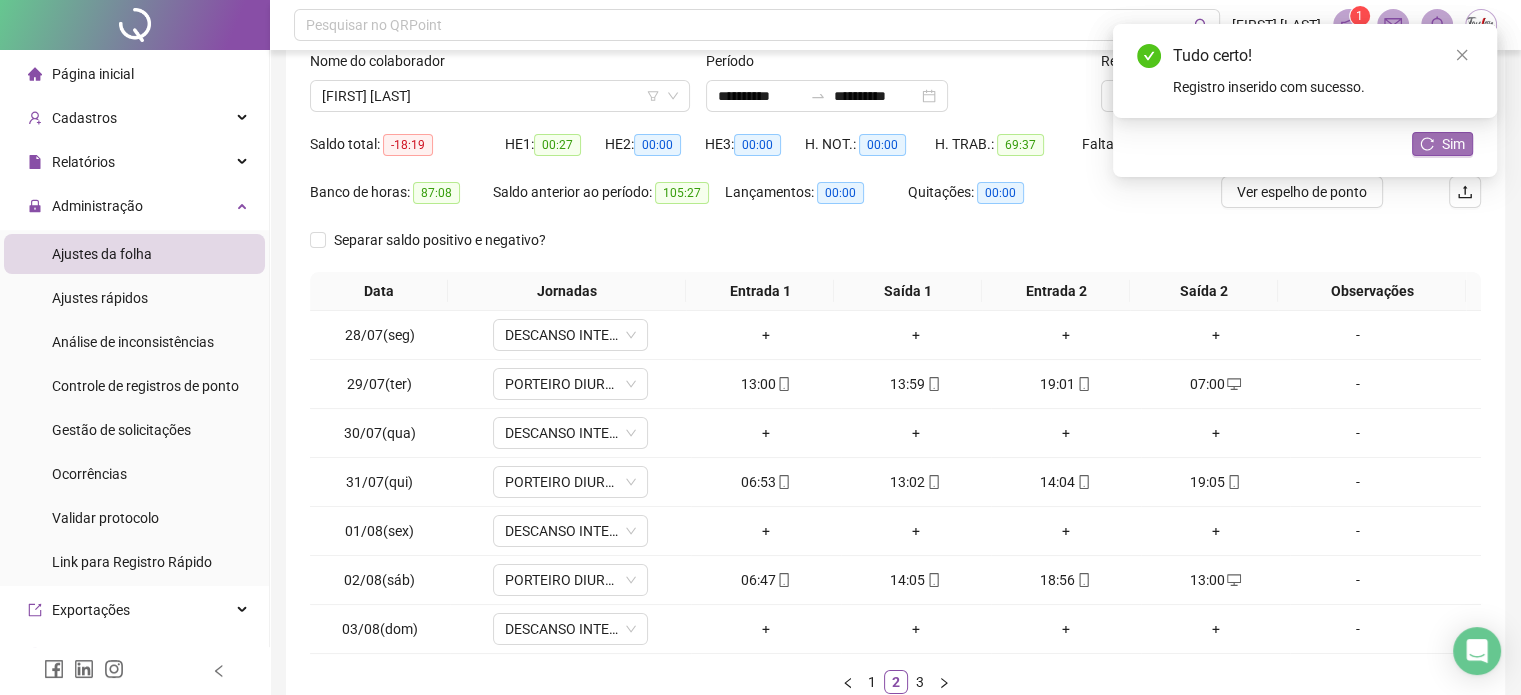 click on "Sim" at bounding box center [1442, 144] 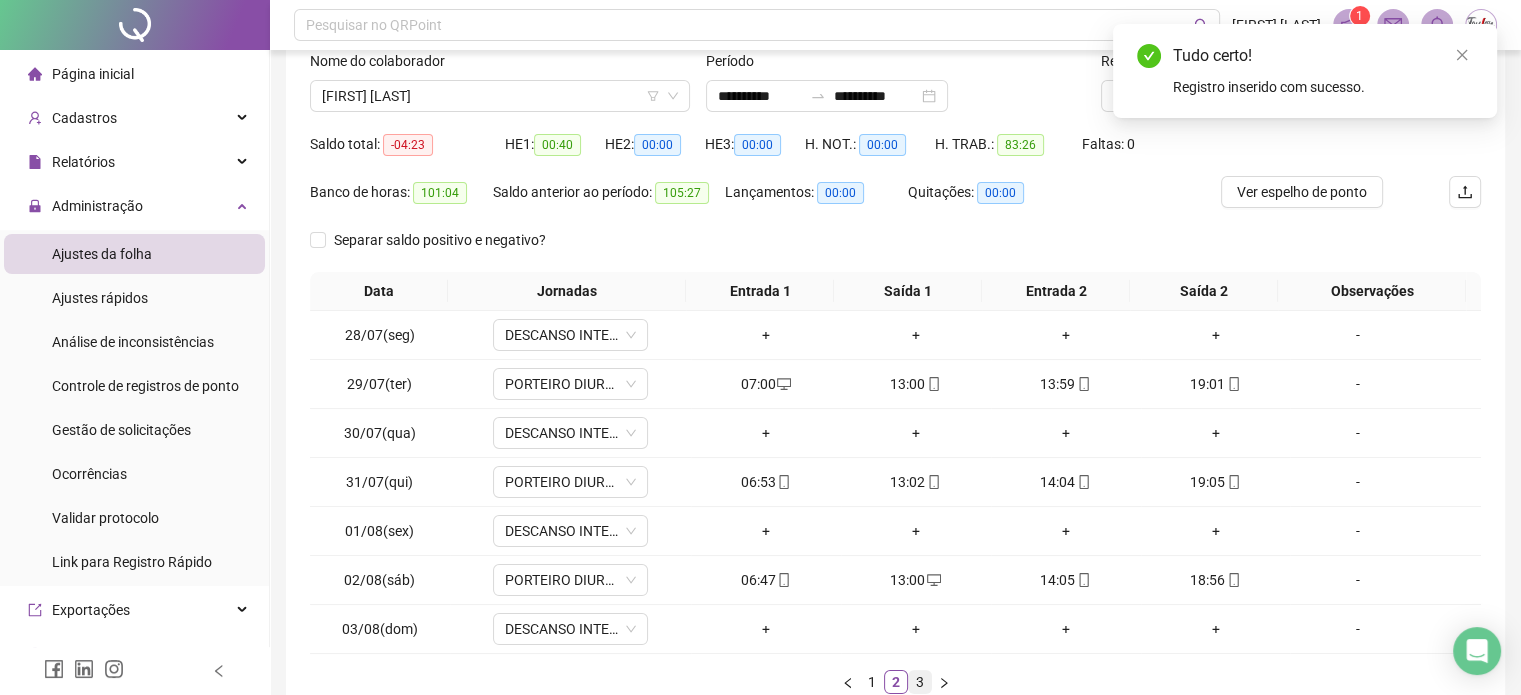 click on "3" at bounding box center [920, 682] 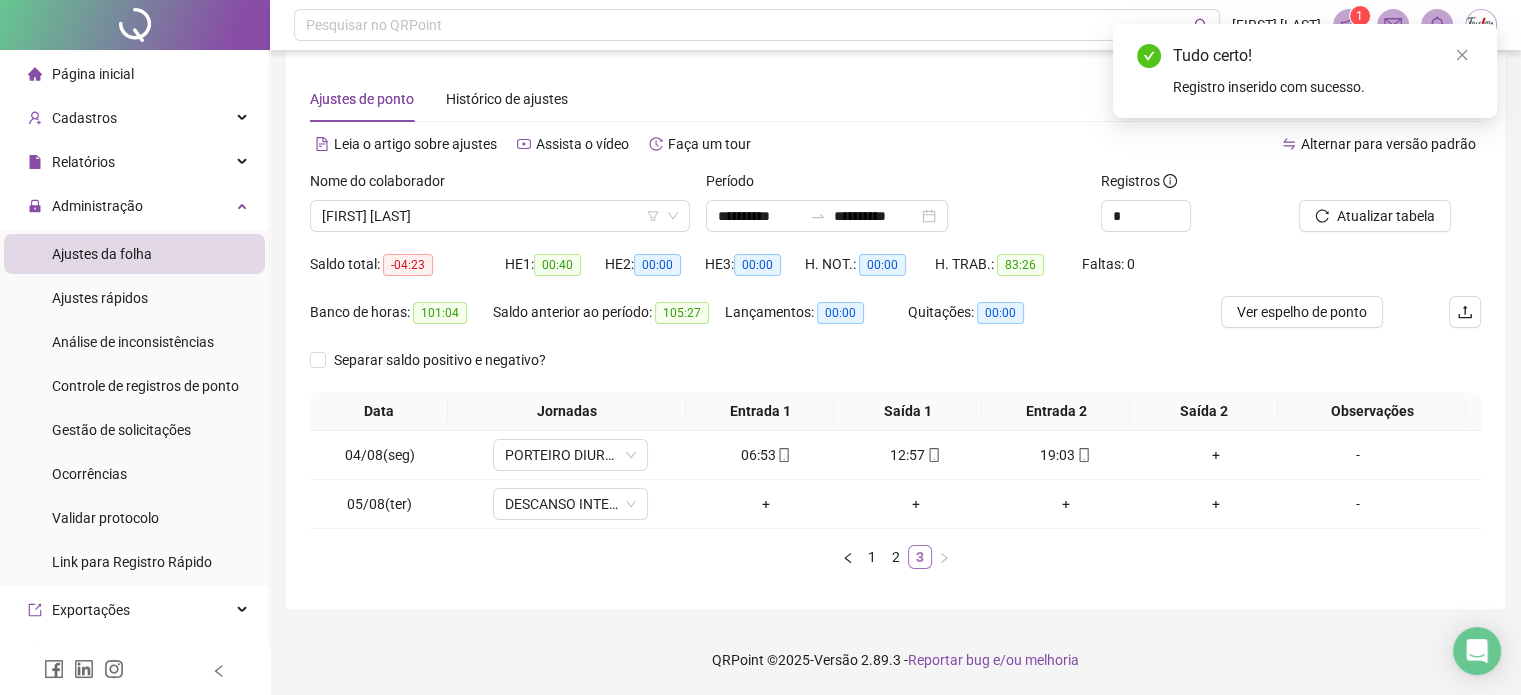 scroll, scrollTop: 13, scrollLeft: 0, axis: vertical 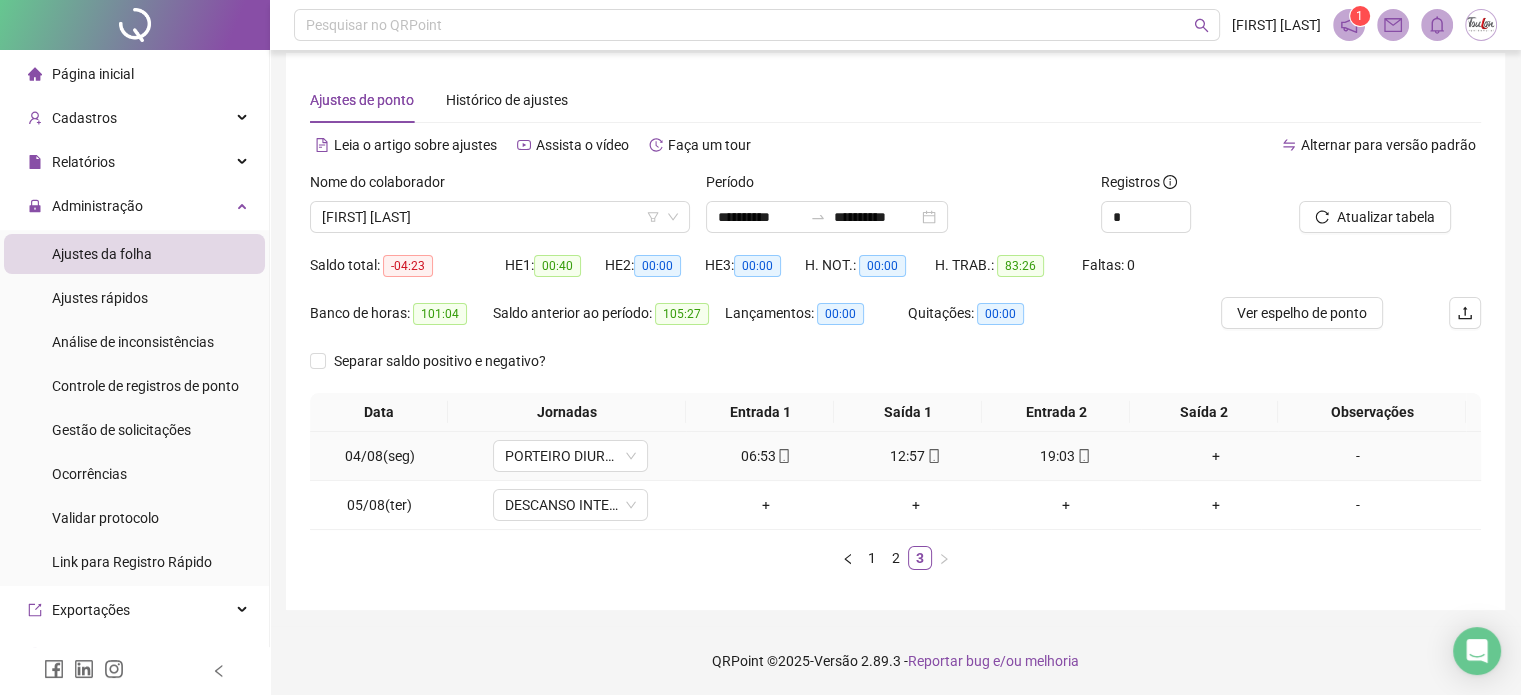click on "+" at bounding box center [1216, 456] 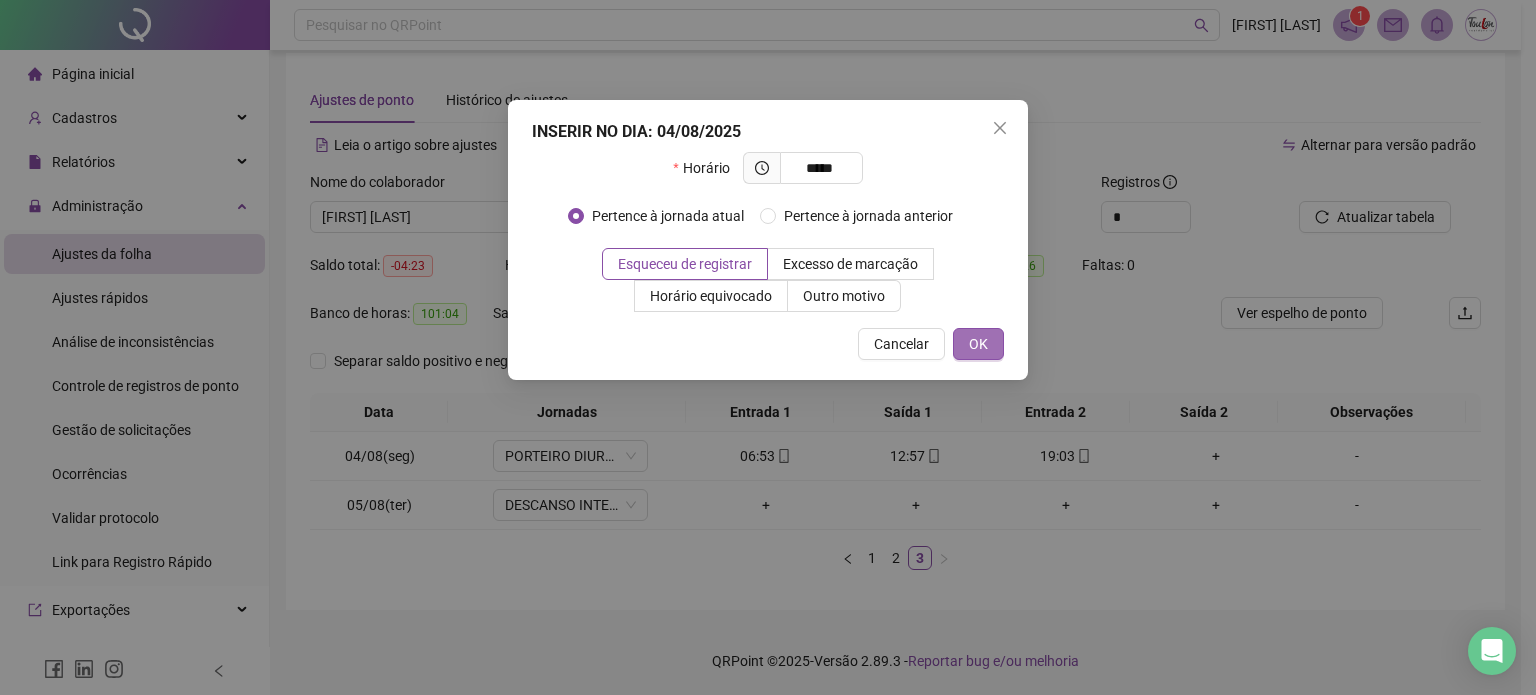 type on "*****" 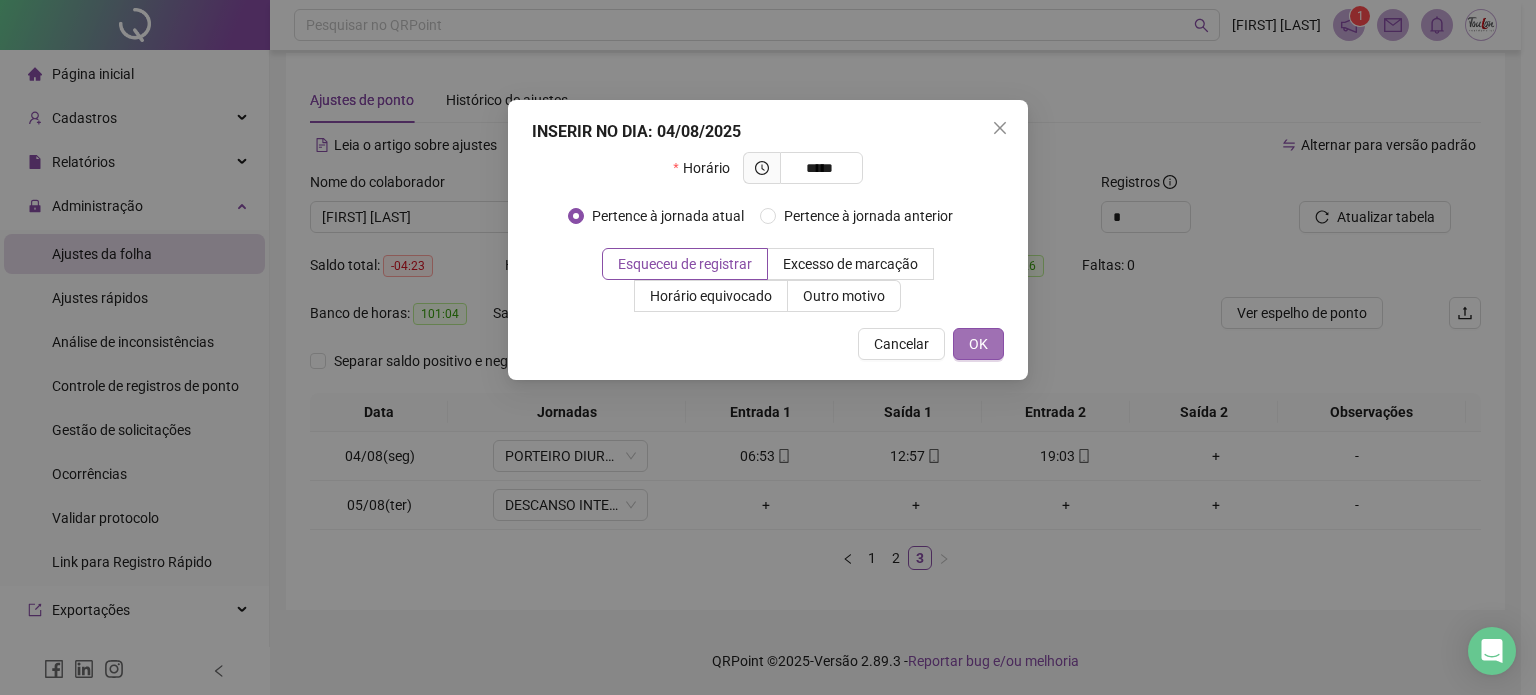 click on "OK" at bounding box center (978, 344) 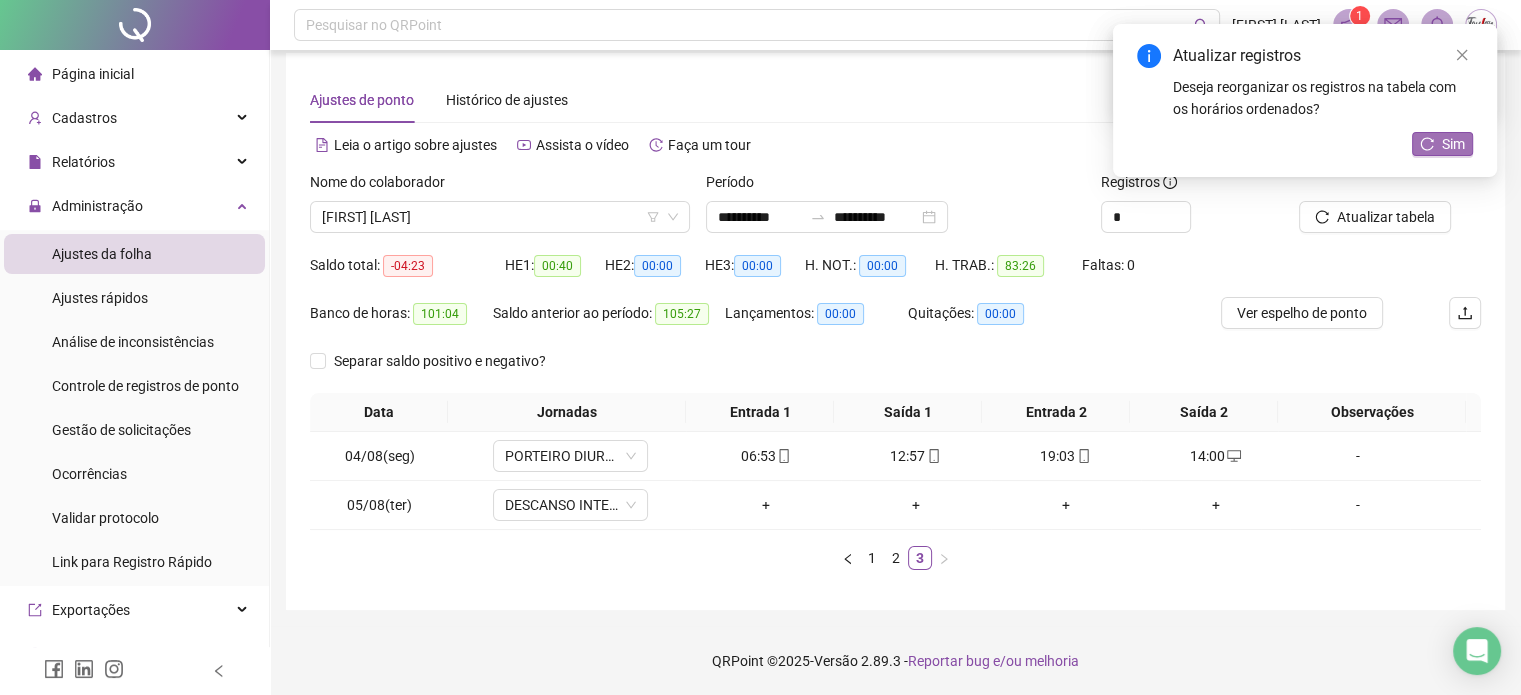 click on "Sim" at bounding box center [1442, 144] 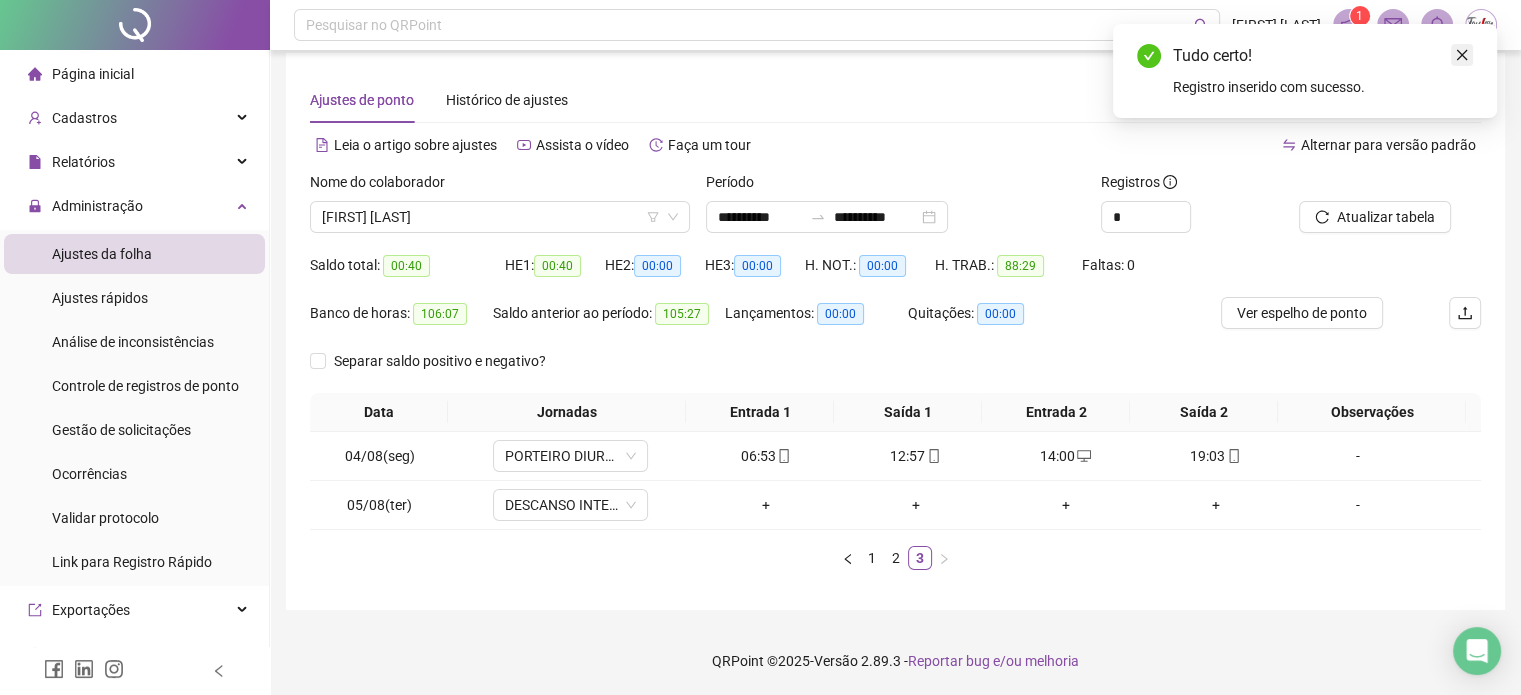 click 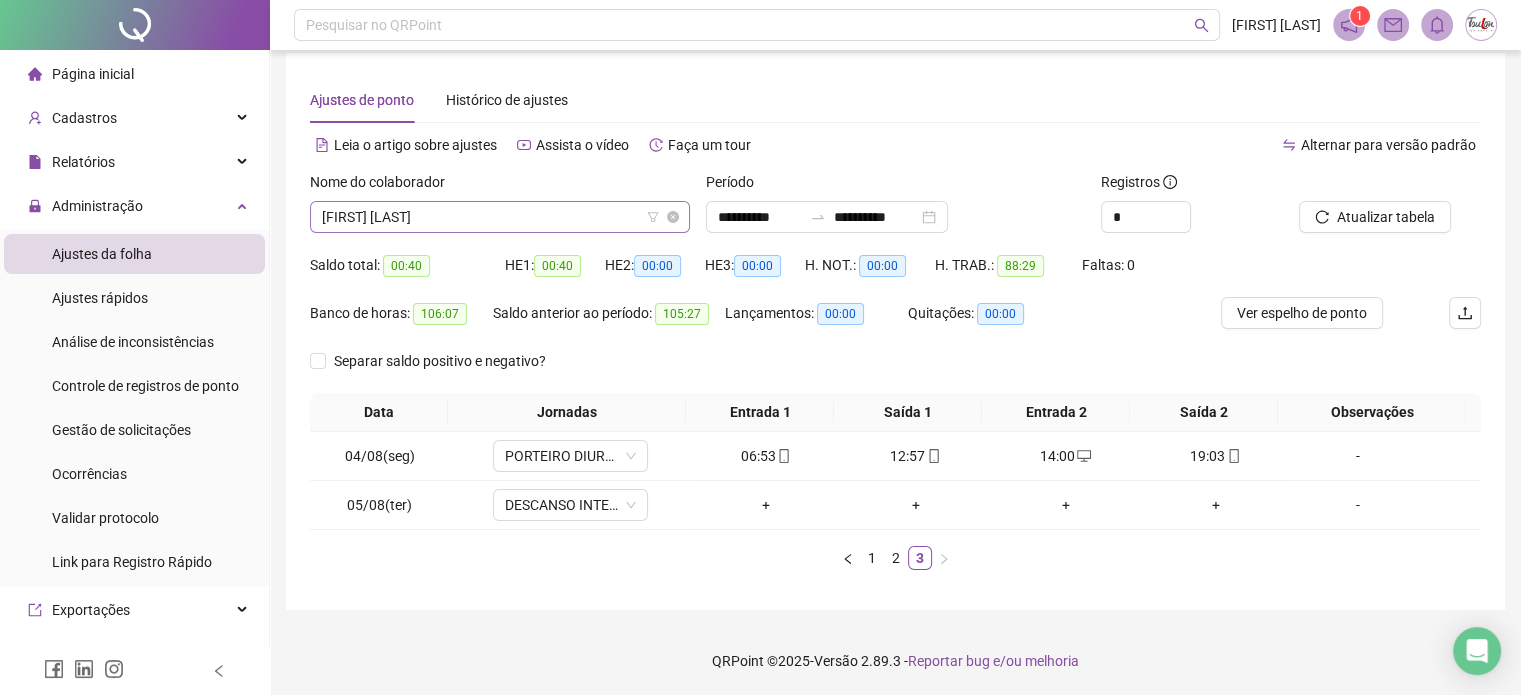 click on "[FIRST] [LAST]" at bounding box center (500, 217) 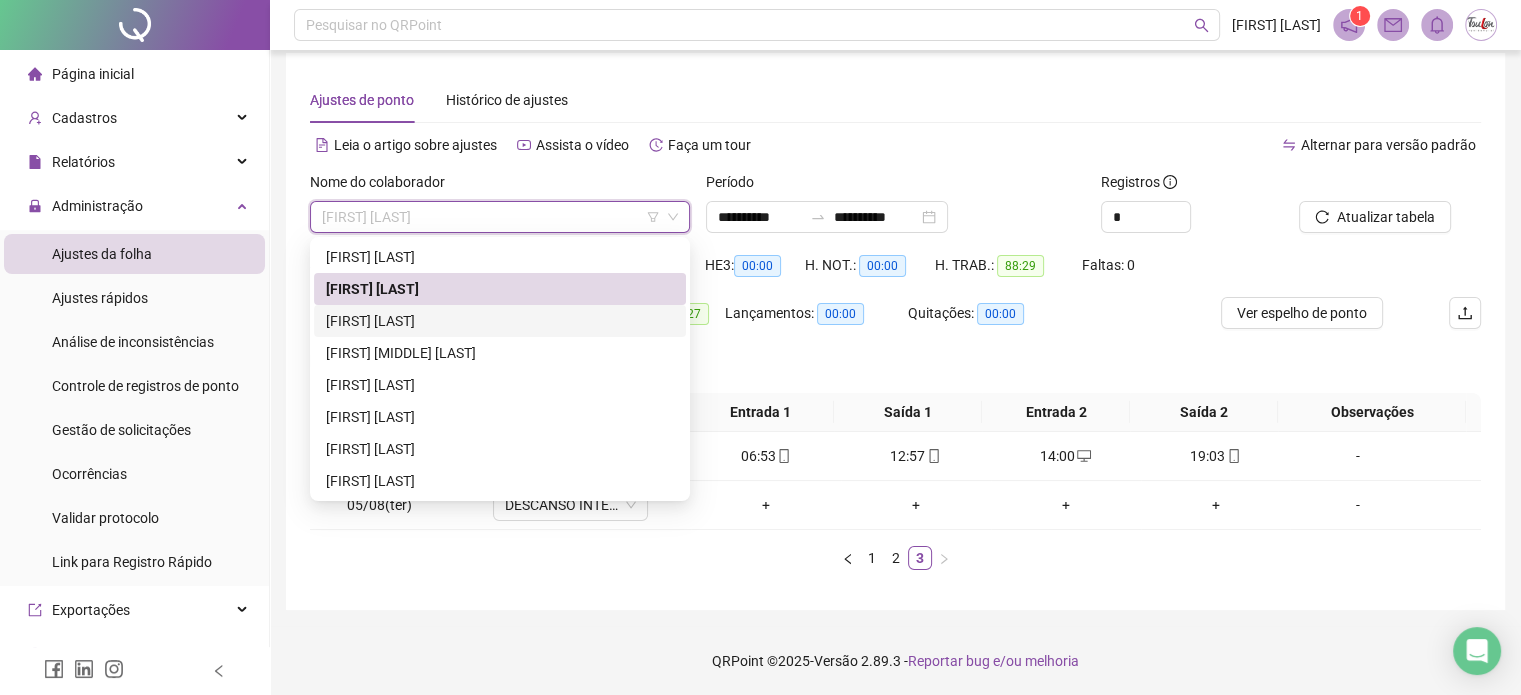 click on "[FIRST] [LAST]" at bounding box center (500, 321) 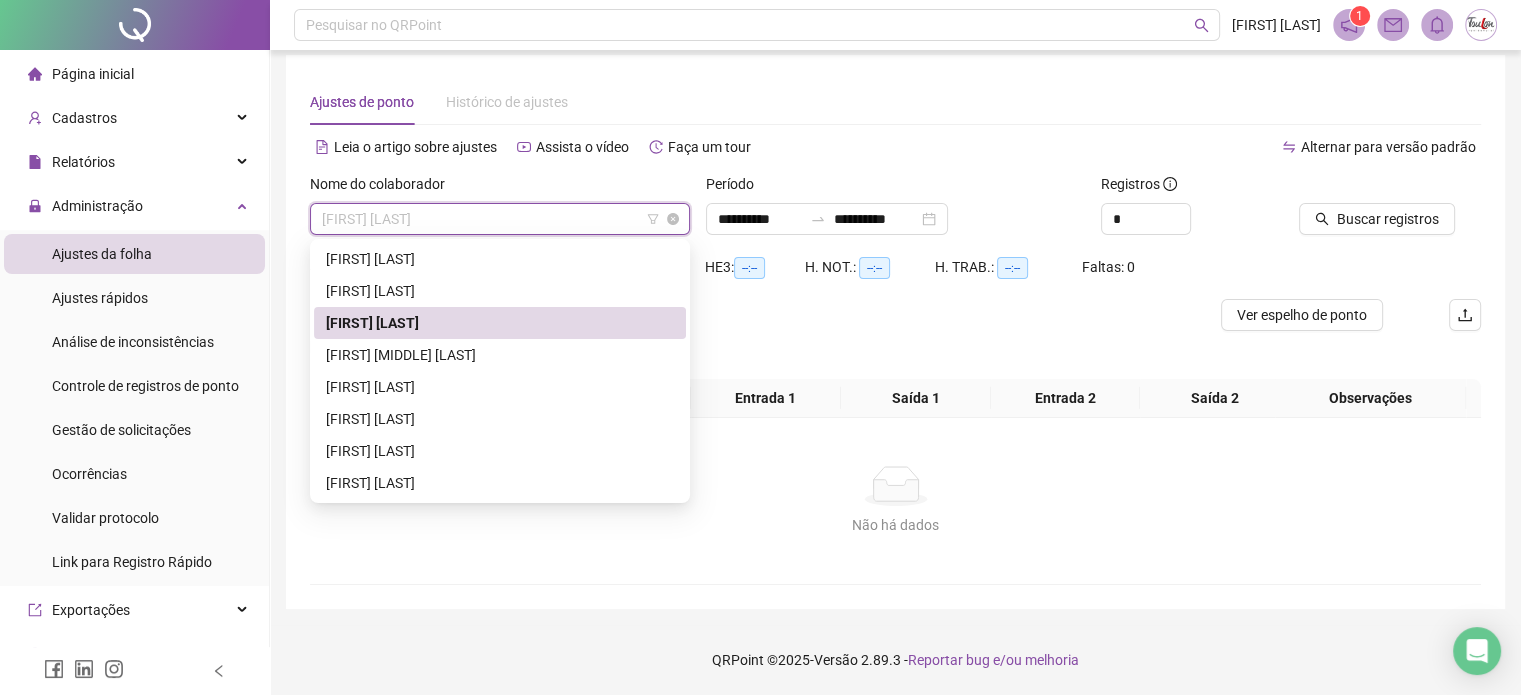 click on "[FIRST] [LAST]" at bounding box center (500, 219) 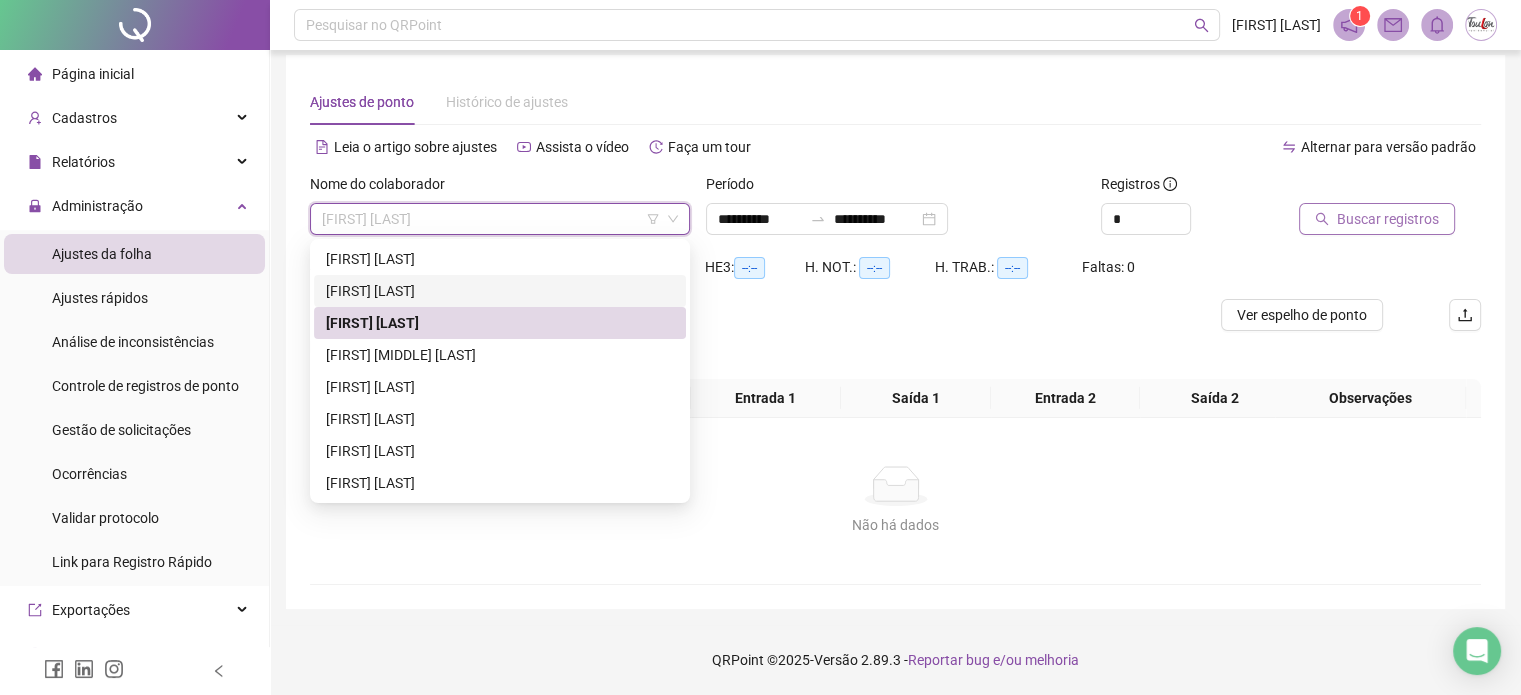 click on "Buscar registros" at bounding box center [1388, 219] 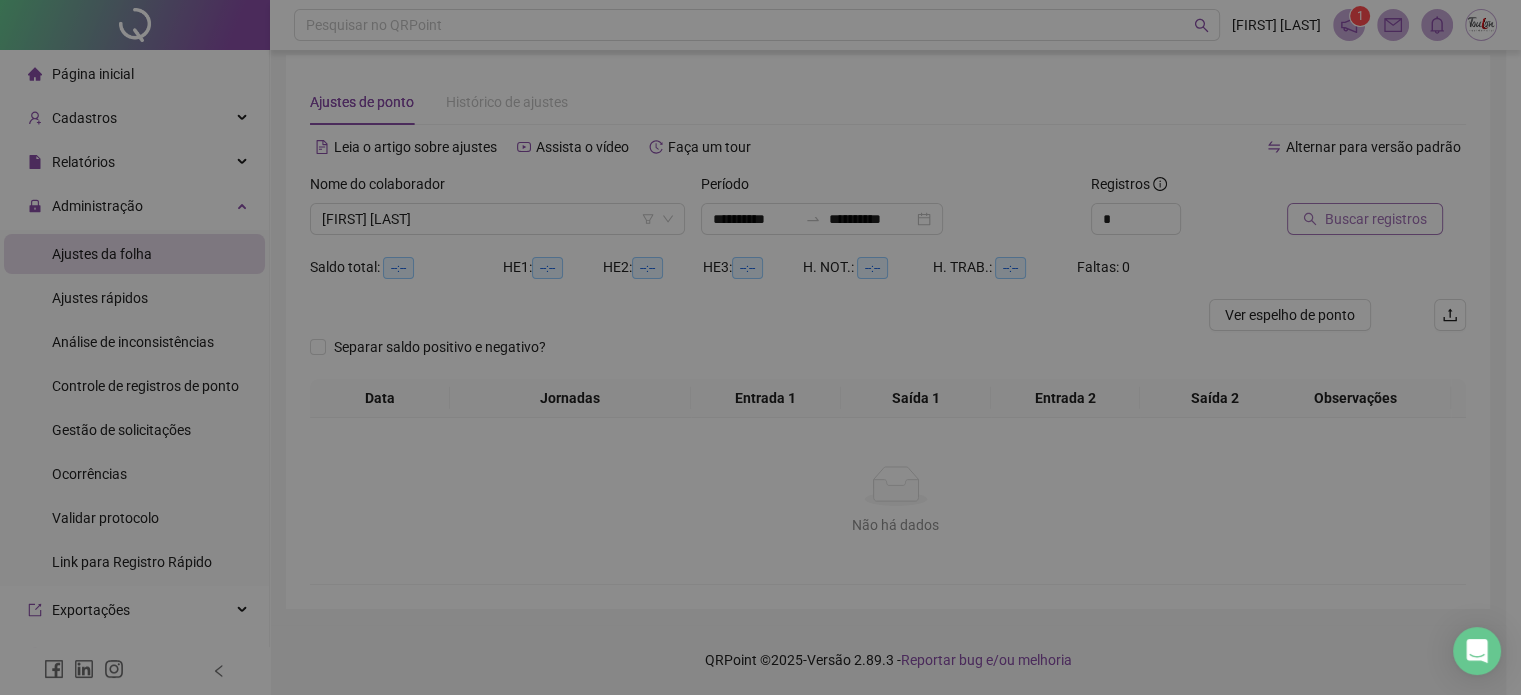 scroll, scrollTop: 10, scrollLeft: 0, axis: vertical 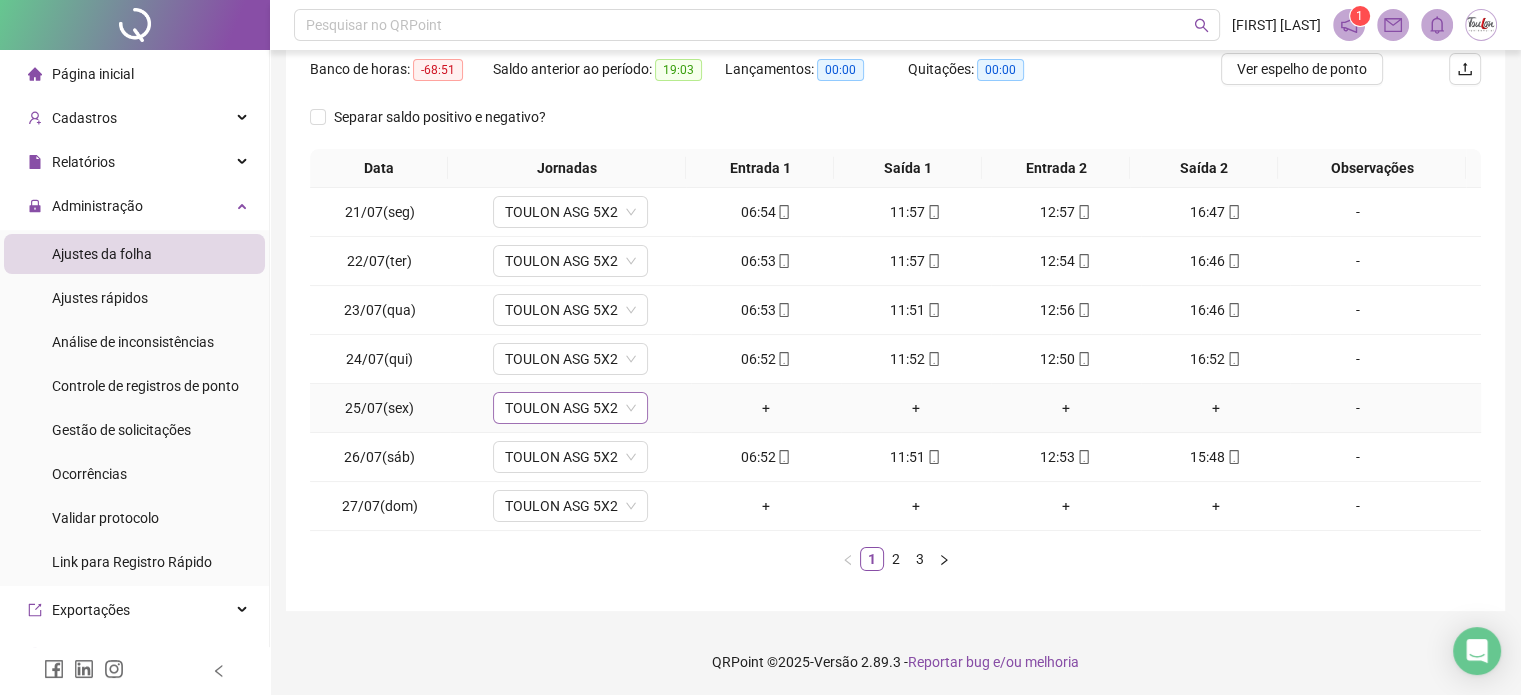 click on "TOULON ASG 5X2" at bounding box center (570, 408) 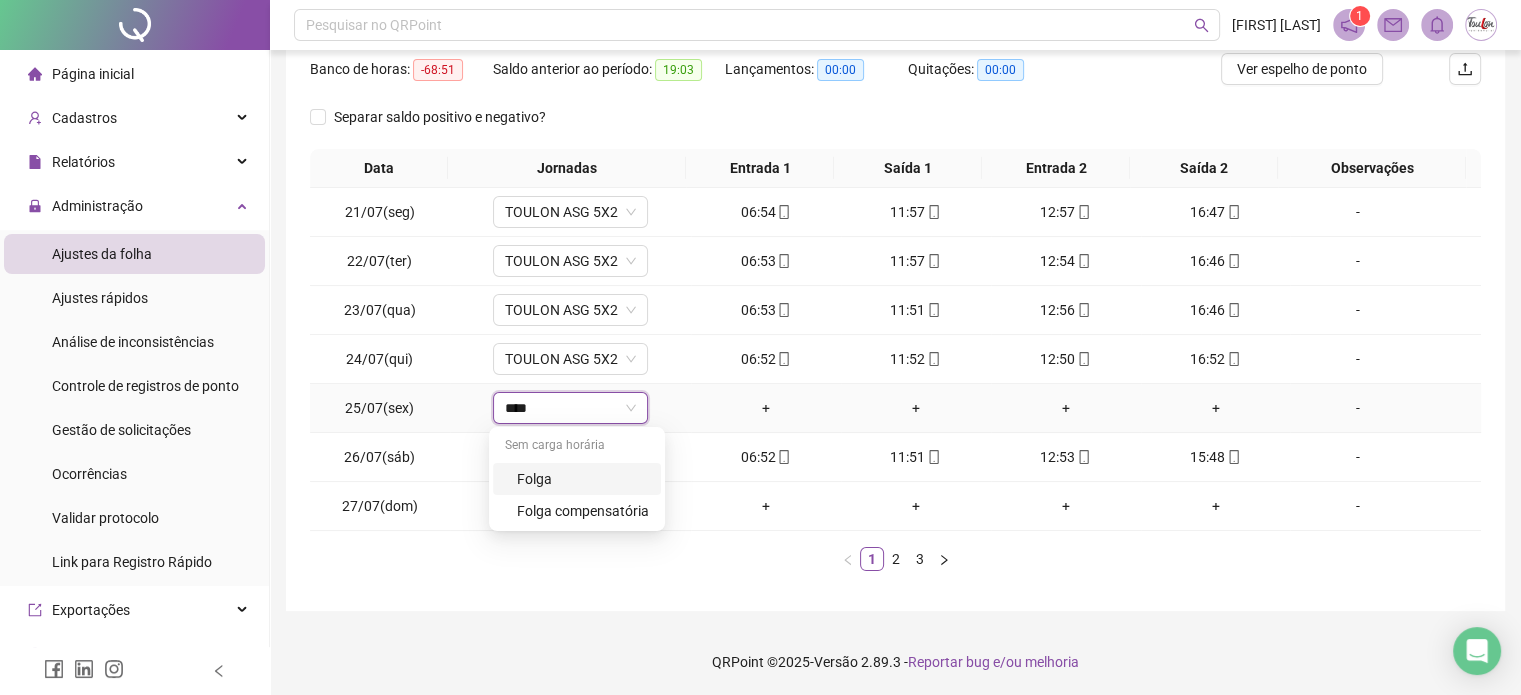 type on "*****" 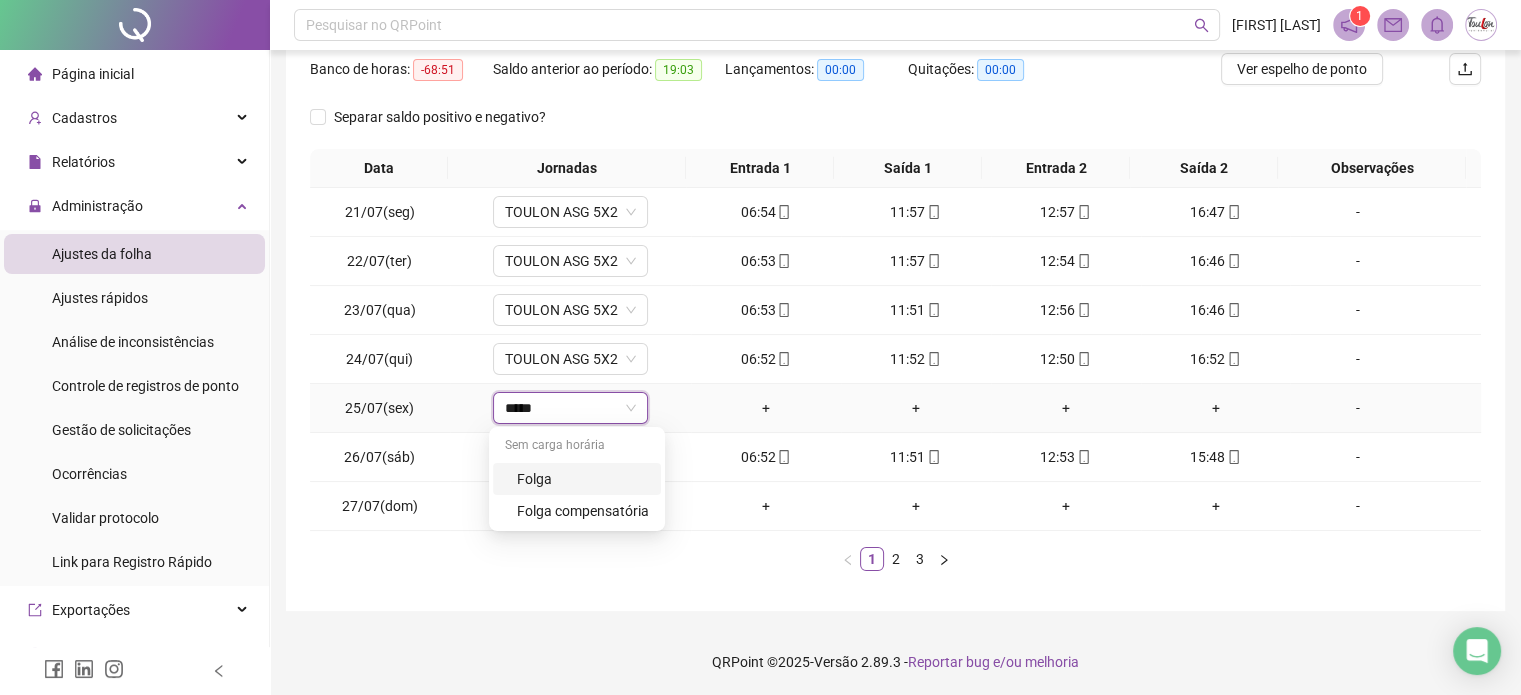 click on "Folga" at bounding box center [583, 479] 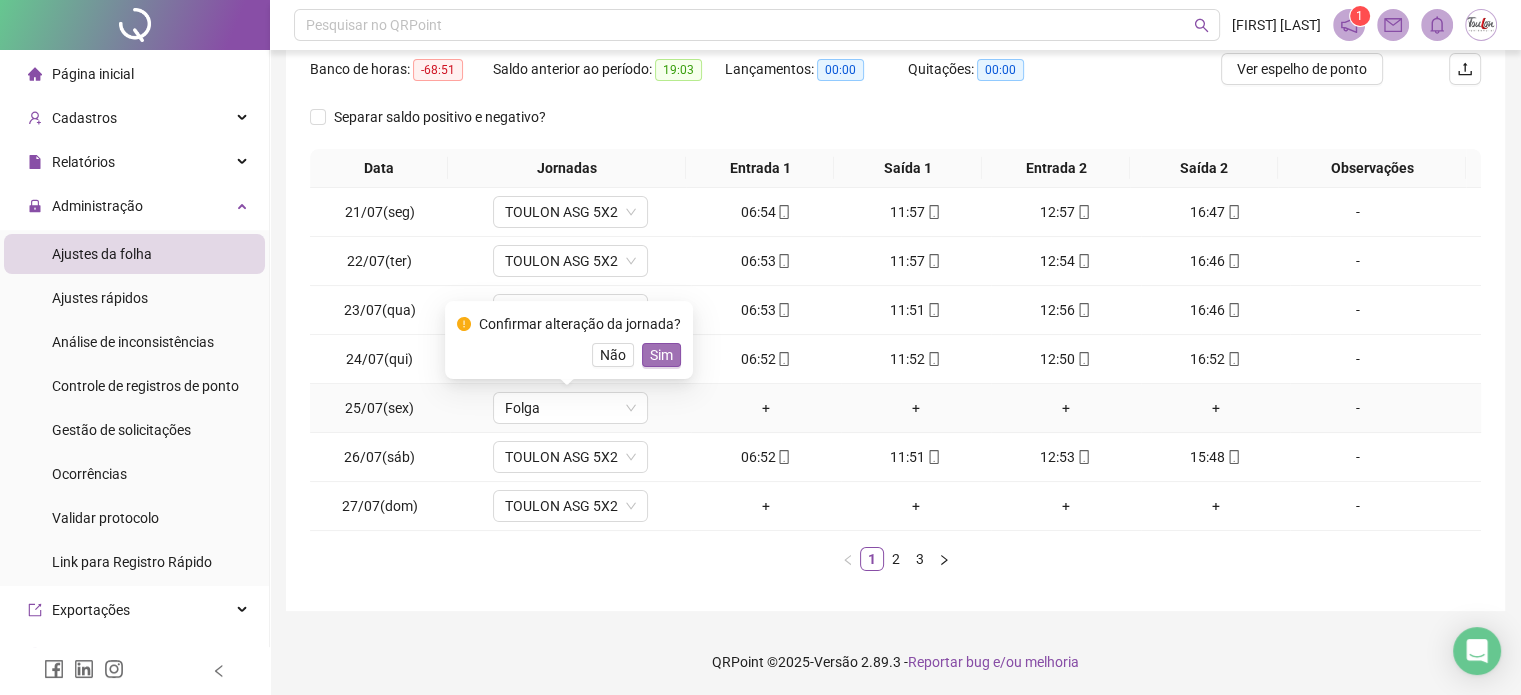 click on "Sim" at bounding box center (661, 355) 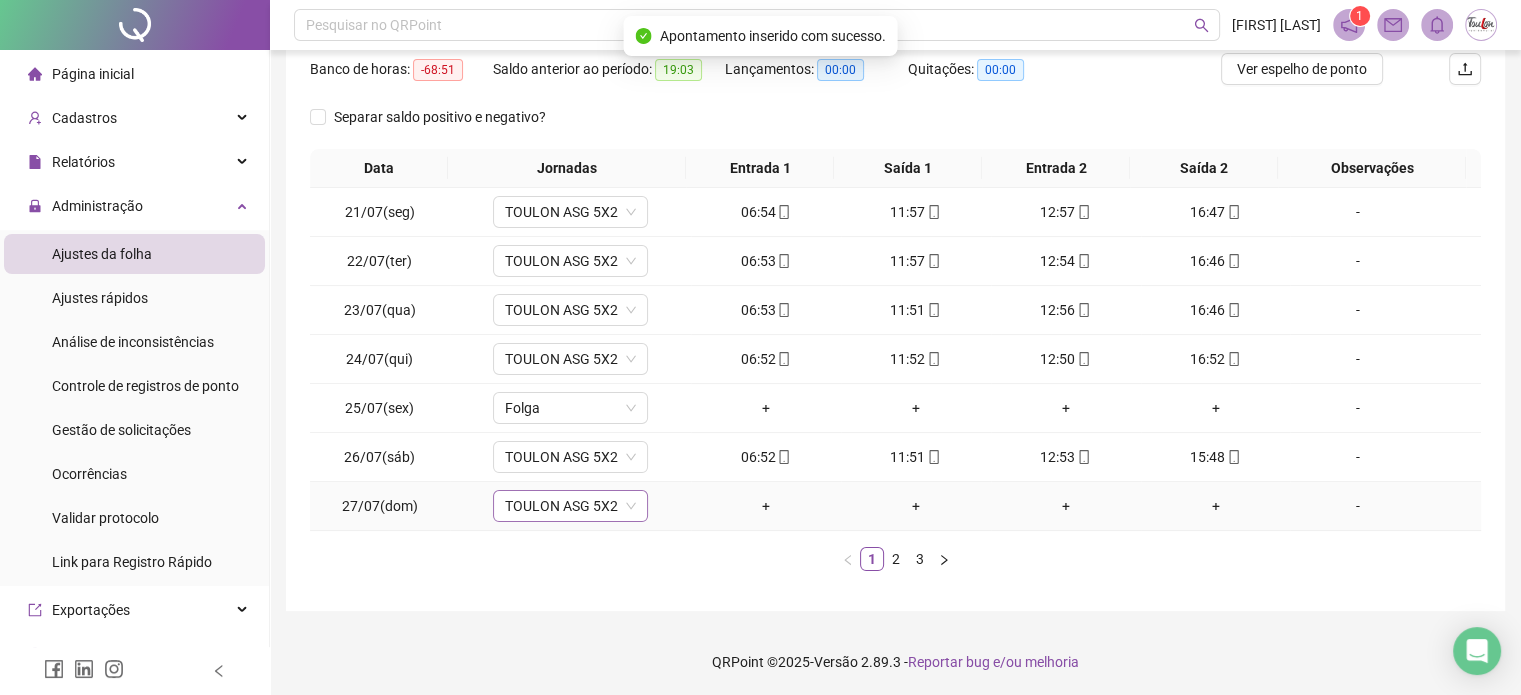 click on "TOULON ASG 5X2" at bounding box center [570, 506] 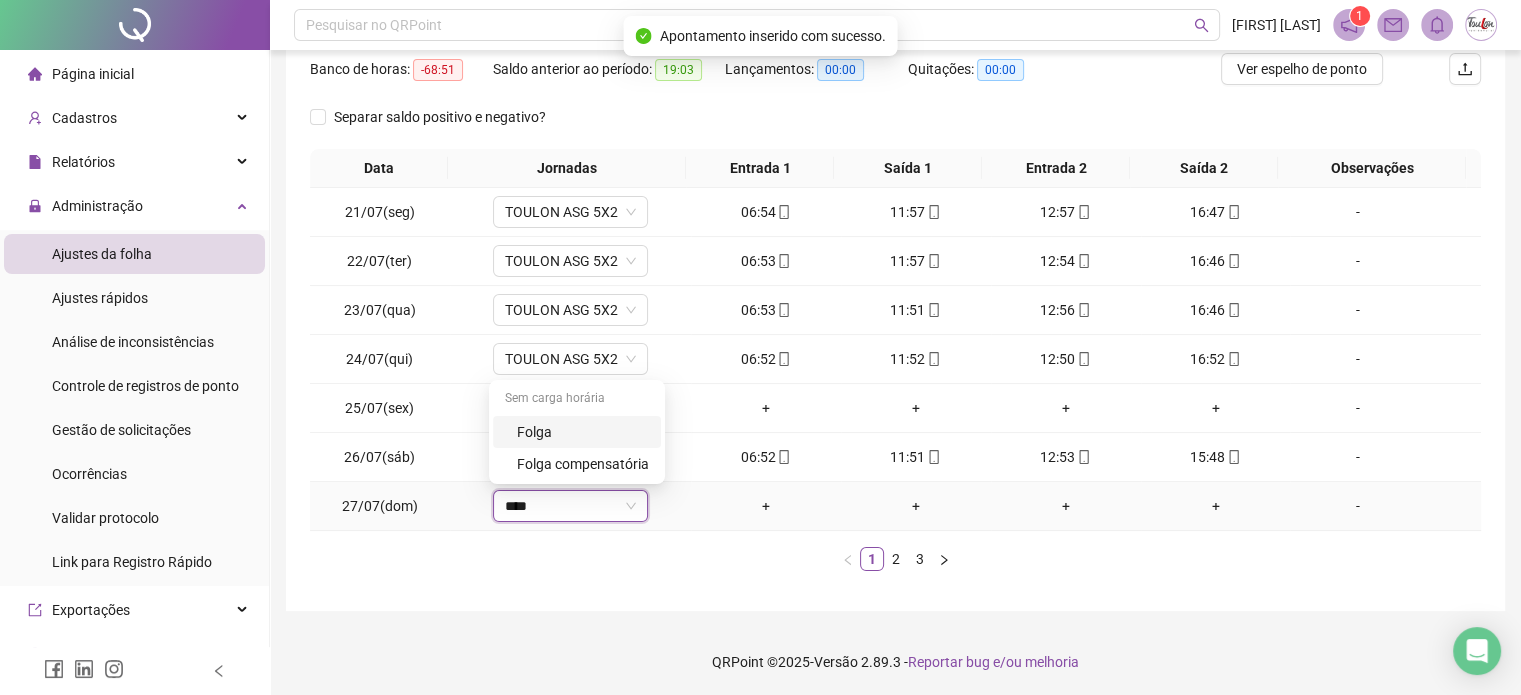 type on "*****" 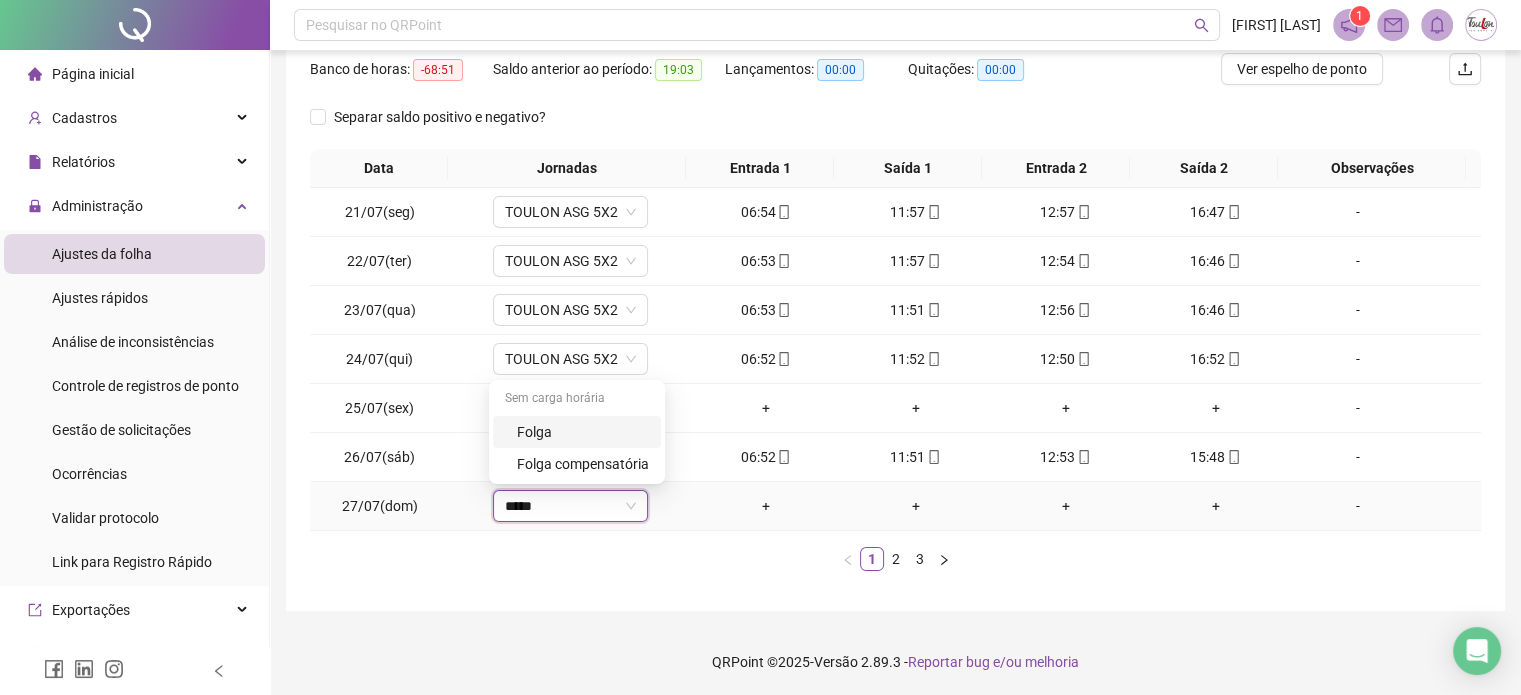 click on "Folga" at bounding box center (583, 432) 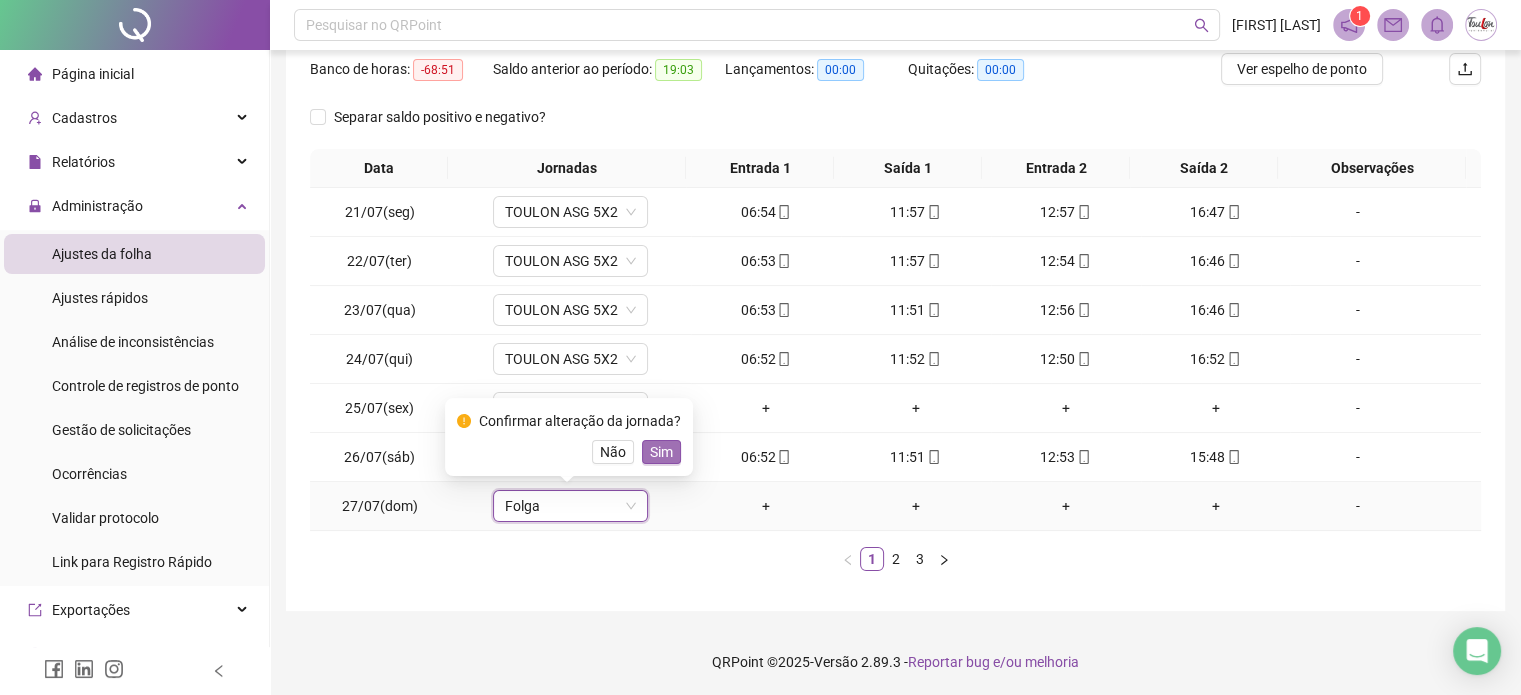 click on "Sim" at bounding box center [661, 452] 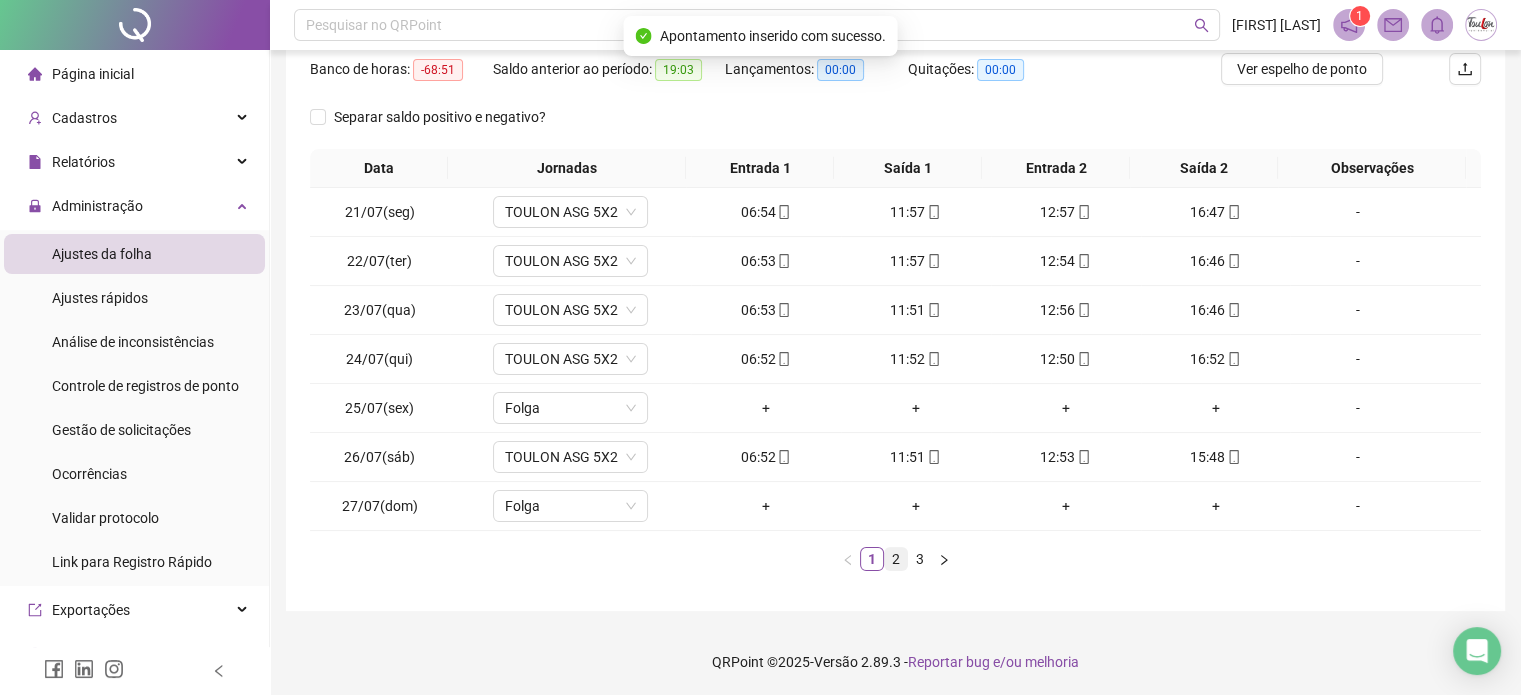 click on "2" at bounding box center (896, 559) 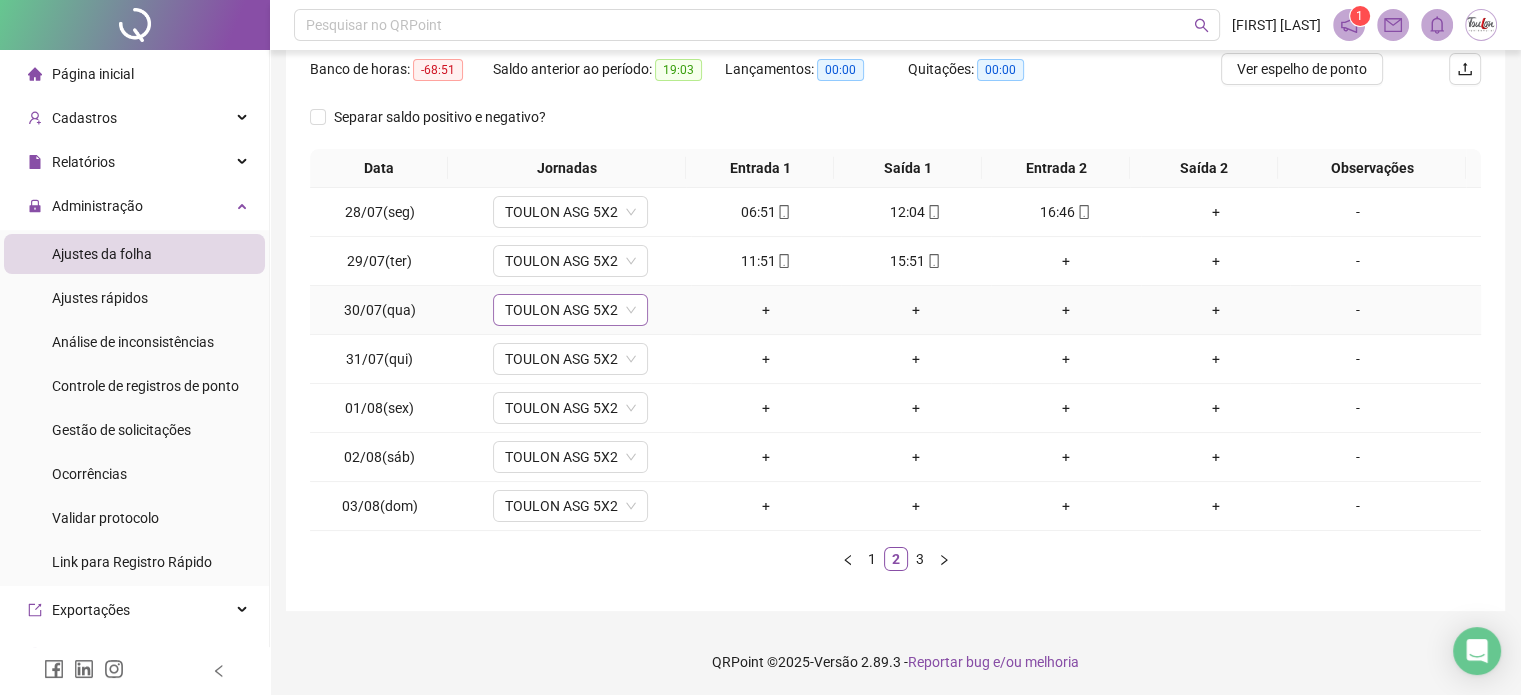 click on "TOULON ASG 5X2" at bounding box center (570, 310) 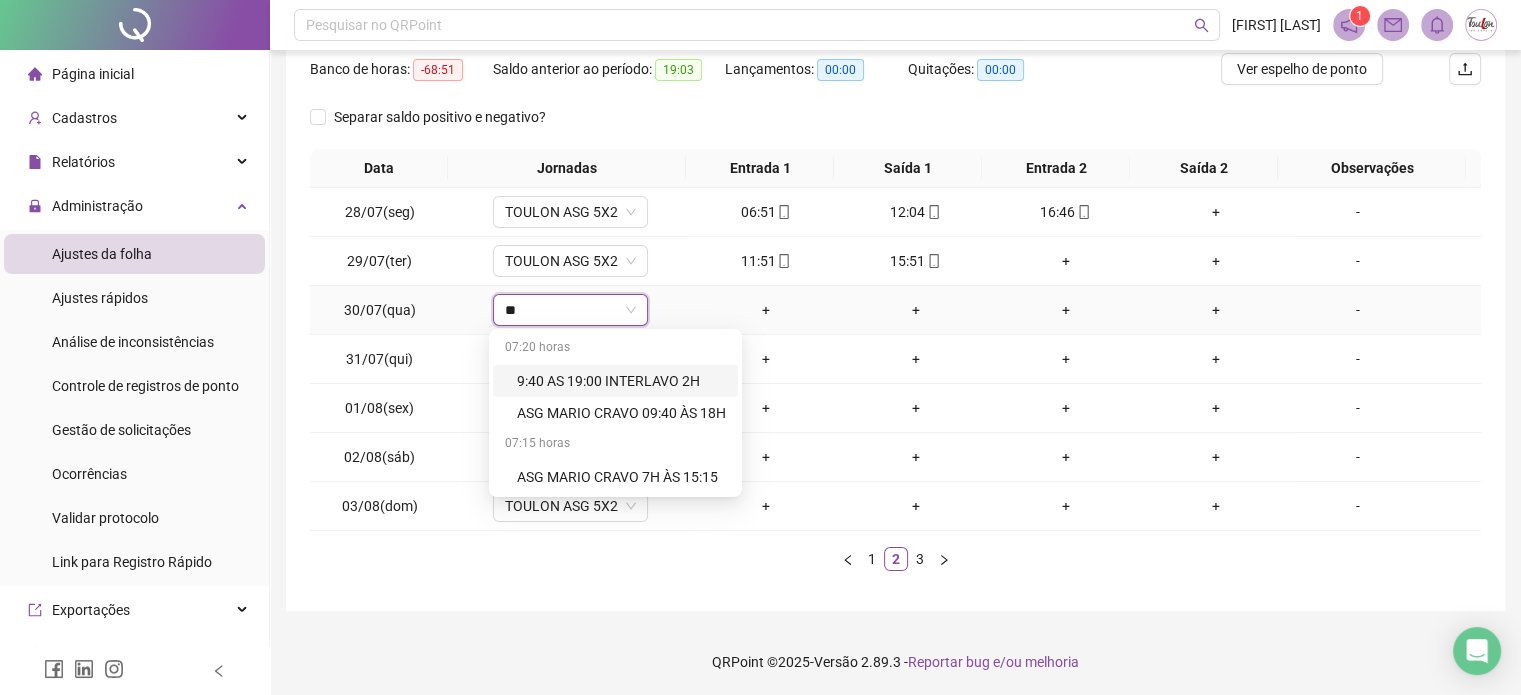 type on "*" 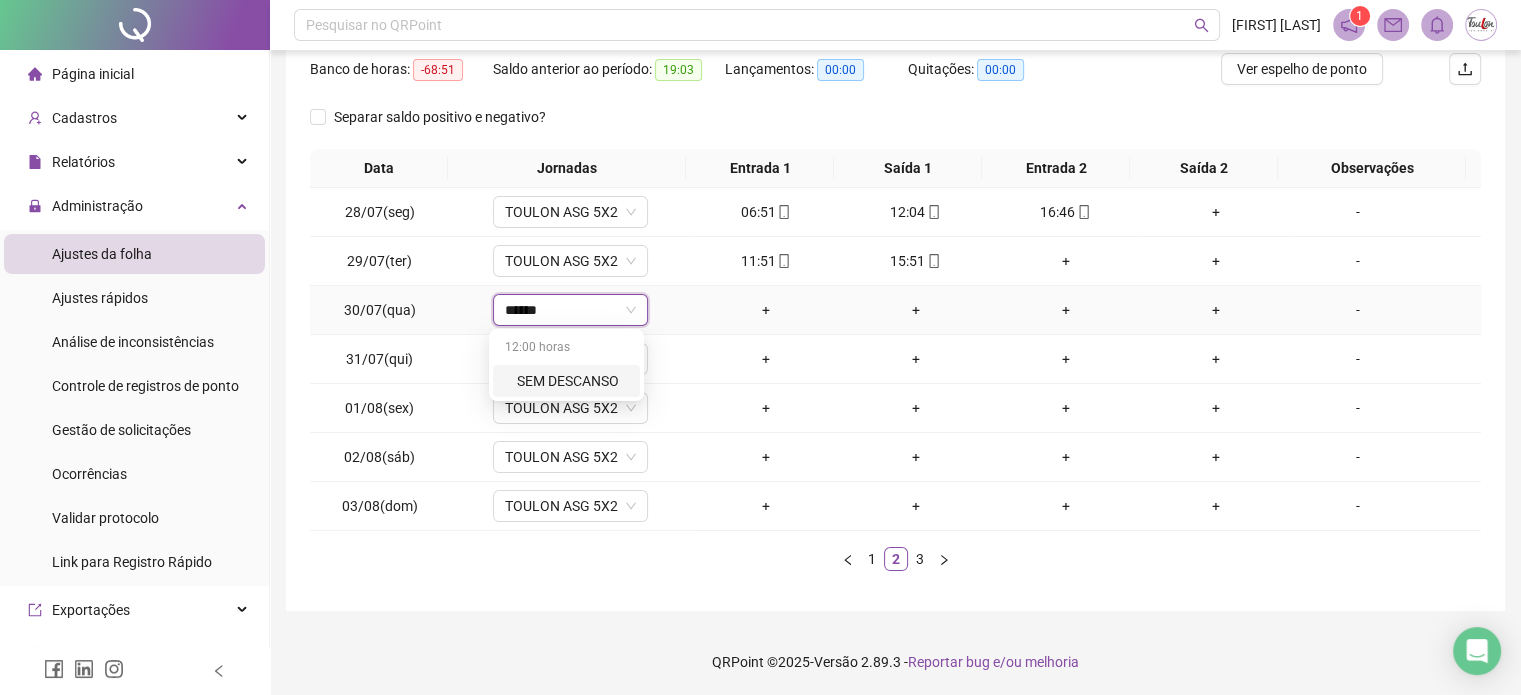 drag, startPoint x: 505, startPoint y: 312, endPoint x: 449, endPoint y: 323, distance: 57.070133 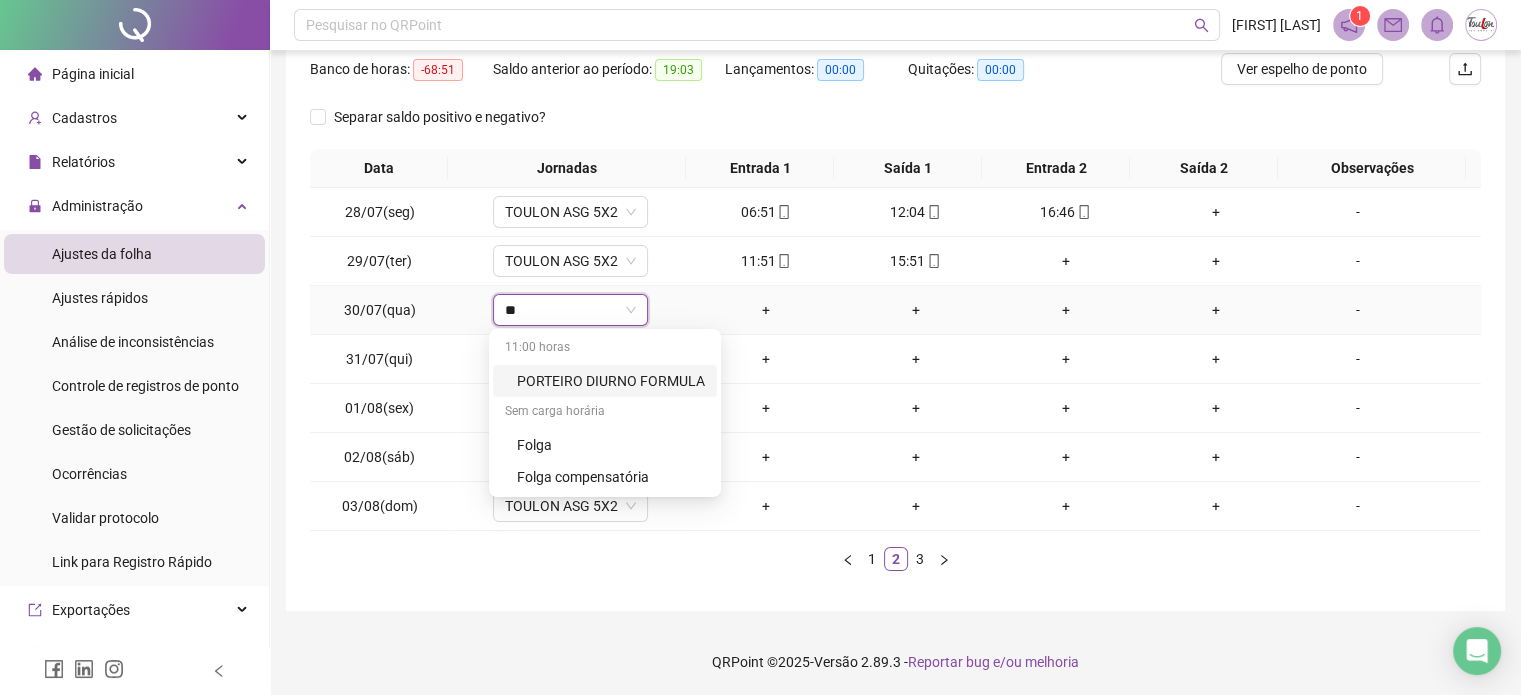 type on "***" 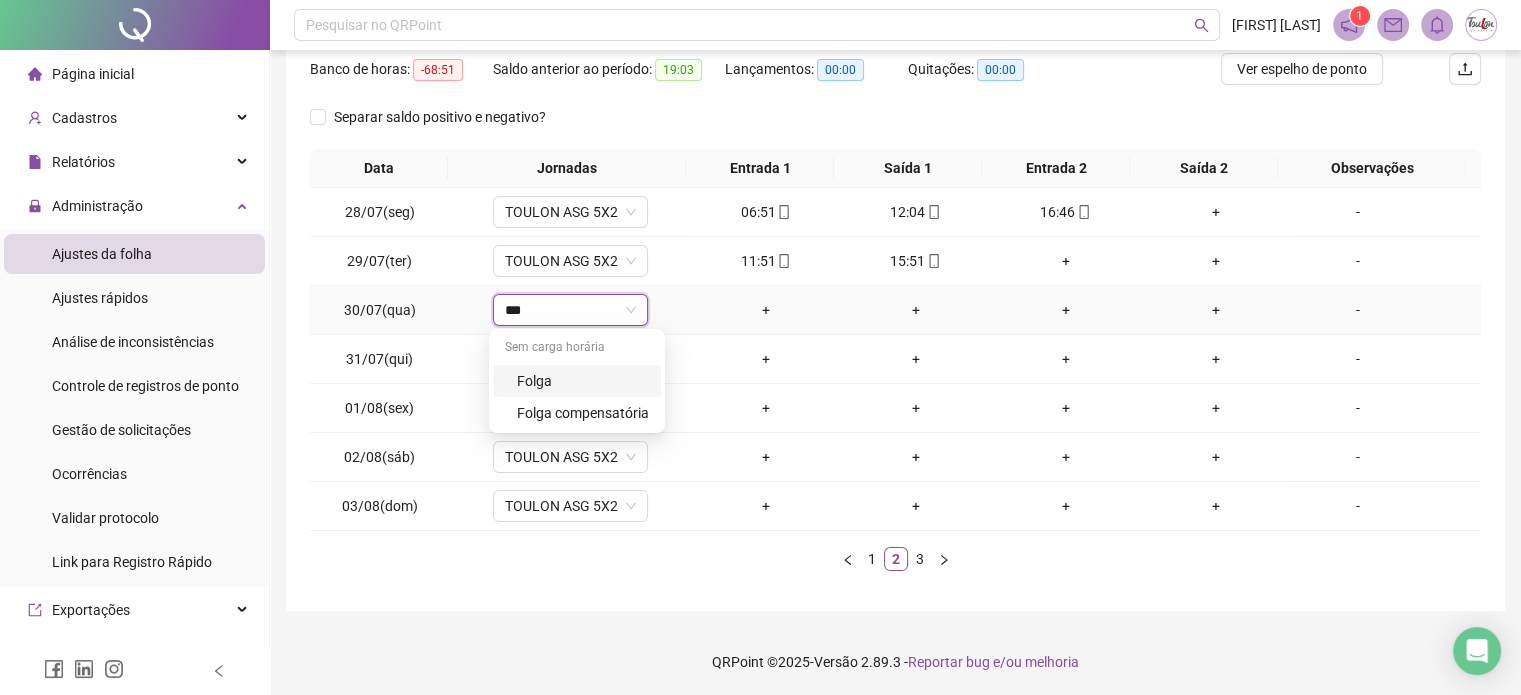 click on "Folga" at bounding box center [583, 381] 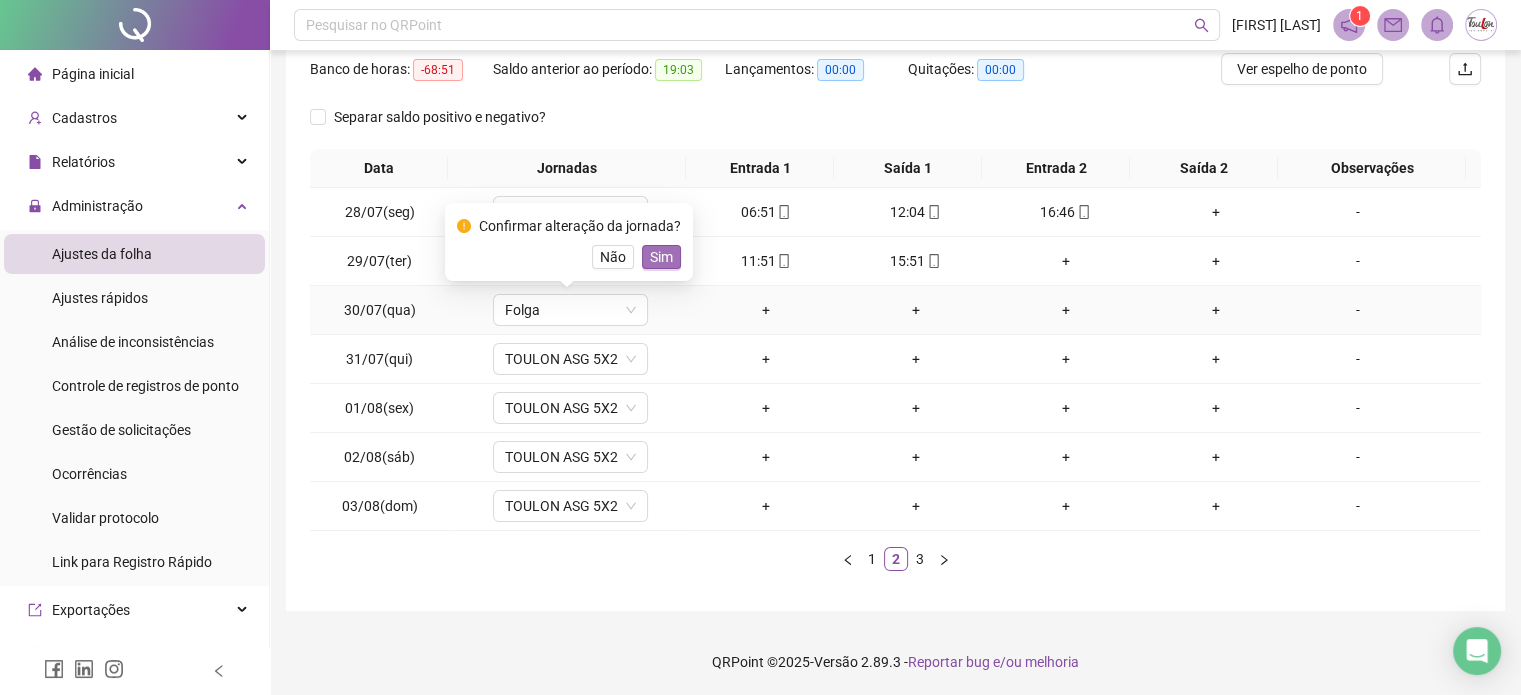 click on "Sim" at bounding box center [661, 257] 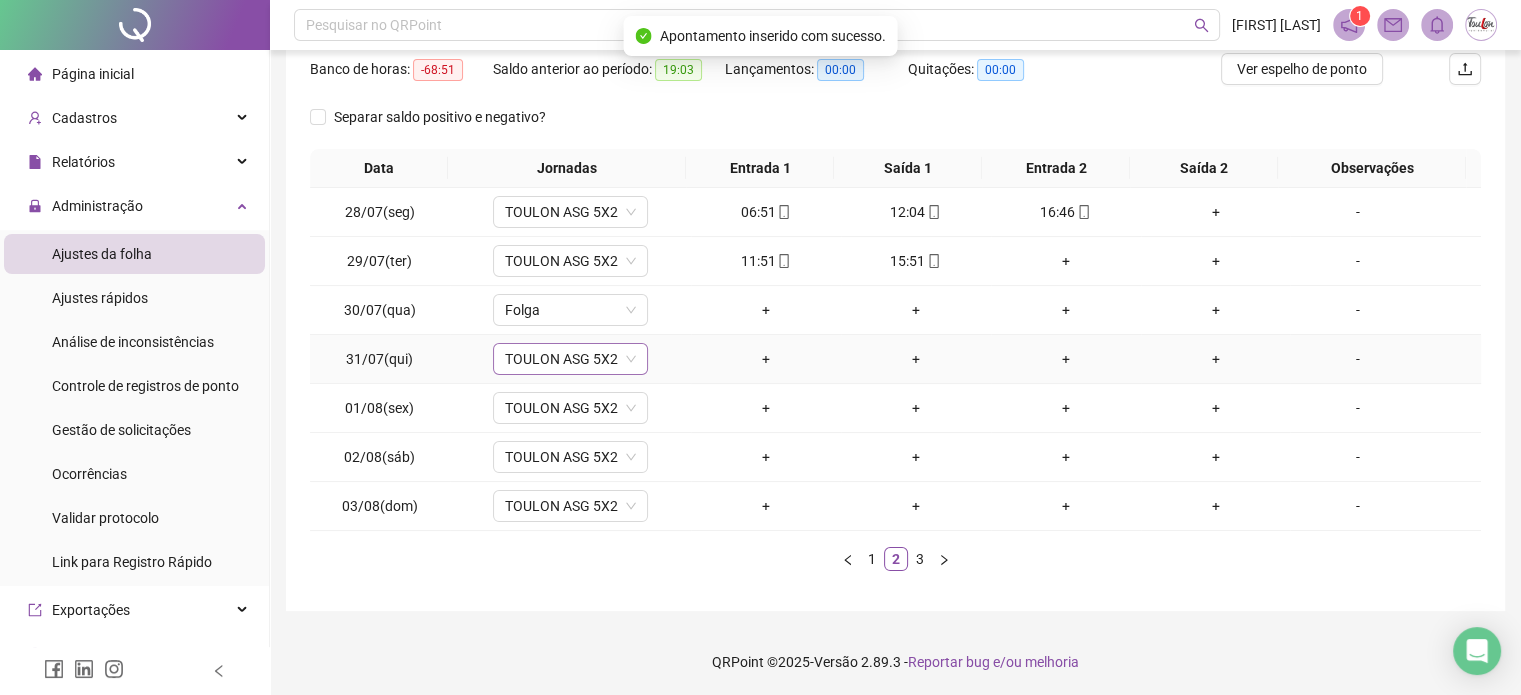 click on "TOULON ASG 5X2" at bounding box center [570, 359] 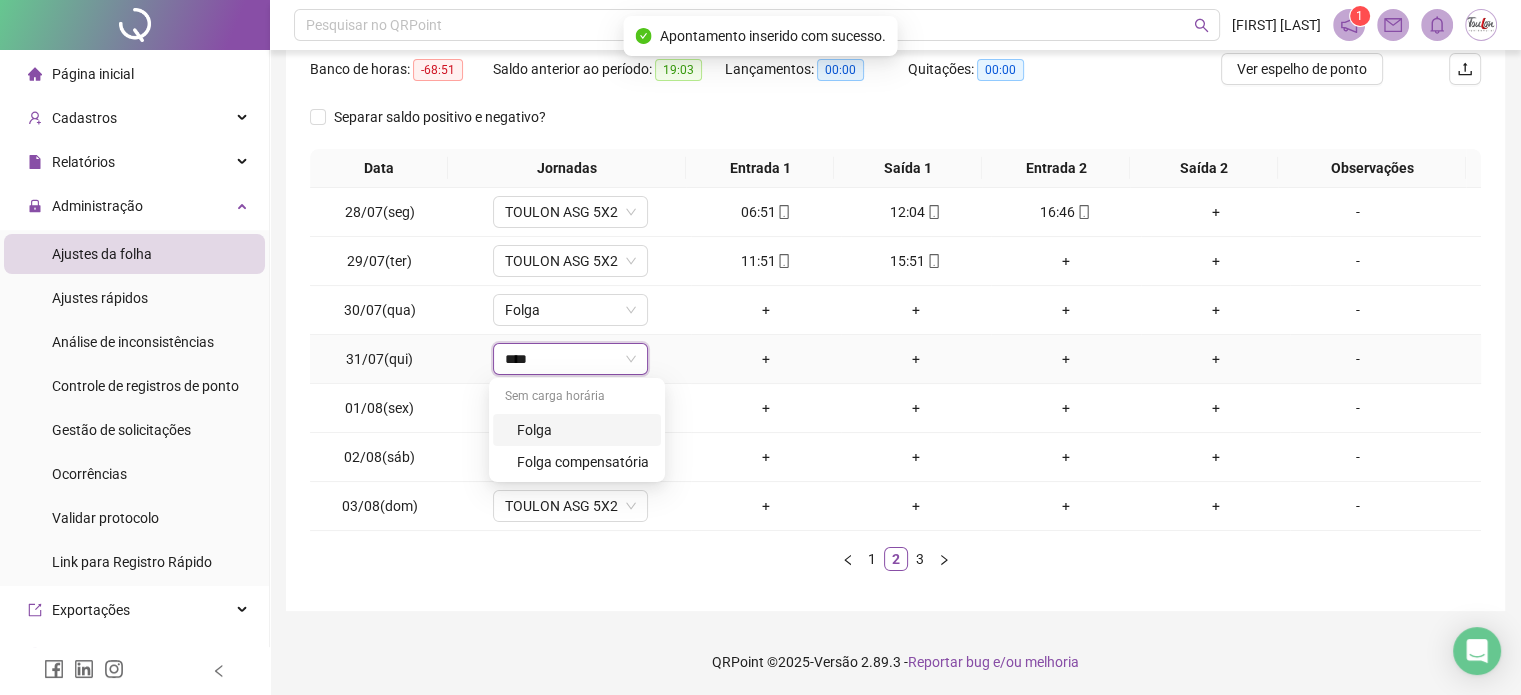 type on "*****" 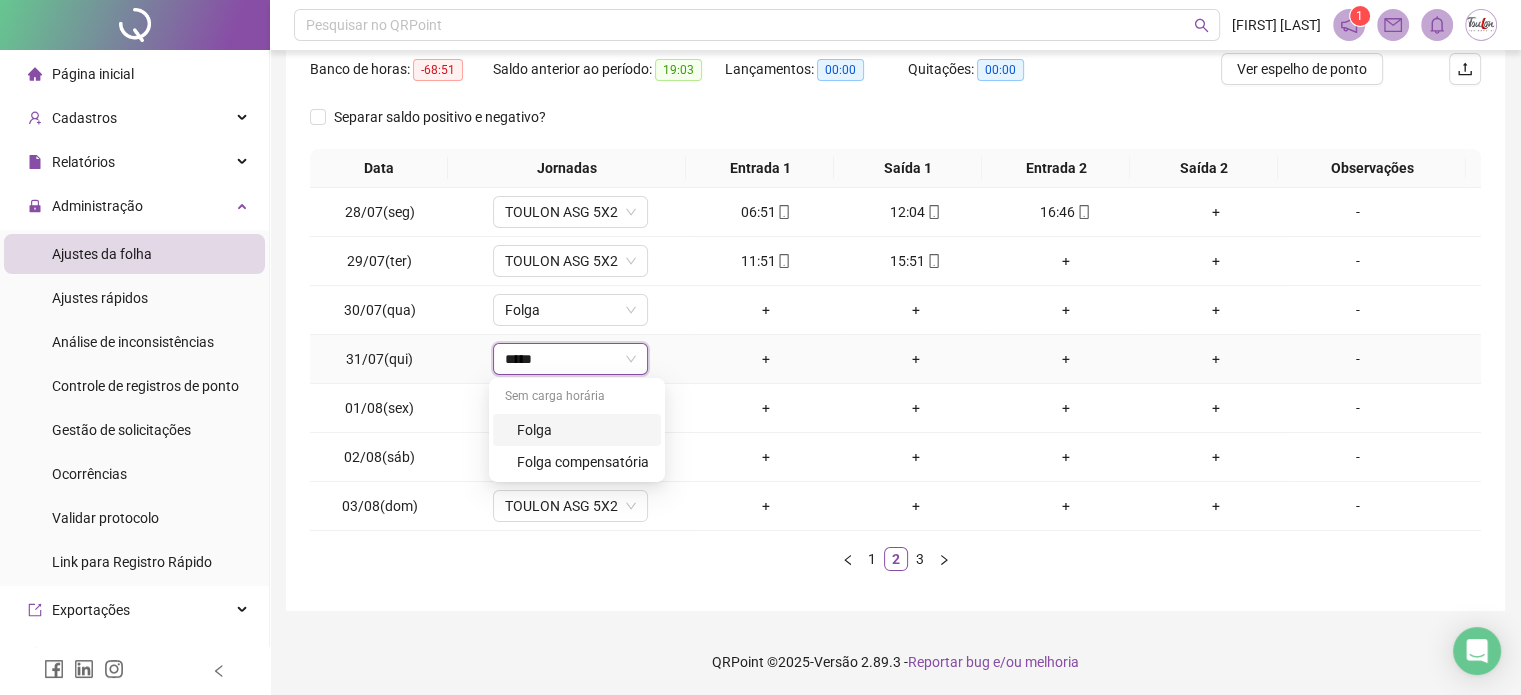 click on "Folga" at bounding box center [583, 430] 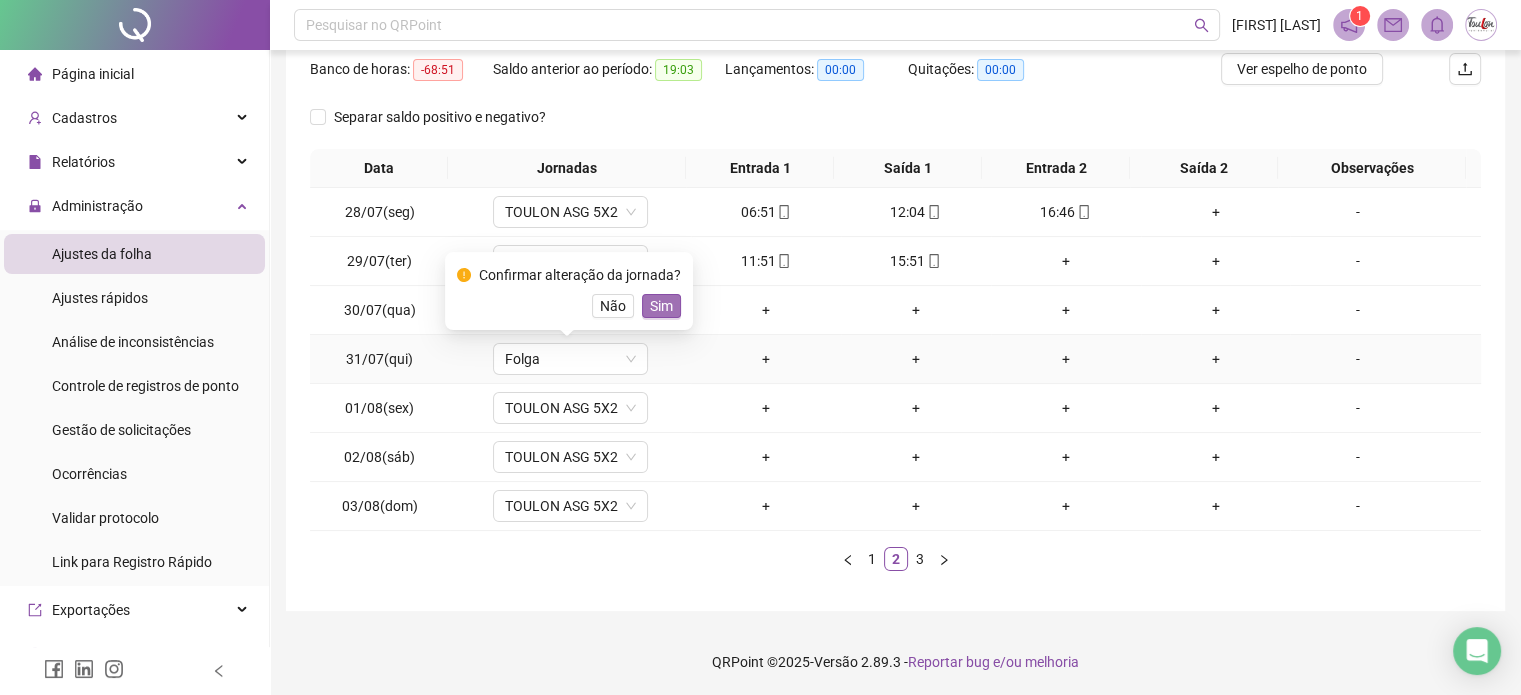 click on "Sim" at bounding box center [661, 306] 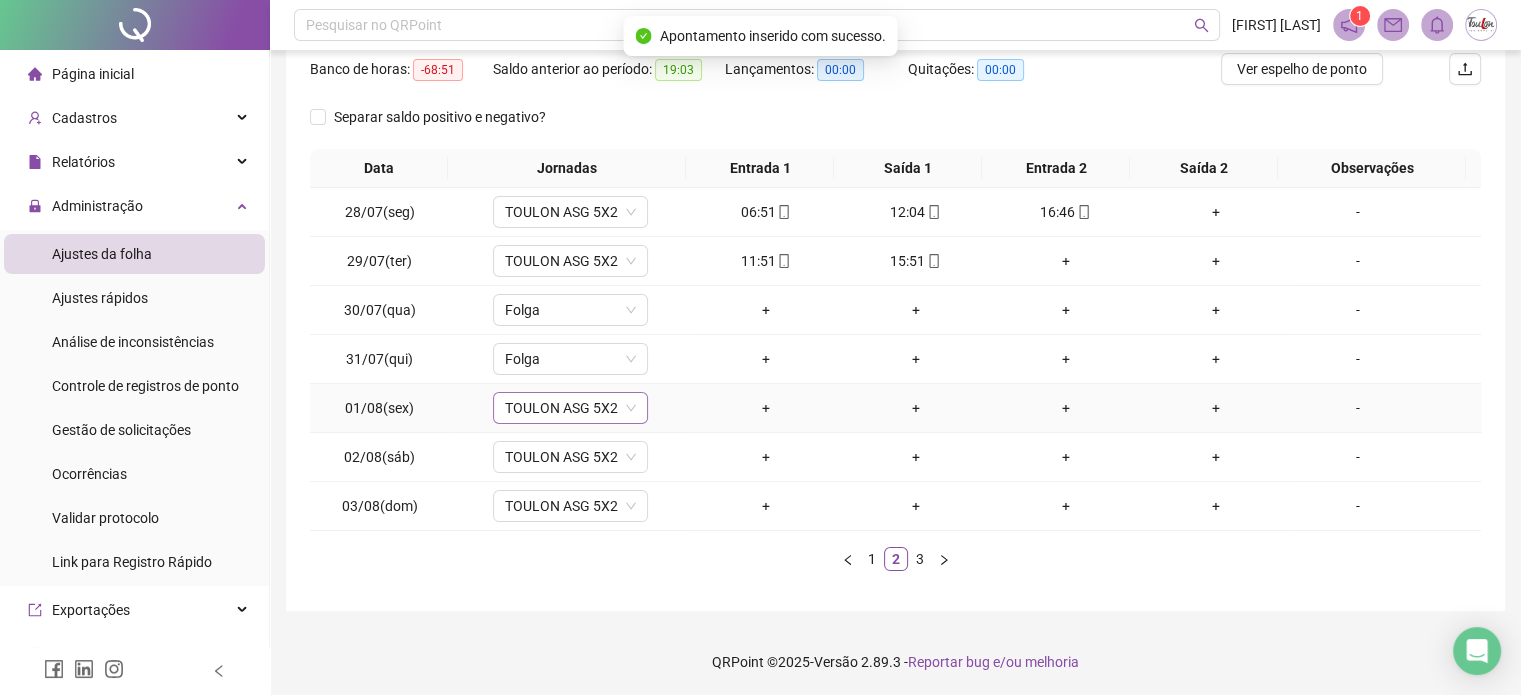 click on "TOULON ASG 5X2" at bounding box center (570, 408) 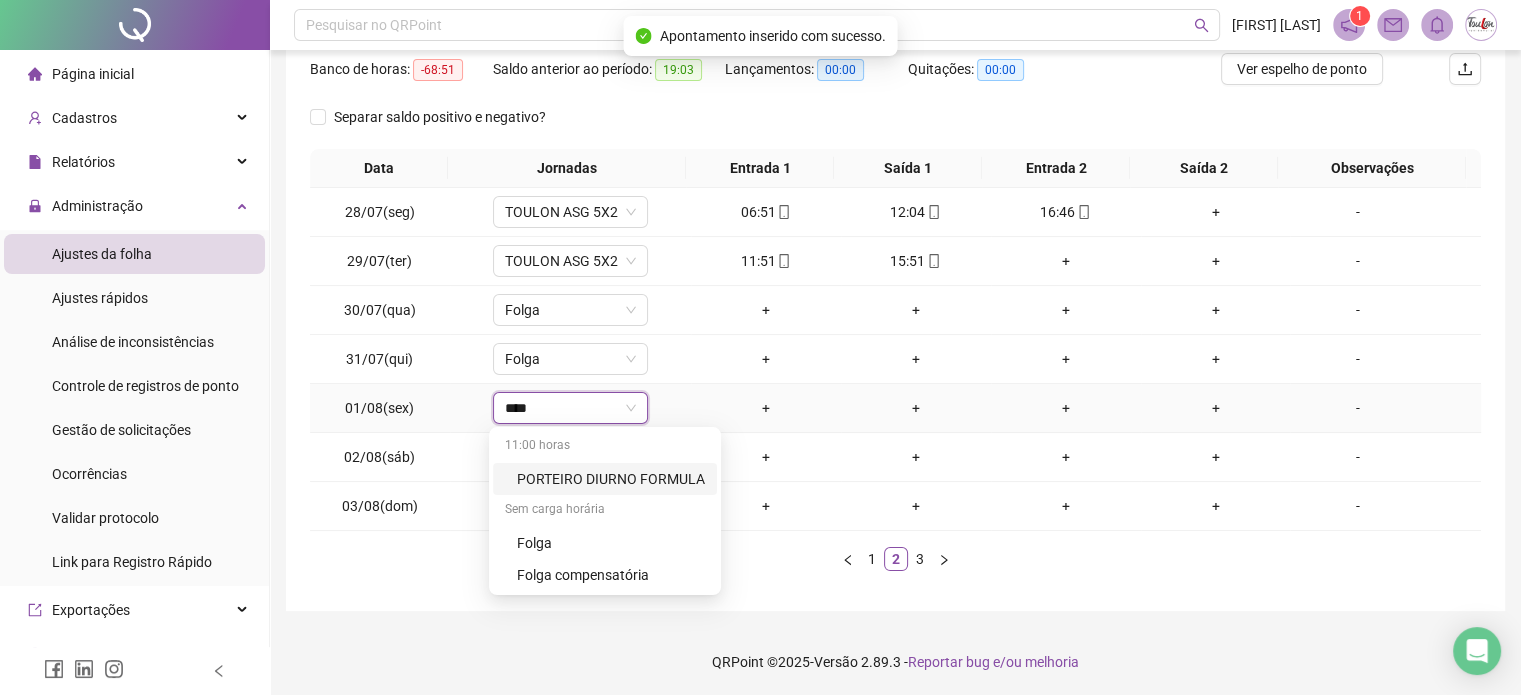 type on "*****" 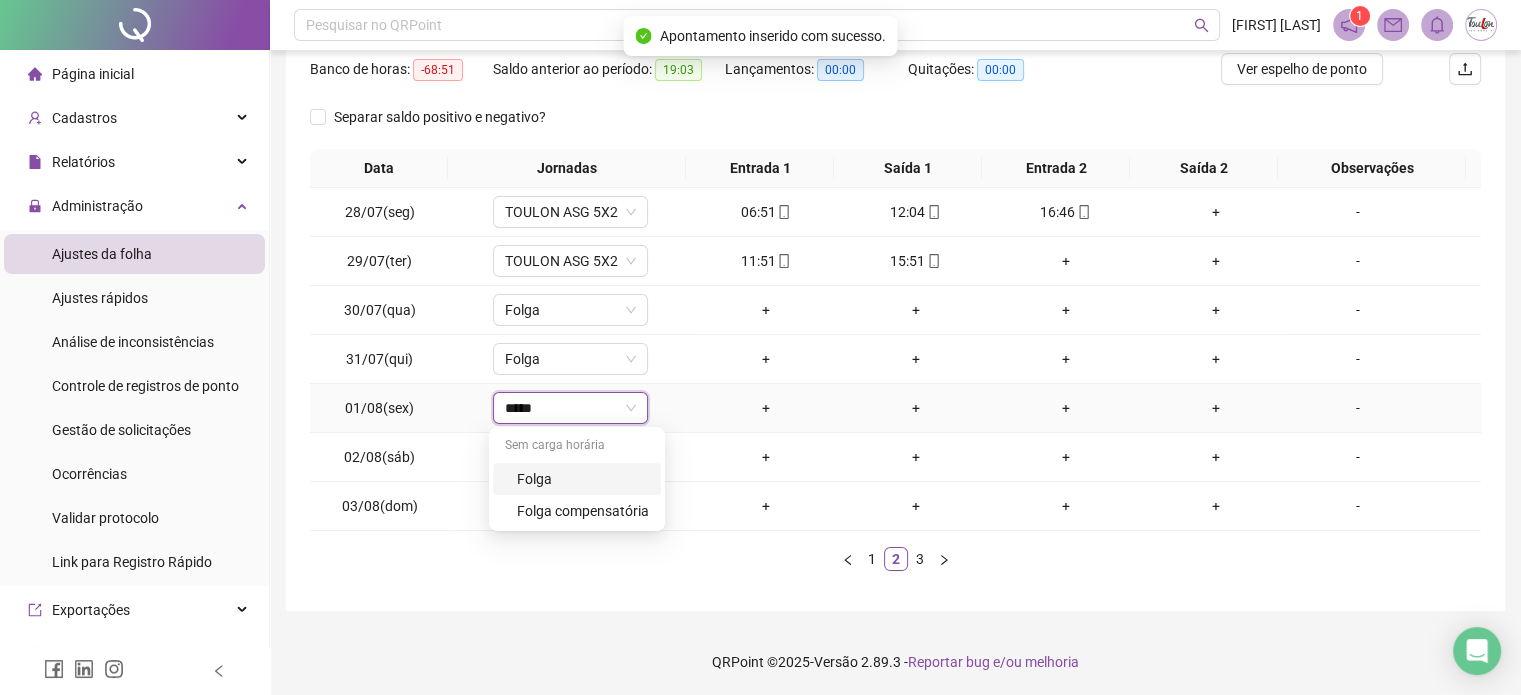 click on "Folga" at bounding box center [583, 479] 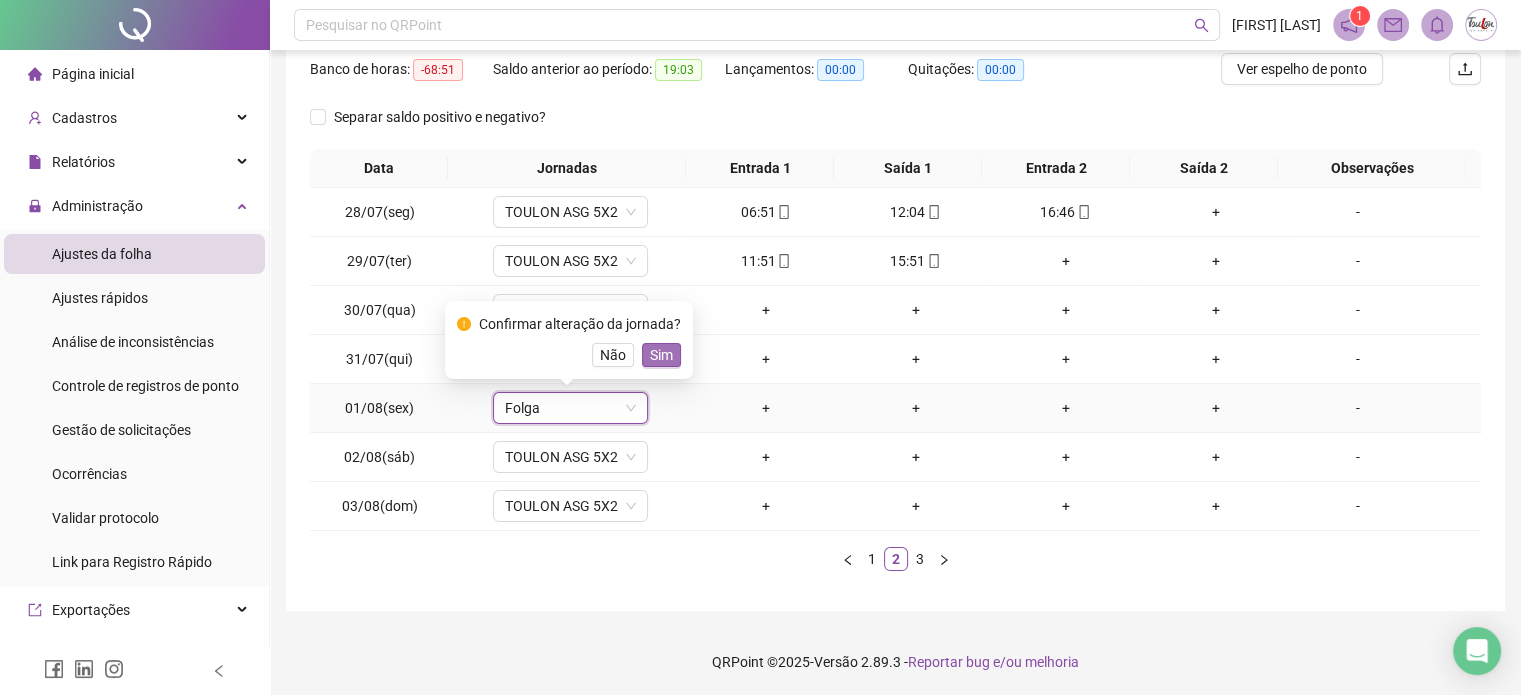 click on "Sim" at bounding box center [661, 355] 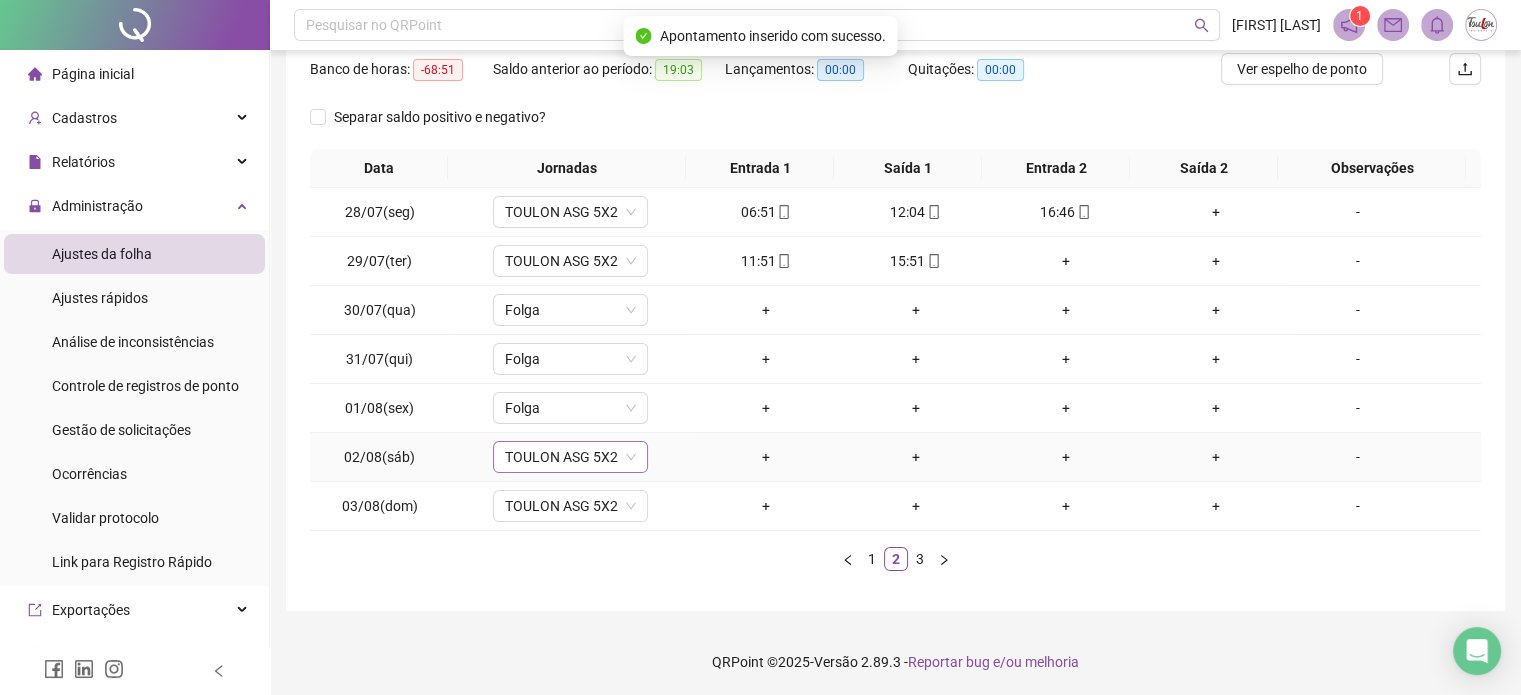 click on "TOULON ASG 5X2" at bounding box center (570, 457) 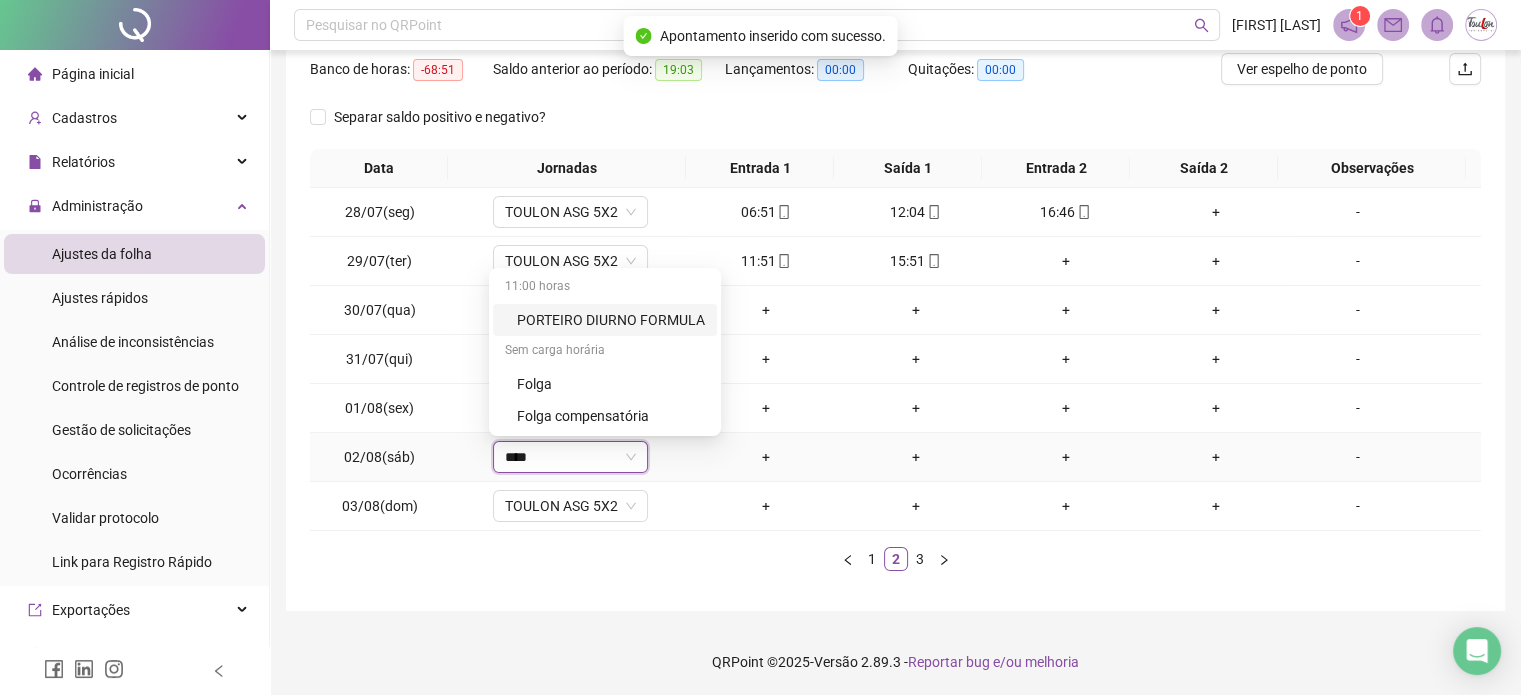 type on "*****" 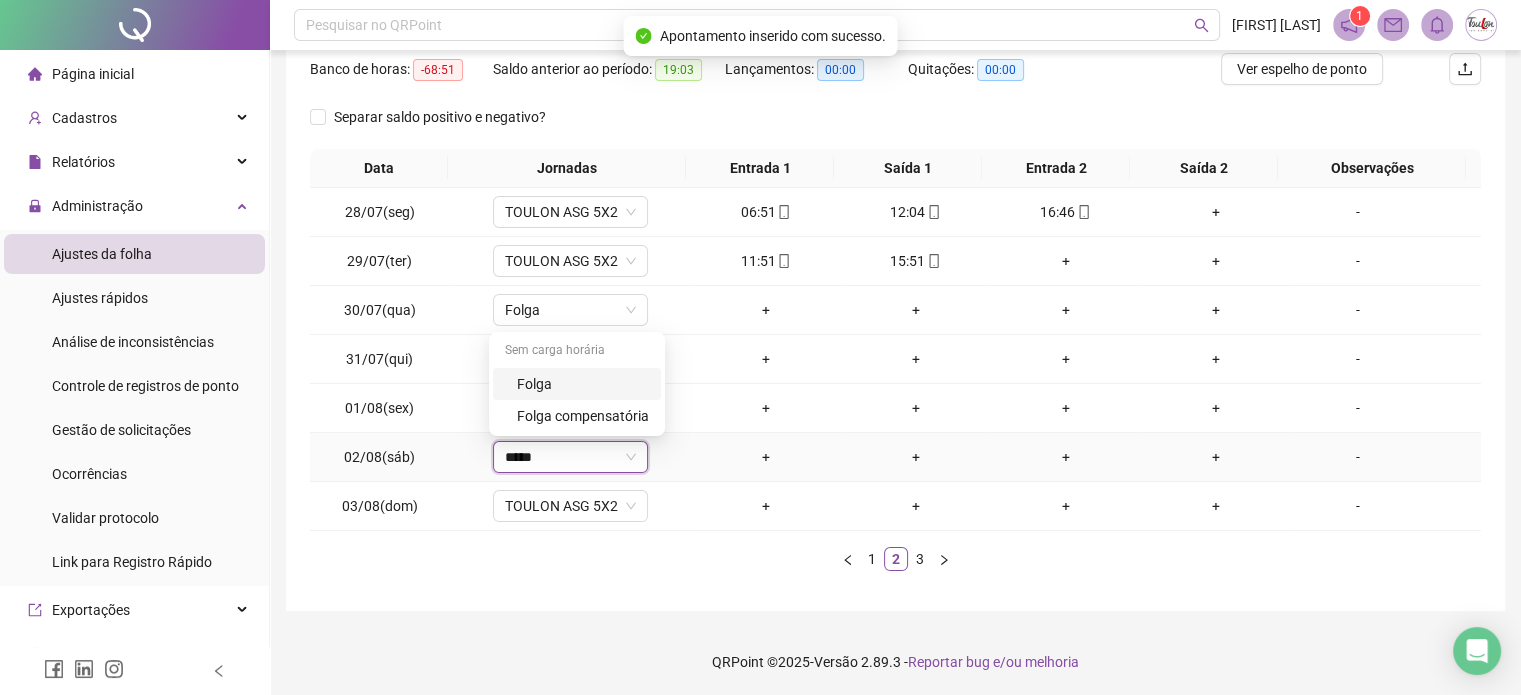 click on "Folga" at bounding box center [583, 384] 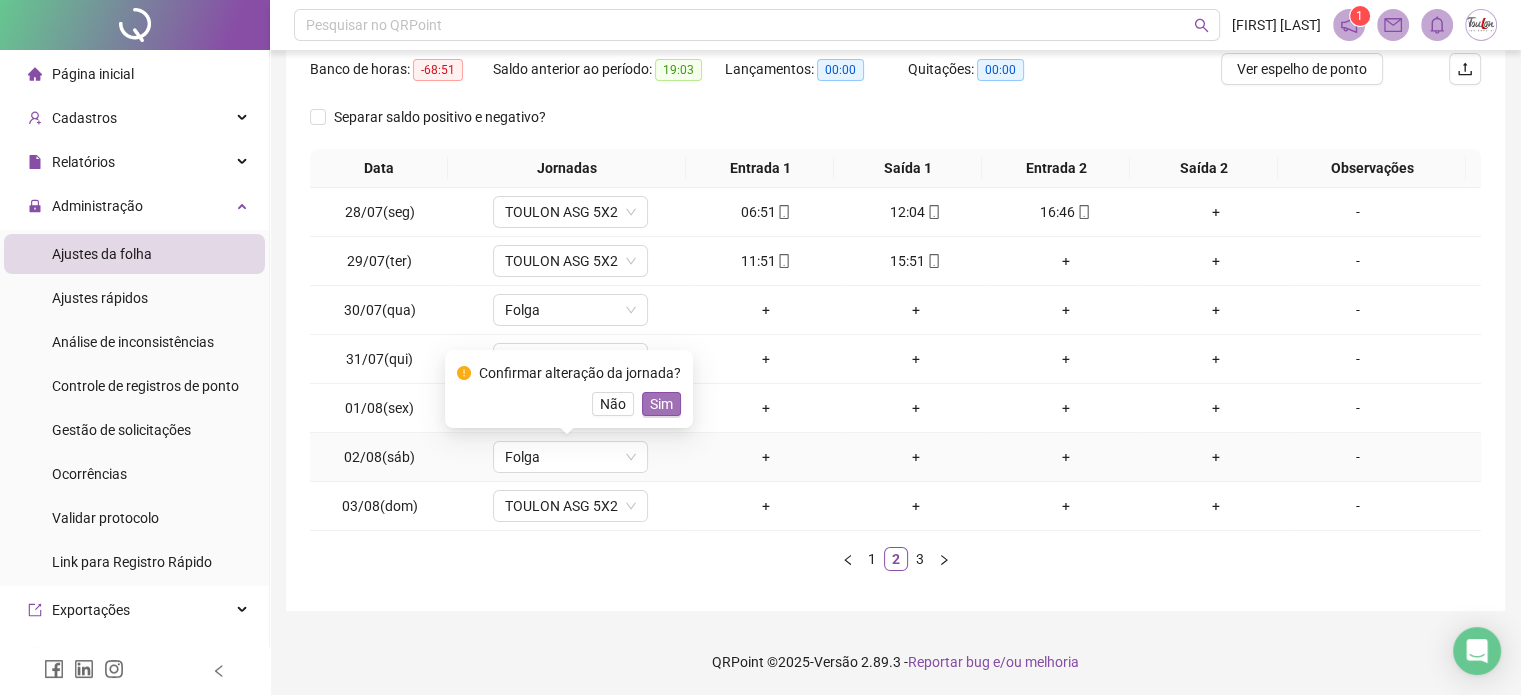 click on "Sim" at bounding box center [661, 404] 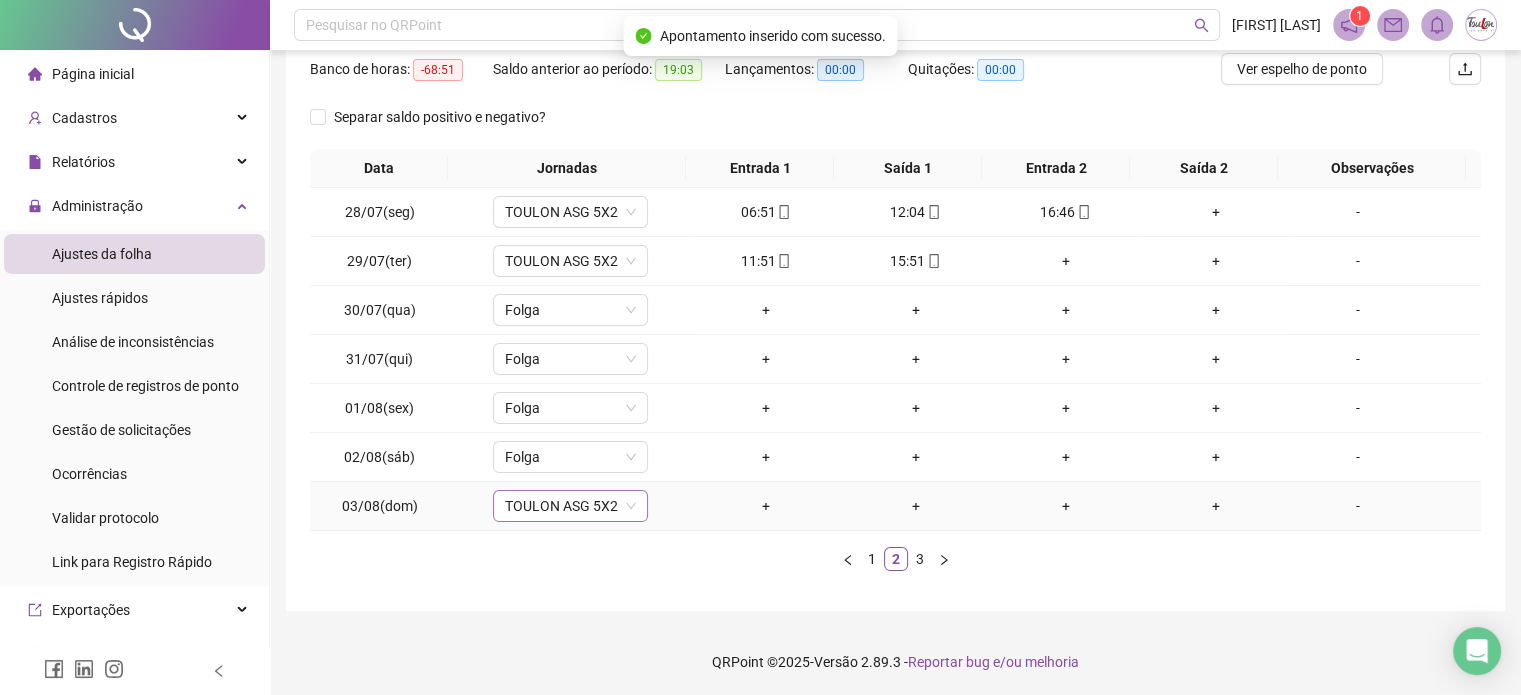 click on "TOULON ASG 5X2" at bounding box center [570, 506] 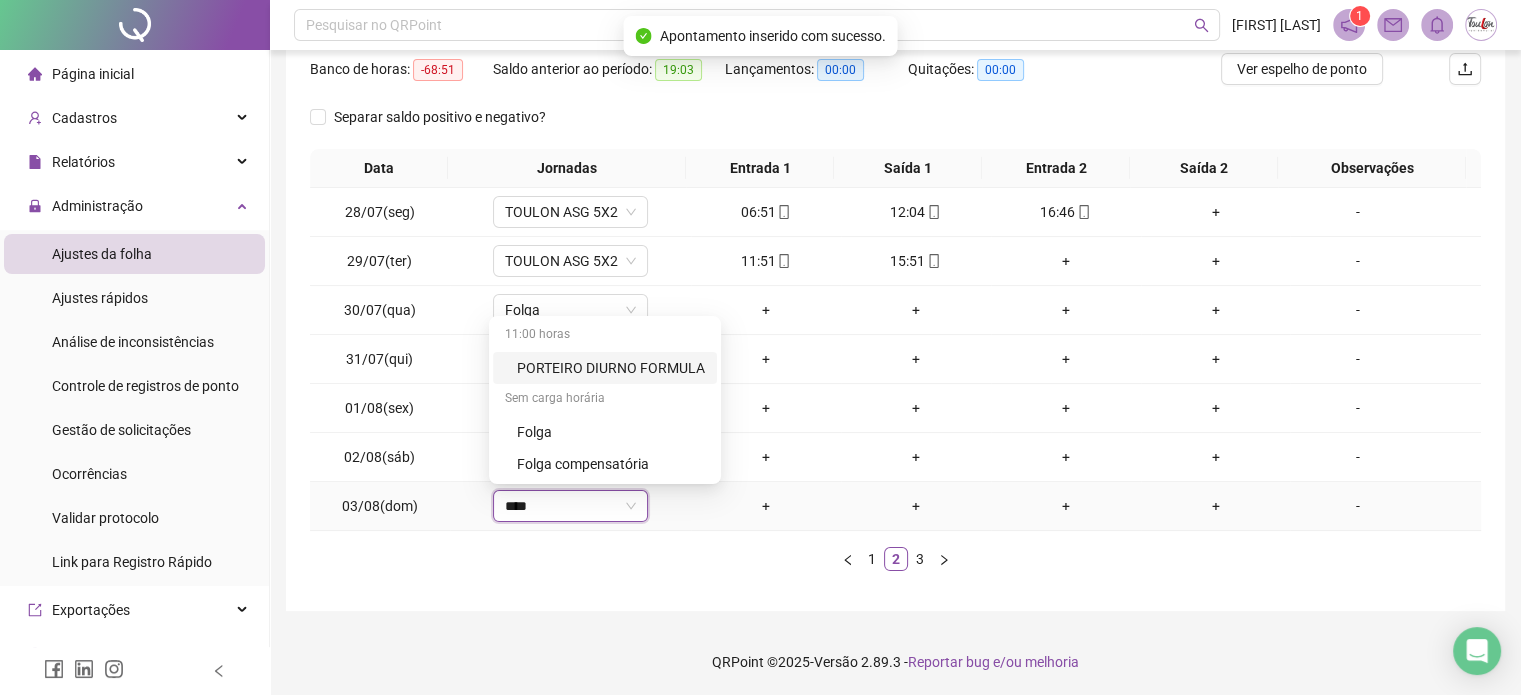 type on "*****" 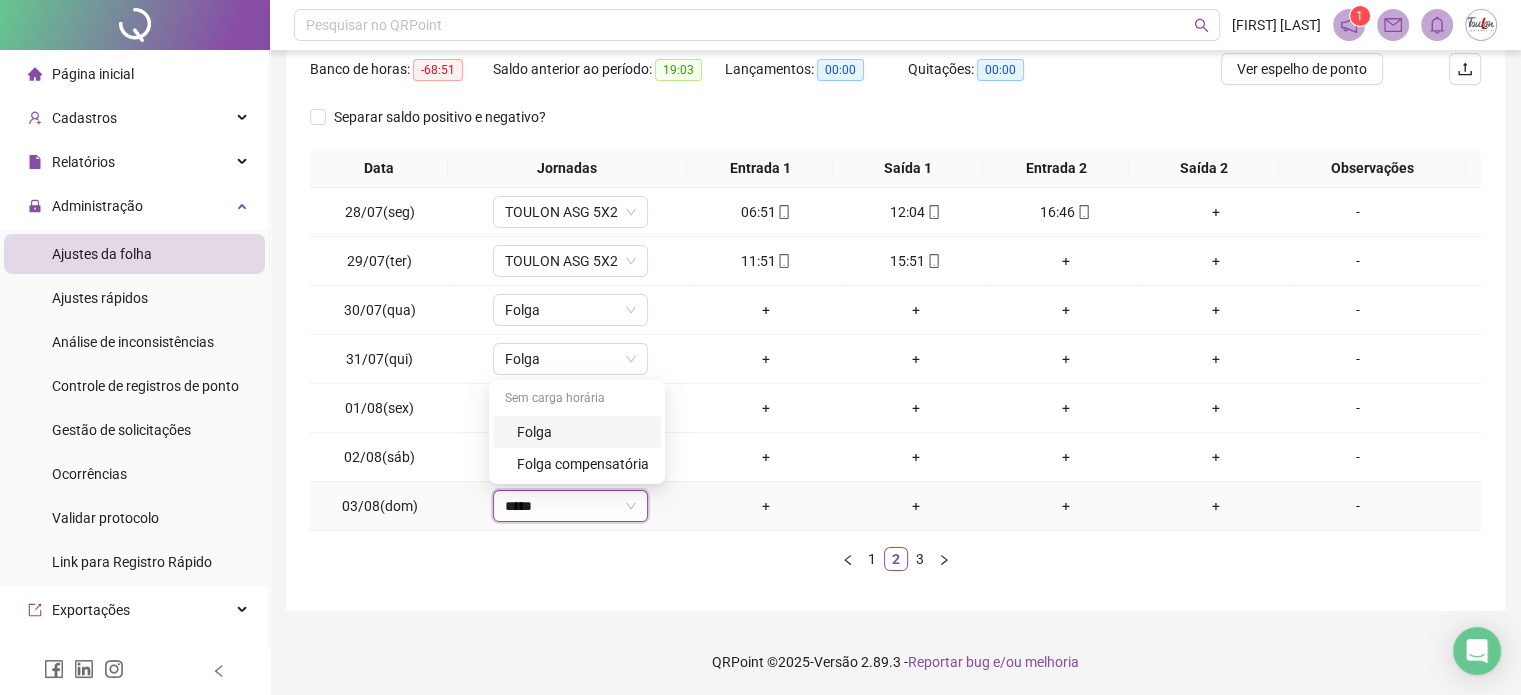 click on "Folga" at bounding box center [583, 432] 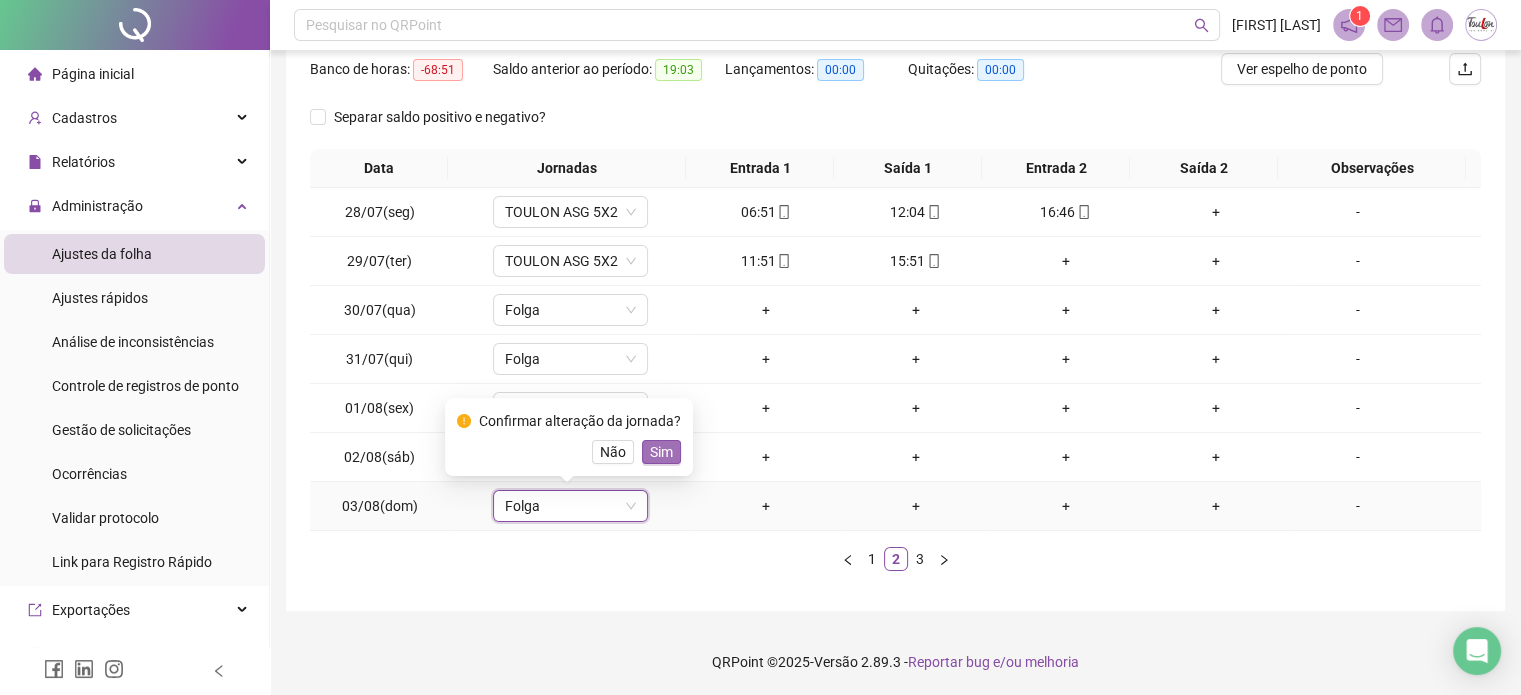 click on "Sim" at bounding box center [661, 452] 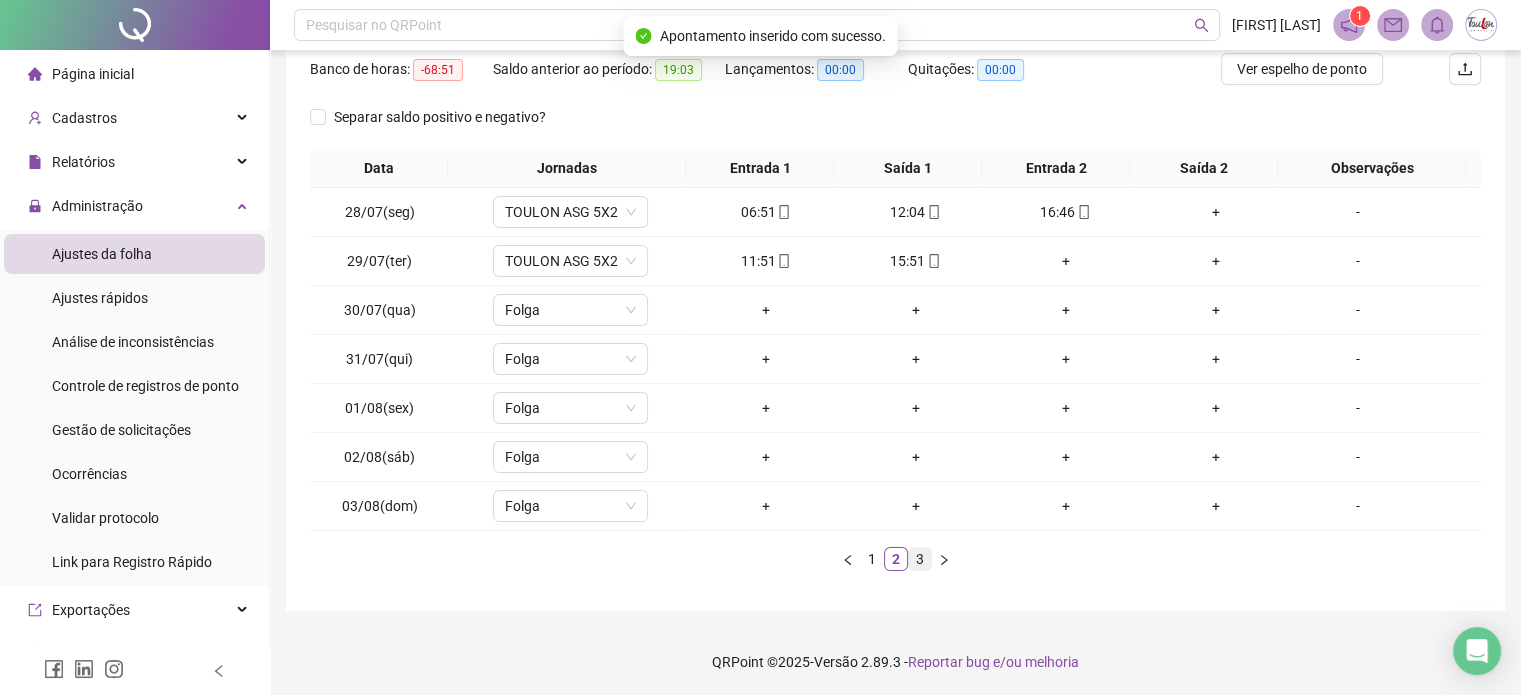 click on "3" at bounding box center (920, 559) 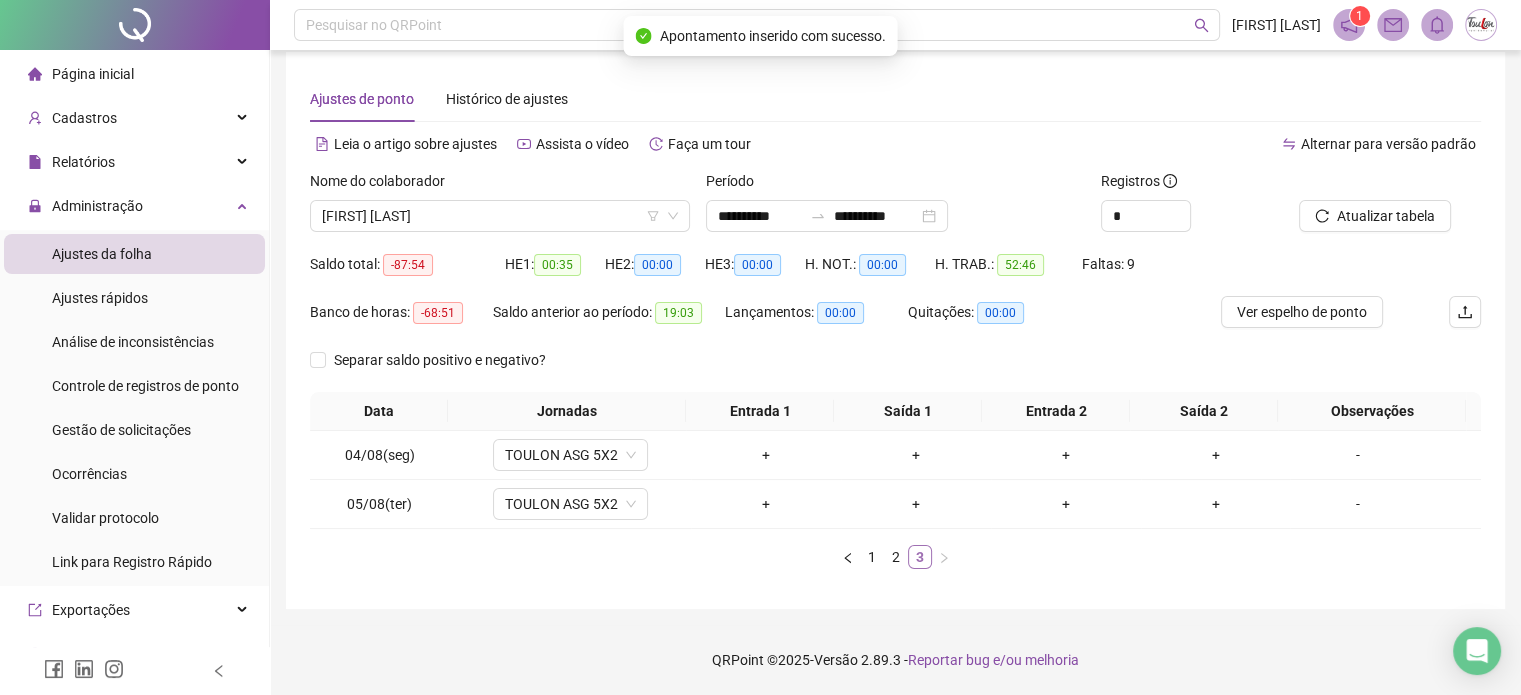 scroll, scrollTop: 13, scrollLeft: 0, axis: vertical 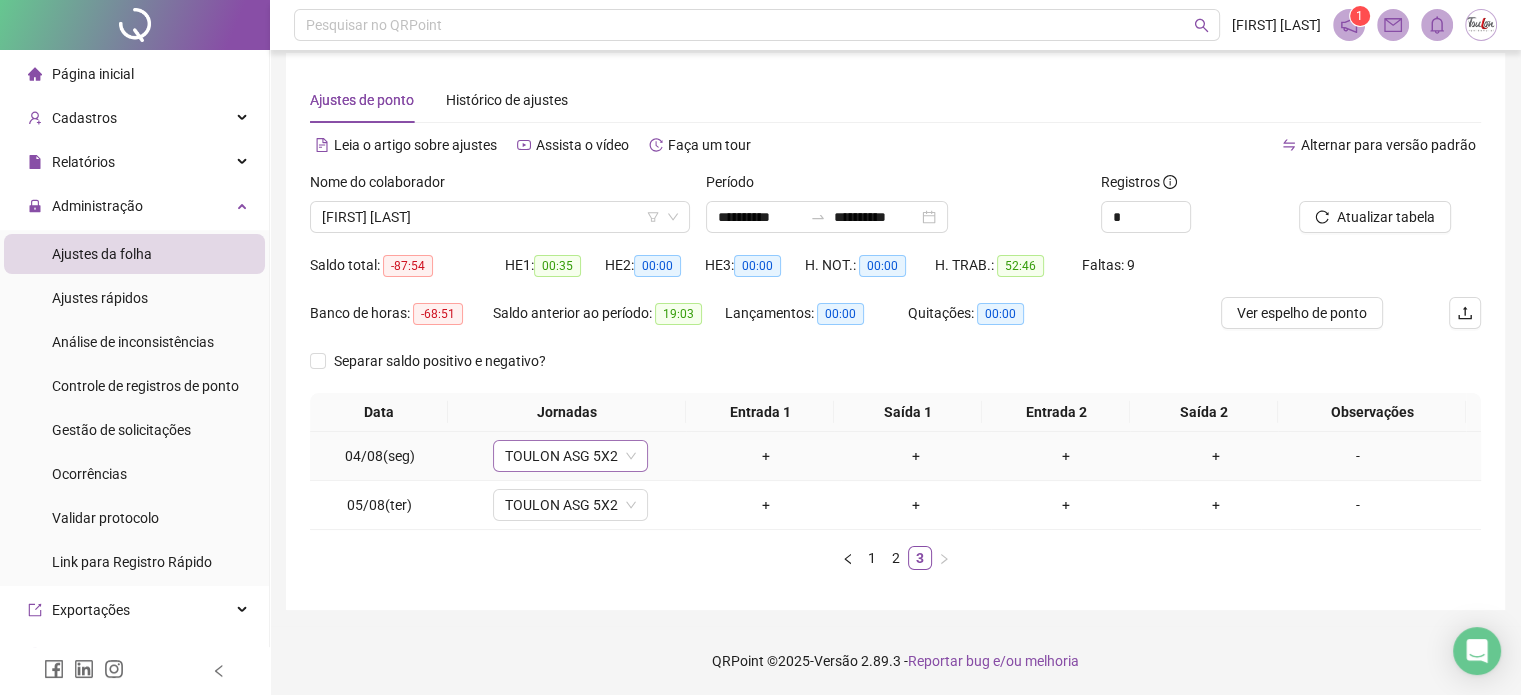 click on "TOULON ASG 5X2" at bounding box center [570, 456] 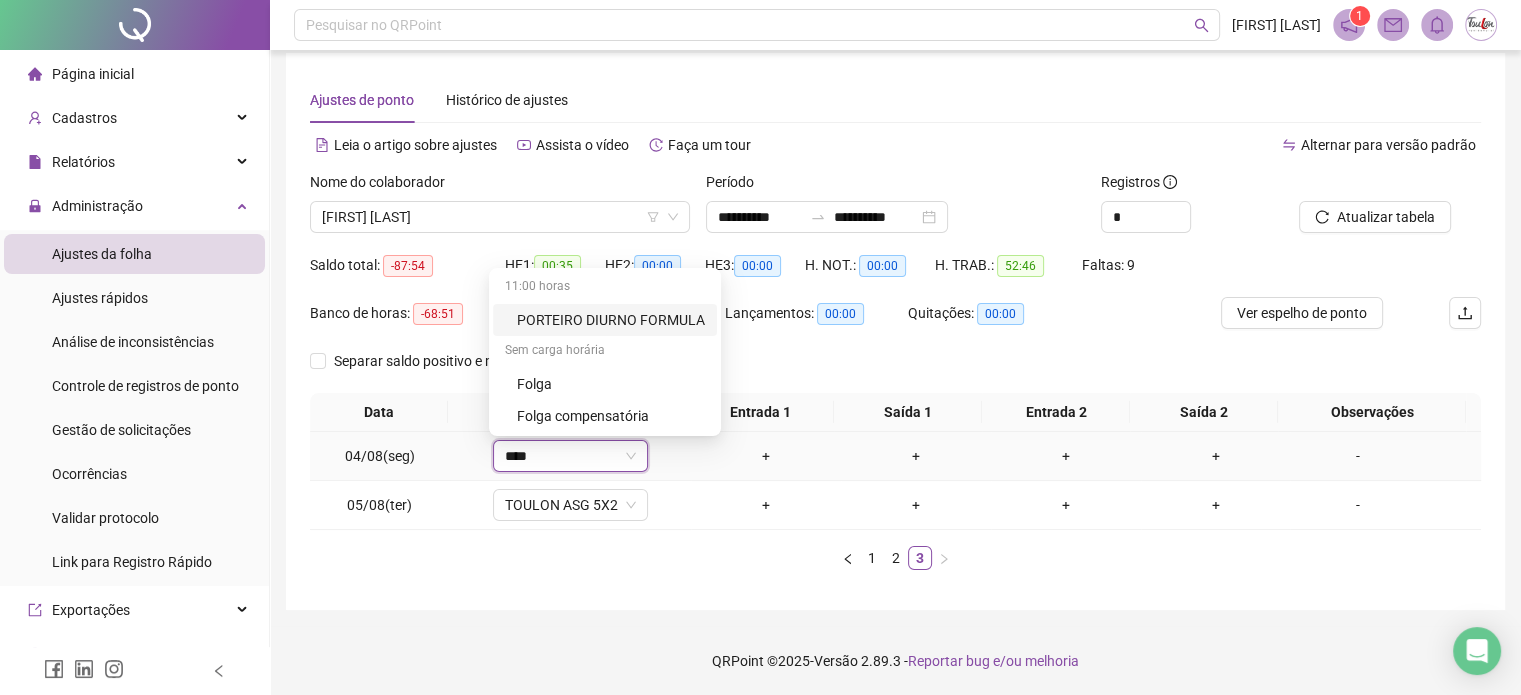 type on "*****" 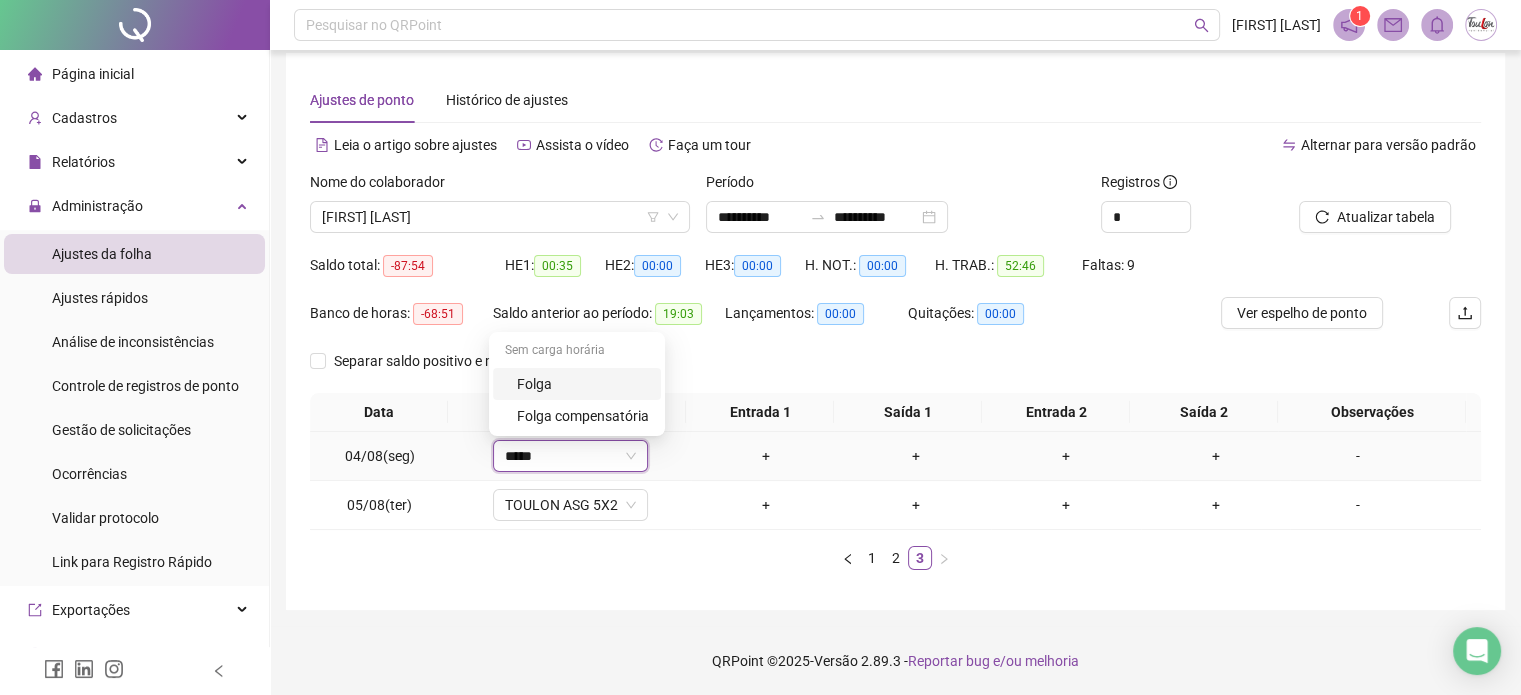 click on "Folga" at bounding box center [583, 384] 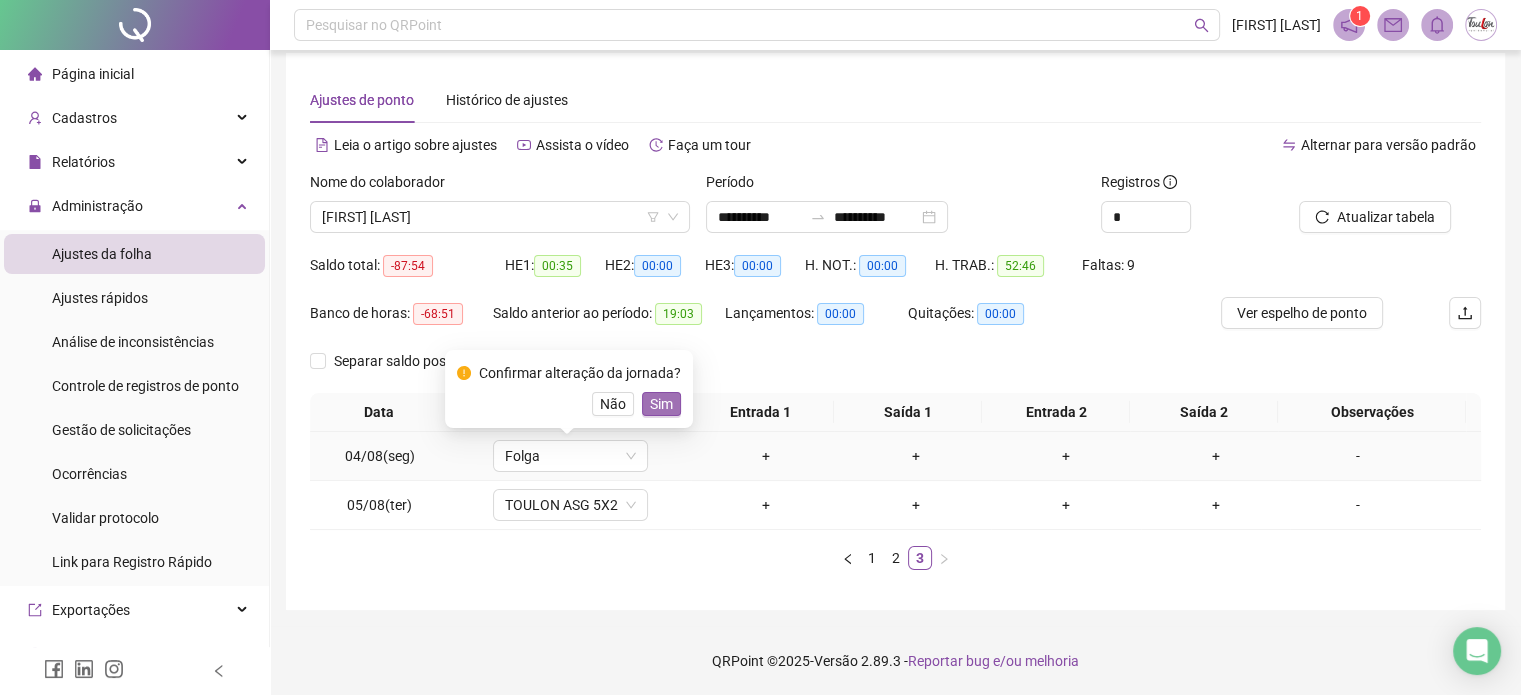 drag, startPoint x: 675, startPoint y: 380, endPoint x: 664, endPoint y: 400, distance: 22.825424 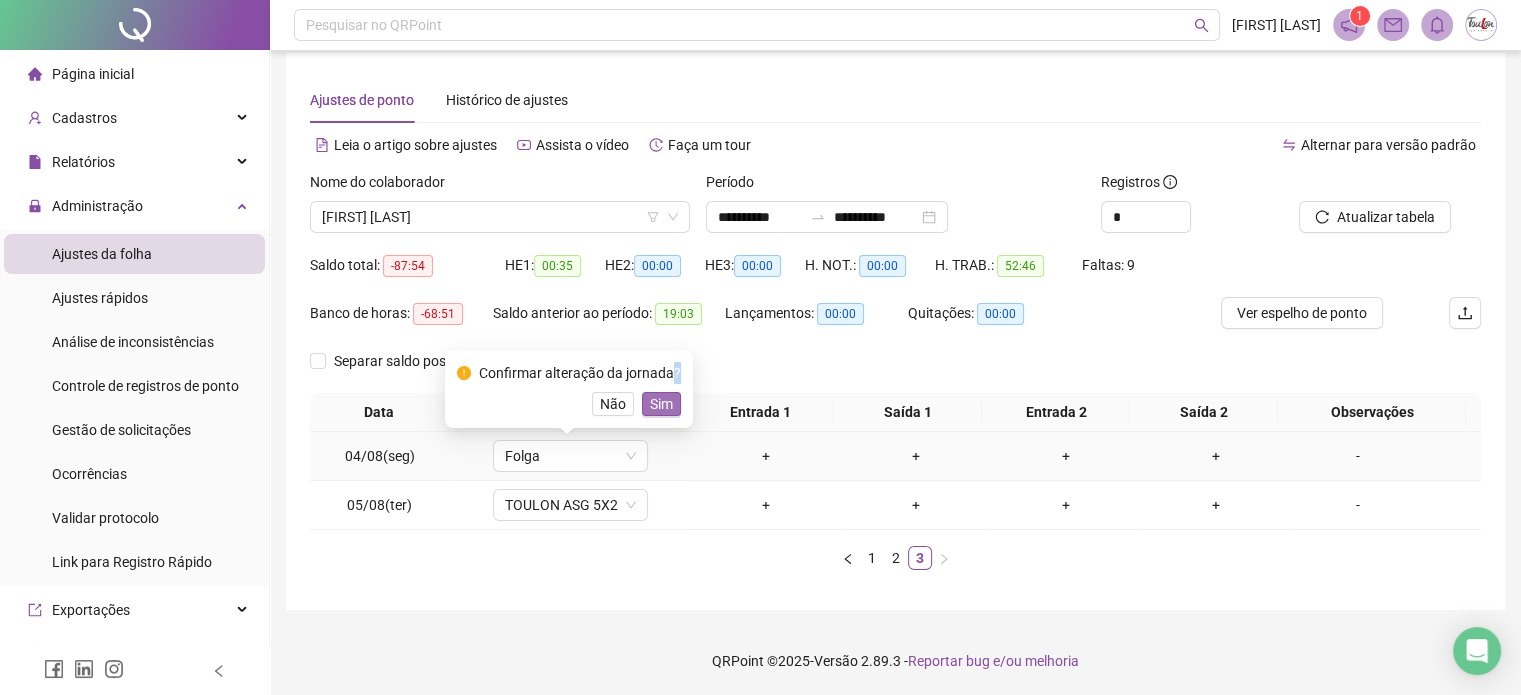 click on "Sim" at bounding box center [661, 404] 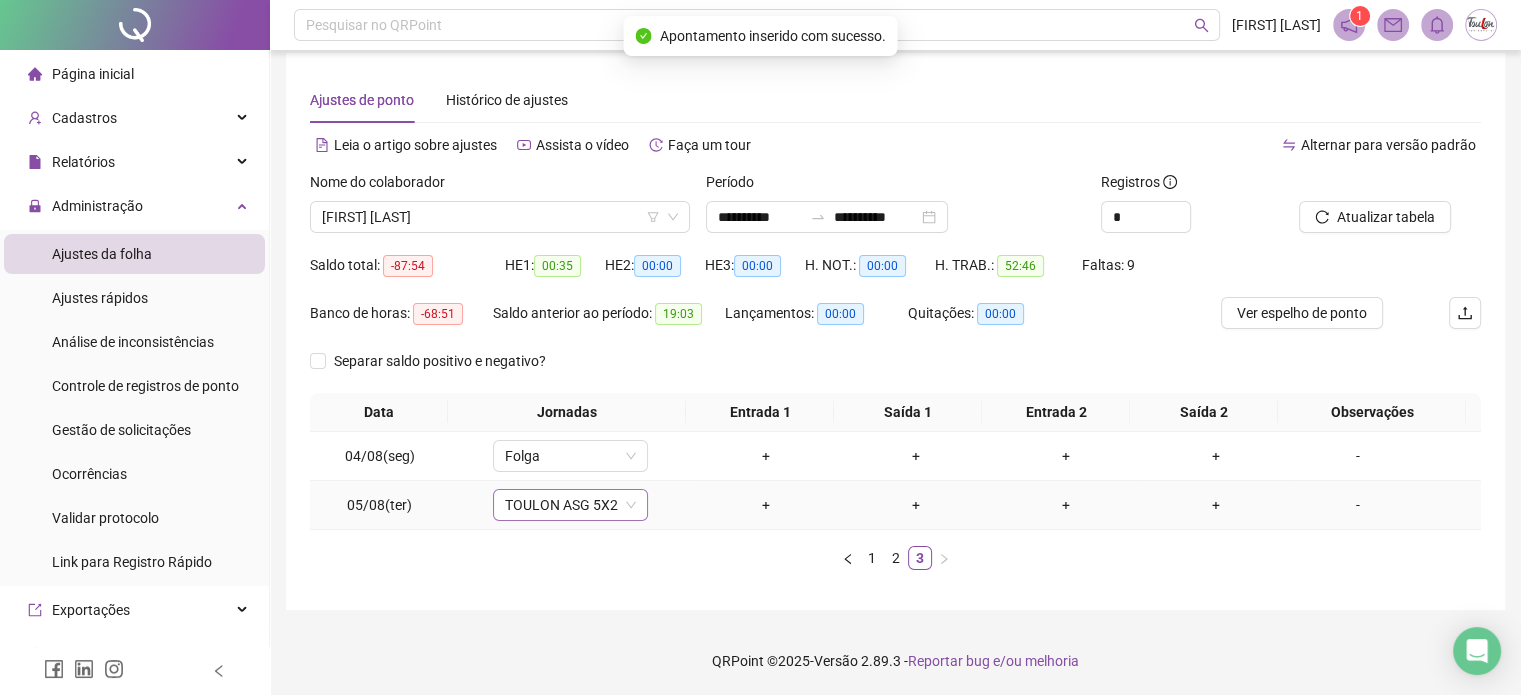 click on "TOULON ASG 5X2" at bounding box center [570, 505] 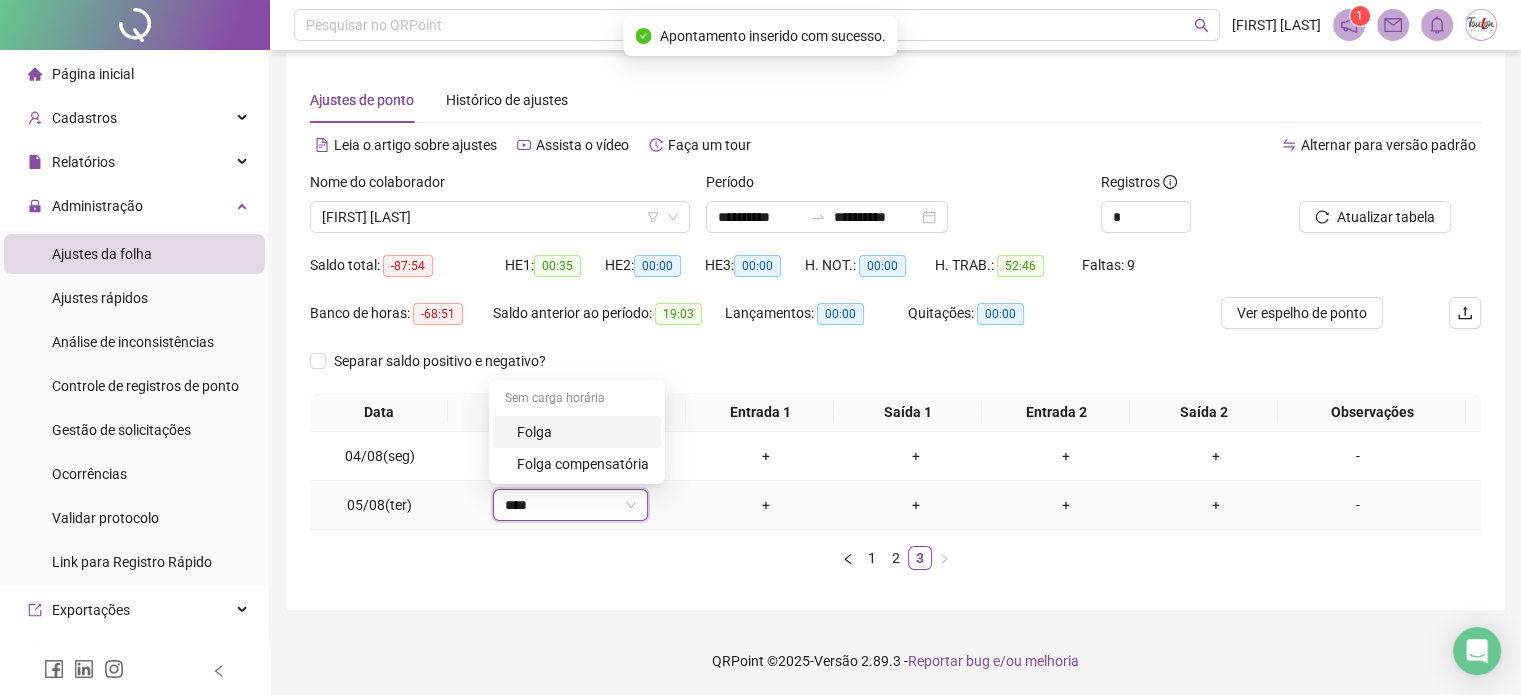 type on "*****" 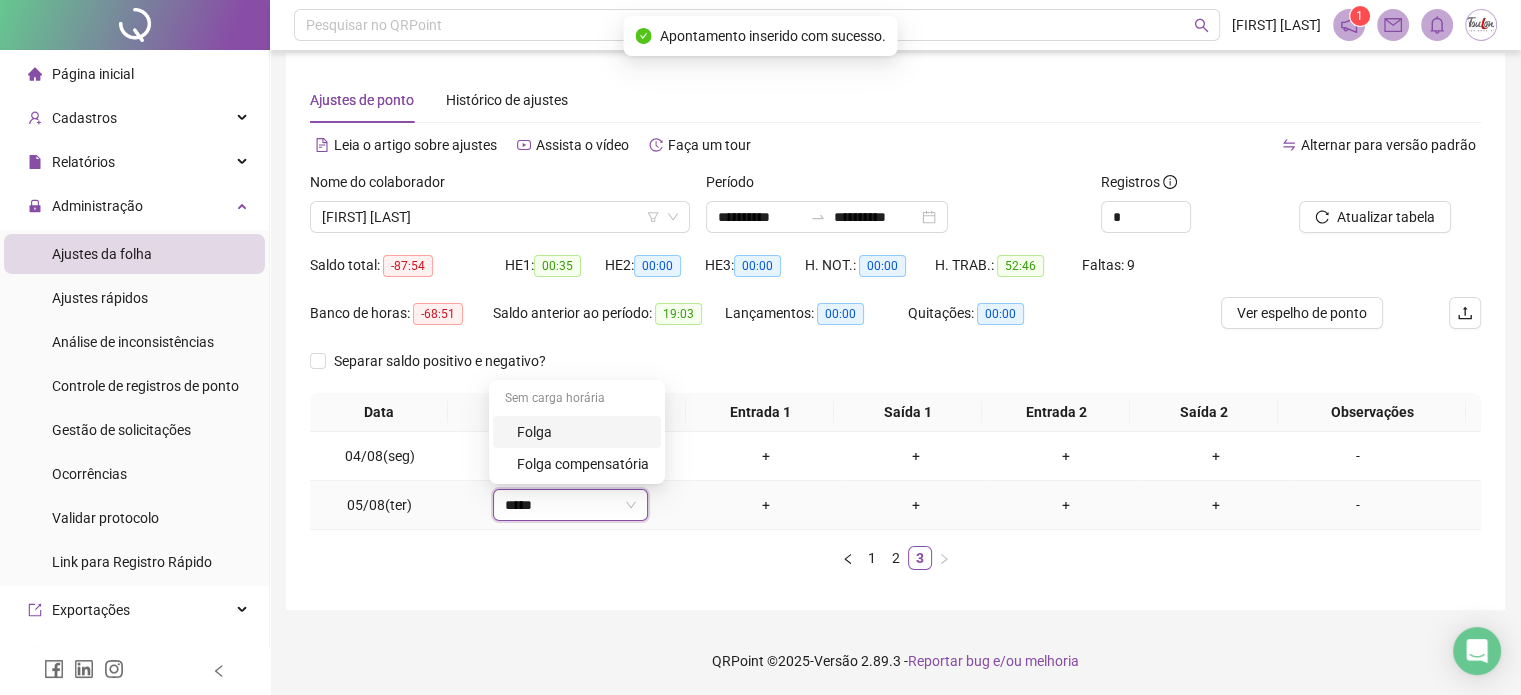 click on "Folga" at bounding box center [583, 432] 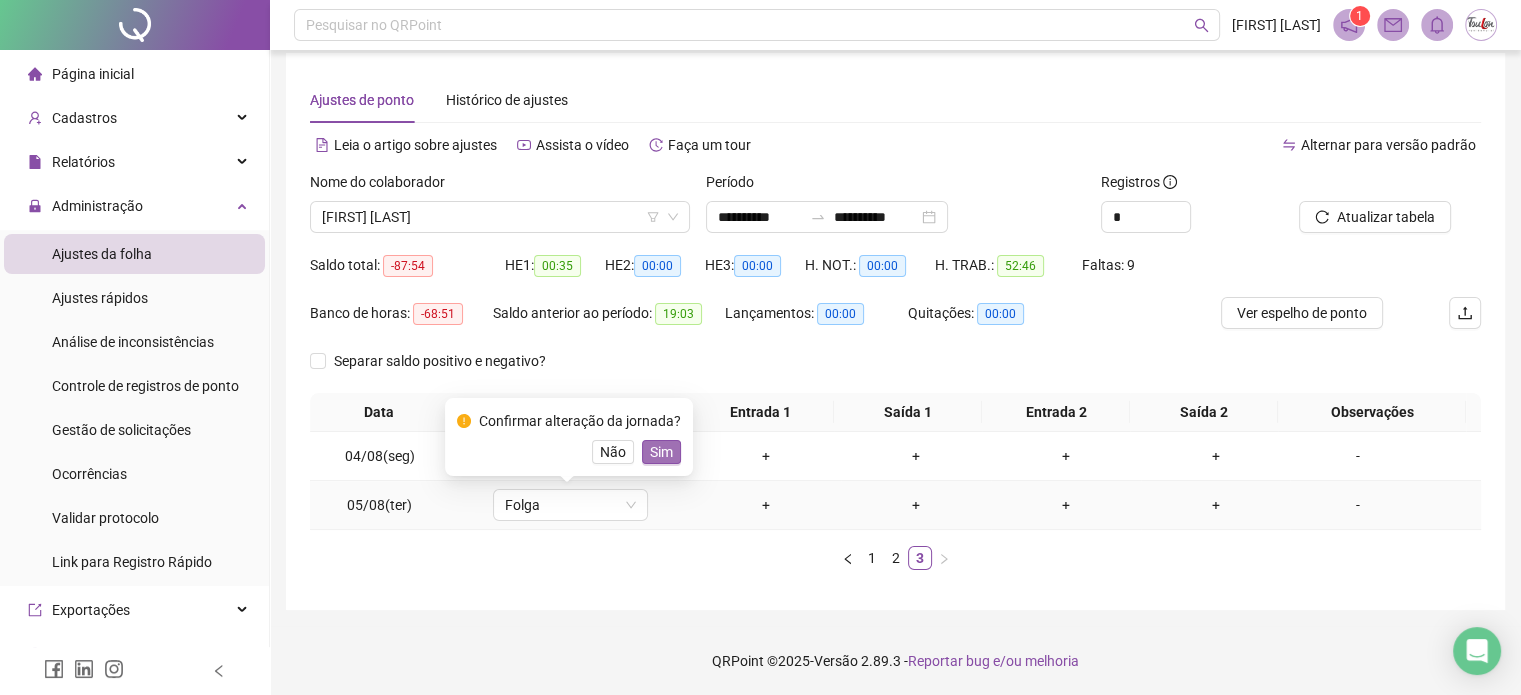 click on "Sim" at bounding box center [661, 452] 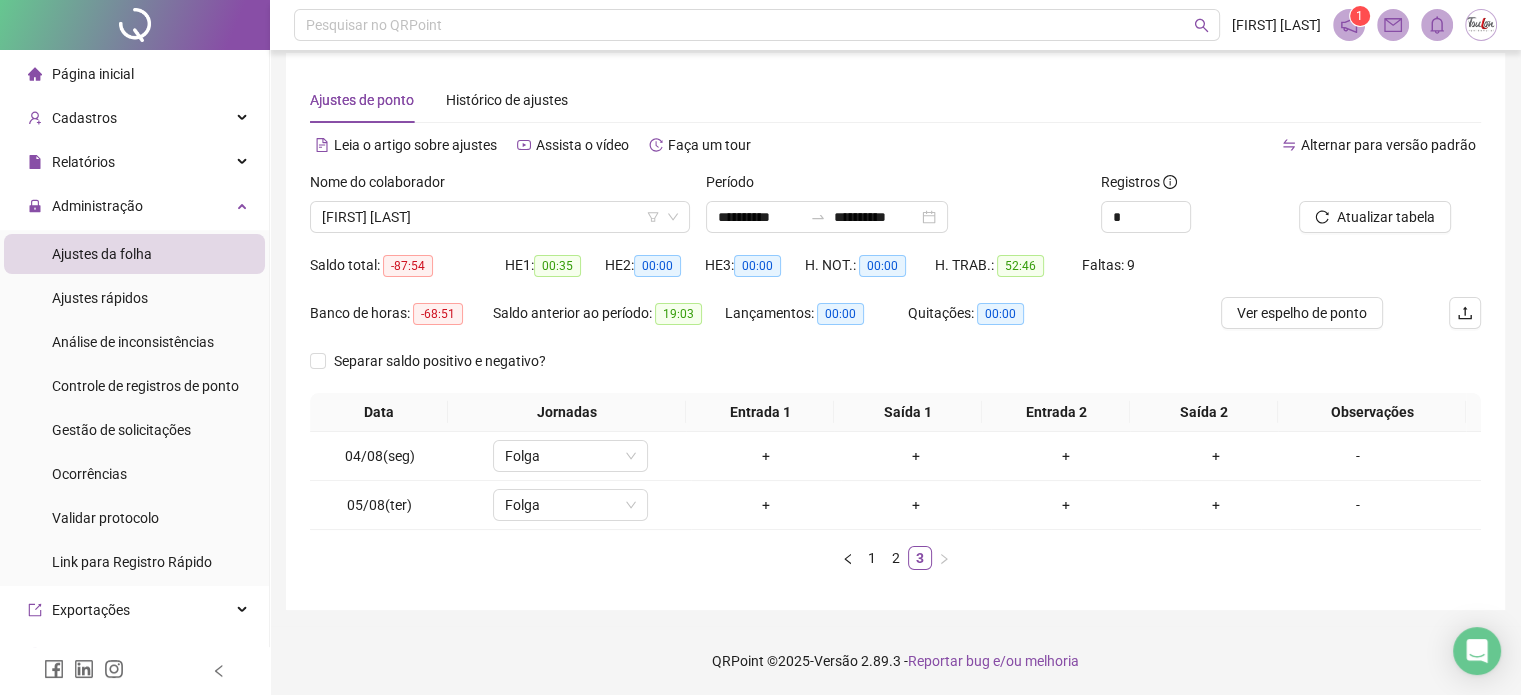 click on "Data Jornadas Entrada 1 Saída 1 Entrada 2 Saída 2 Observações               04/08(seg) Folga + + + + - 05/08(ter) Folga + + + + - 1 2 3" at bounding box center [895, 489] 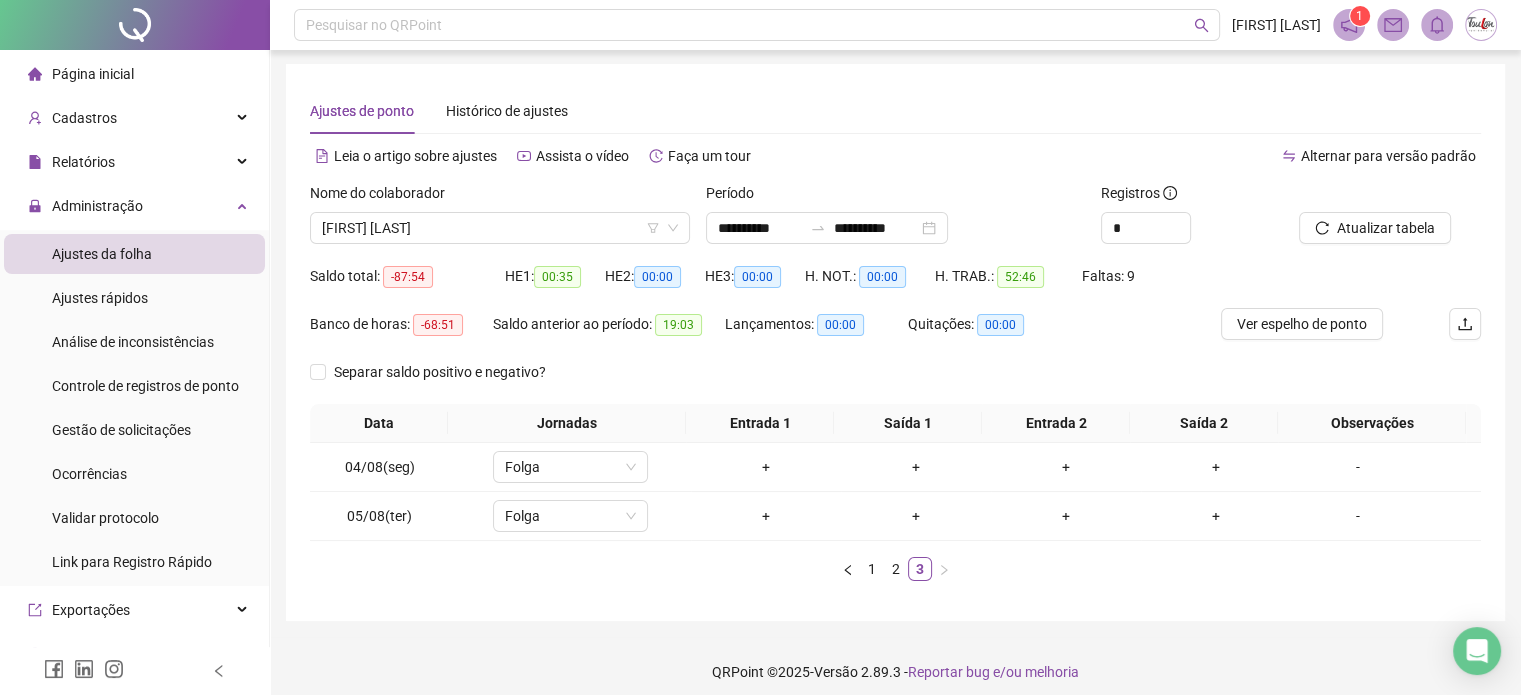 scroll, scrollTop: 0, scrollLeft: 0, axis: both 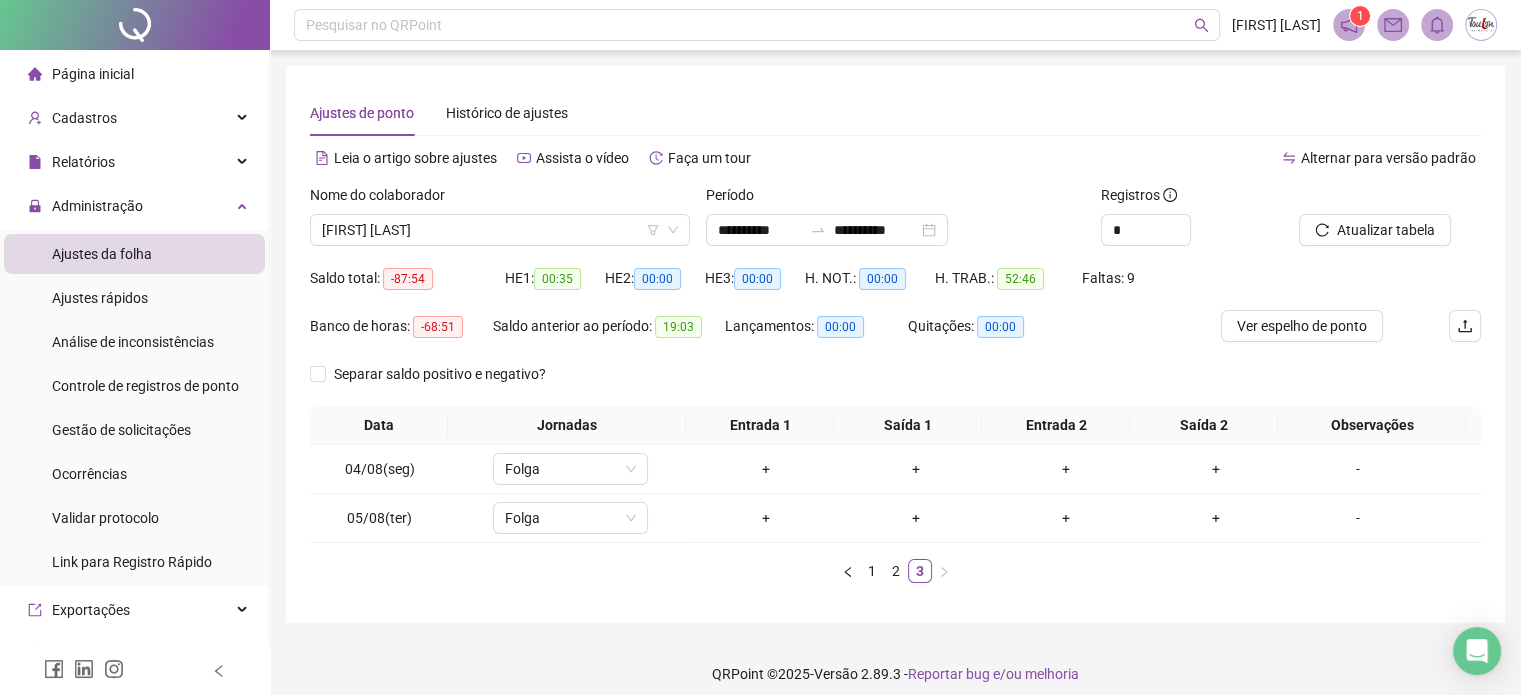 click on "Separar saldo positivo e negativo?" at bounding box center [895, 382] 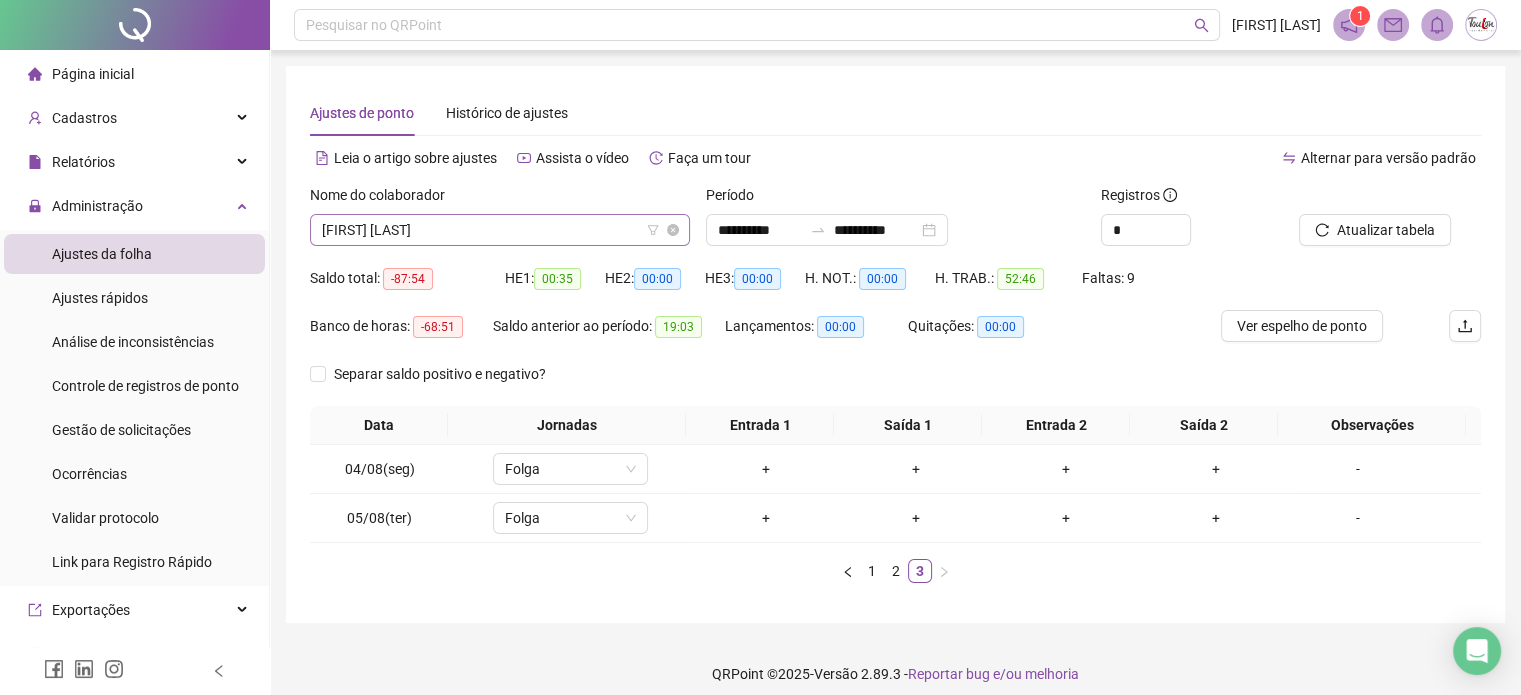 click on "[FIRST] [LAST]" at bounding box center [500, 230] 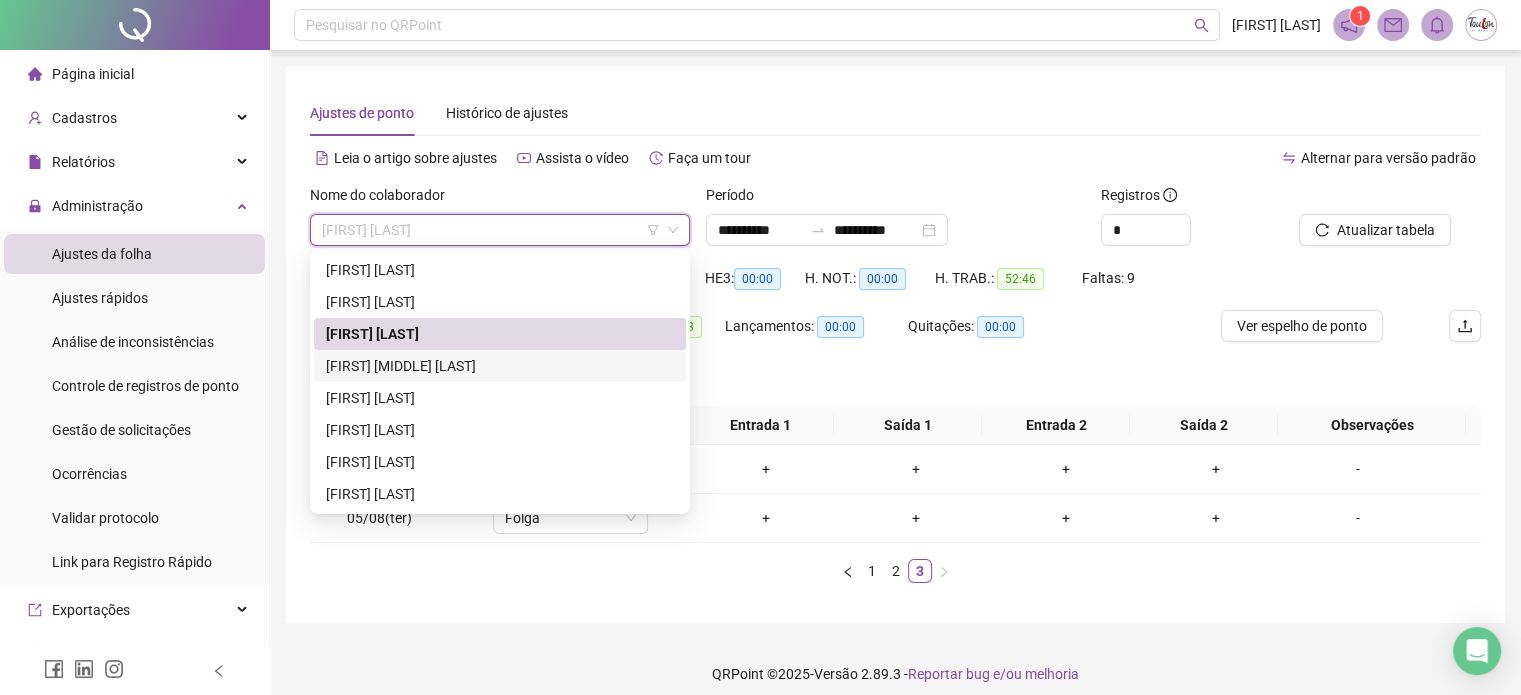 click on "[FIRST] [MIDDLE] [LAST]" at bounding box center [500, 366] 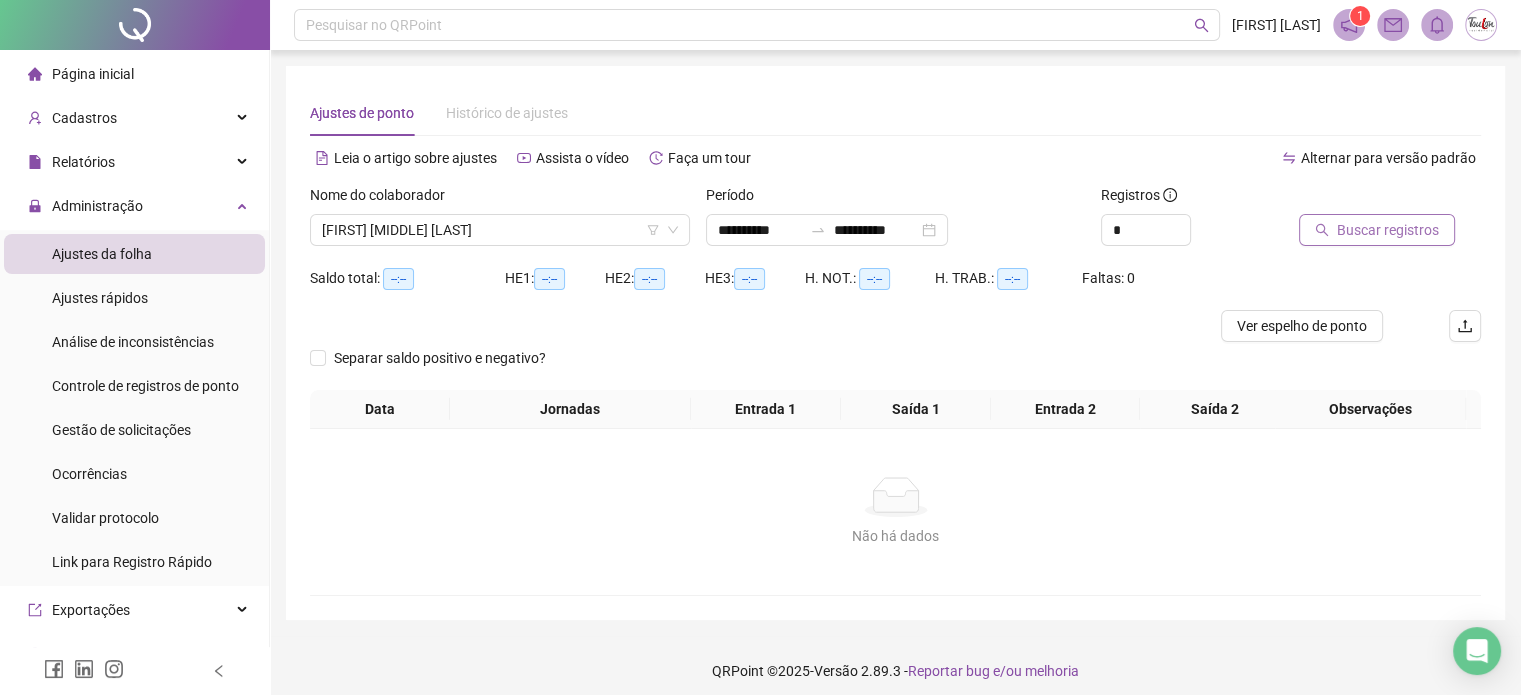 click on "Buscar registros" at bounding box center [1388, 230] 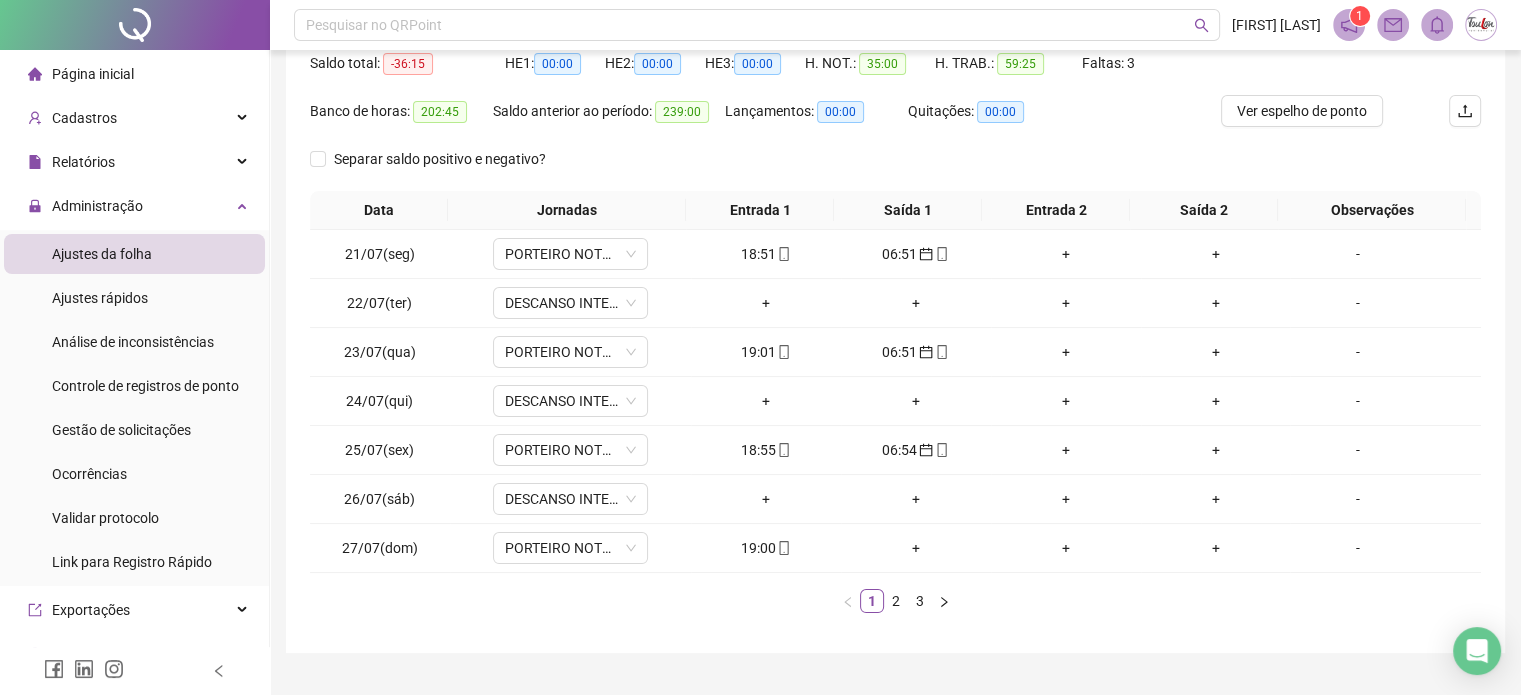 scroll, scrollTop: 257, scrollLeft: 0, axis: vertical 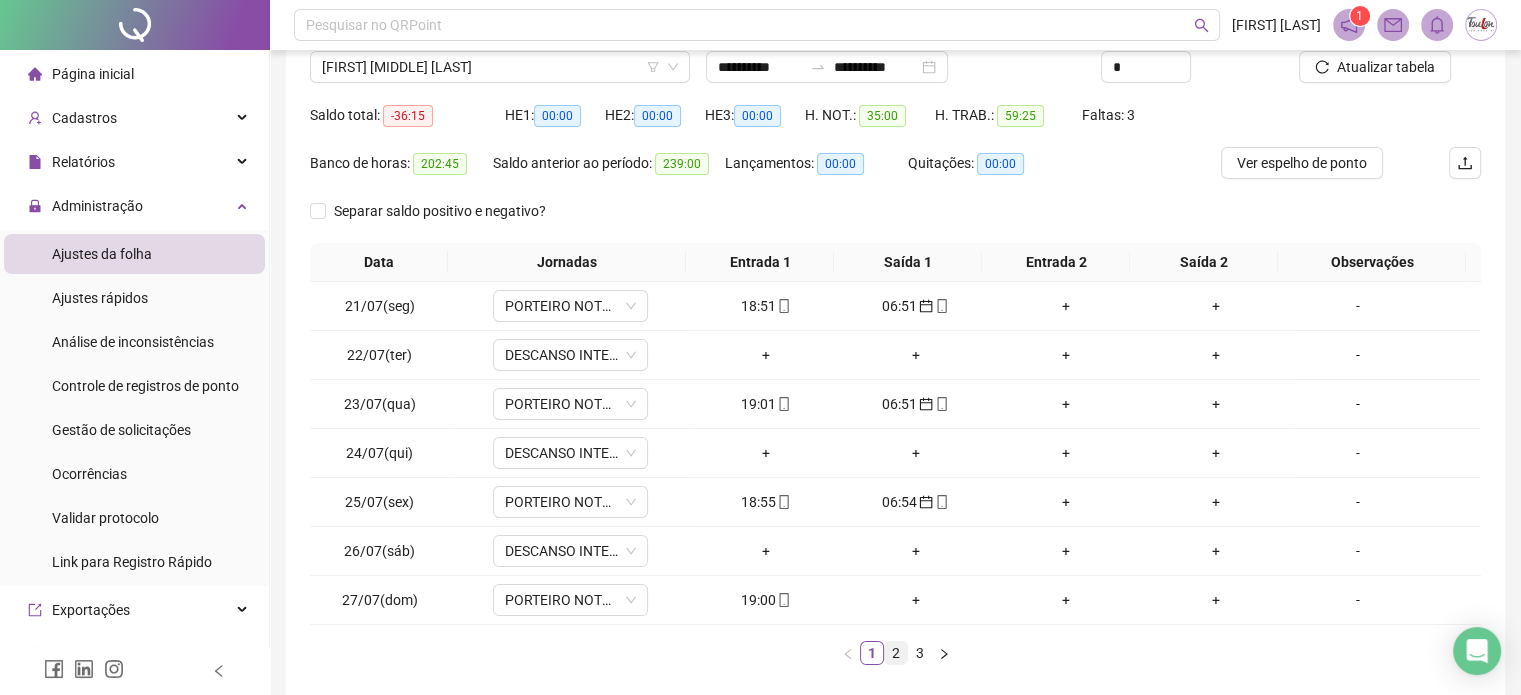 click on "2" at bounding box center (896, 653) 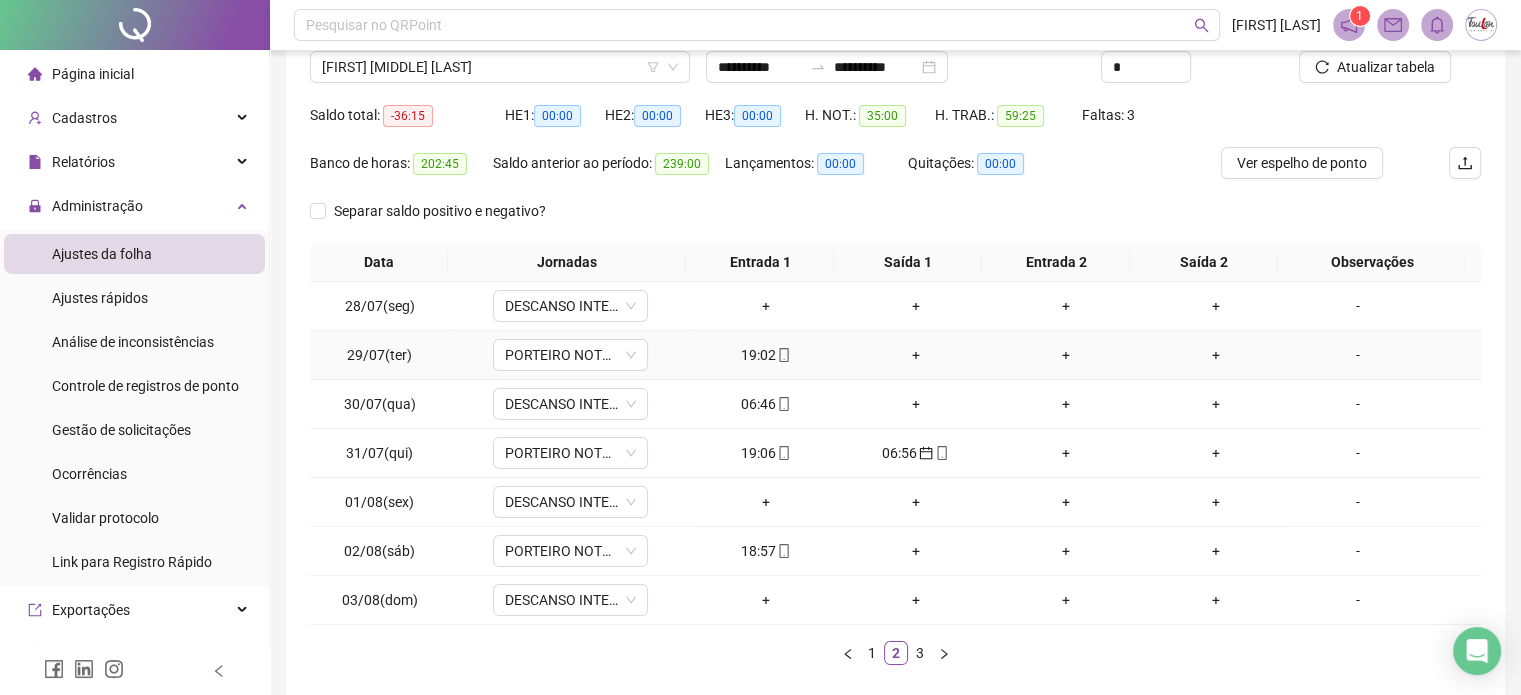 click on "19:02" at bounding box center (766, 355) 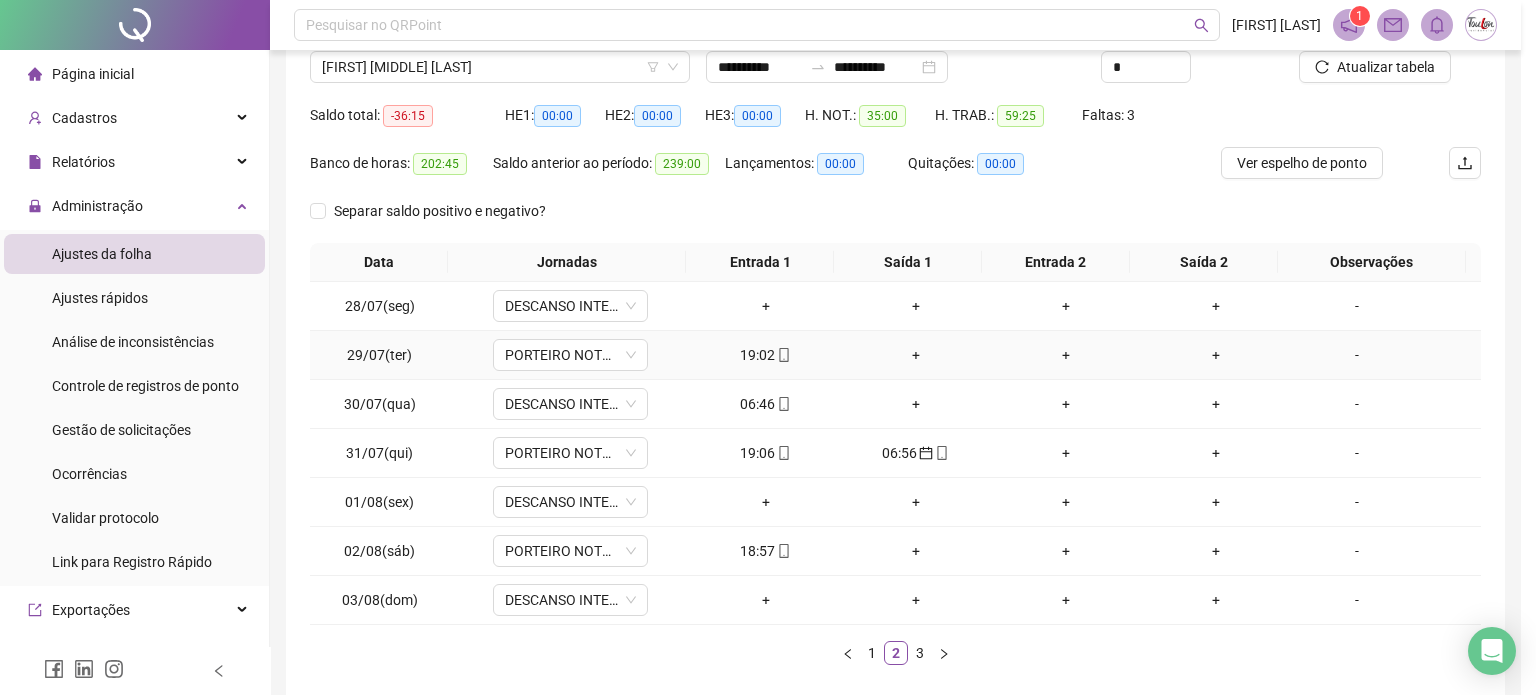 type on "**********" 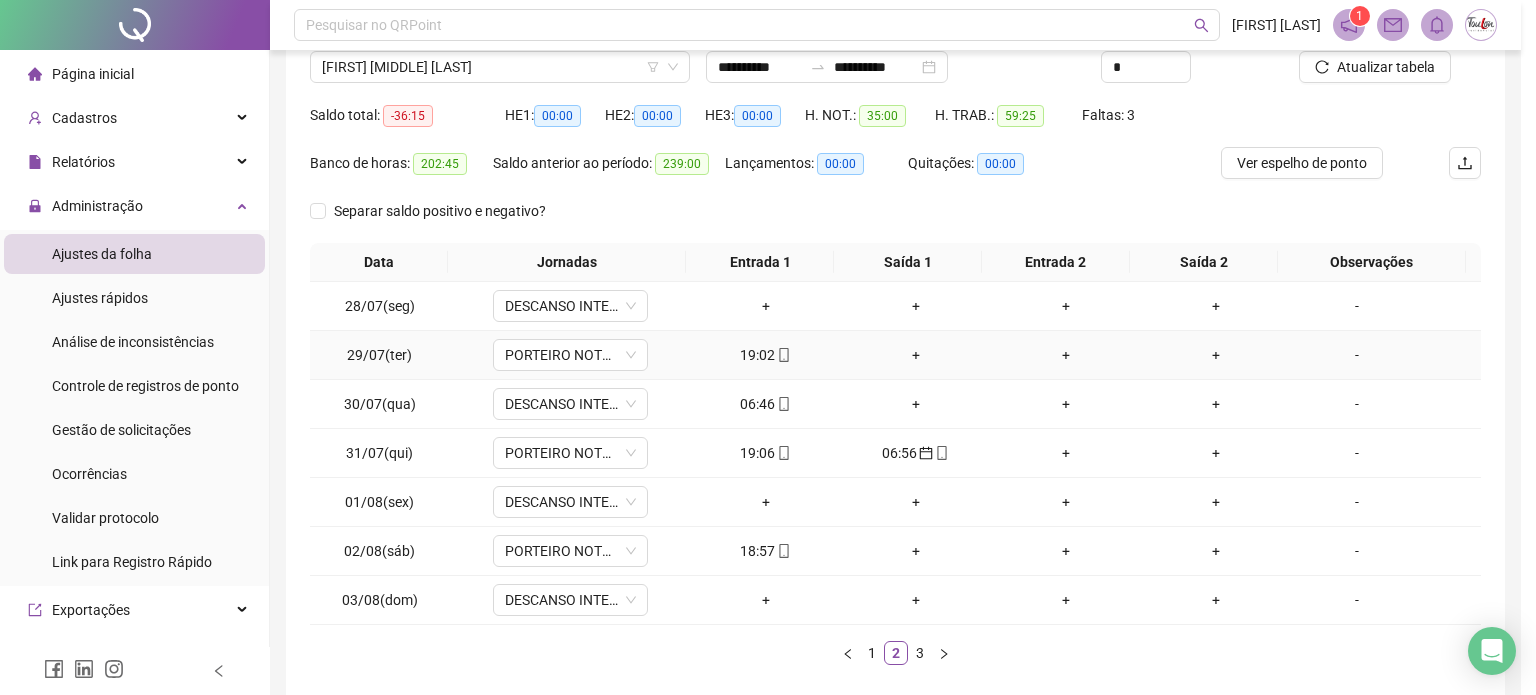 type on "**********" 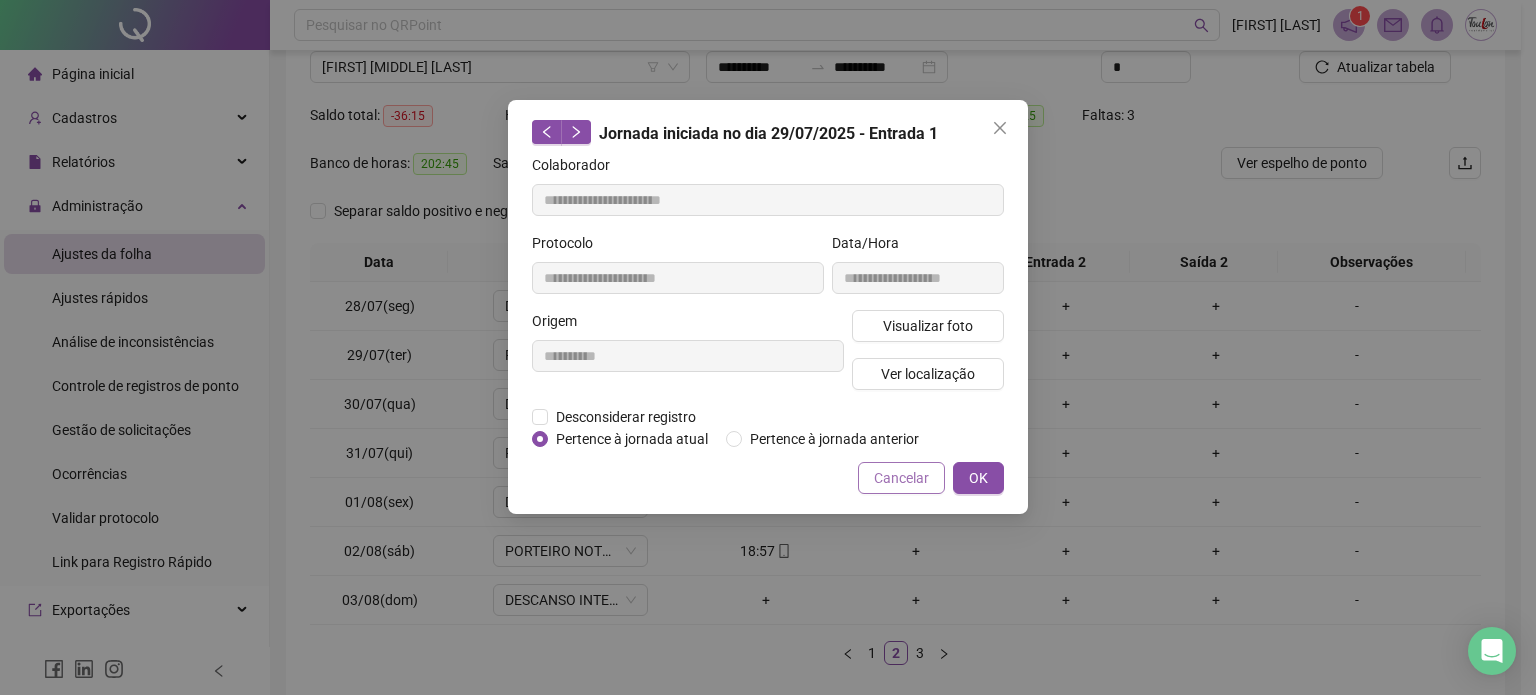 click on "Cancelar" at bounding box center [901, 478] 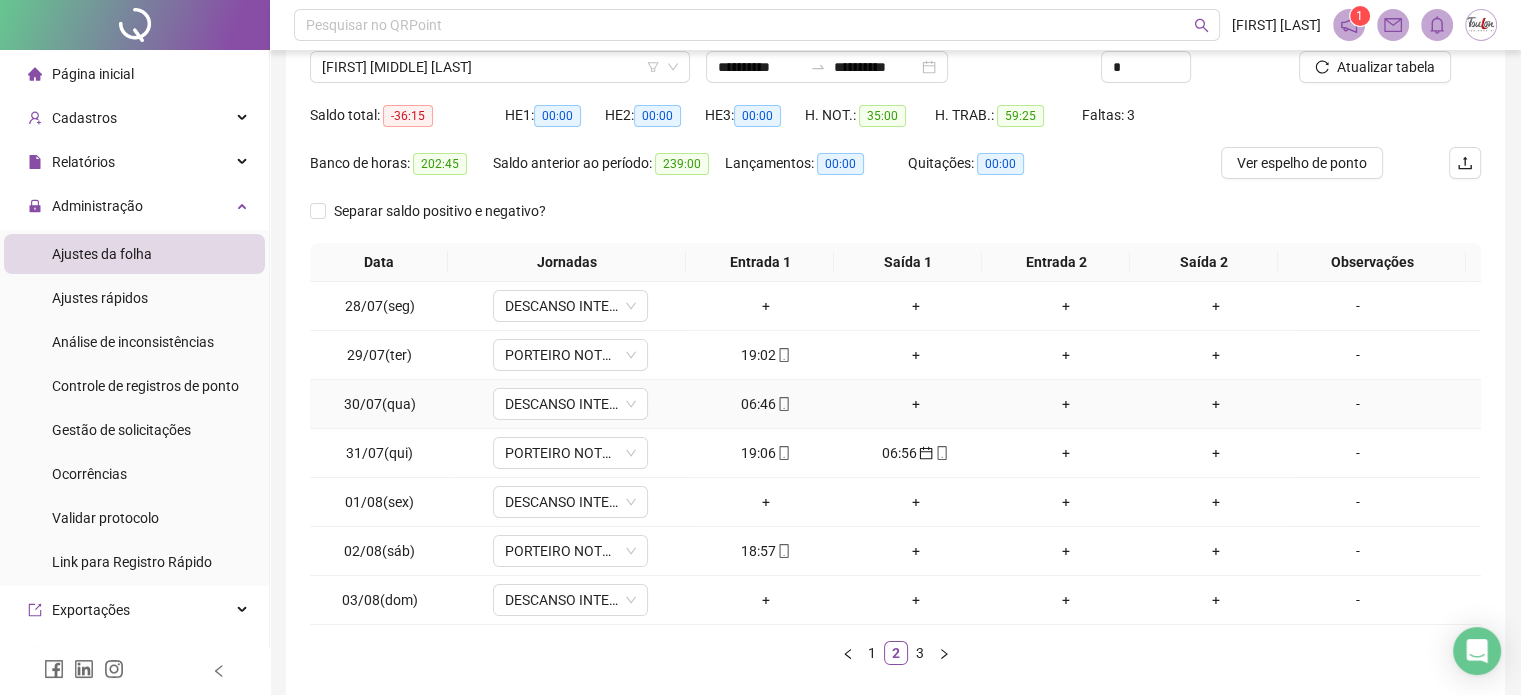 click on "06:46" at bounding box center [766, 404] 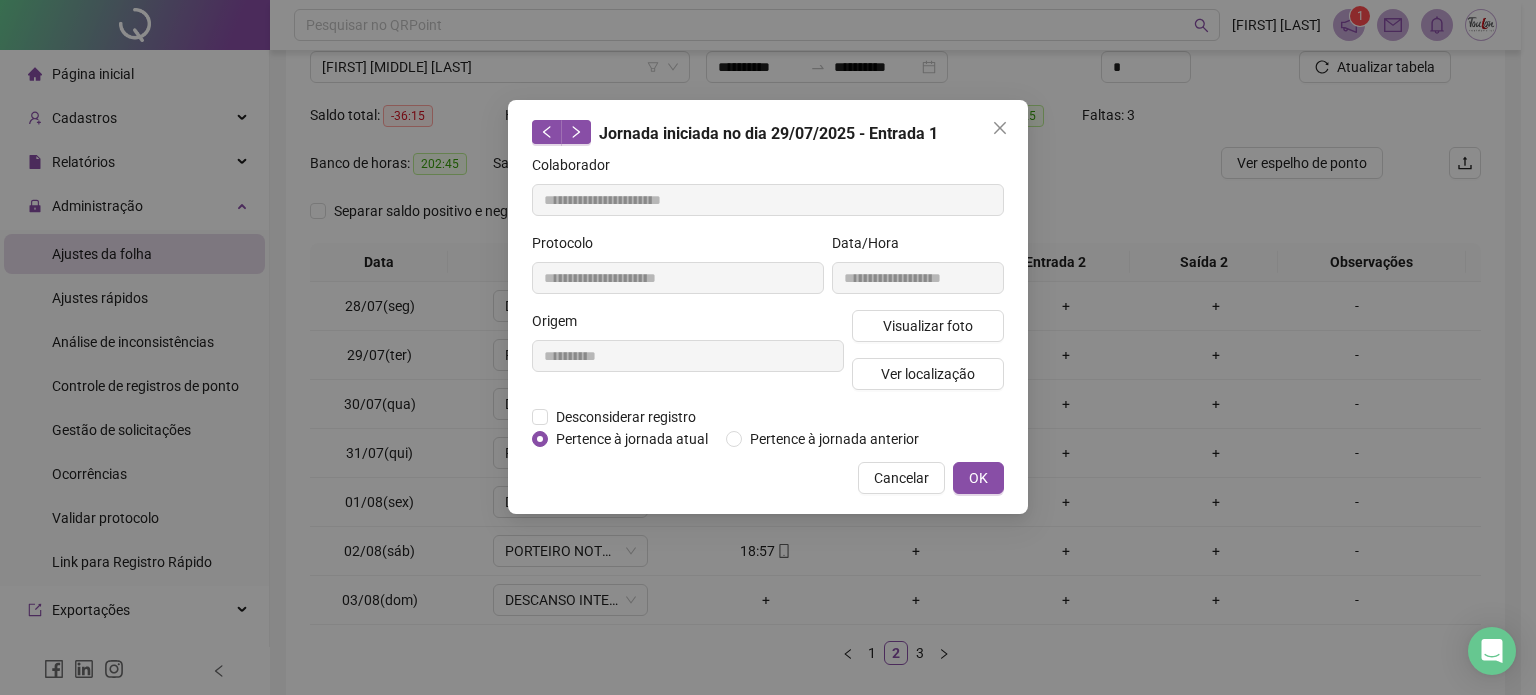 type on "**********" 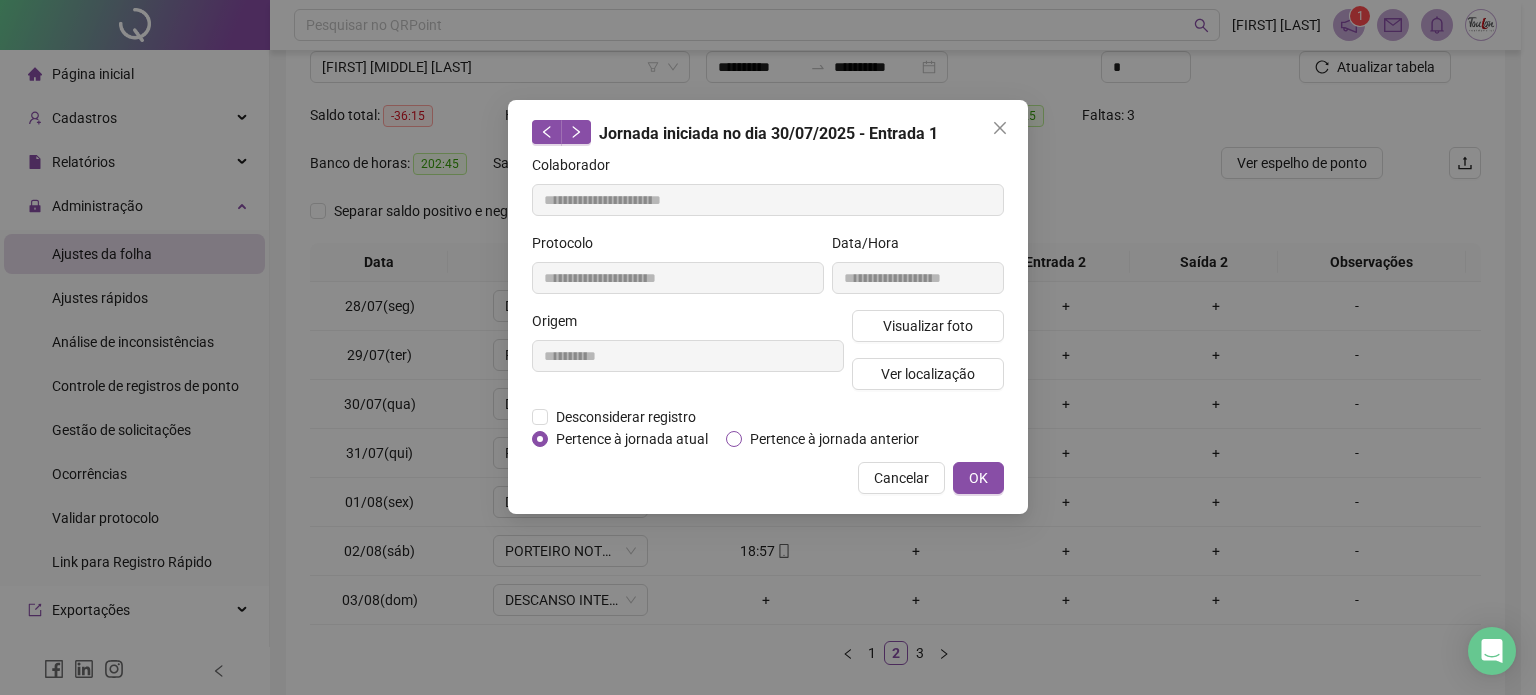 click on "Pertence à jornada anterior" at bounding box center [834, 439] 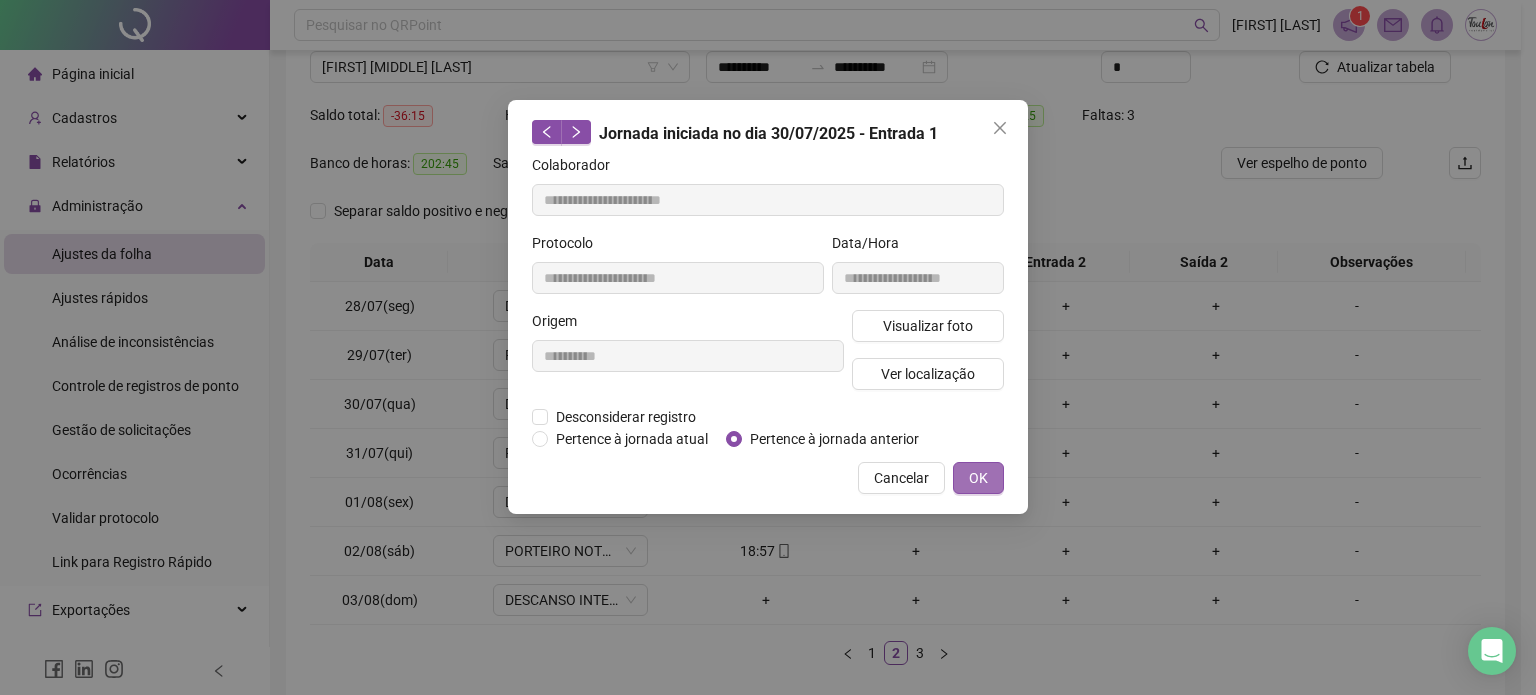 click on "OK" at bounding box center [978, 478] 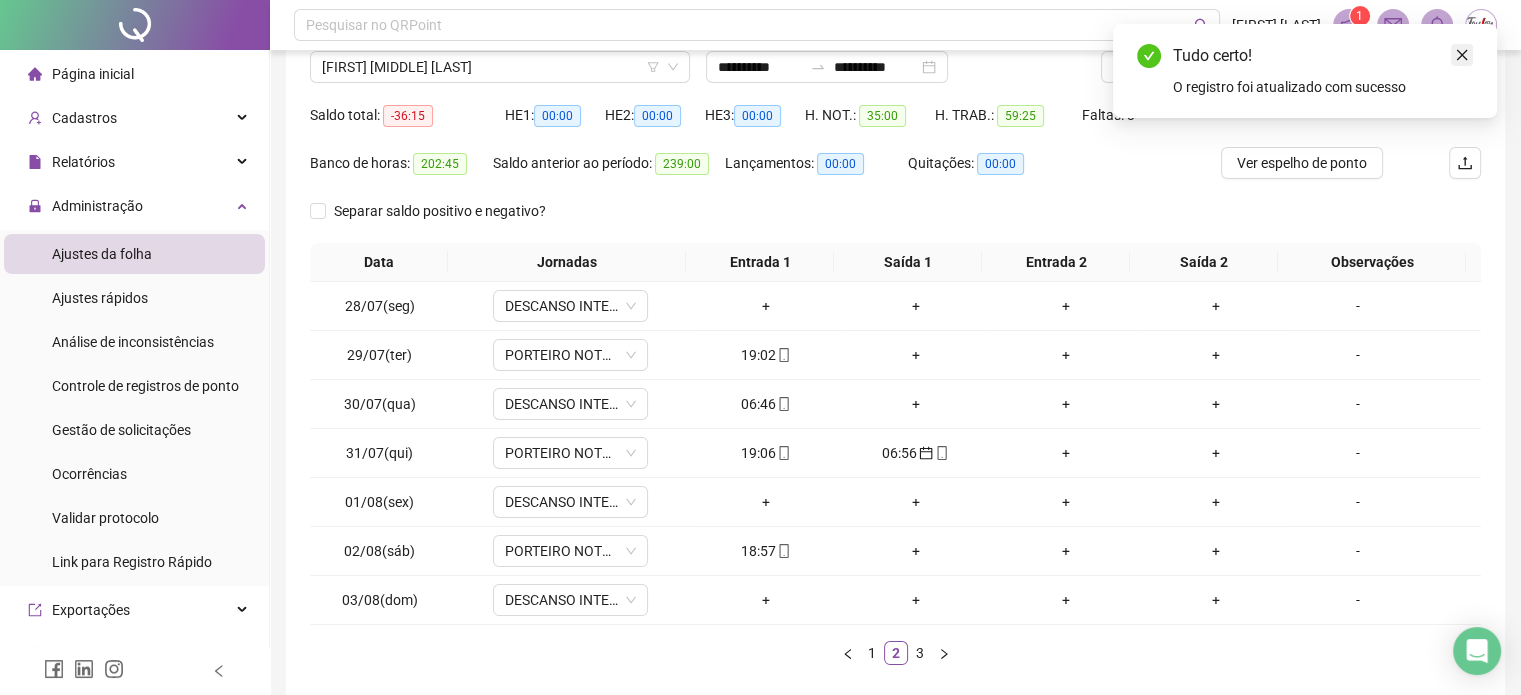 click 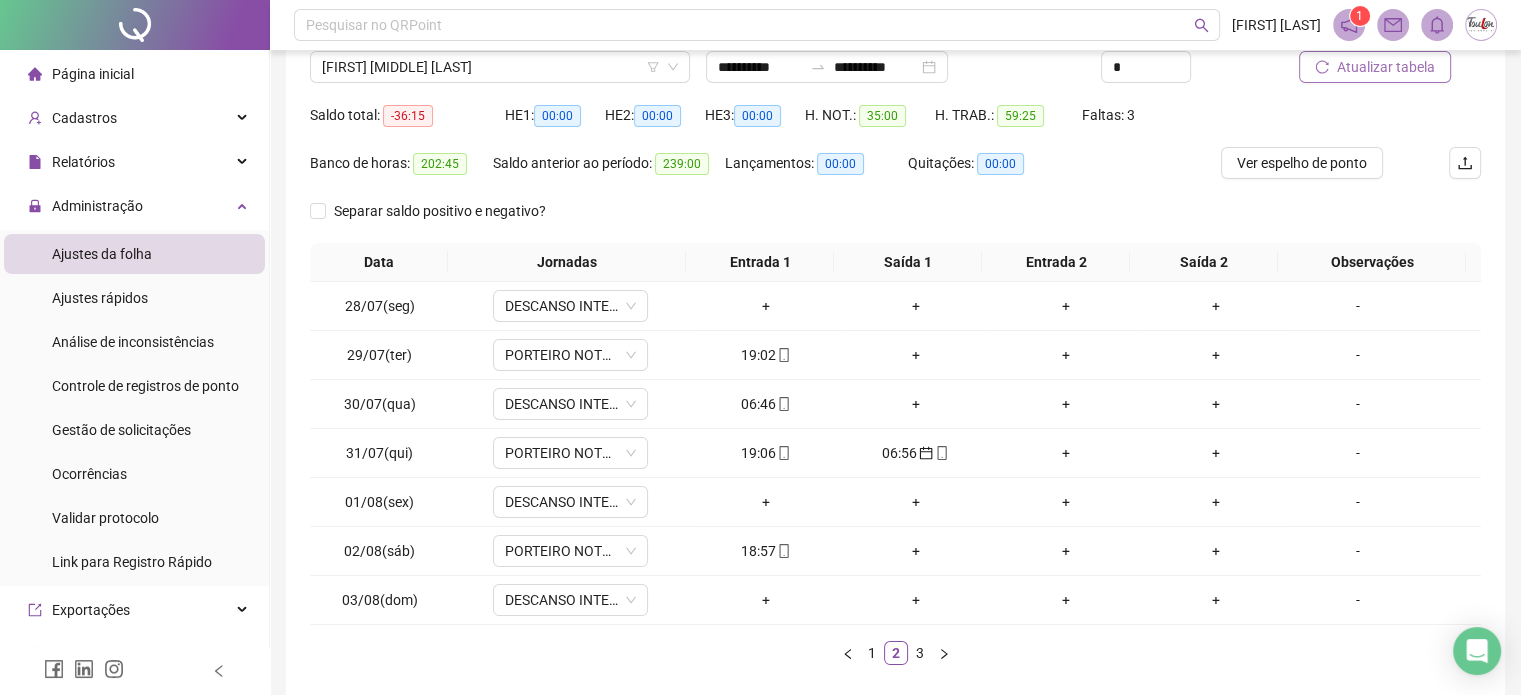 click on "Atualizar tabela" at bounding box center (1375, 67) 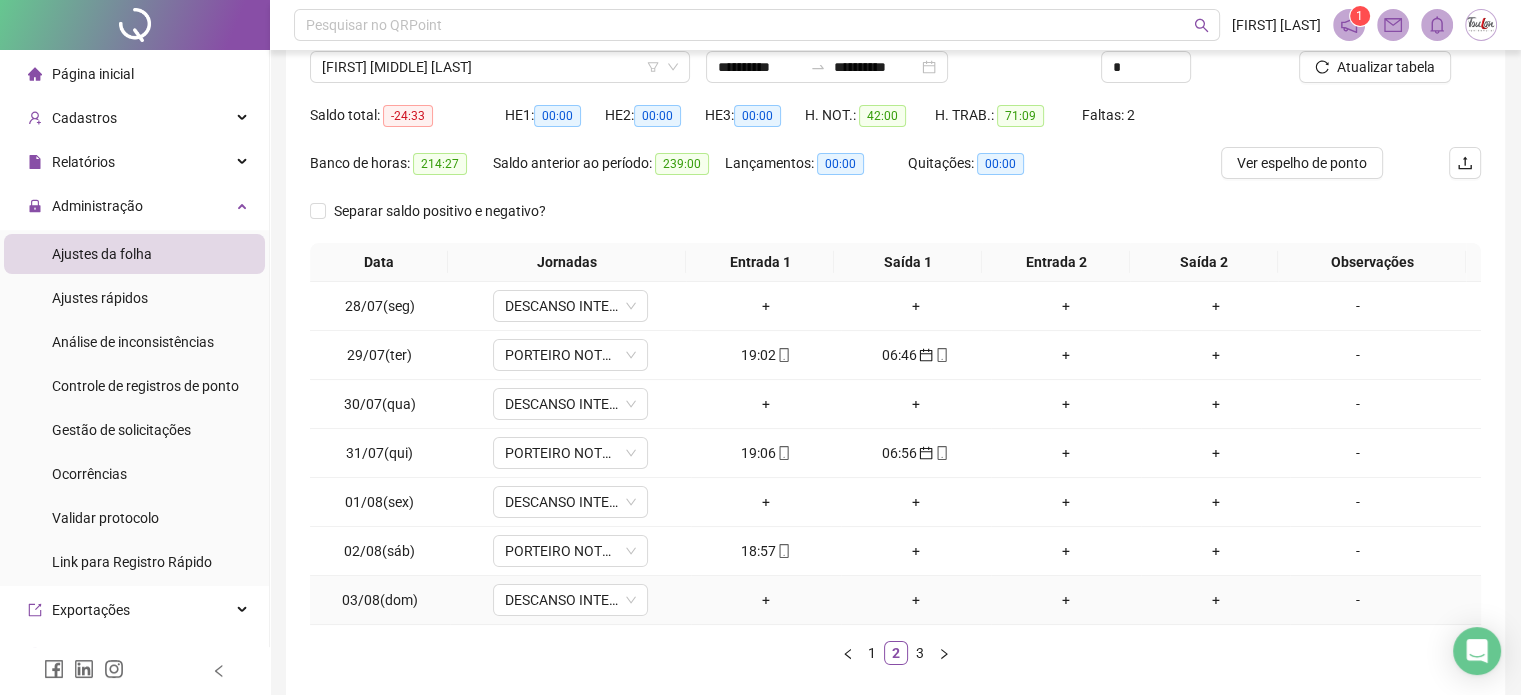 click on "+" at bounding box center (916, 600) 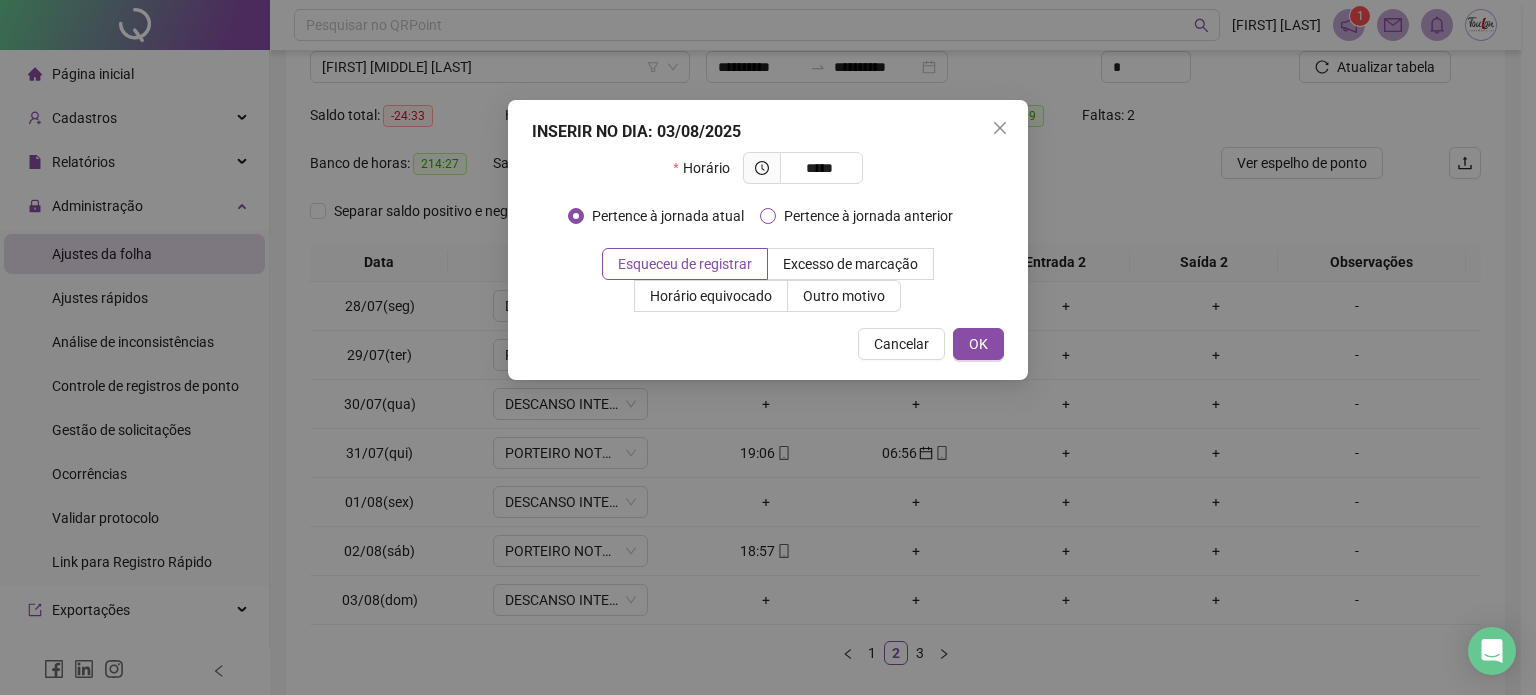type on "*****" 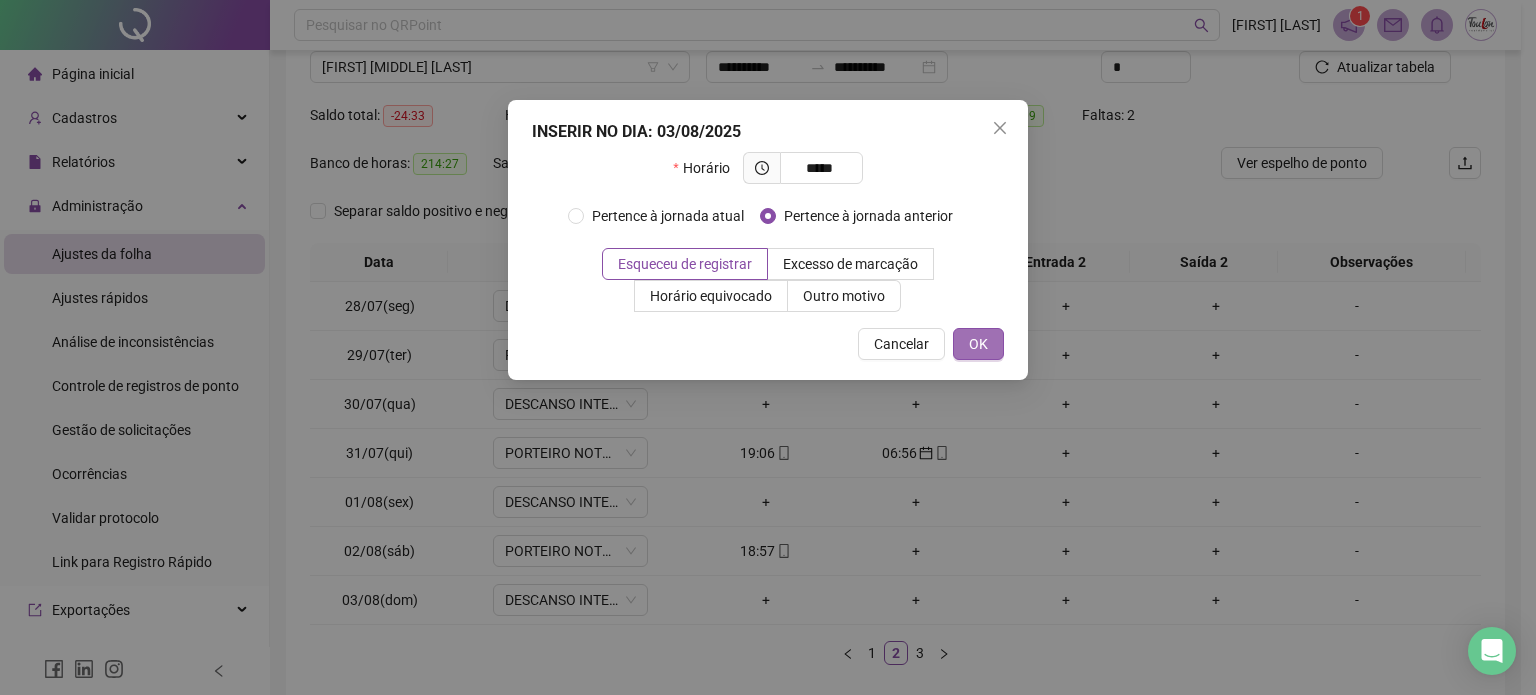click on "OK" at bounding box center [978, 344] 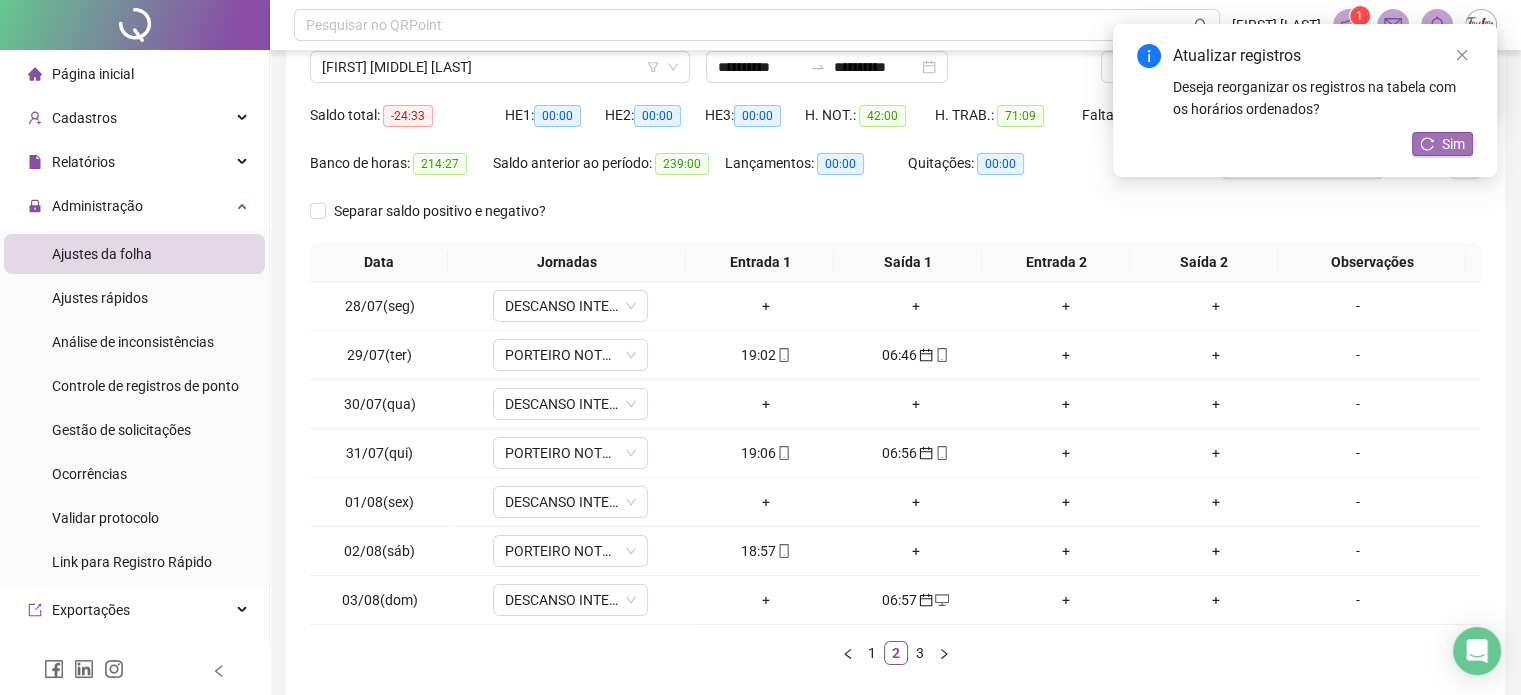 click 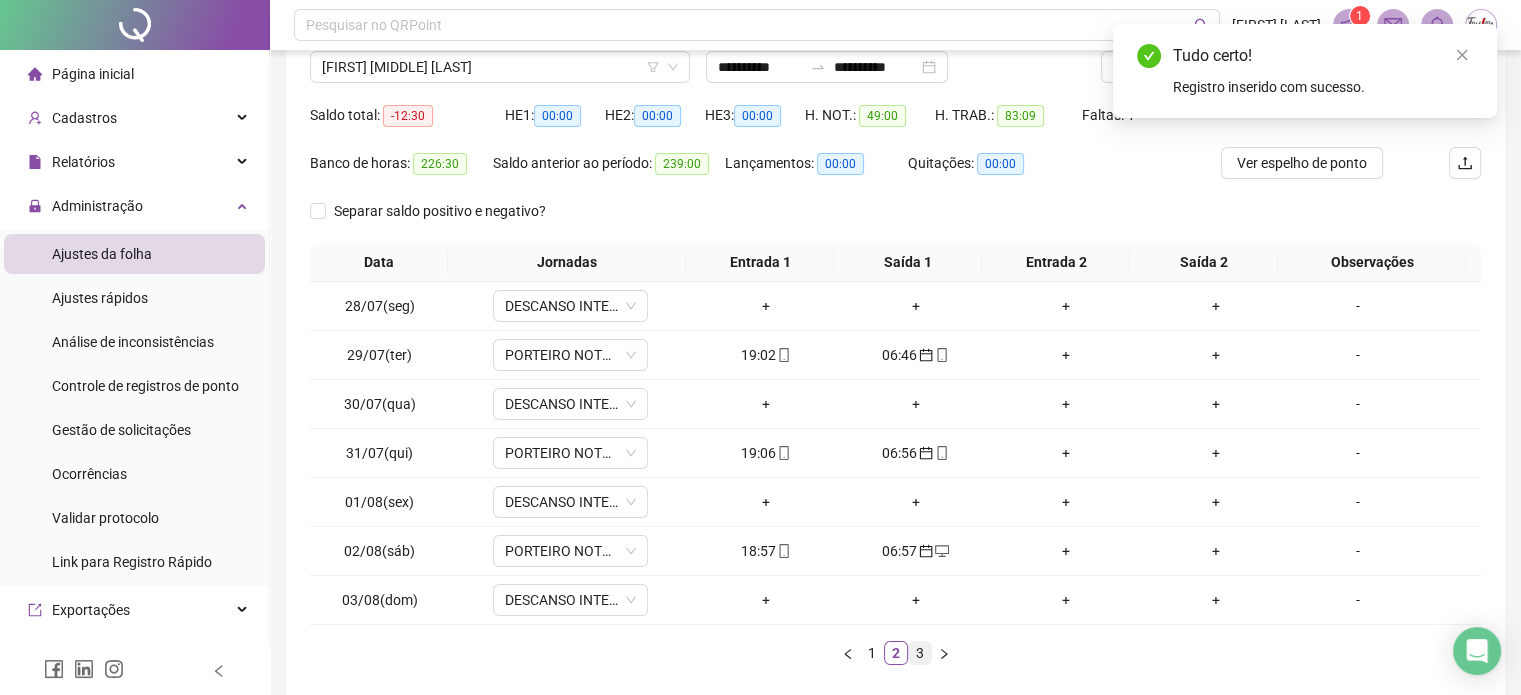 click on "3" at bounding box center (920, 653) 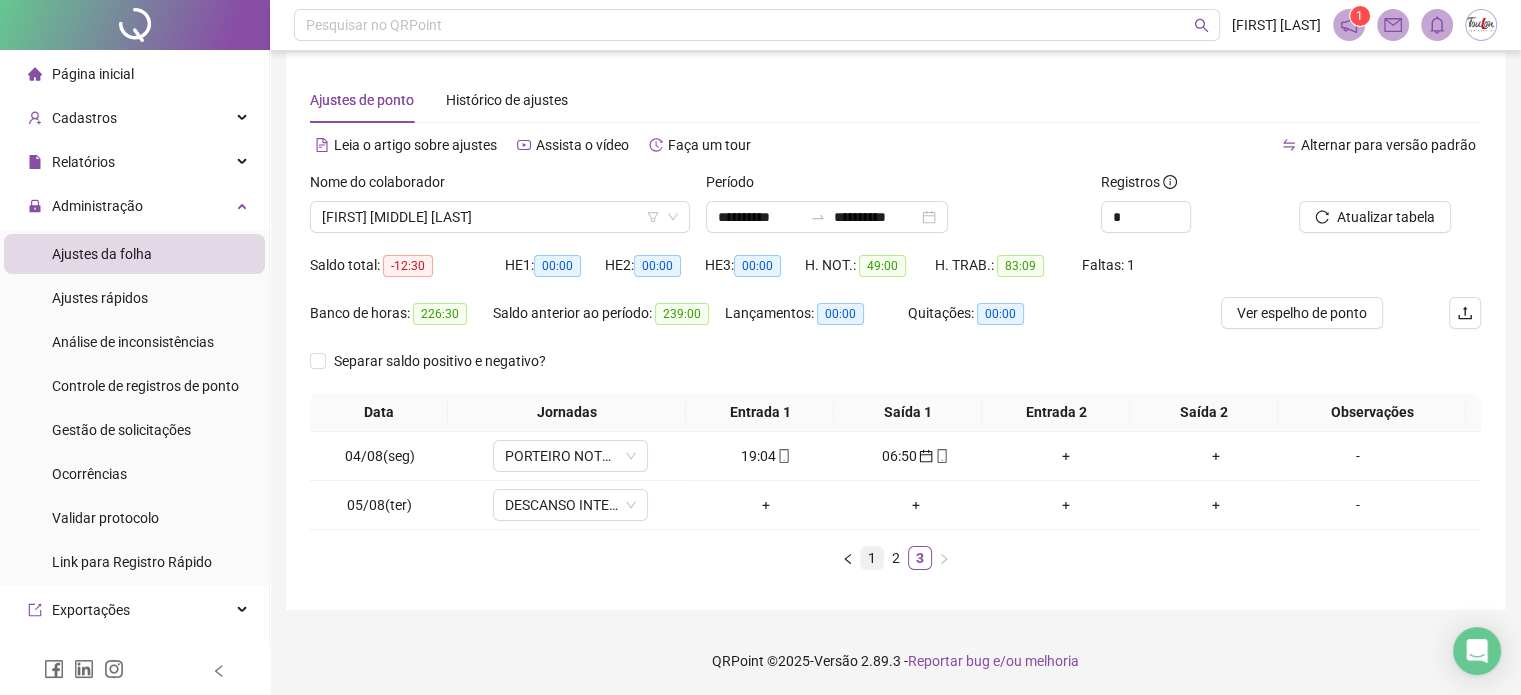 click on "1" at bounding box center (872, 558) 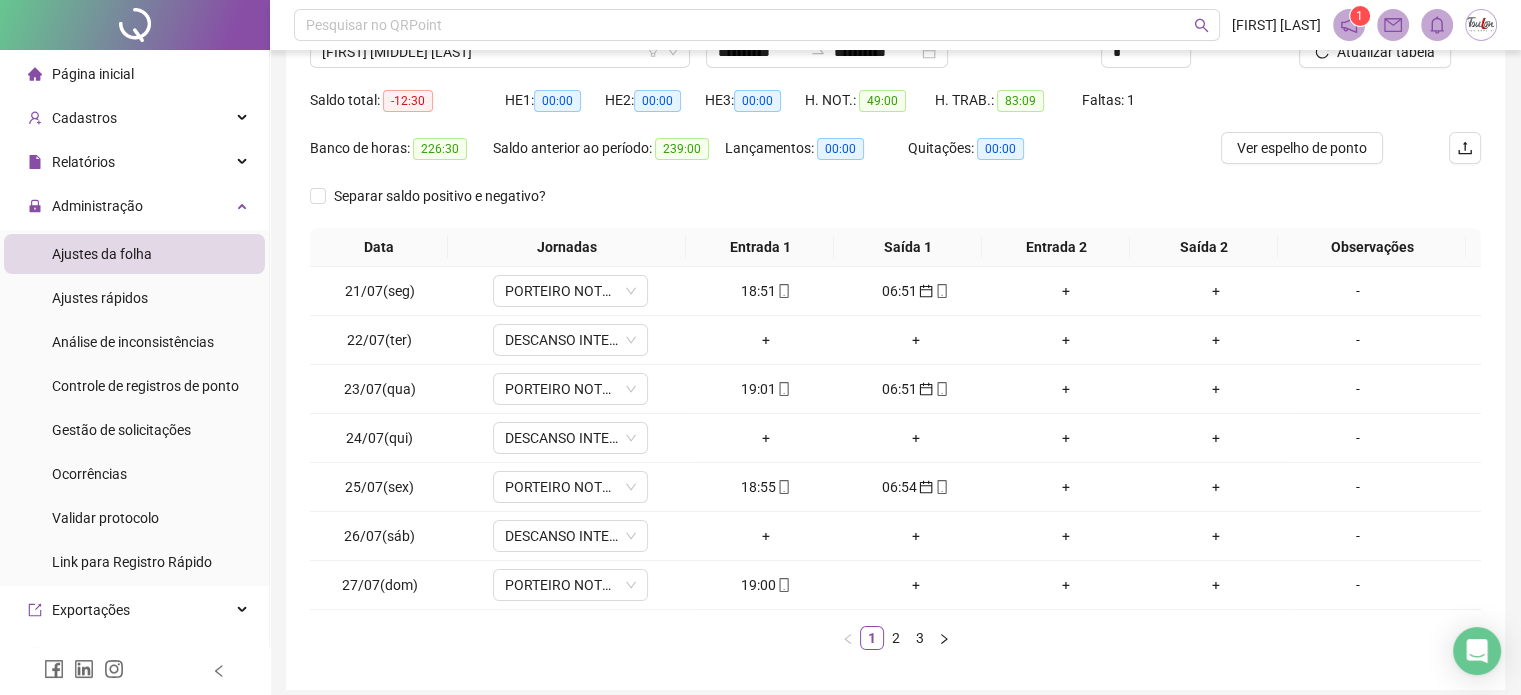 scroll, scrollTop: 182, scrollLeft: 0, axis: vertical 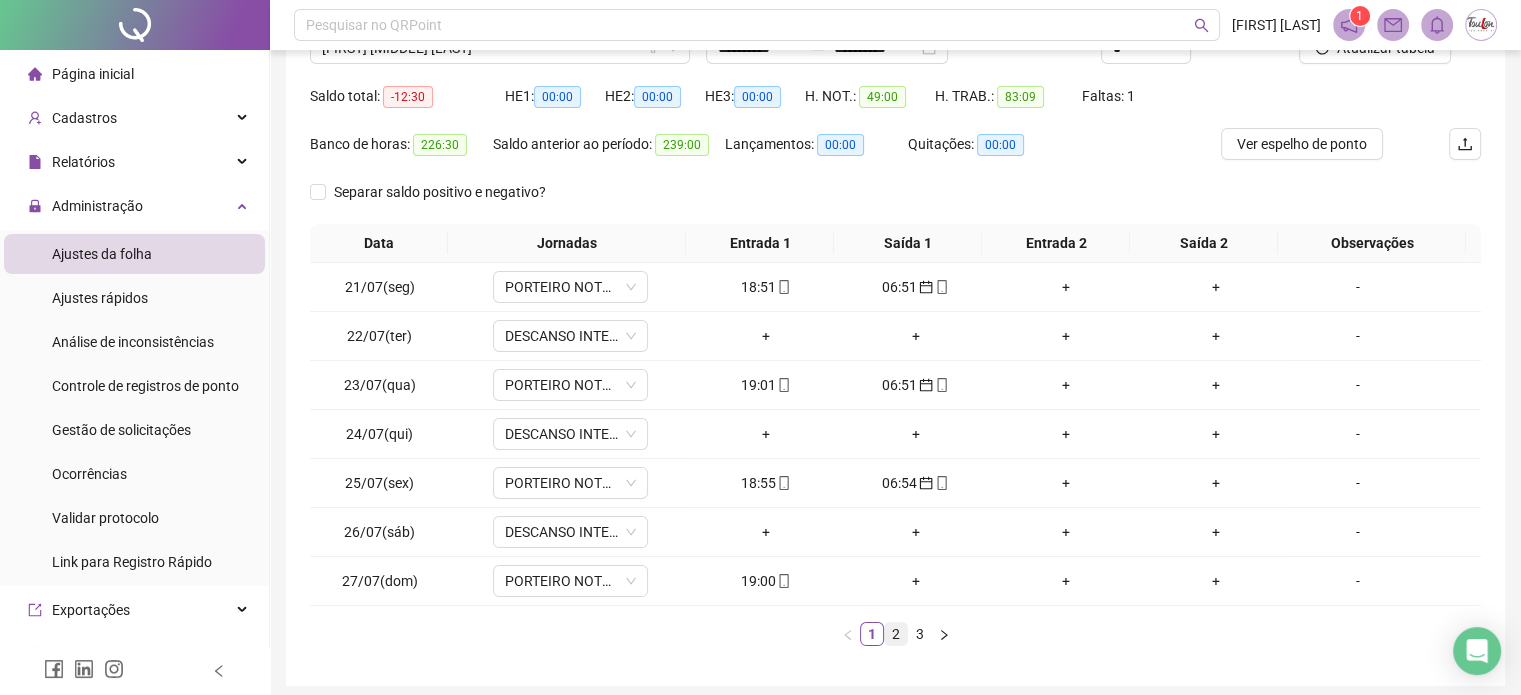 click on "2" at bounding box center (896, 634) 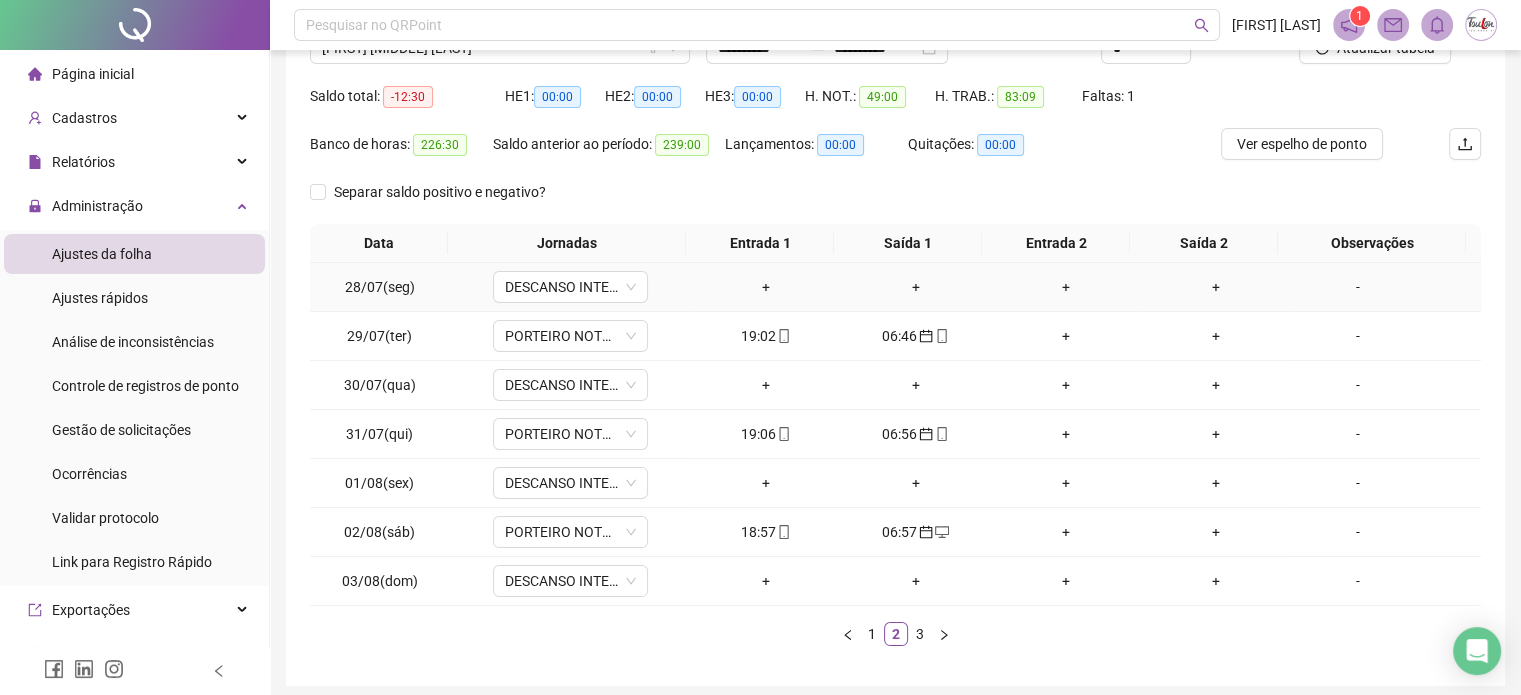 click on "+" at bounding box center [916, 287] 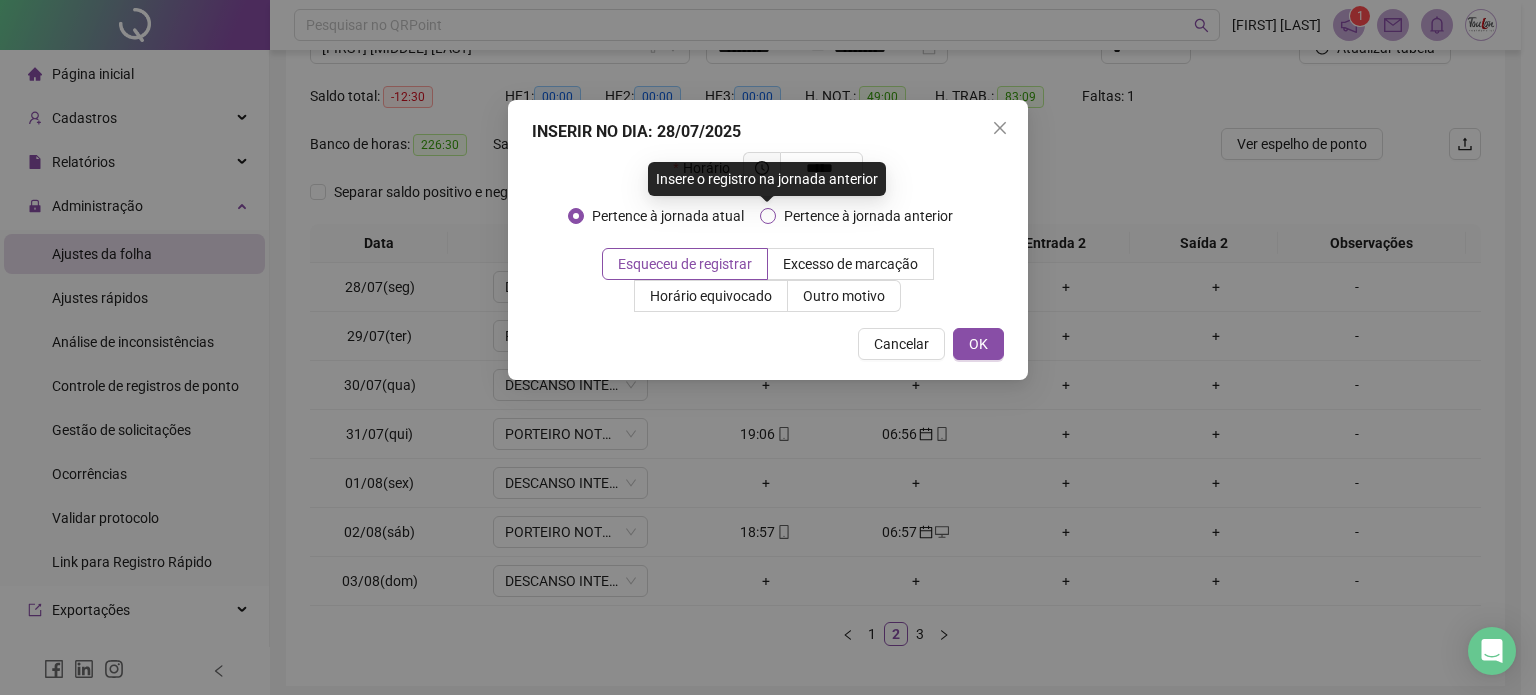 type on "*****" 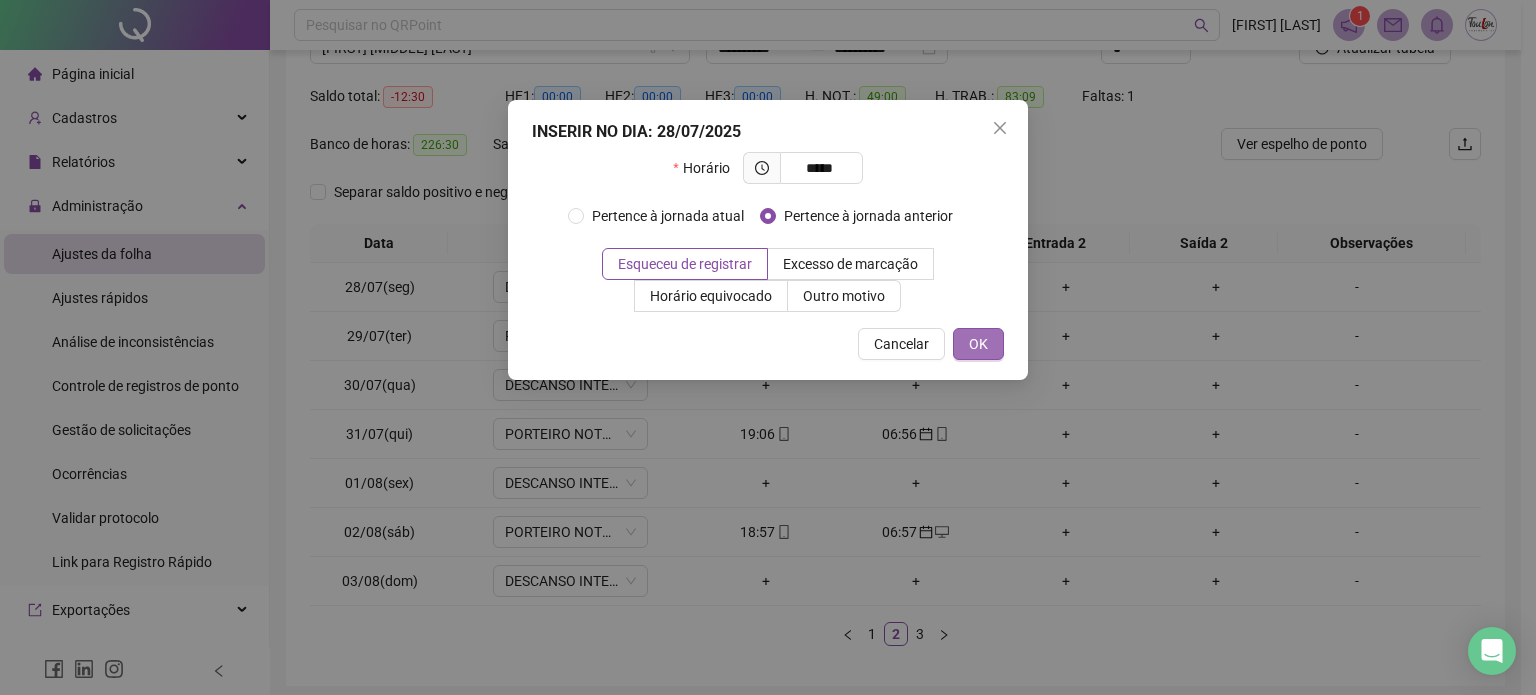 click on "OK" at bounding box center (978, 344) 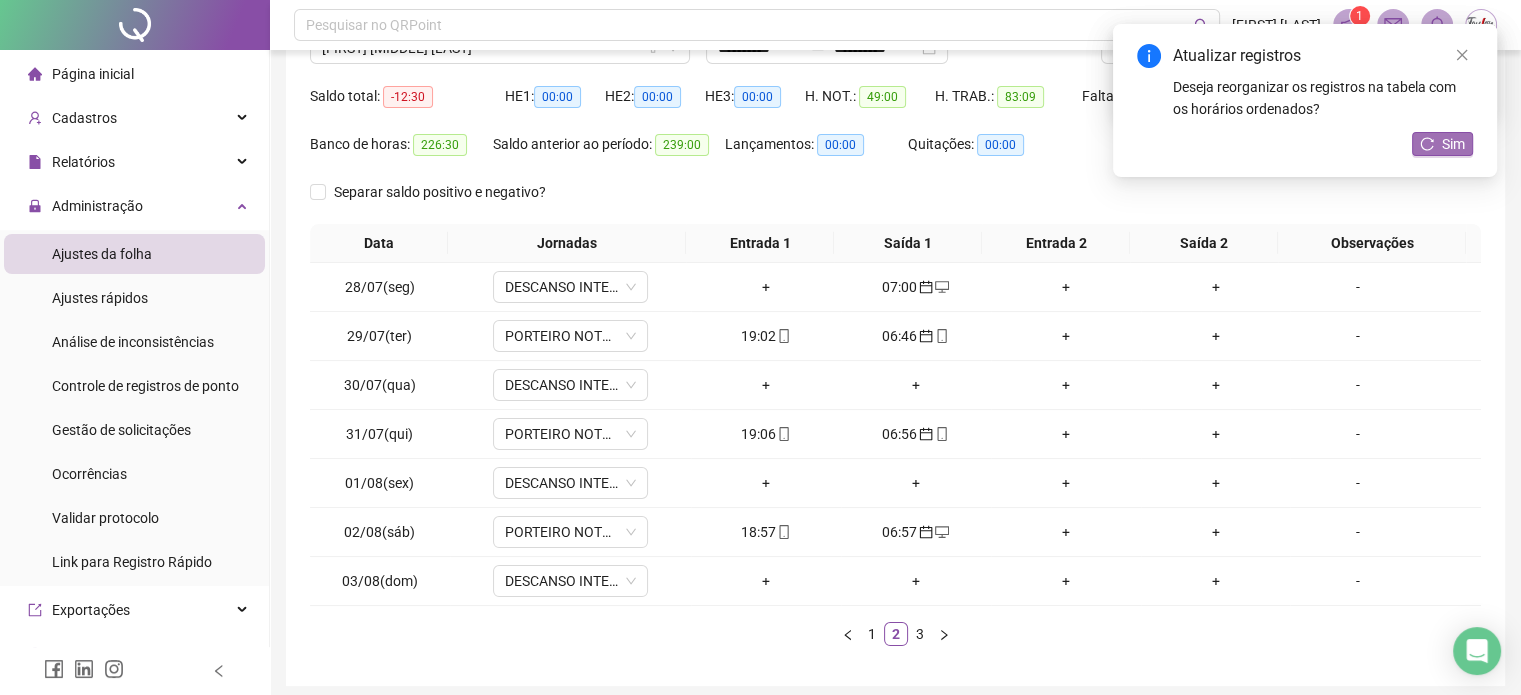 click on "Sim" at bounding box center [1453, 144] 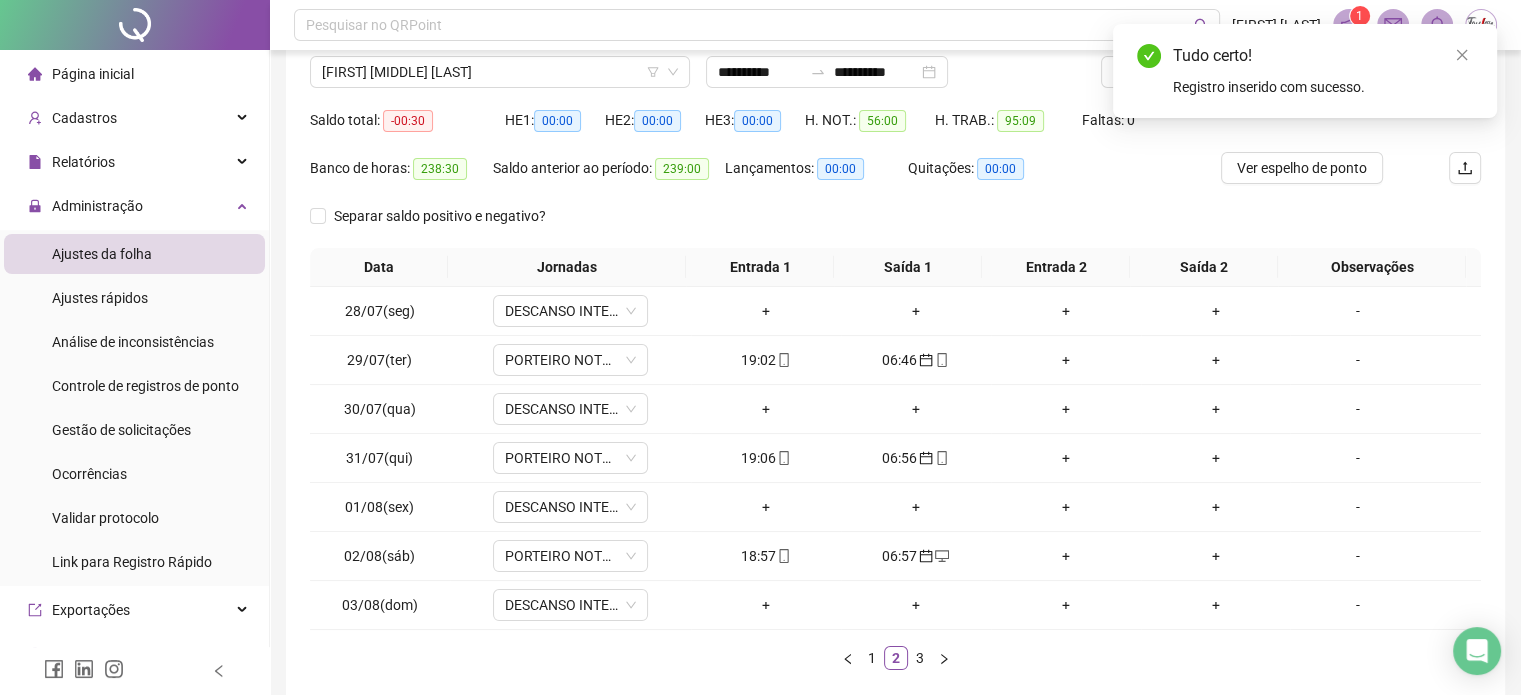 scroll, scrollTop: 138, scrollLeft: 0, axis: vertical 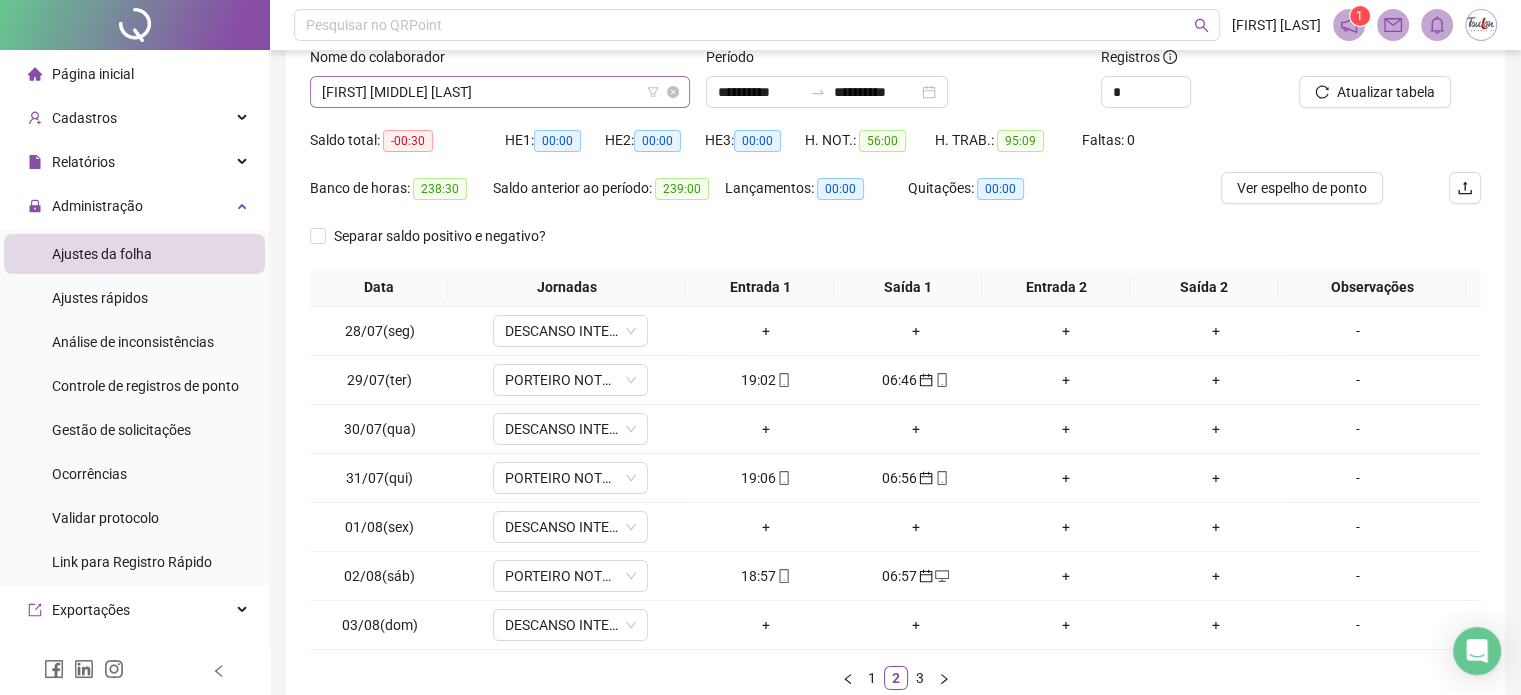 click on "[FIRST] [MIDDLE] [LAST]" at bounding box center [500, 92] 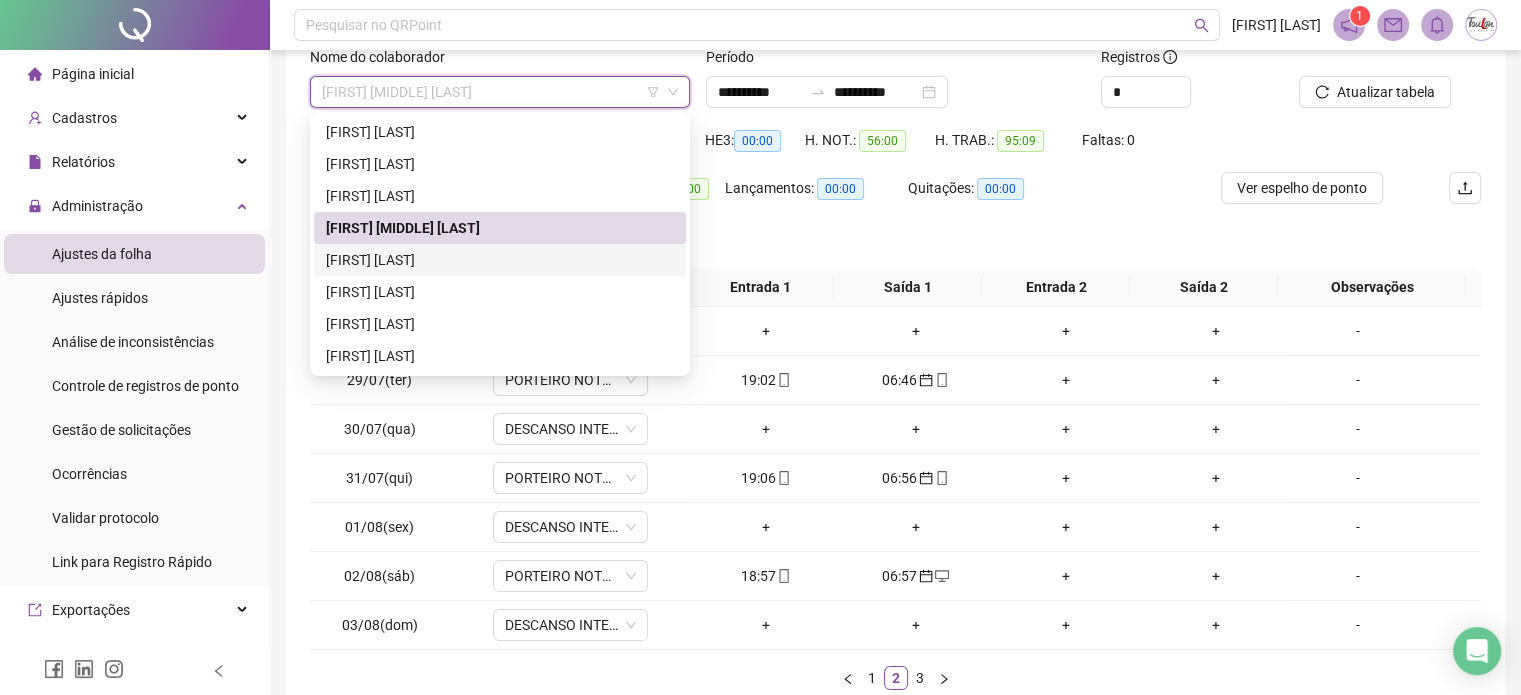 click on "[FIRST] [LAST]" at bounding box center [500, 260] 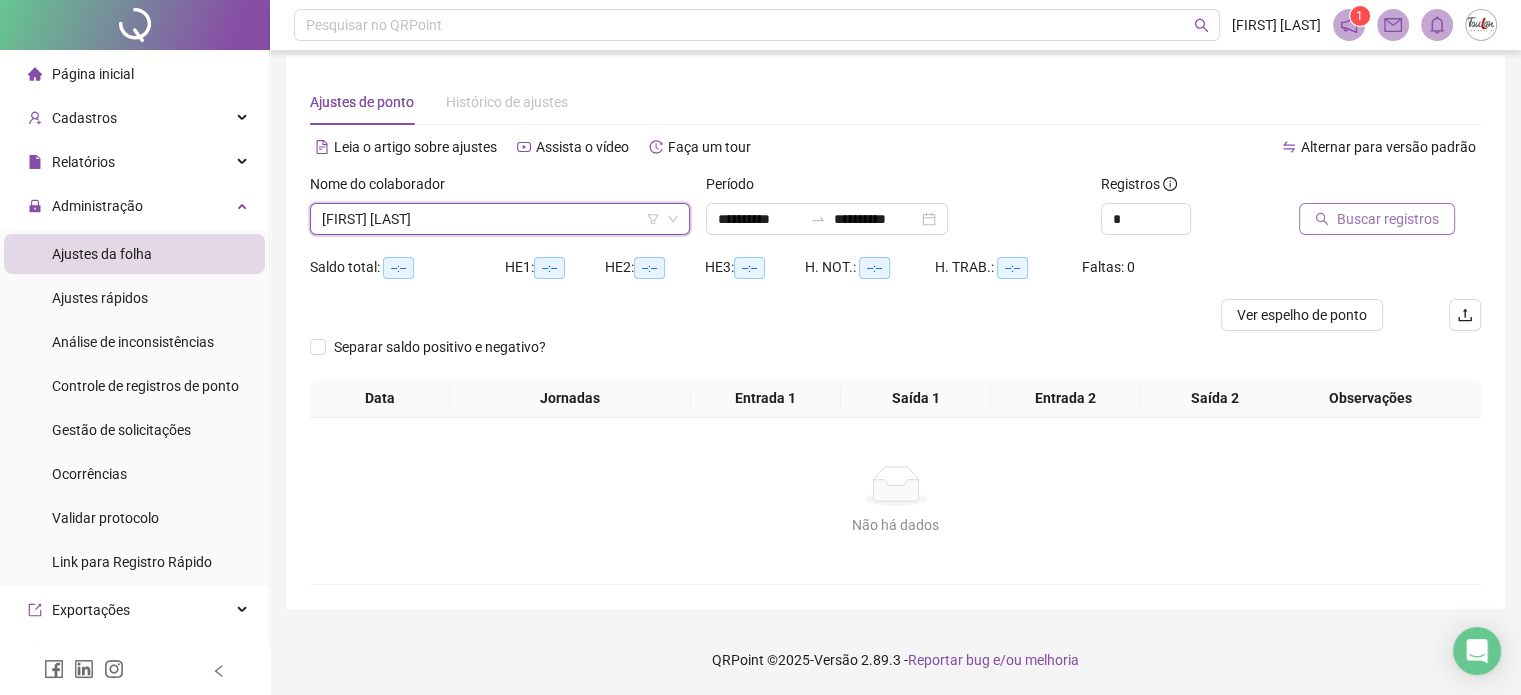 click on "Buscar registros" at bounding box center (1388, 219) 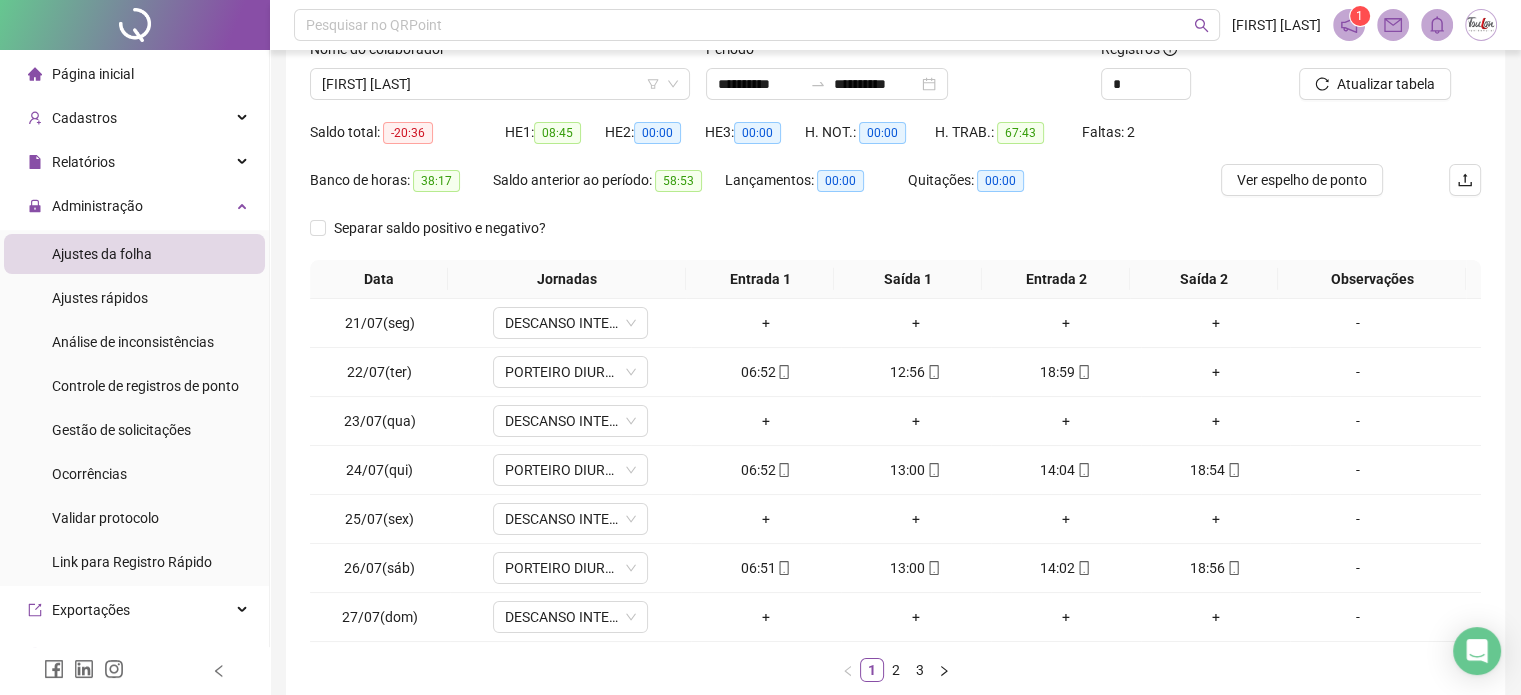 scroll, scrollTop: 140, scrollLeft: 0, axis: vertical 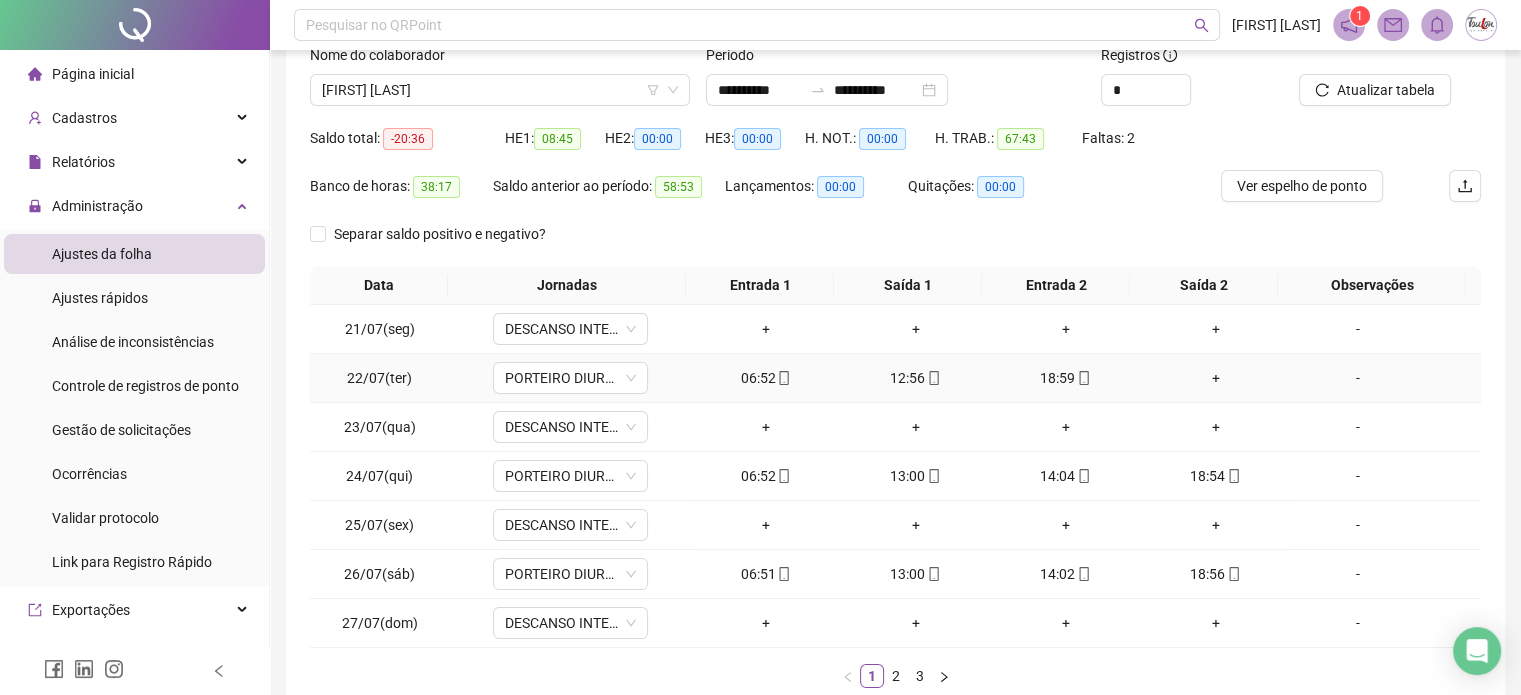 click on "+" at bounding box center [1216, 378] 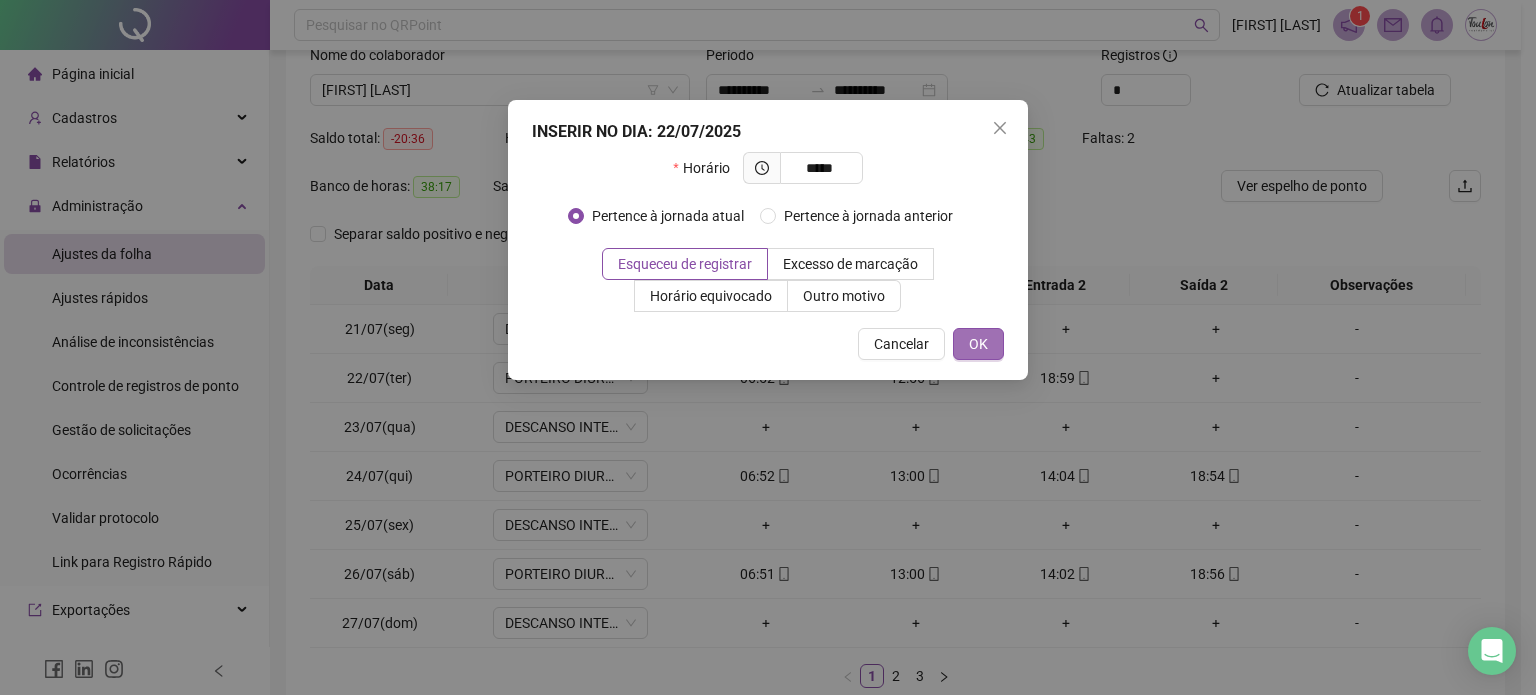 type on "*****" 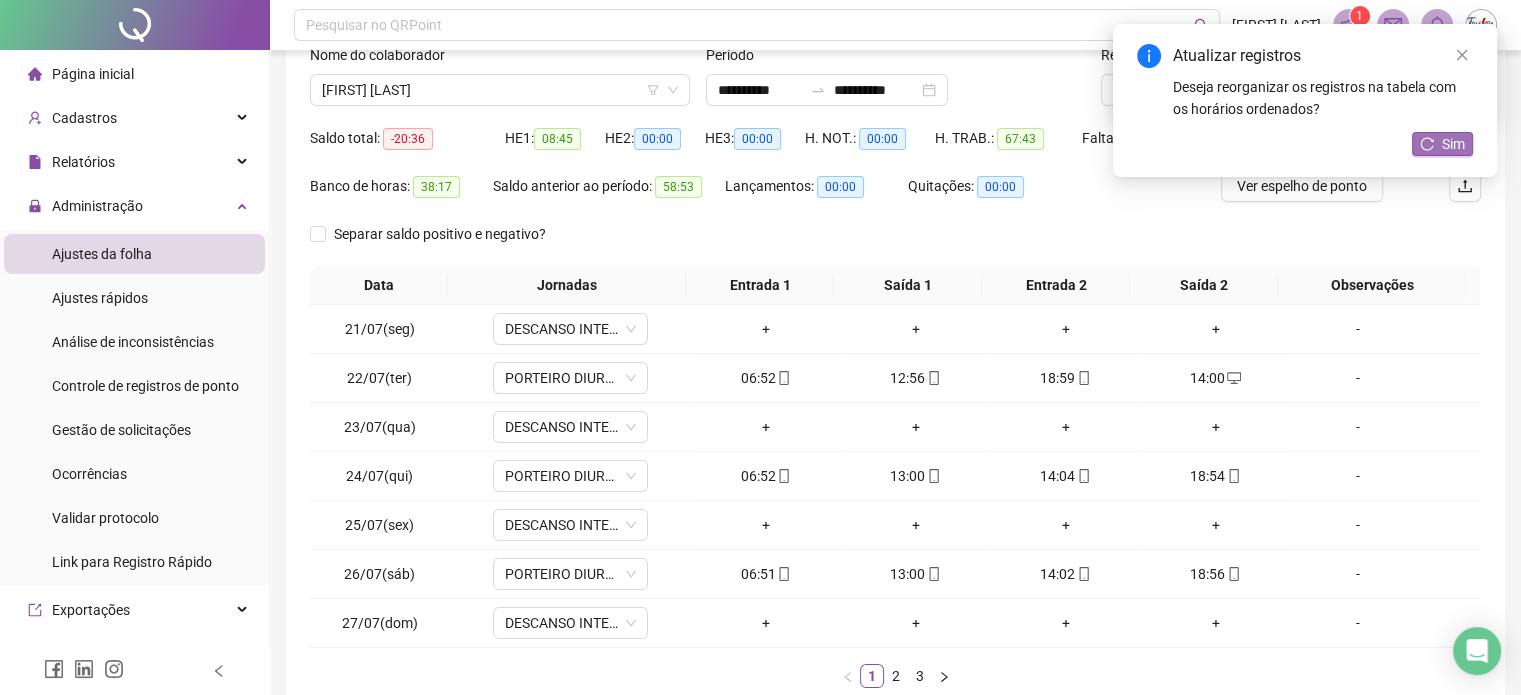 click on "Sim" at bounding box center [1453, 144] 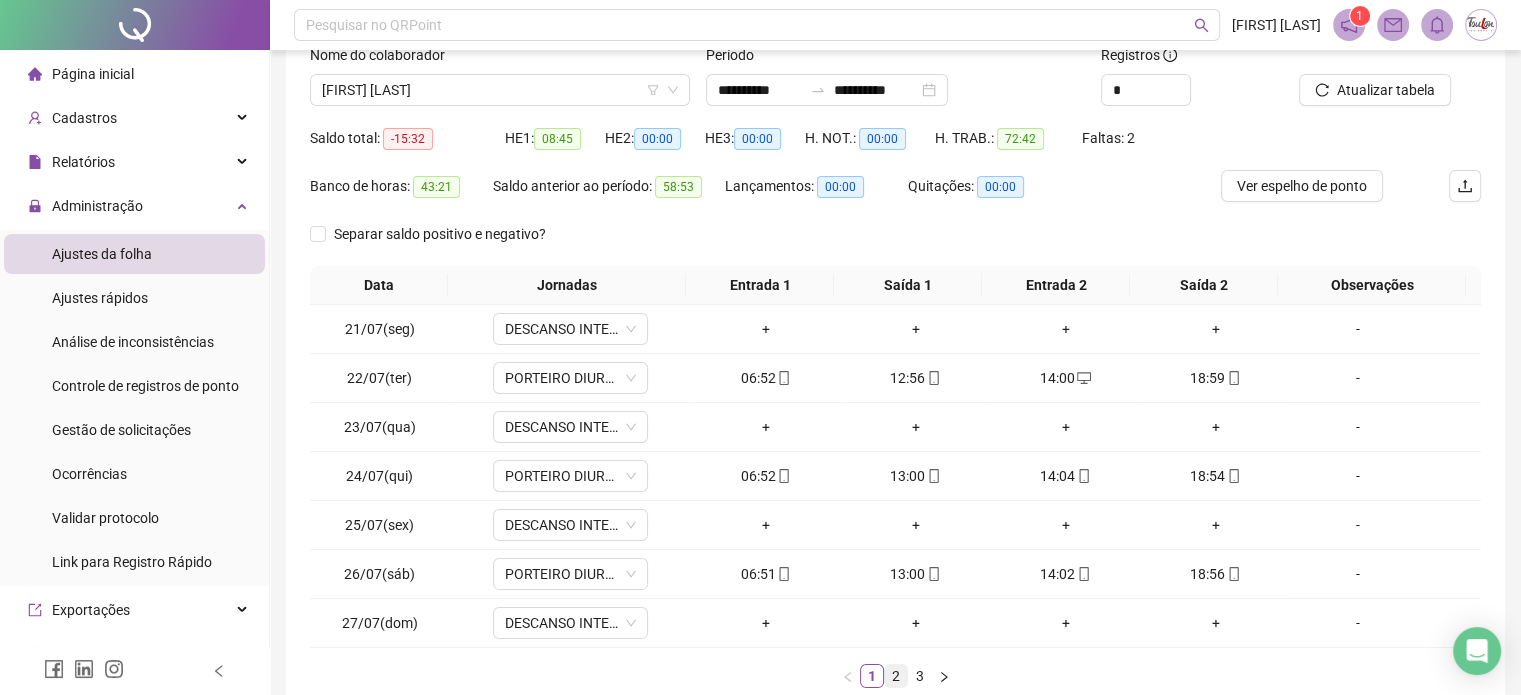 click on "2" at bounding box center [896, 676] 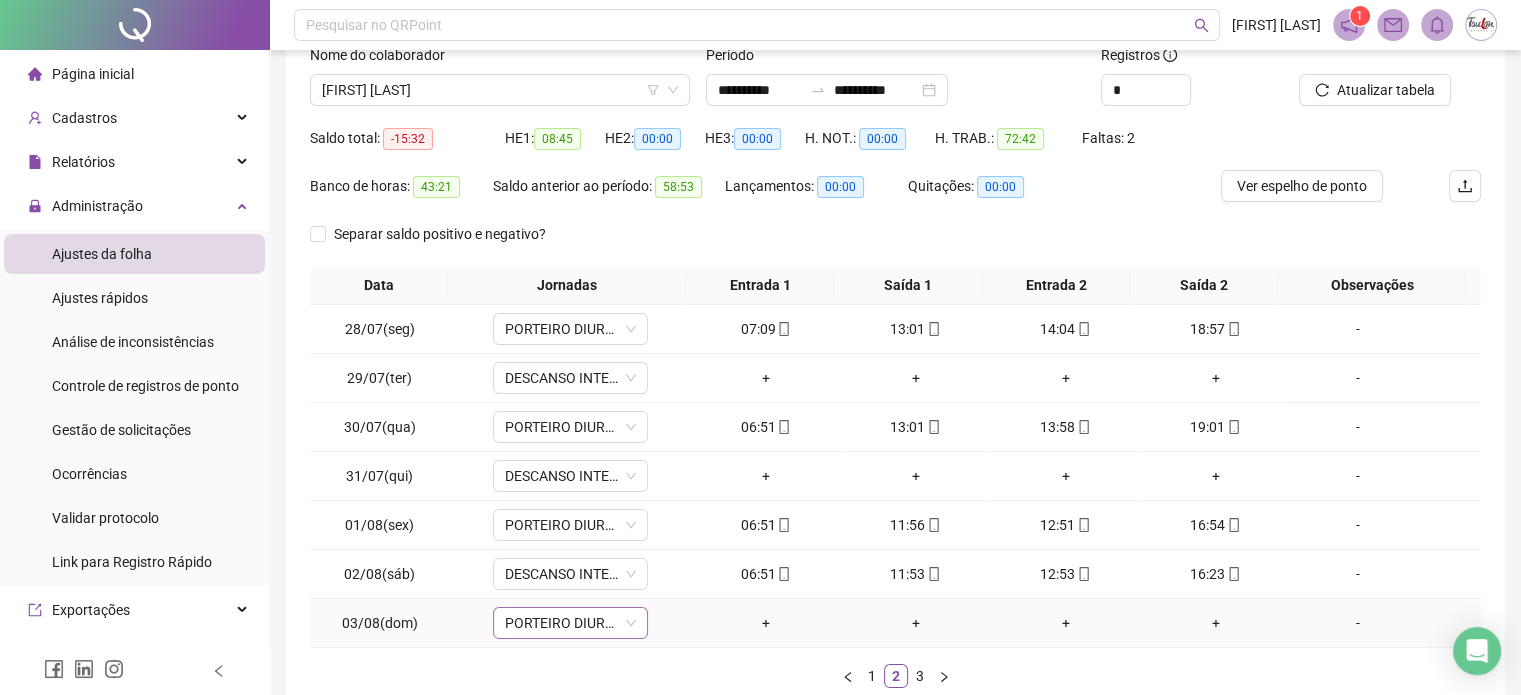 click on "PORTEIRO DIURNO TR" at bounding box center (570, 623) 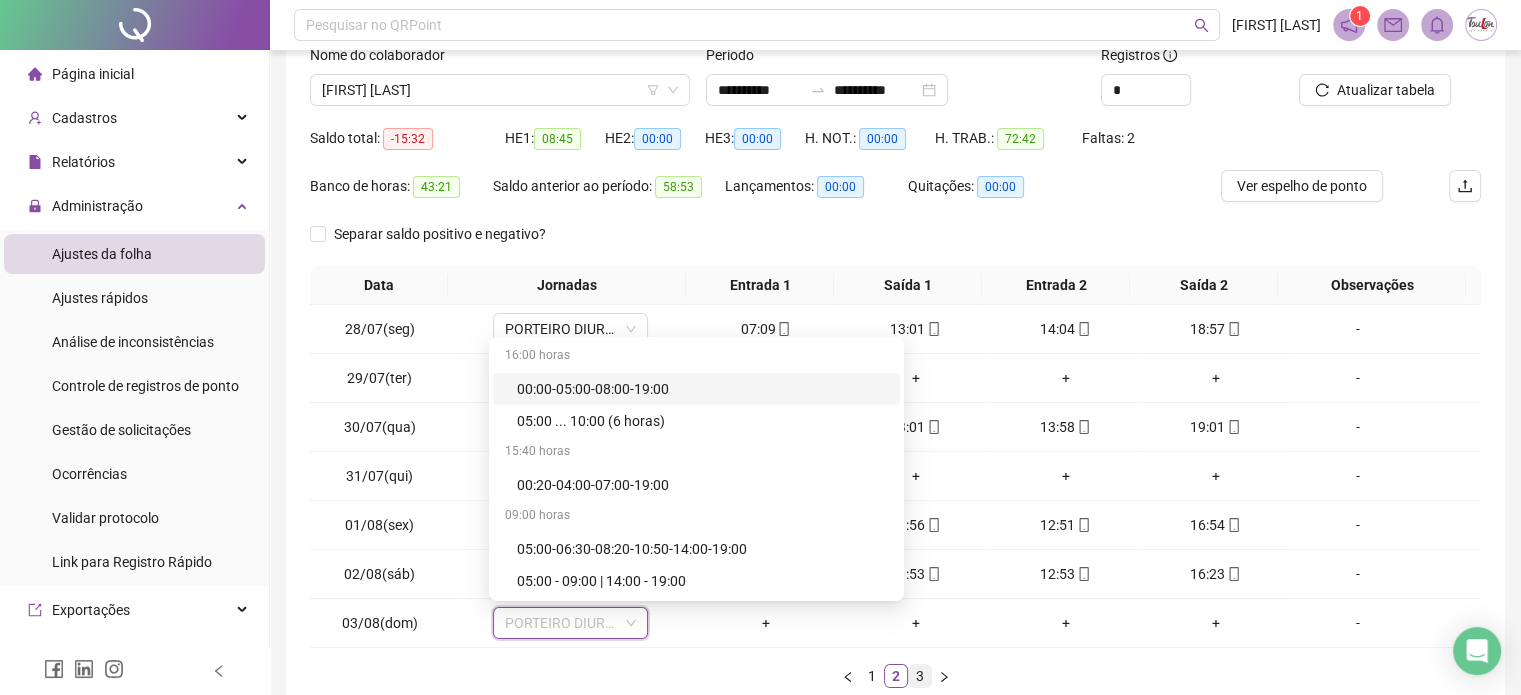 click on "3" at bounding box center (920, 676) 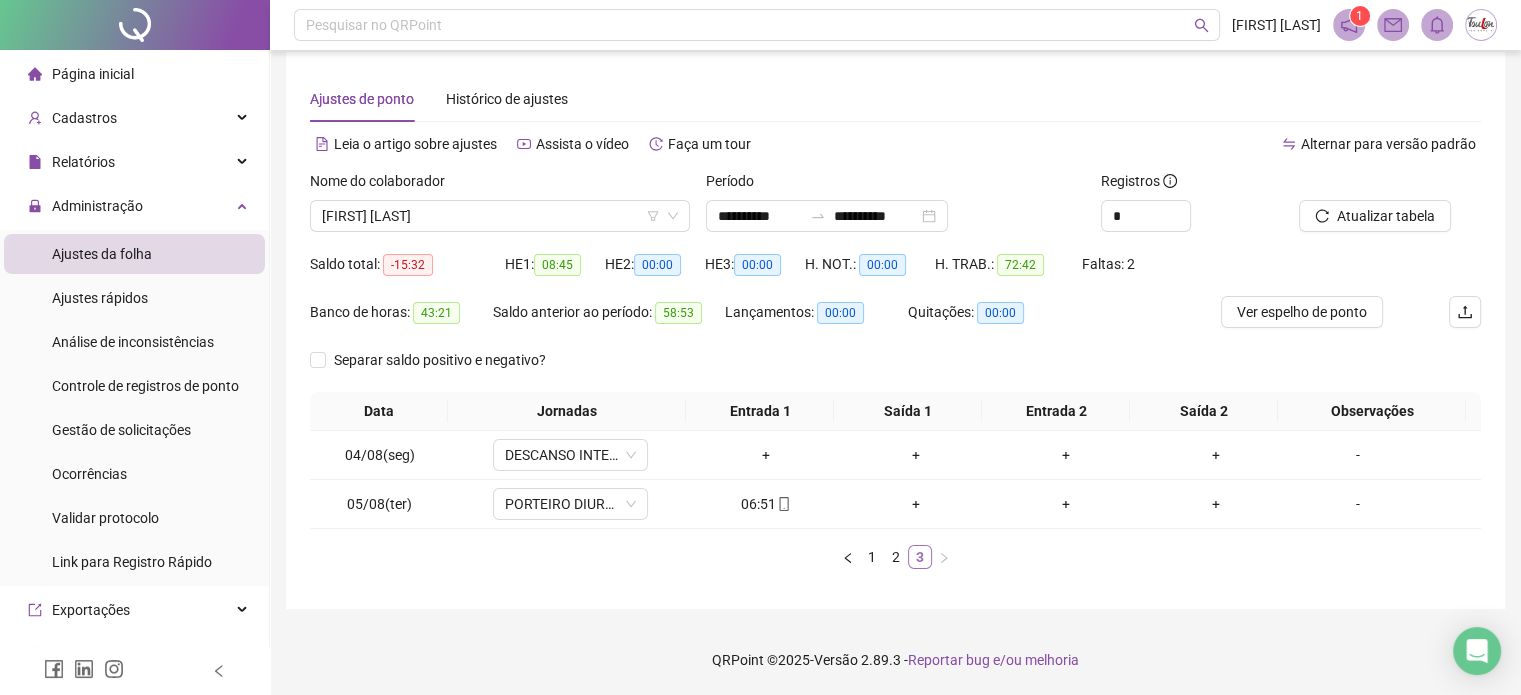 scroll, scrollTop: 13, scrollLeft: 0, axis: vertical 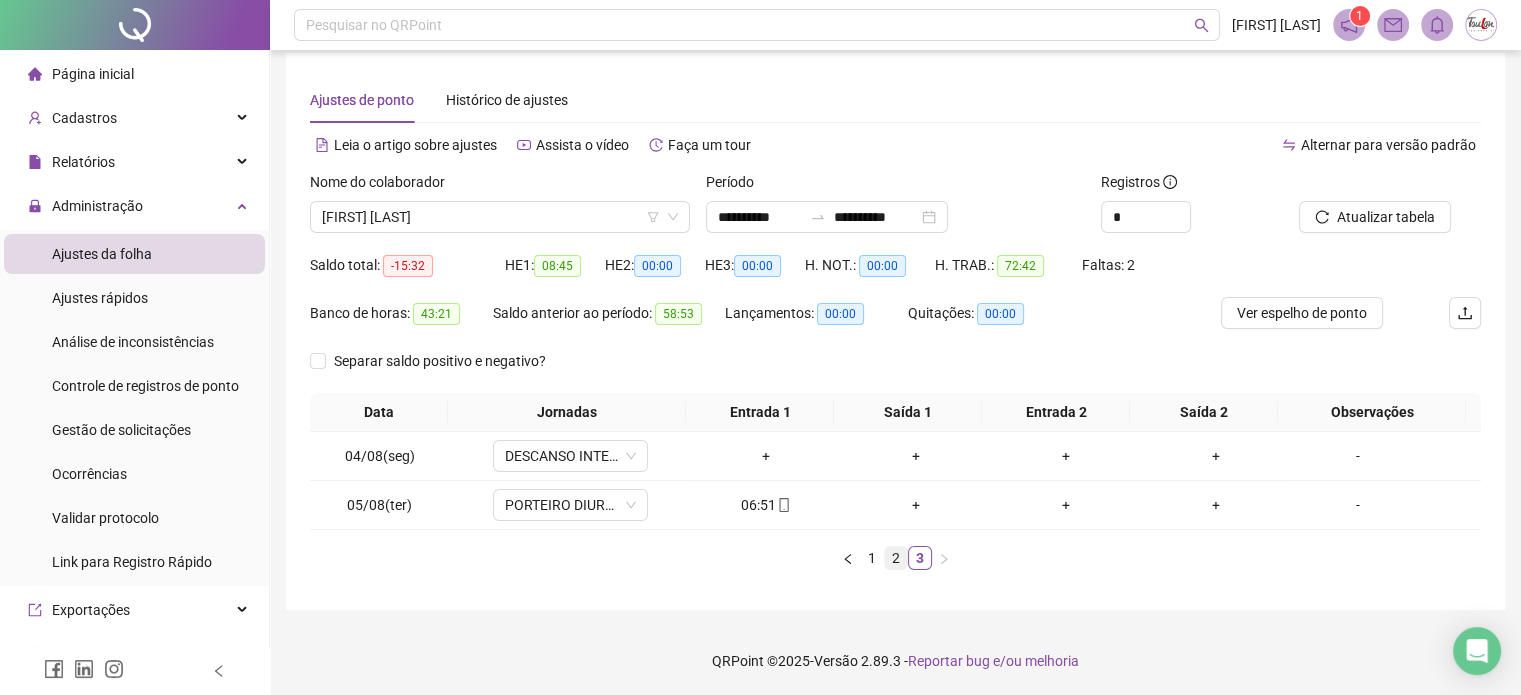 click on "2" at bounding box center [896, 558] 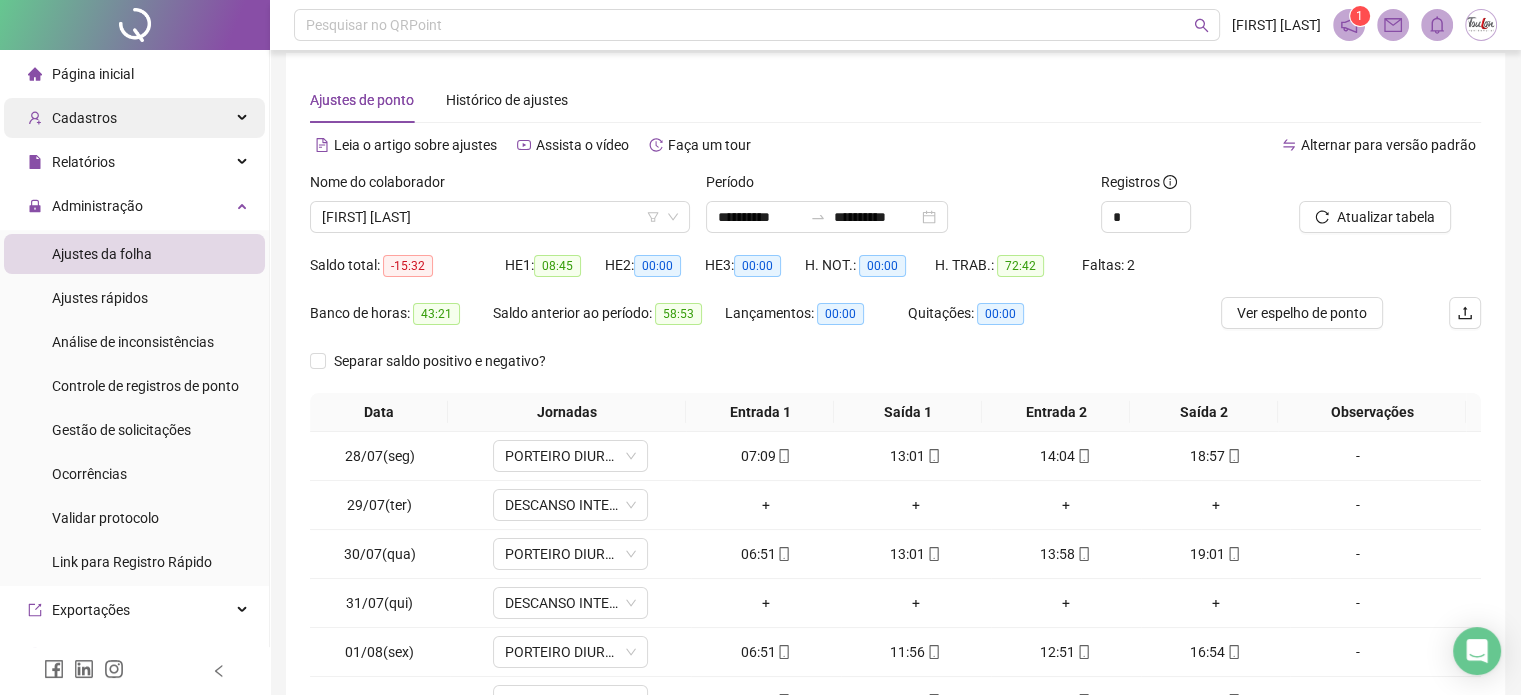 click on "Cadastros" at bounding box center [134, 118] 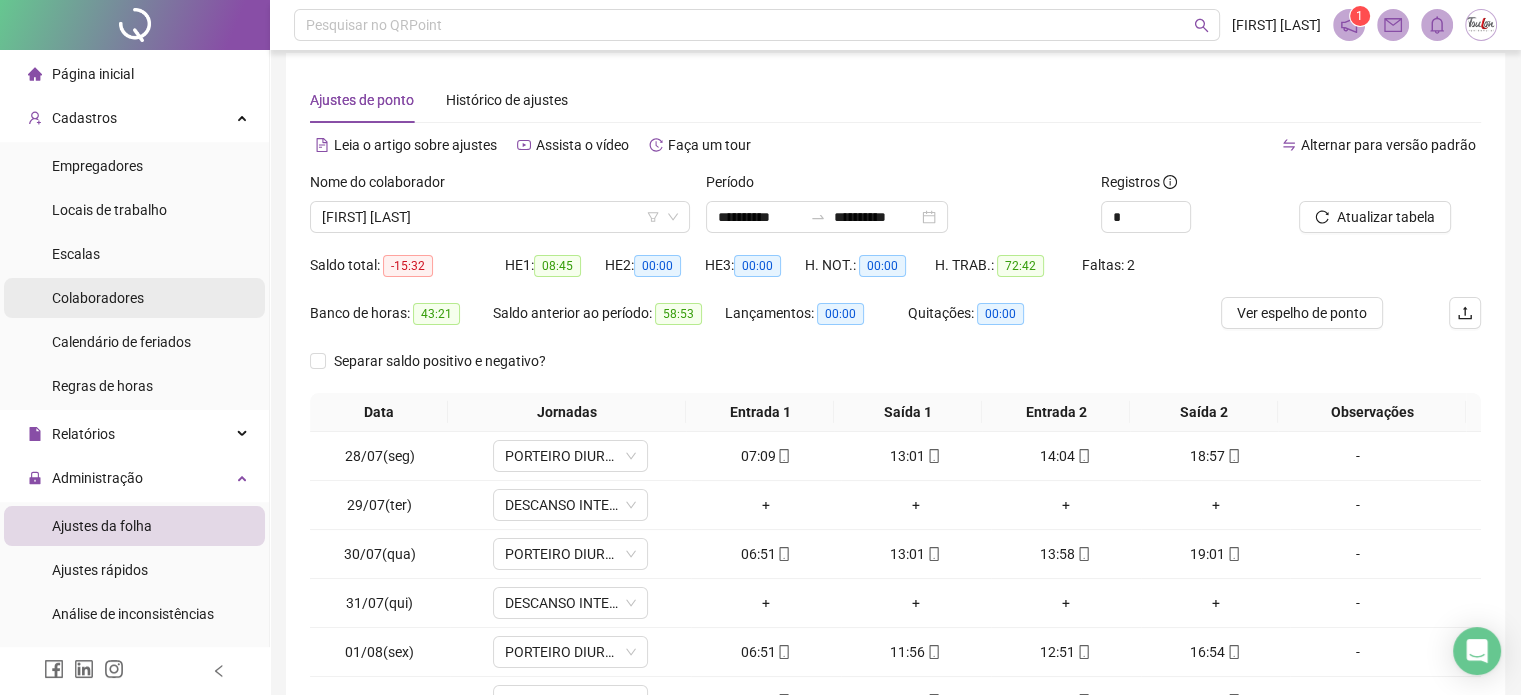 click on "Colaboradores" at bounding box center (98, 298) 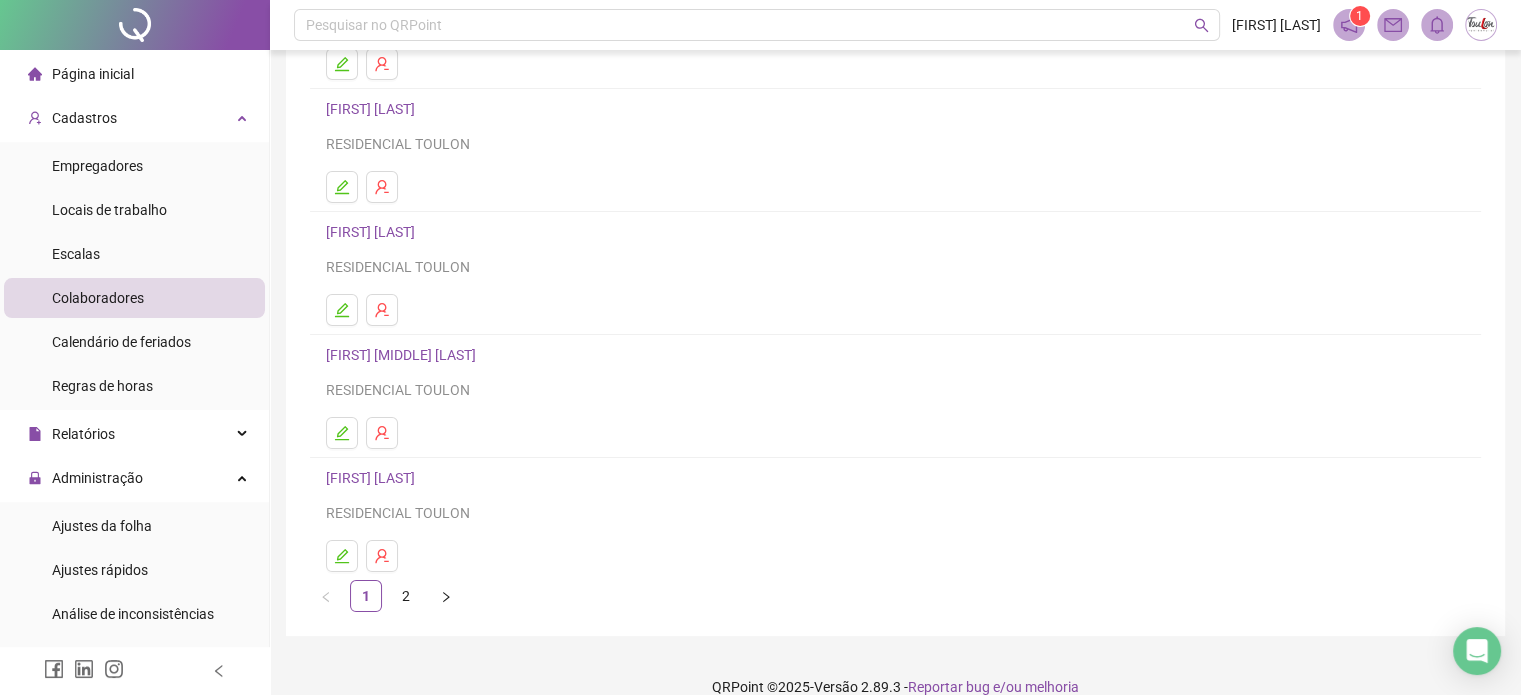 scroll, scrollTop: 271, scrollLeft: 0, axis: vertical 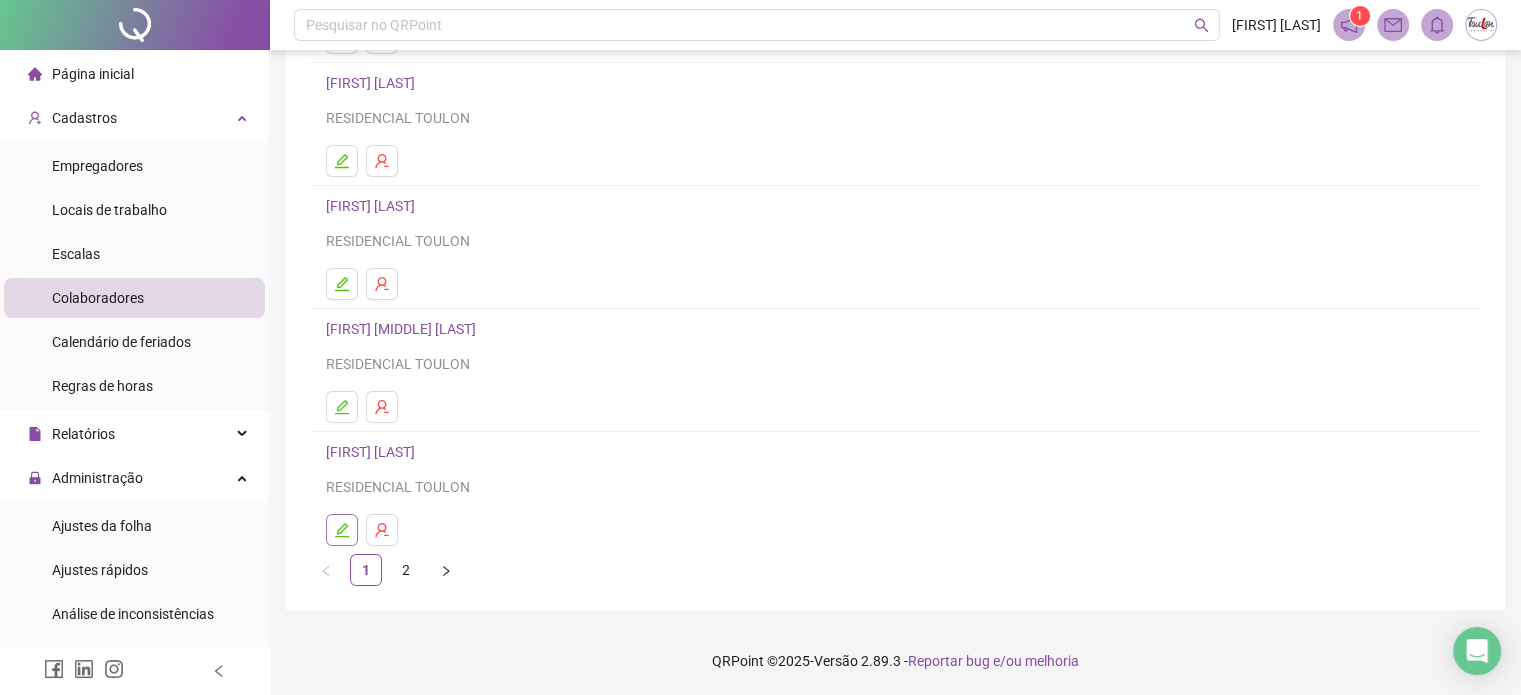 click 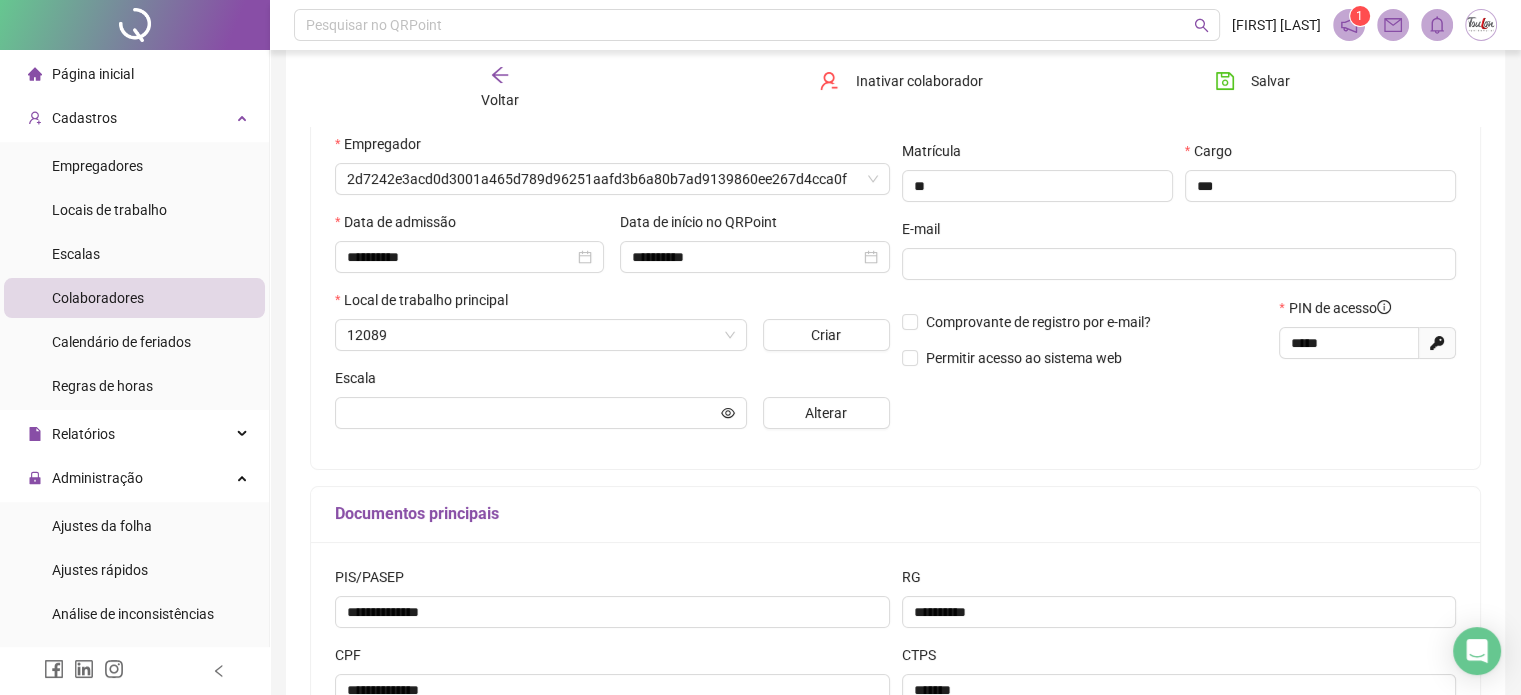 scroll, scrollTop: 281, scrollLeft: 0, axis: vertical 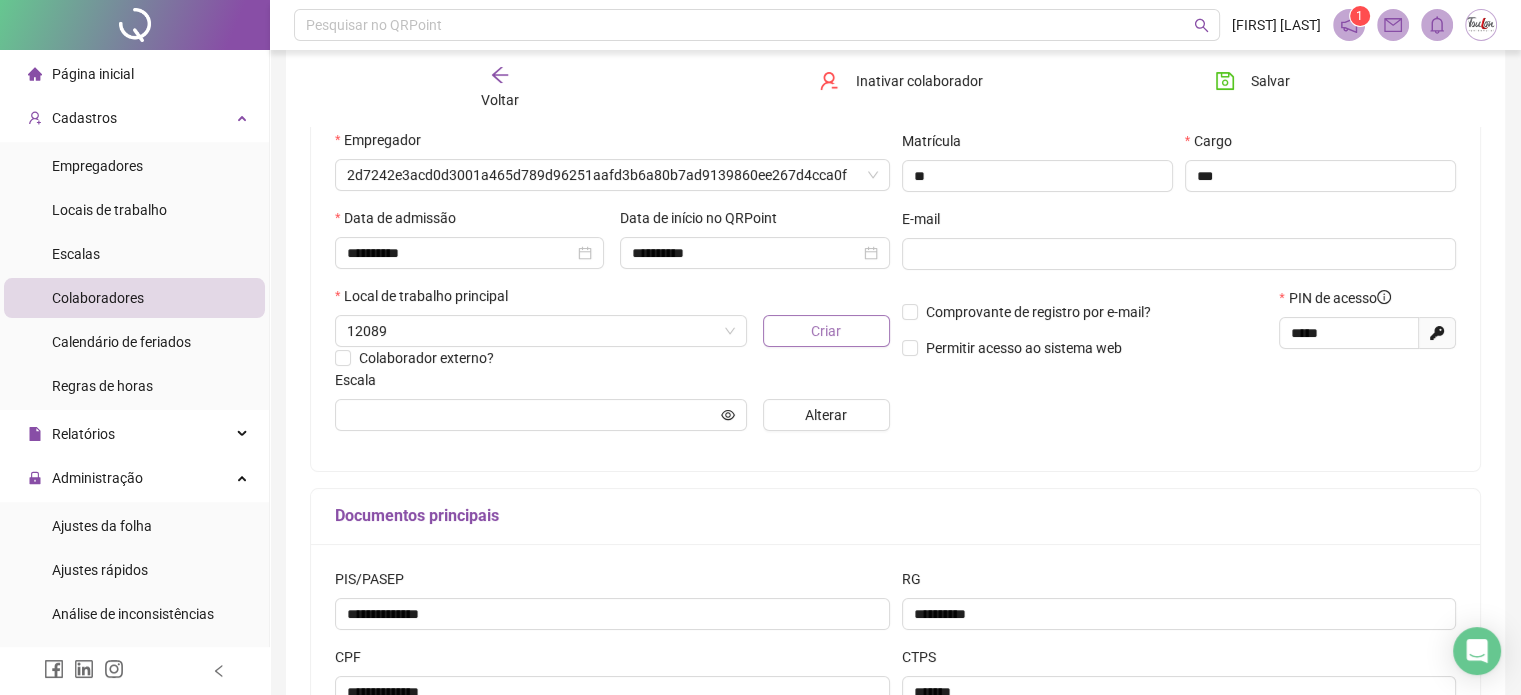 type on "**********" 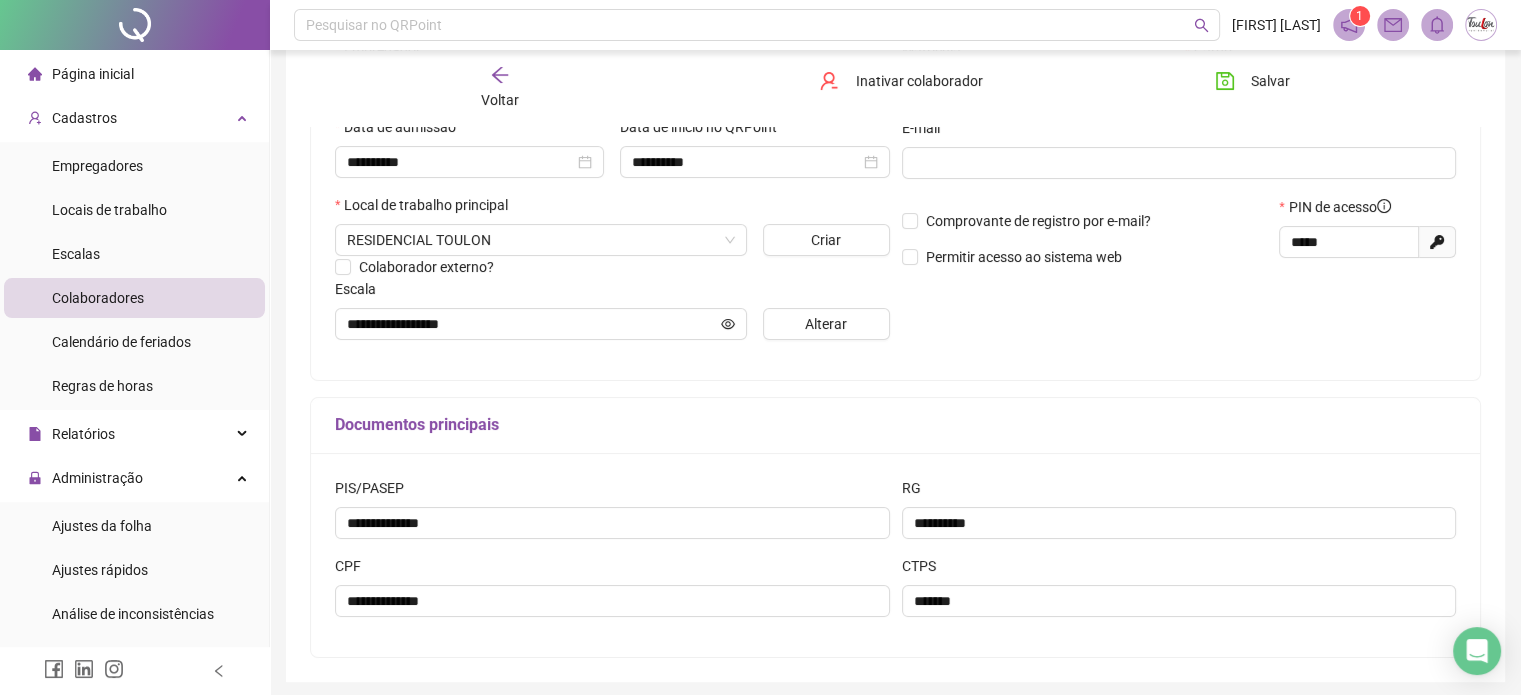 scroll, scrollTop: 400, scrollLeft: 0, axis: vertical 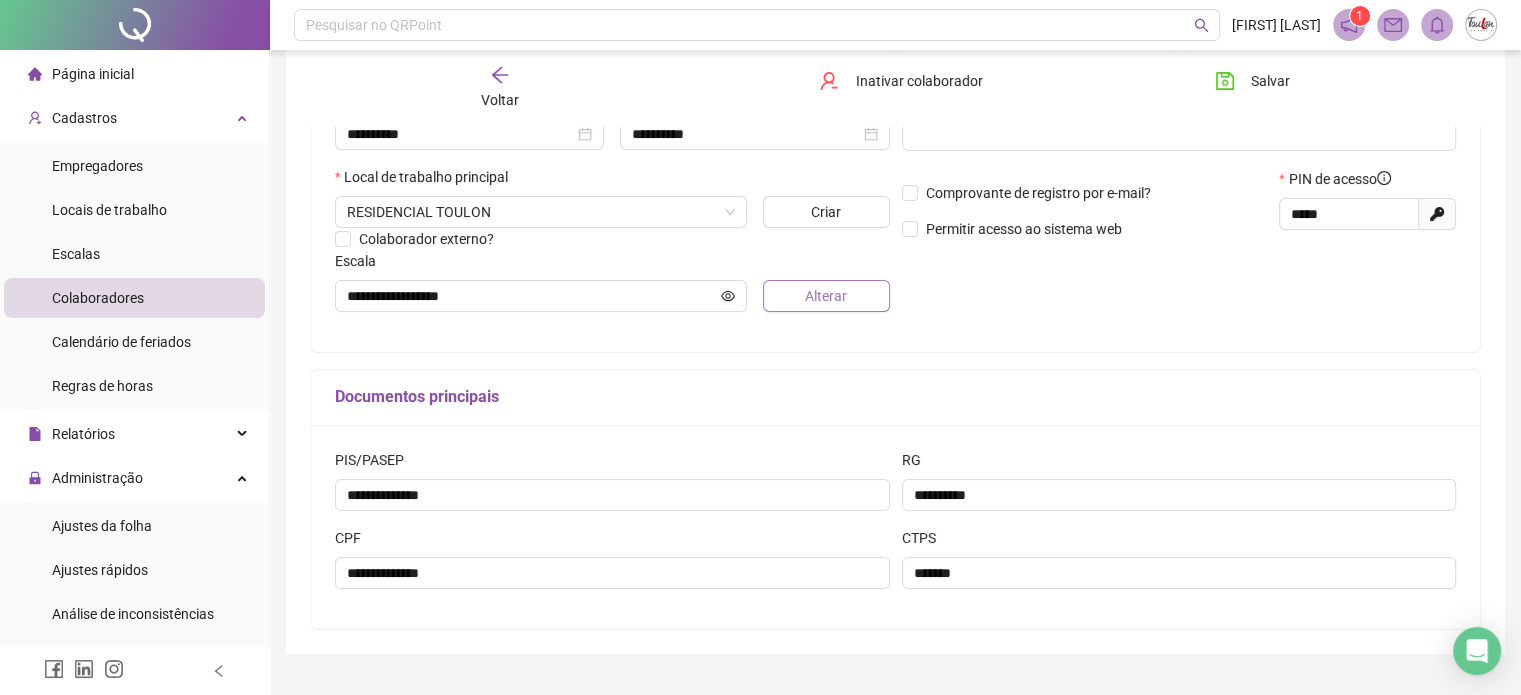 click on "Alterar" at bounding box center (826, 296) 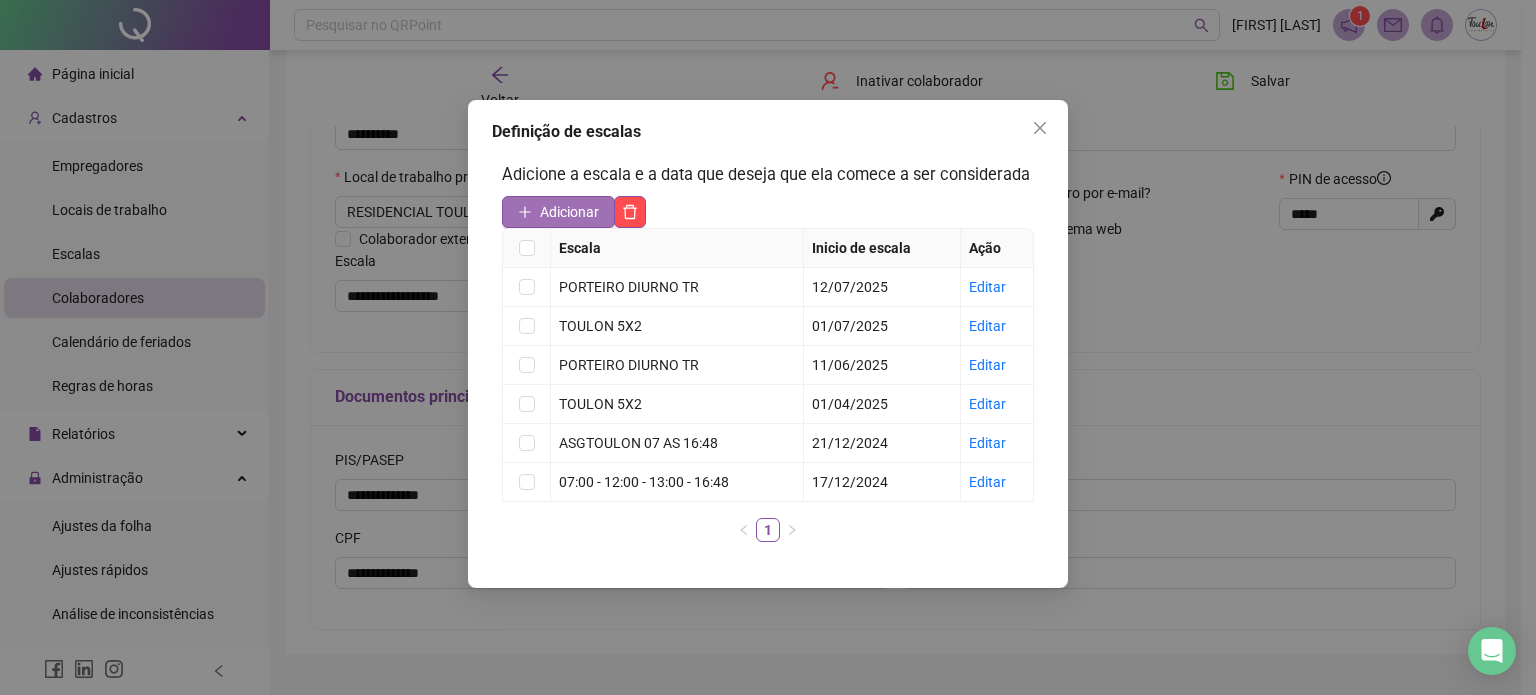 click on "Adicionar" at bounding box center [569, 212] 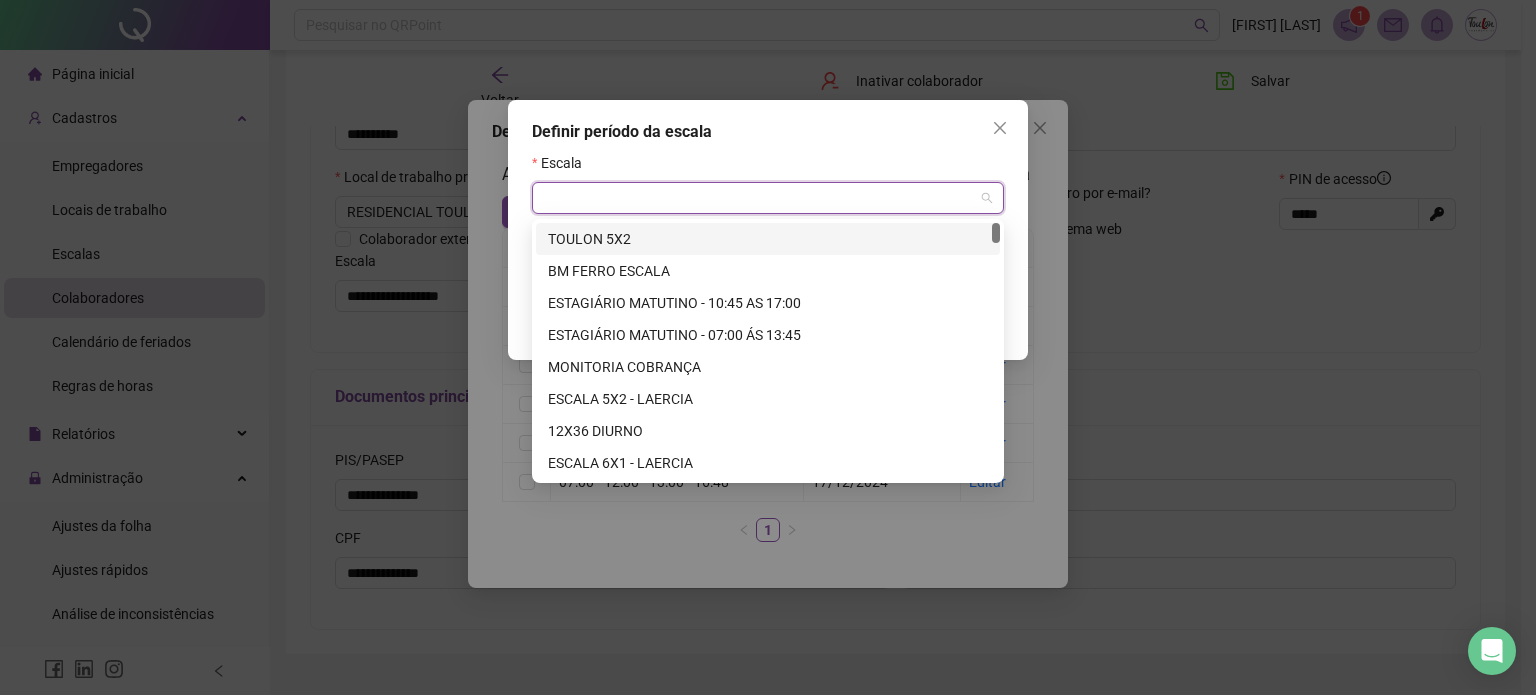 click at bounding box center [759, 198] 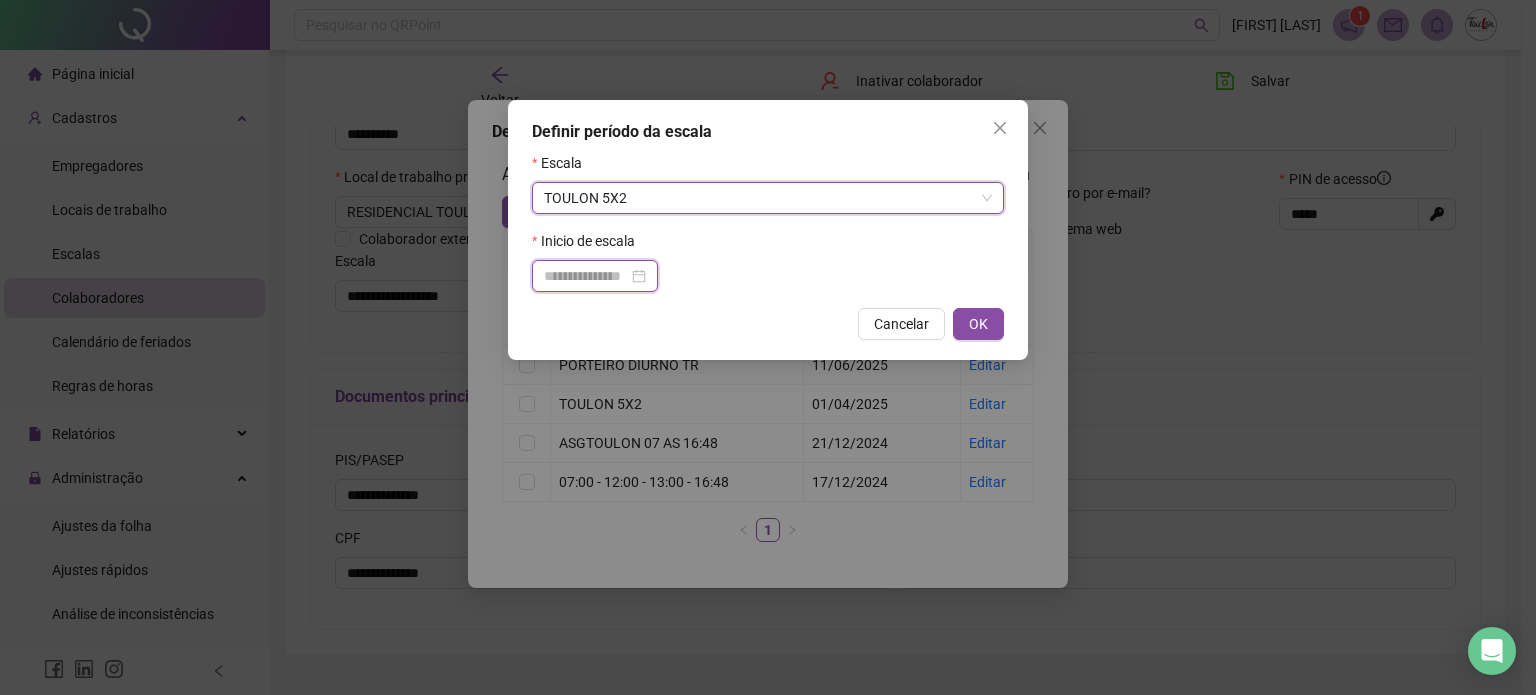 click at bounding box center [586, 276] 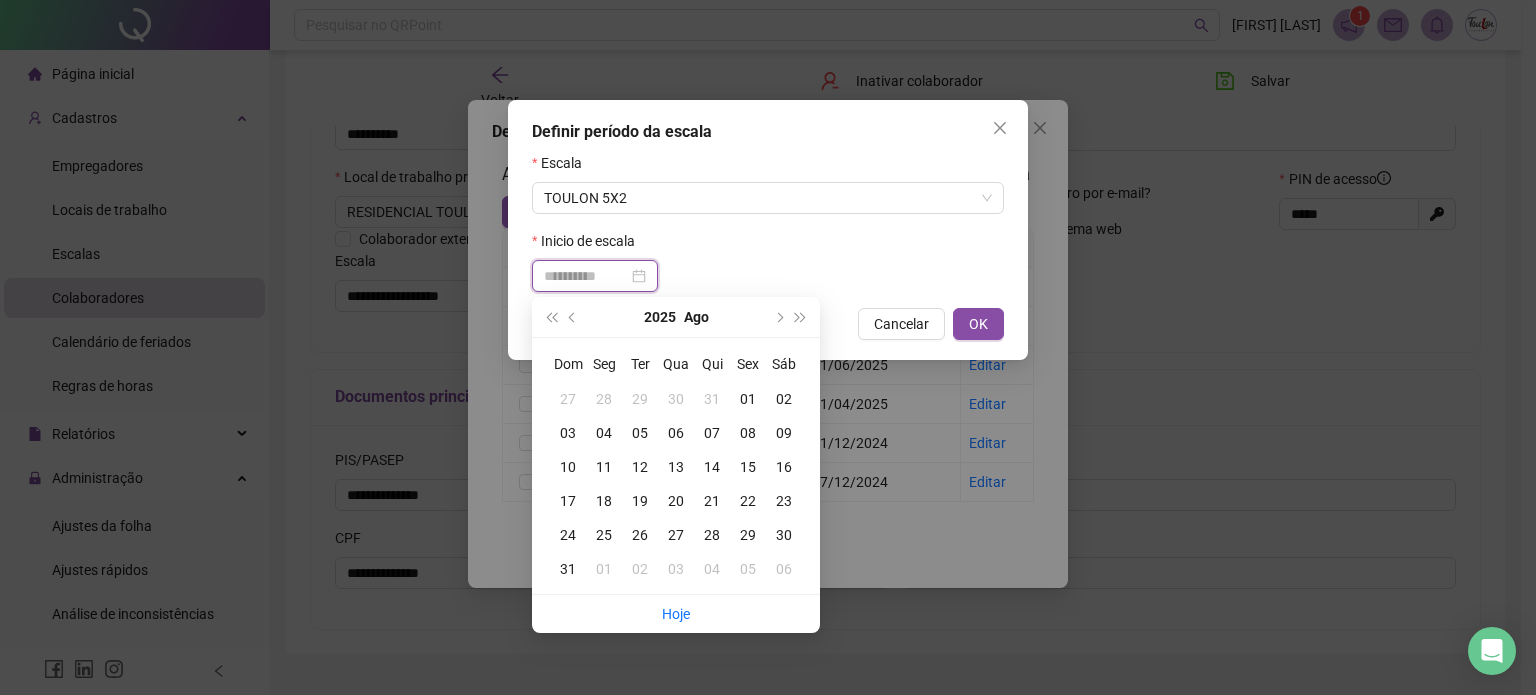 type on "**********" 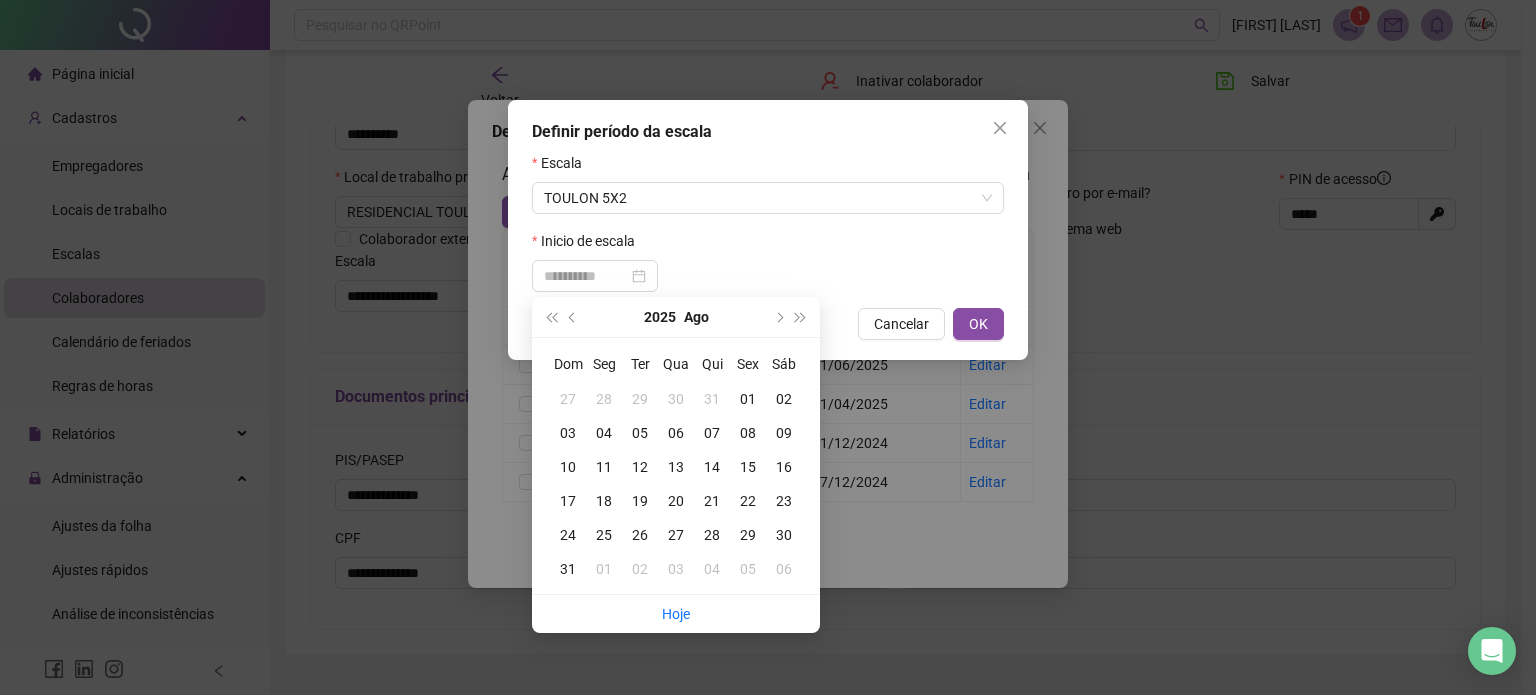 click on "01" at bounding box center [748, 399] 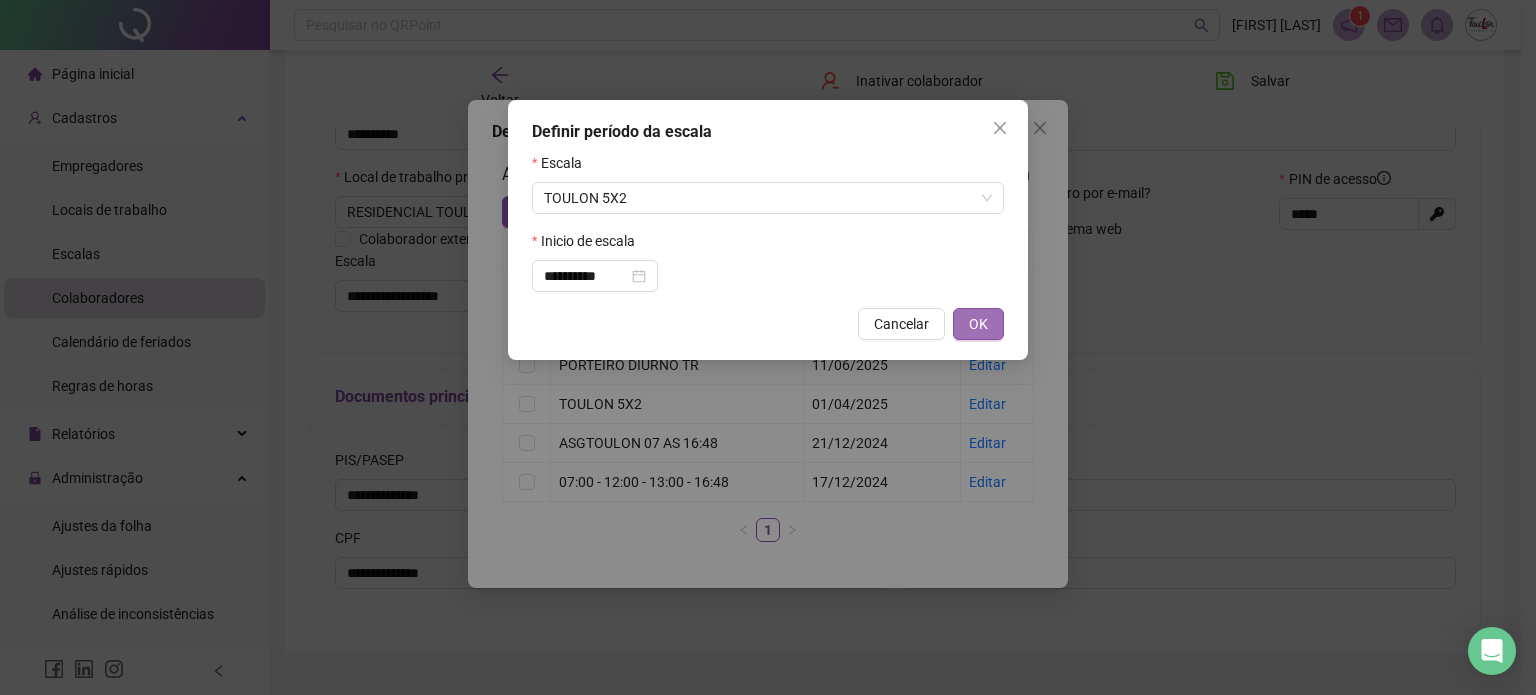 click on "OK" at bounding box center (978, 324) 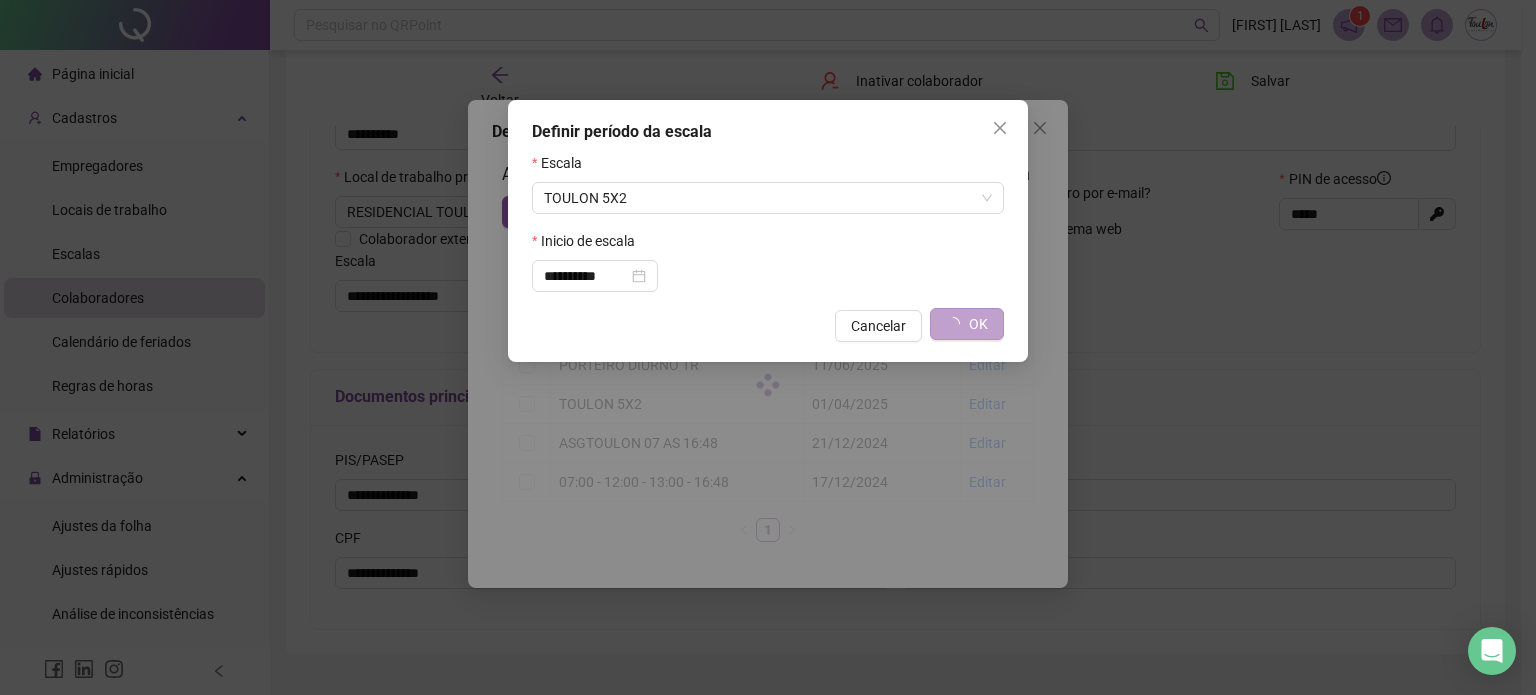 type on "**********" 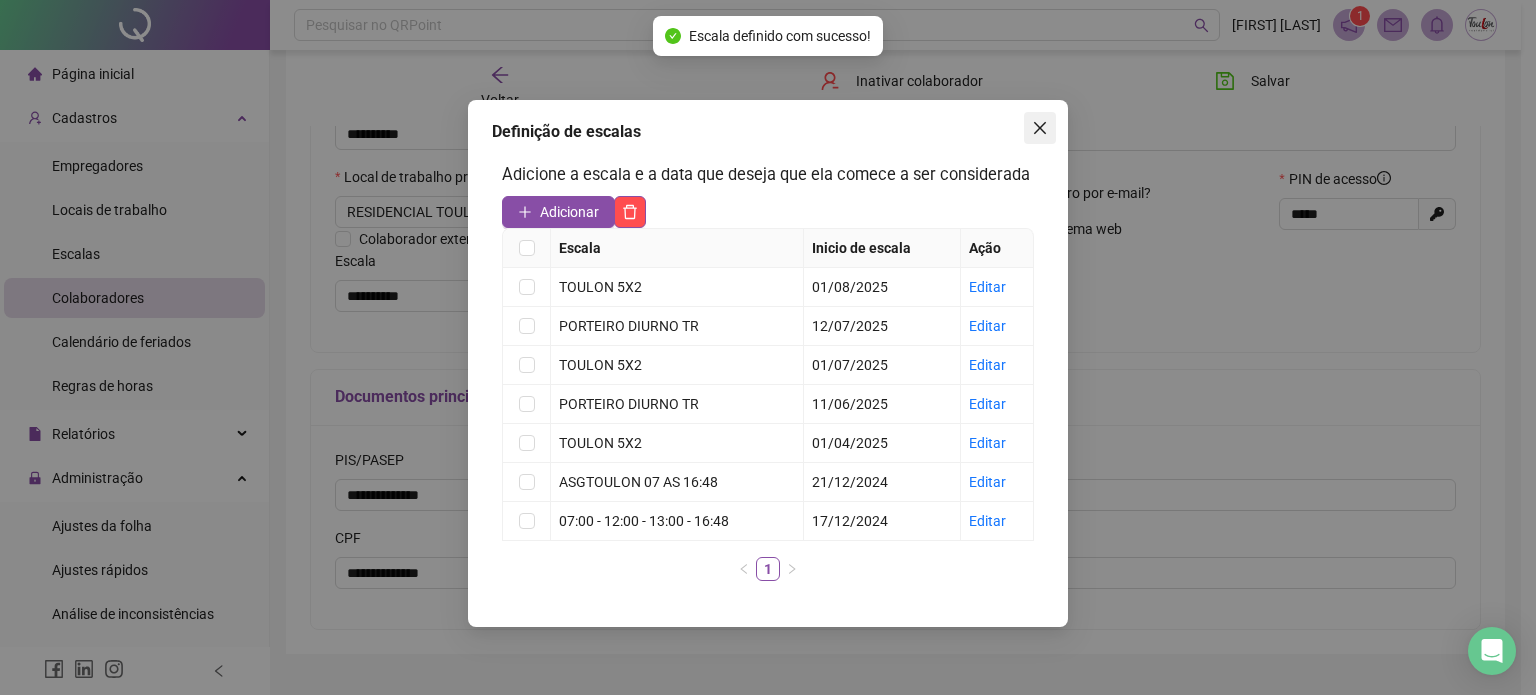 click 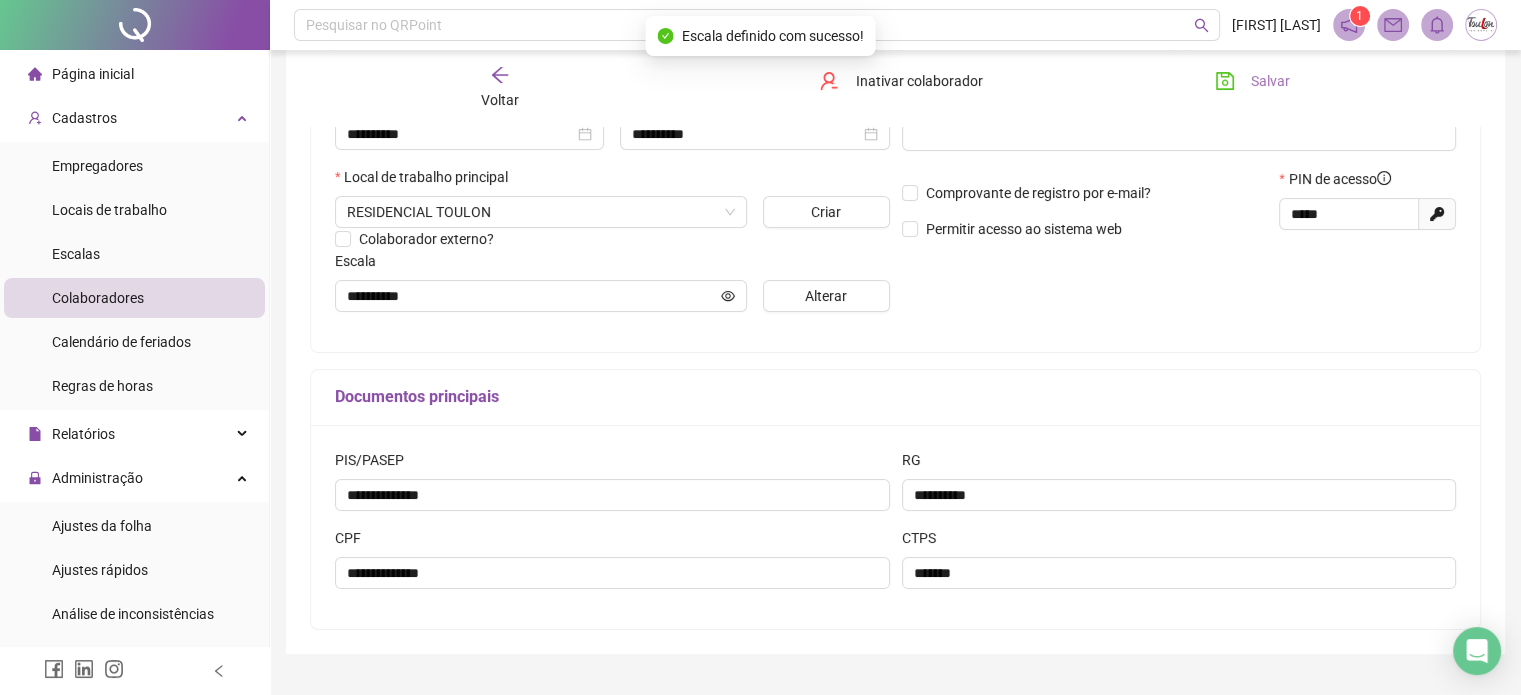 click on "Salvar" at bounding box center (1270, 81) 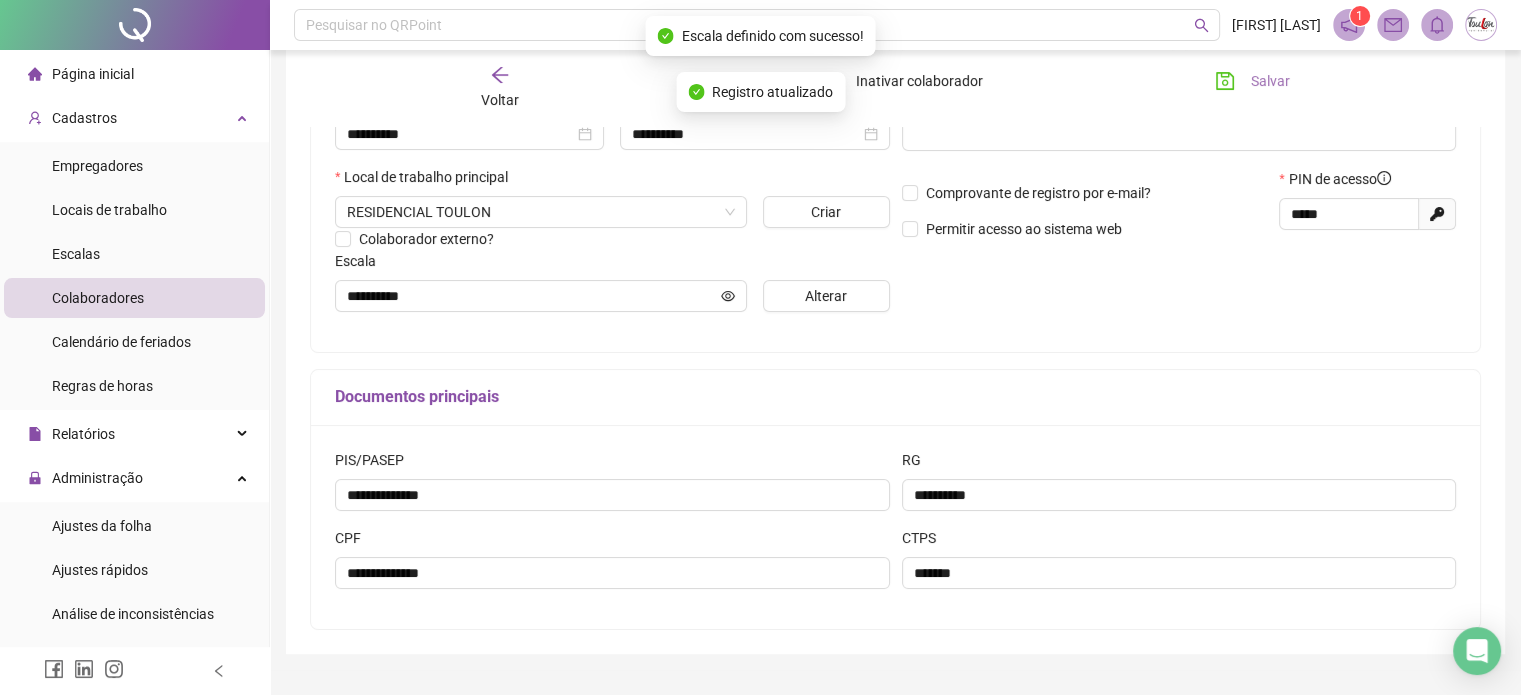 click on "Salvar" at bounding box center [1270, 81] 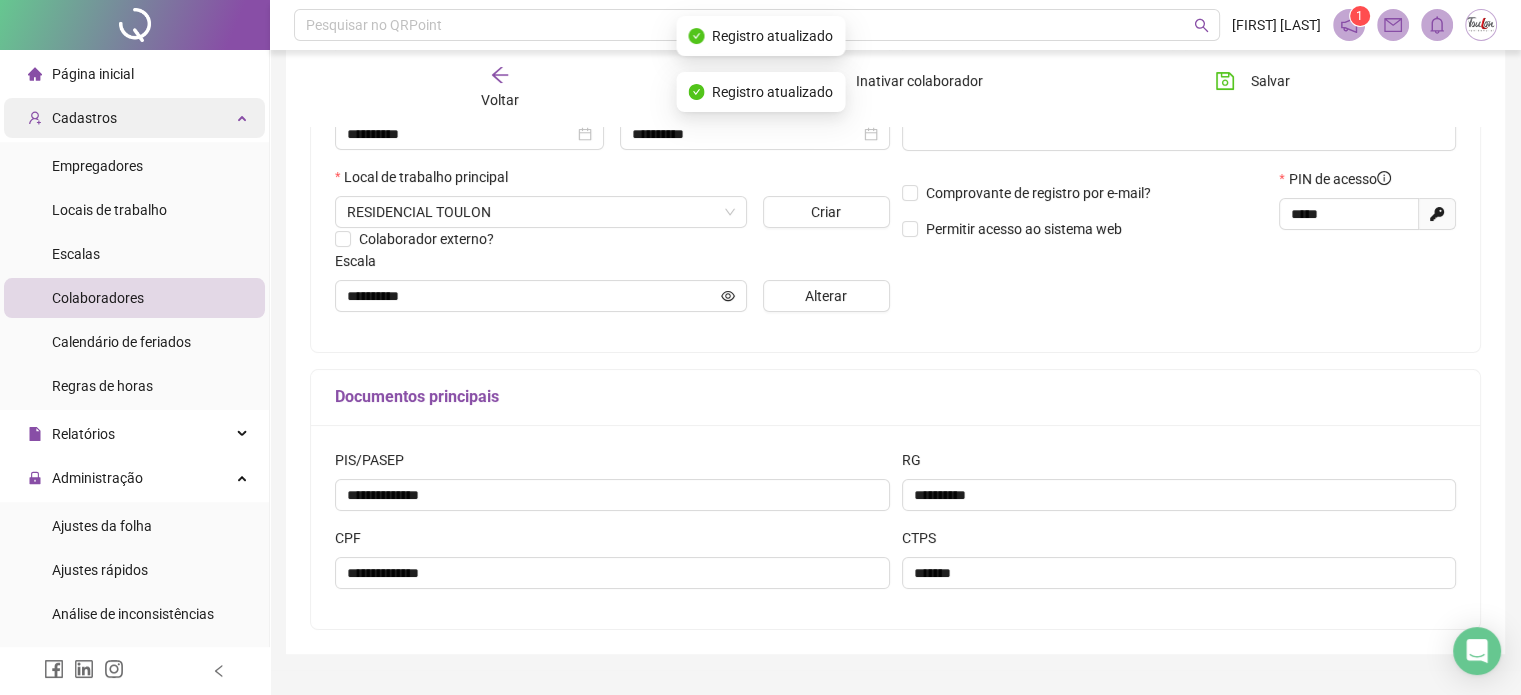 click on "Cadastros" at bounding box center (134, 118) 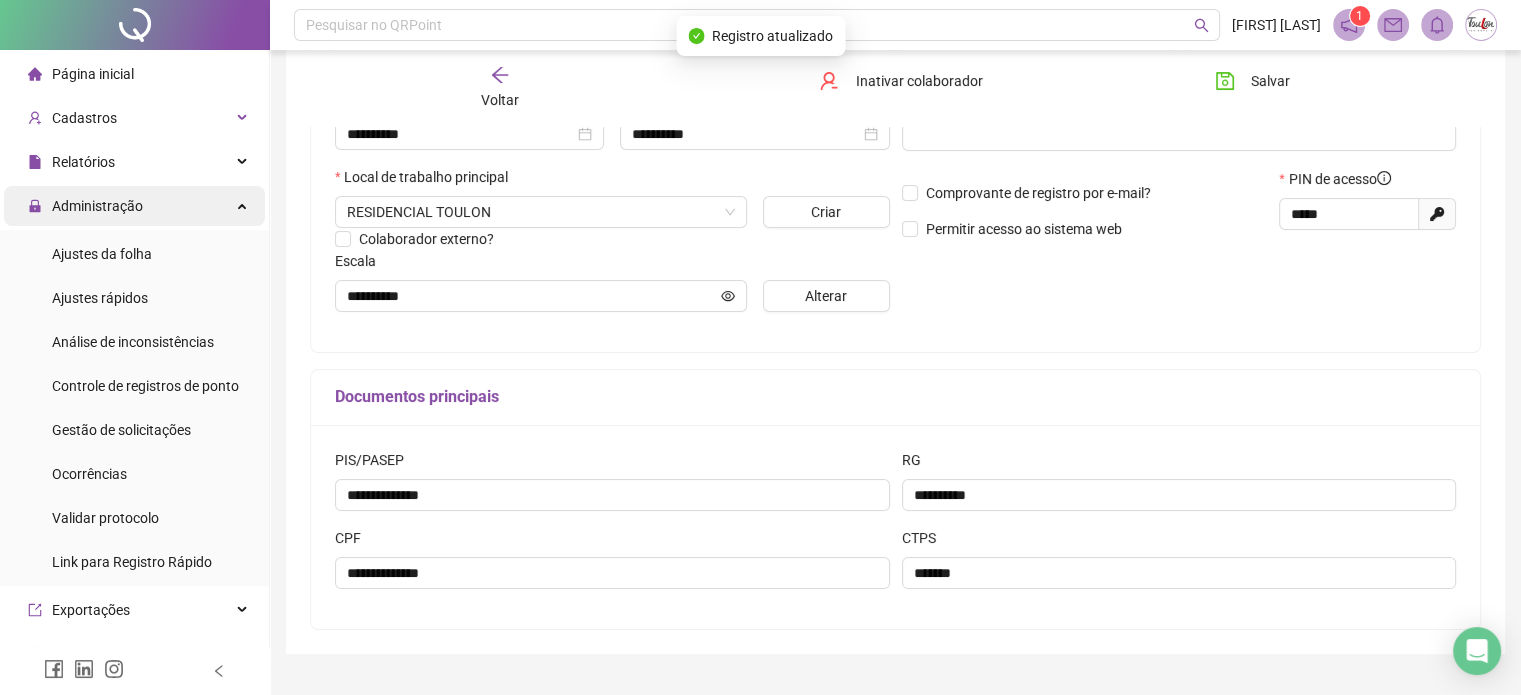 click on "Administração" at bounding box center [97, 206] 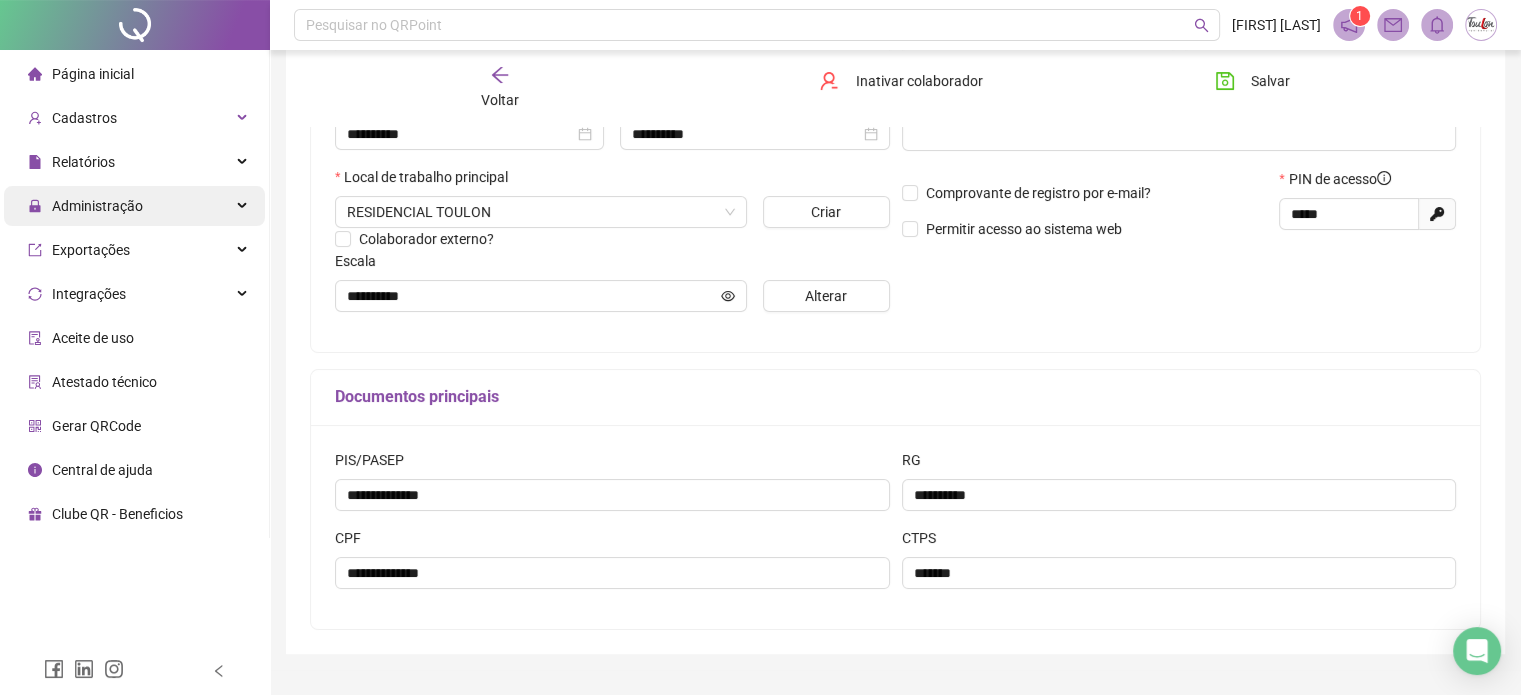 click on "Administração" at bounding box center (97, 206) 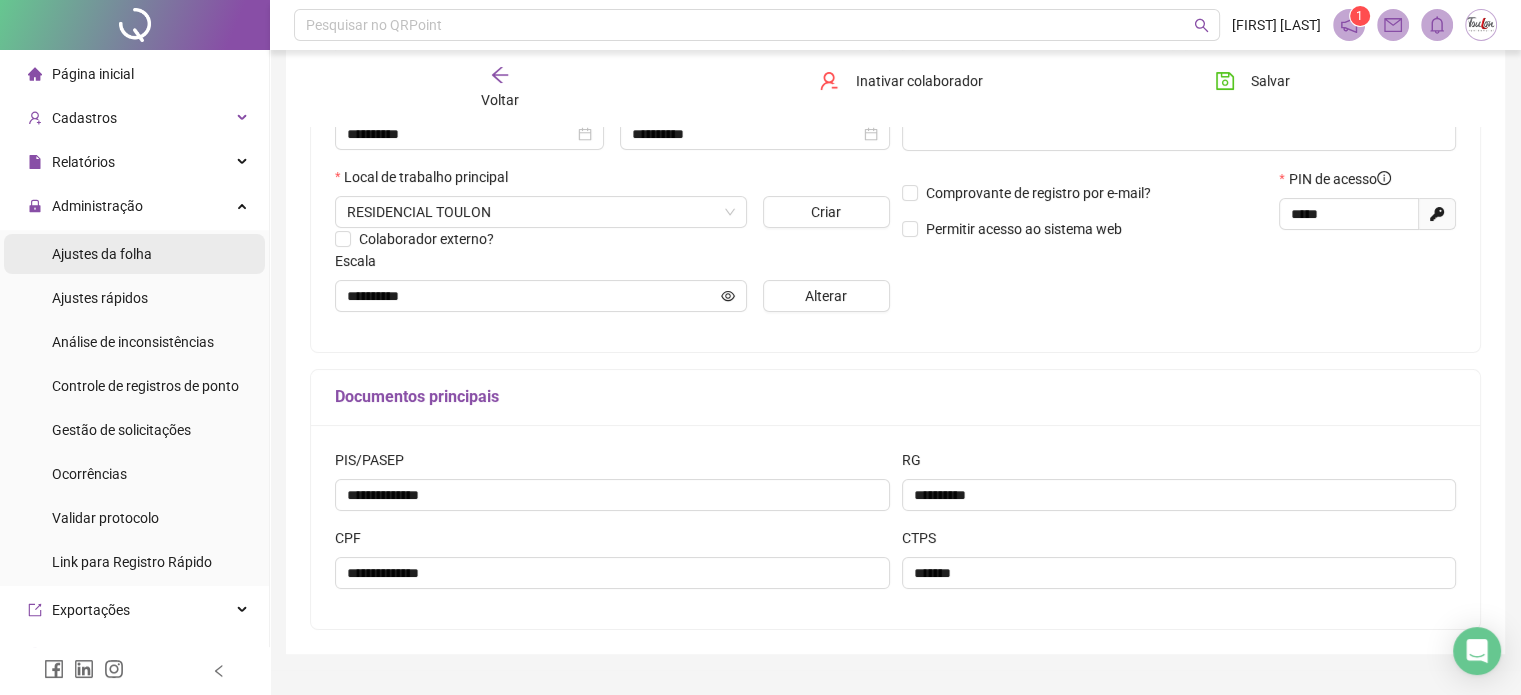 click on "Ajustes da folha" at bounding box center (102, 254) 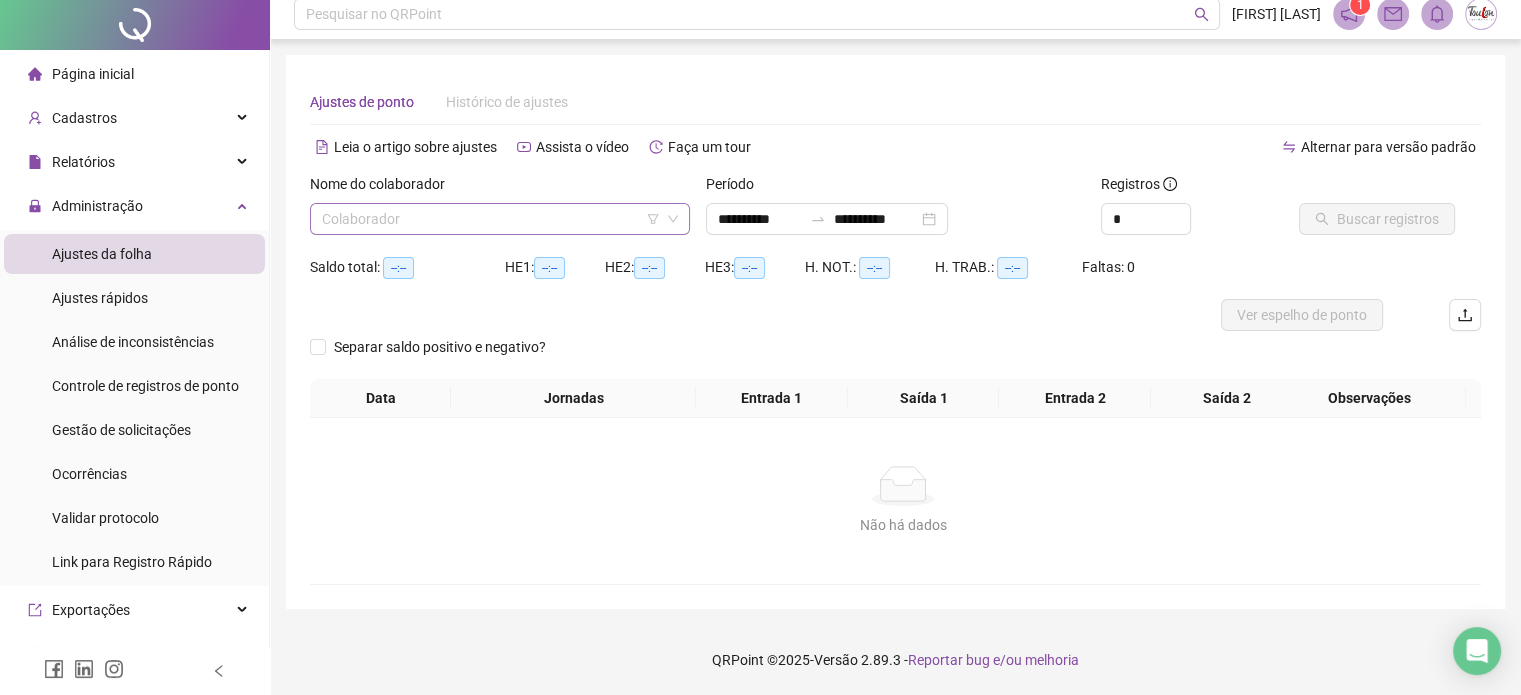 scroll, scrollTop: 0, scrollLeft: 0, axis: both 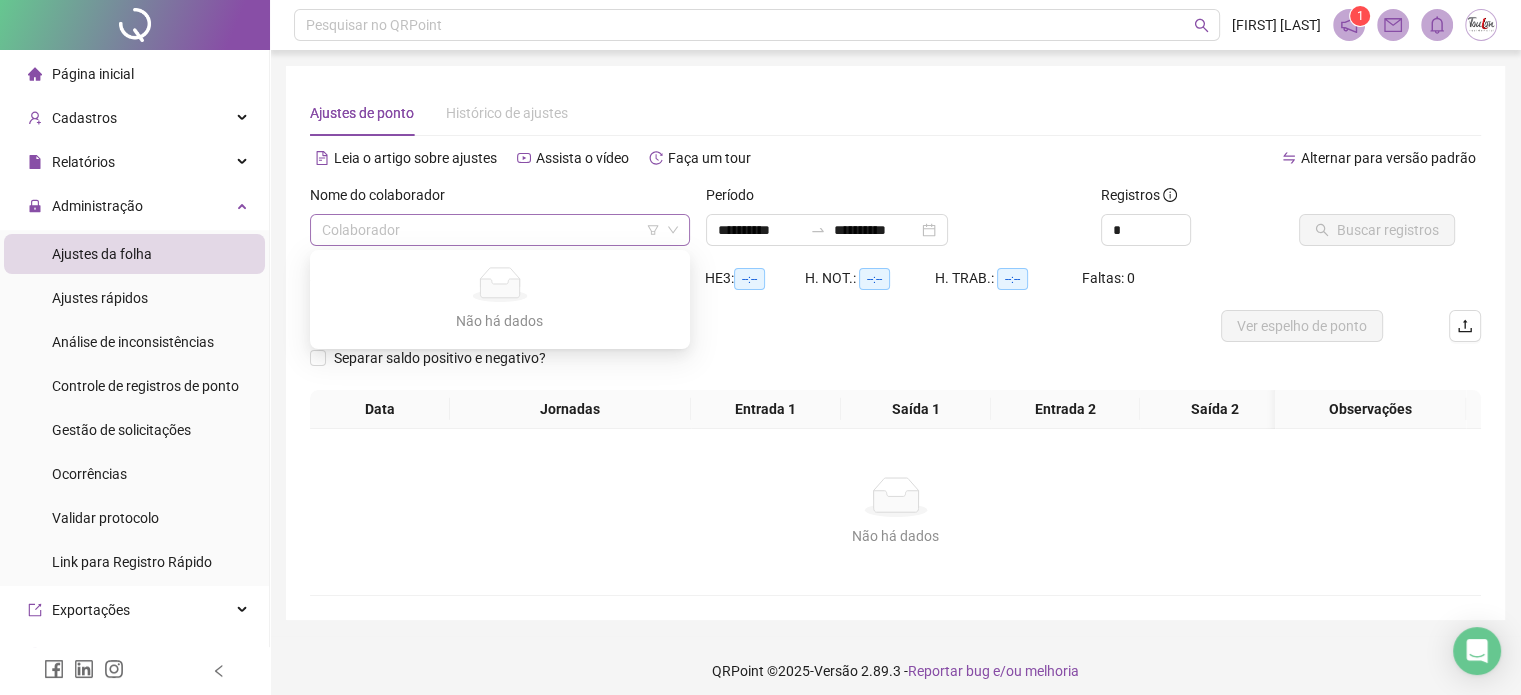 click on "Colaborador" at bounding box center [500, 230] 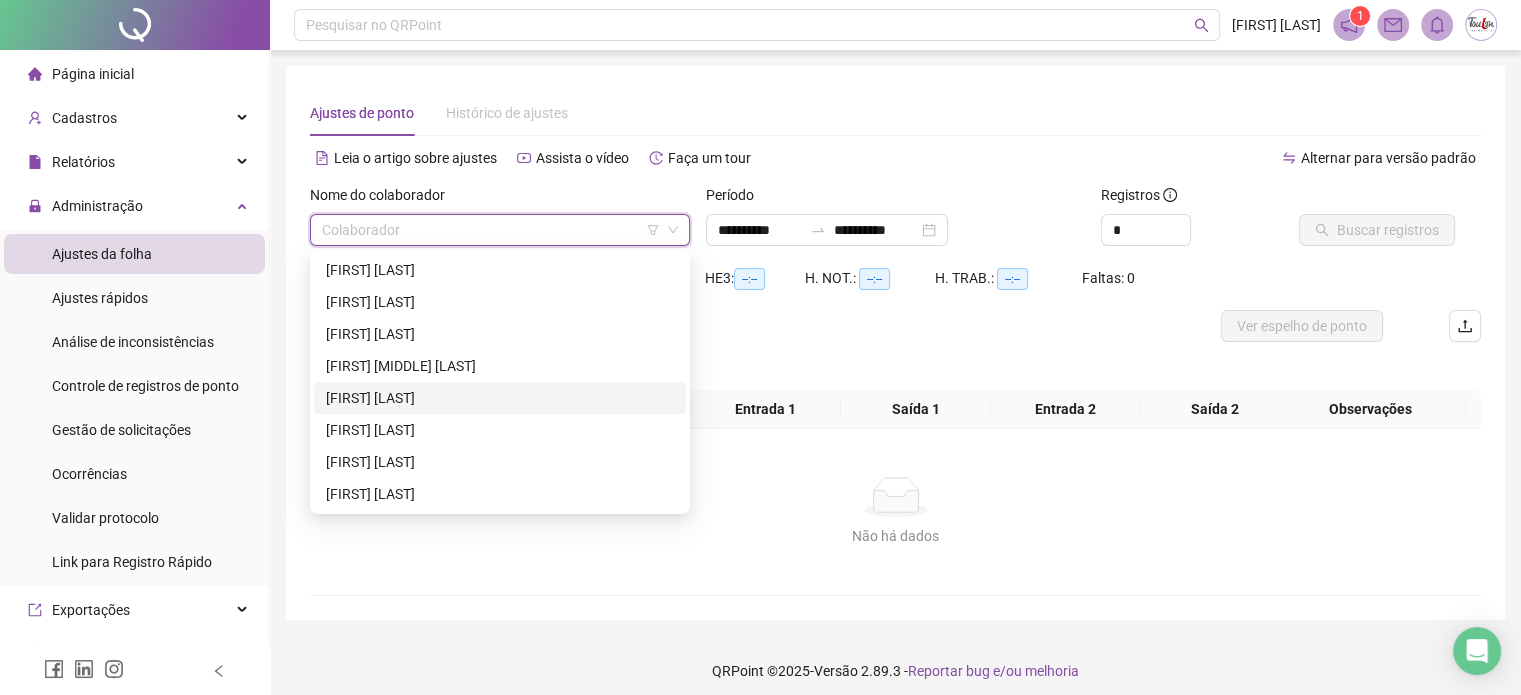 click on "[FIRST] [LAST]" at bounding box center [500, 398] 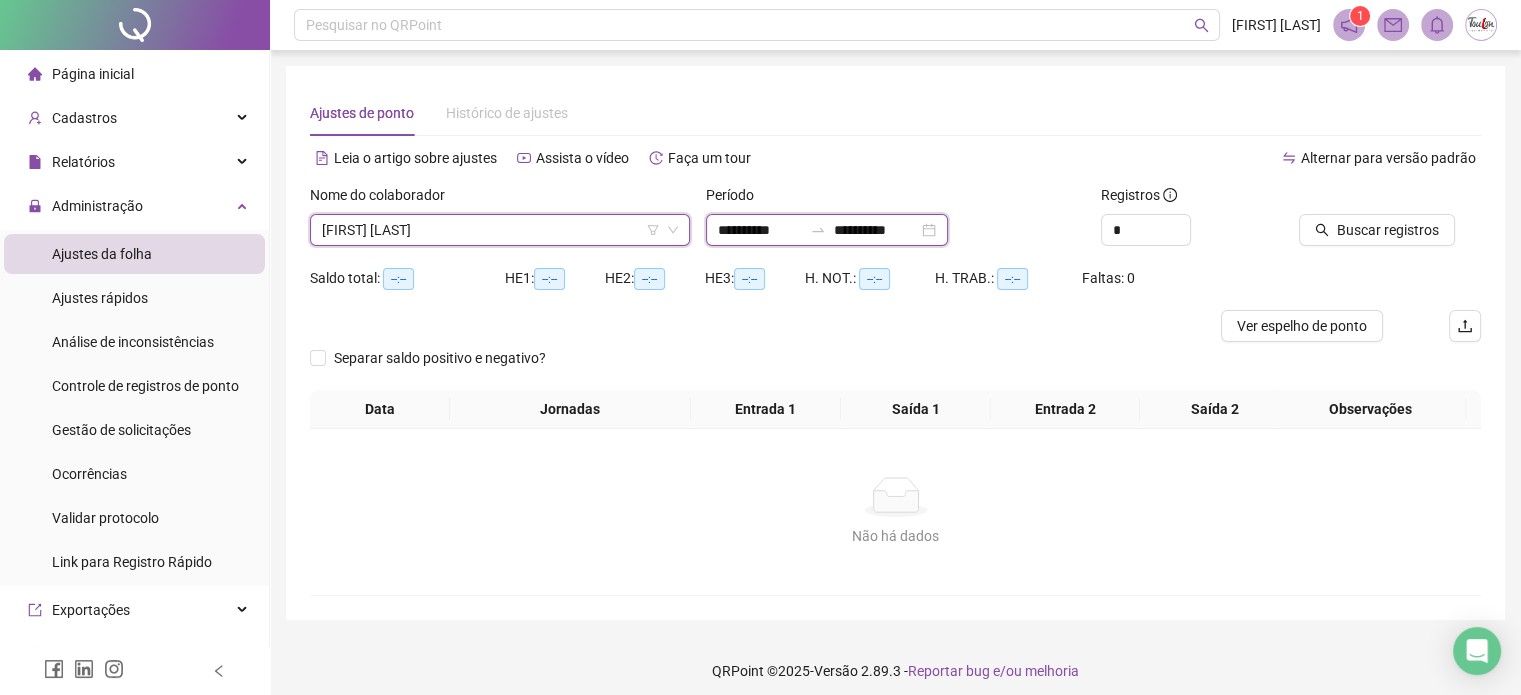 click on "**********" at bounding box center [760, 230] 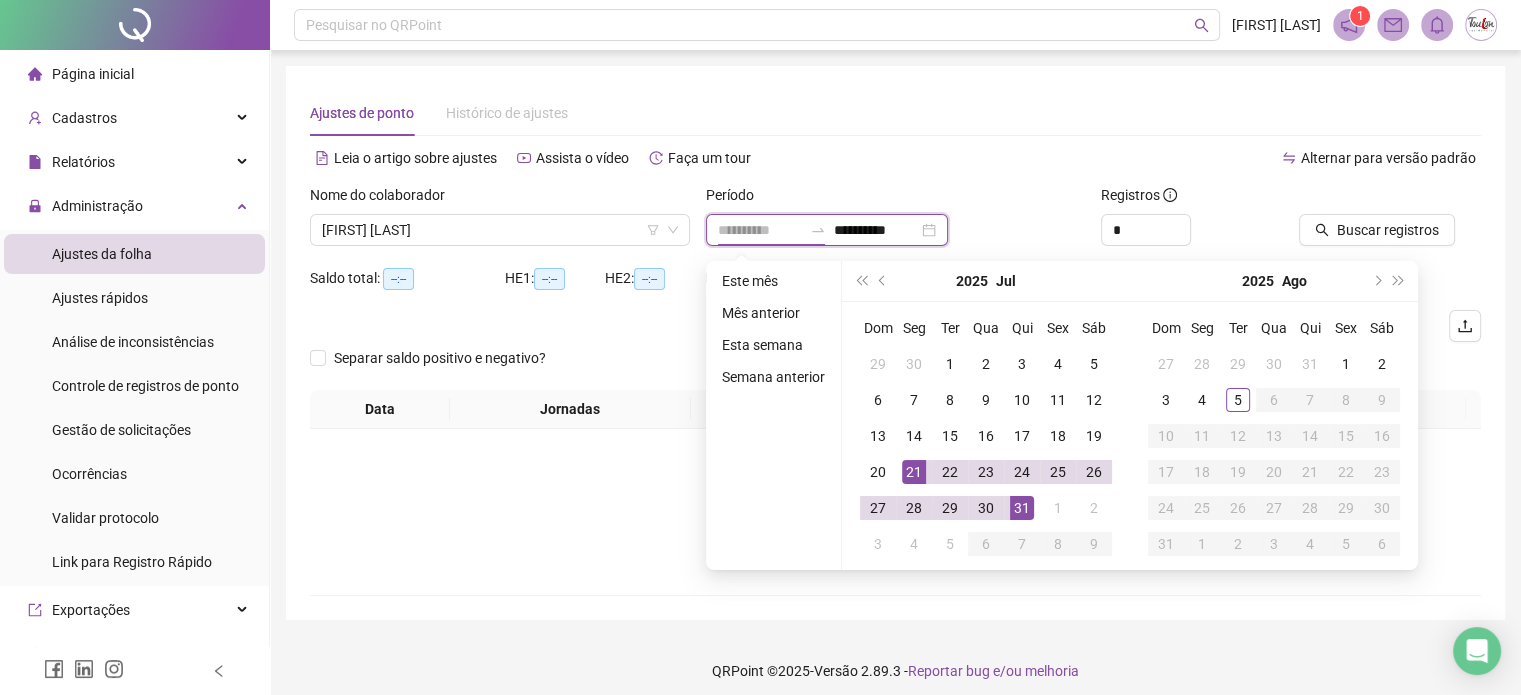 type on "**********" 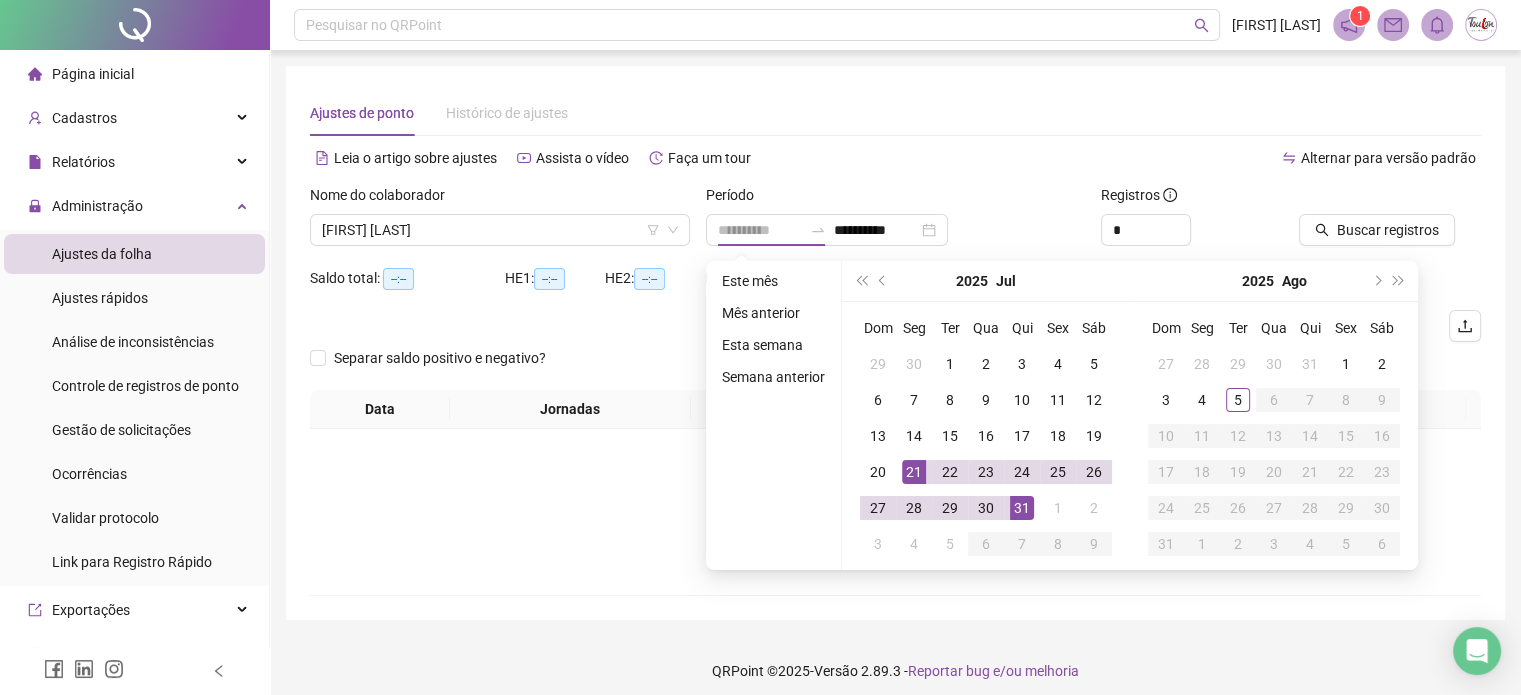 click on "21" at bounding box center (914, 472) 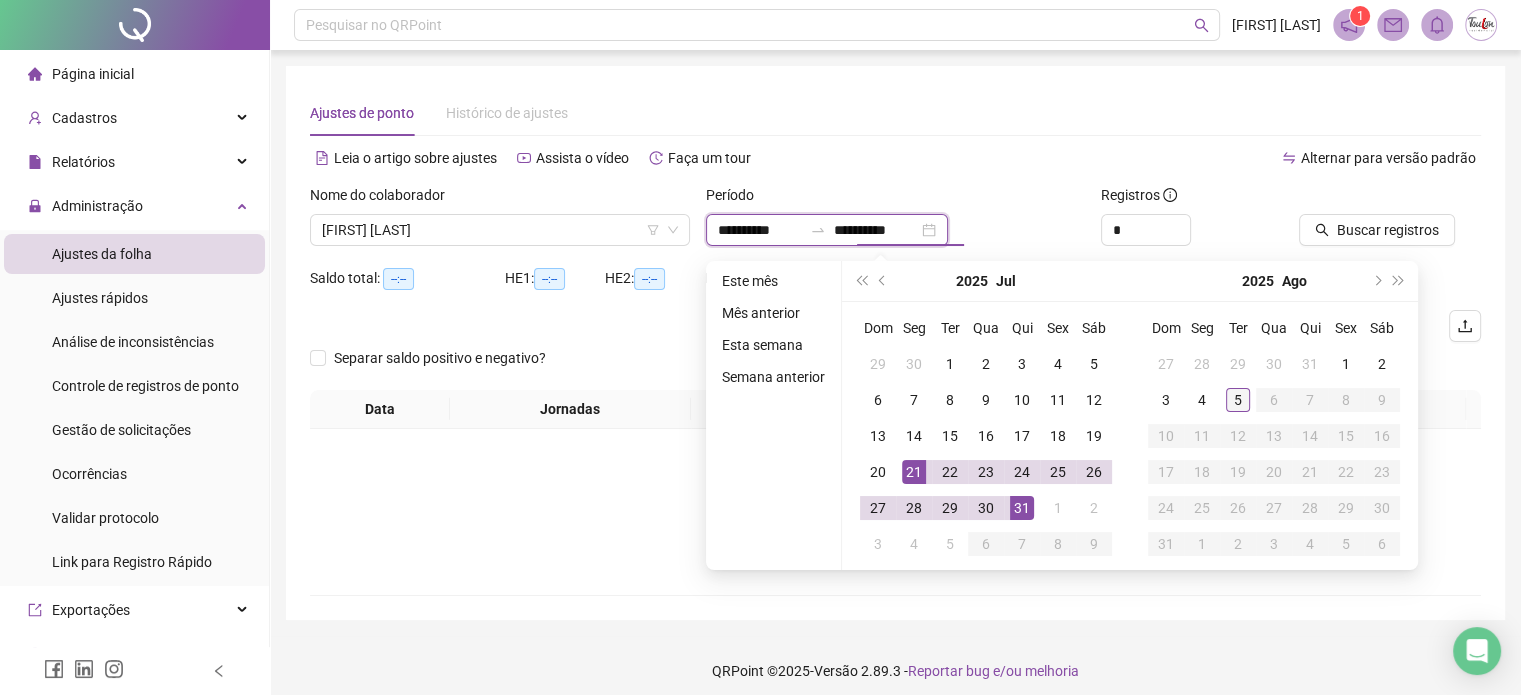 type on "**********" 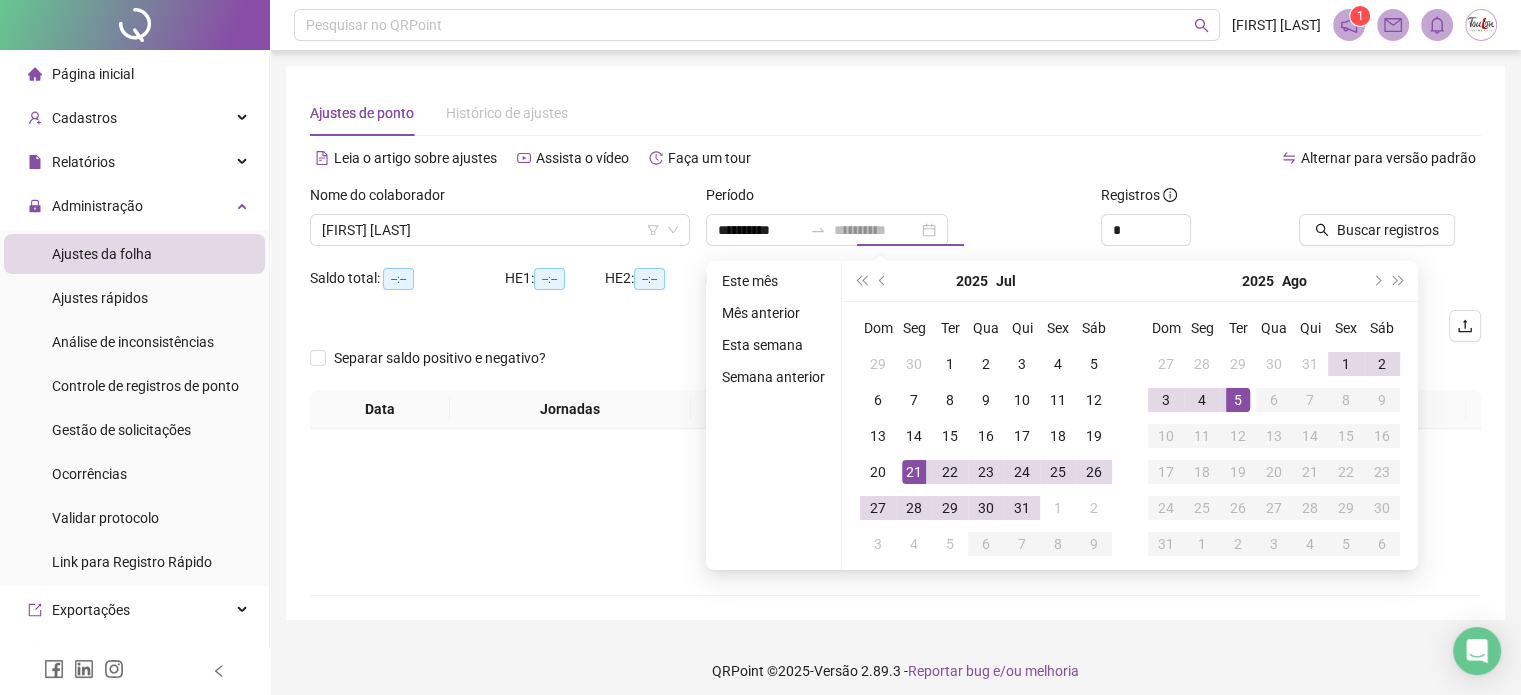 click on "5" at bounding box center [1238, 400] 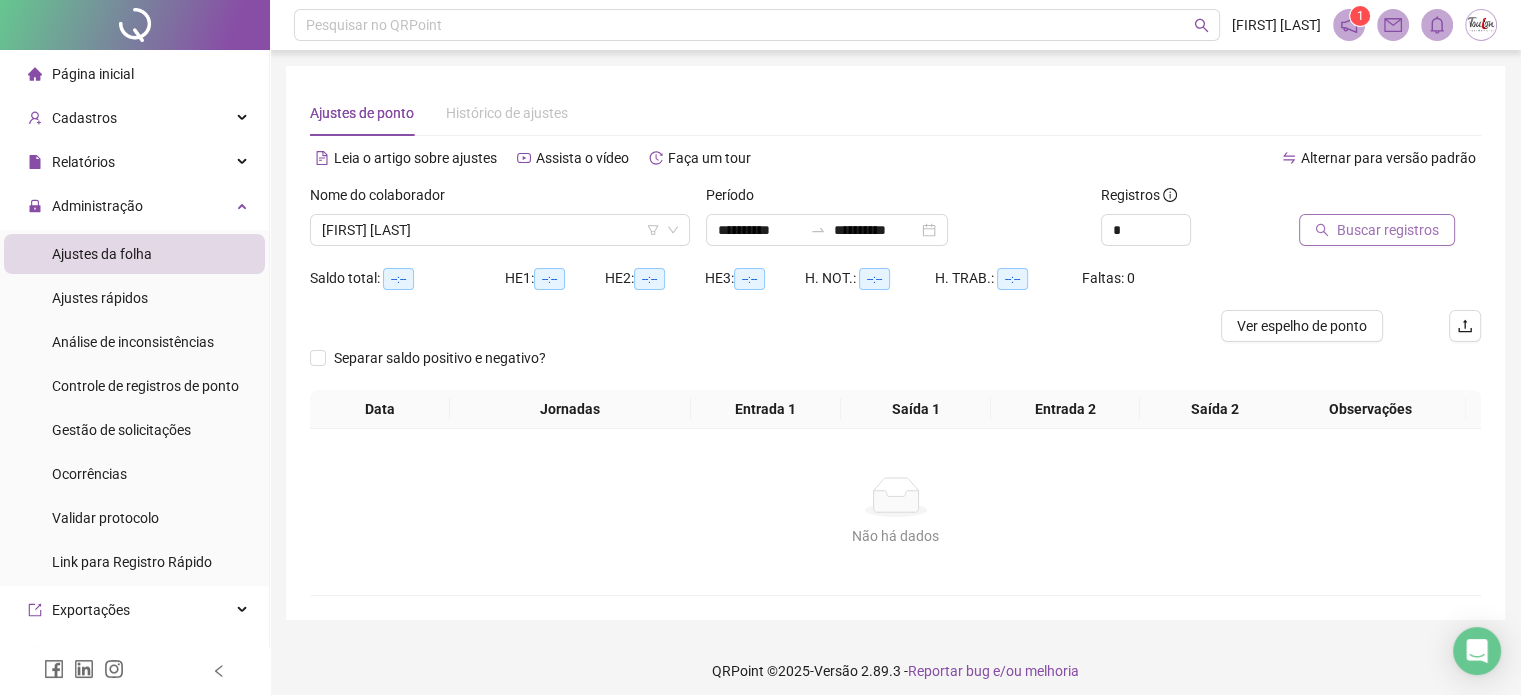 click on "Buscar registros" at bounding box center [1388, 230] 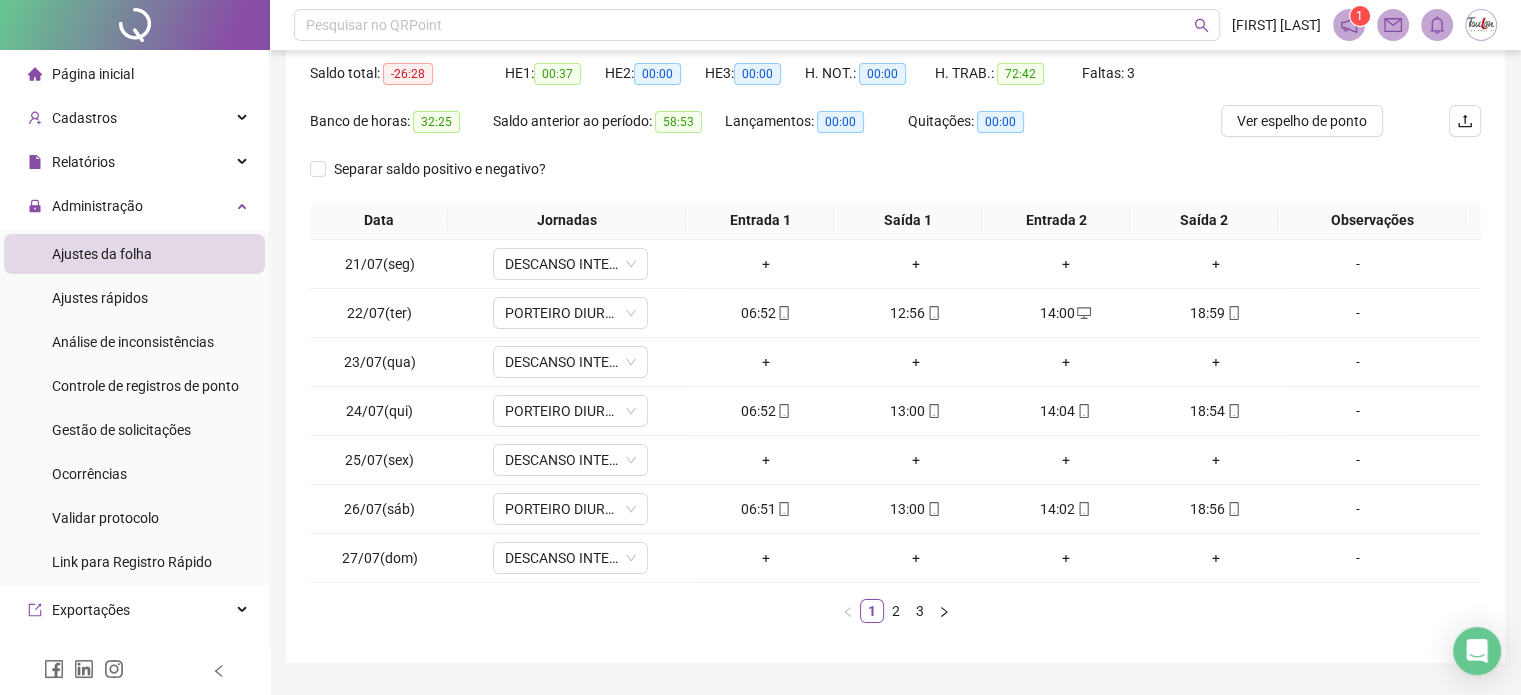 scroll, scrollTop: 257, scrollLeft: 0, axis: vertical 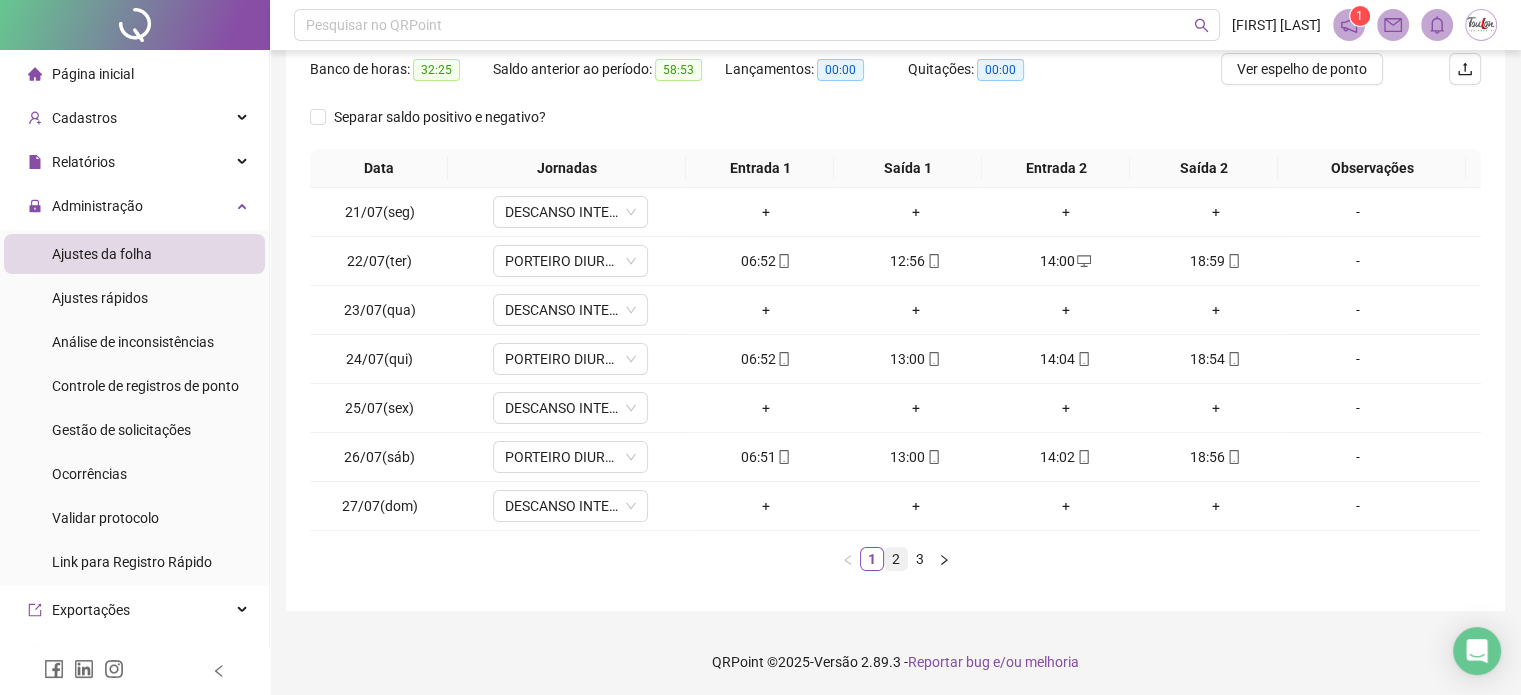click on "2" at bounding box center [896, 559] 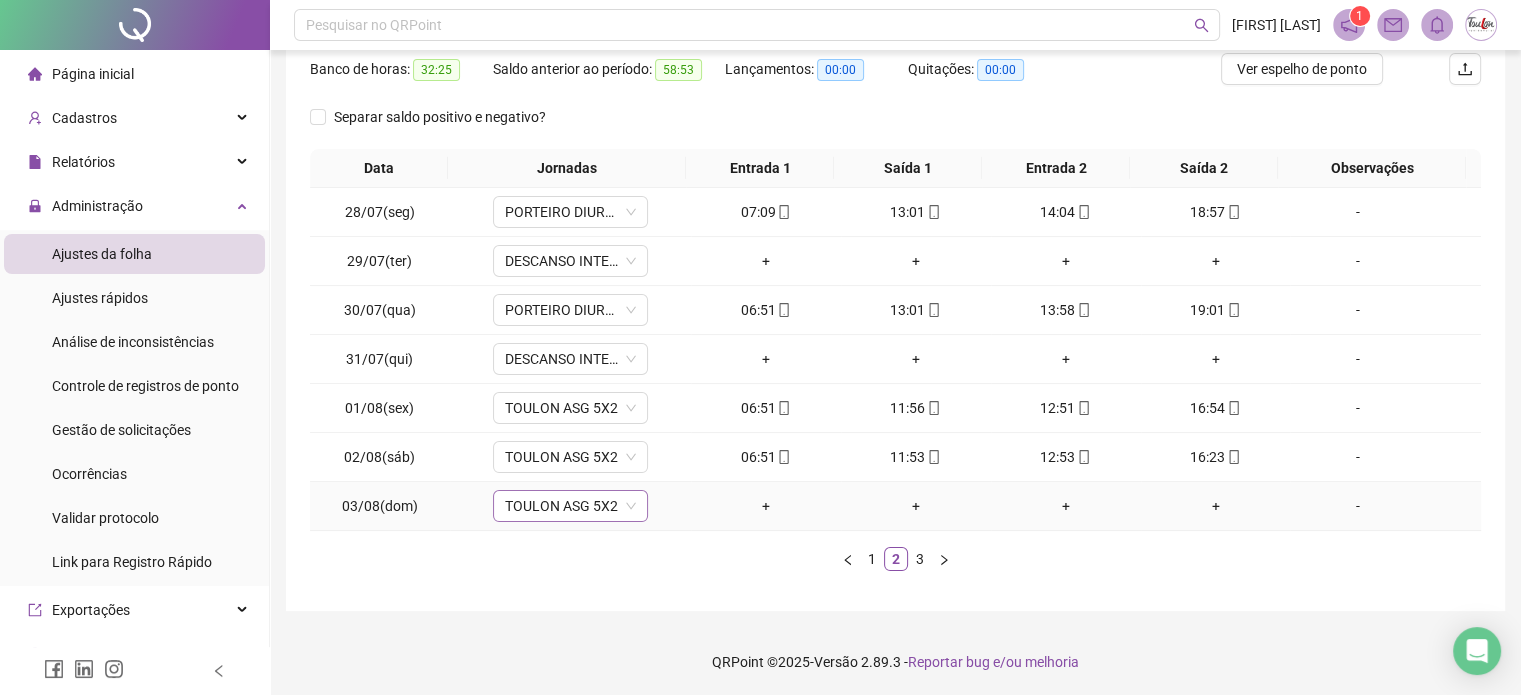 click on "TOULON ASG 5X2" at bounding box center [570, 506] 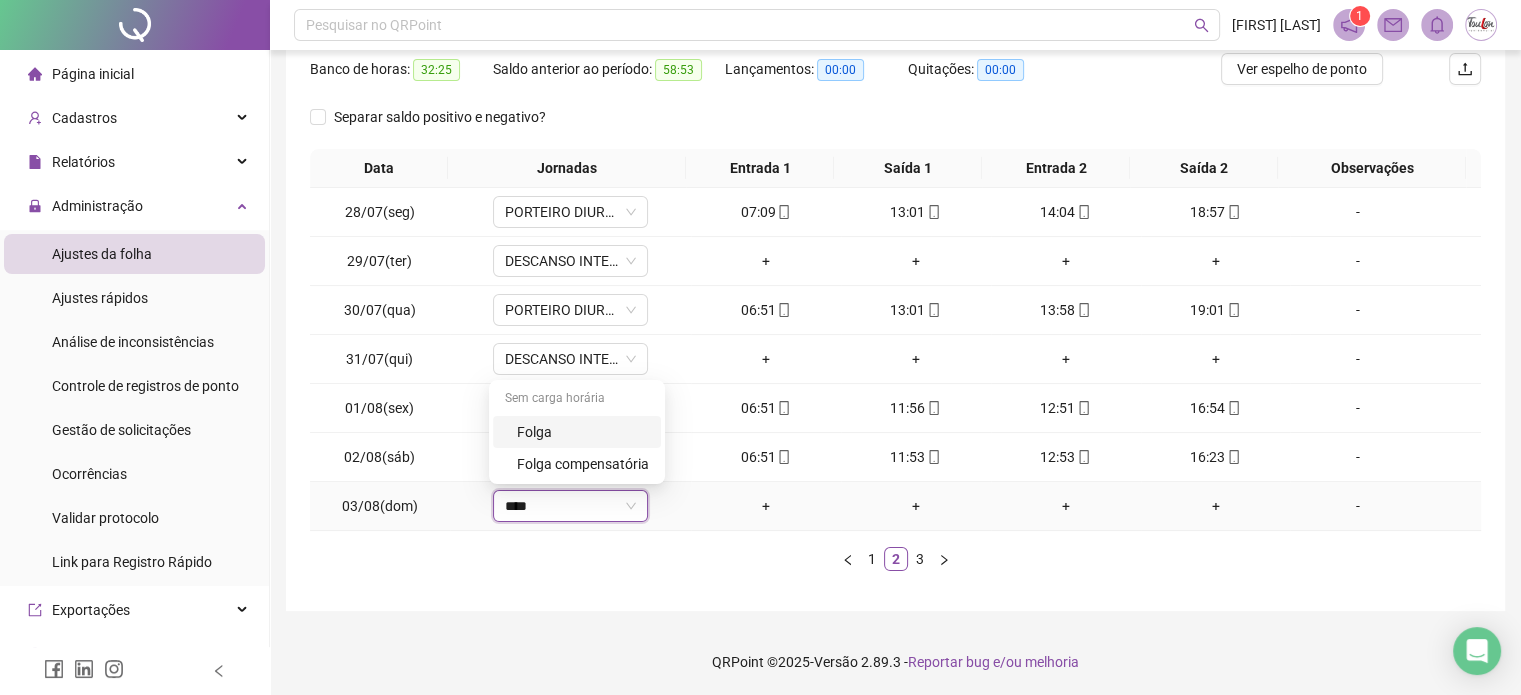 type on "*****" 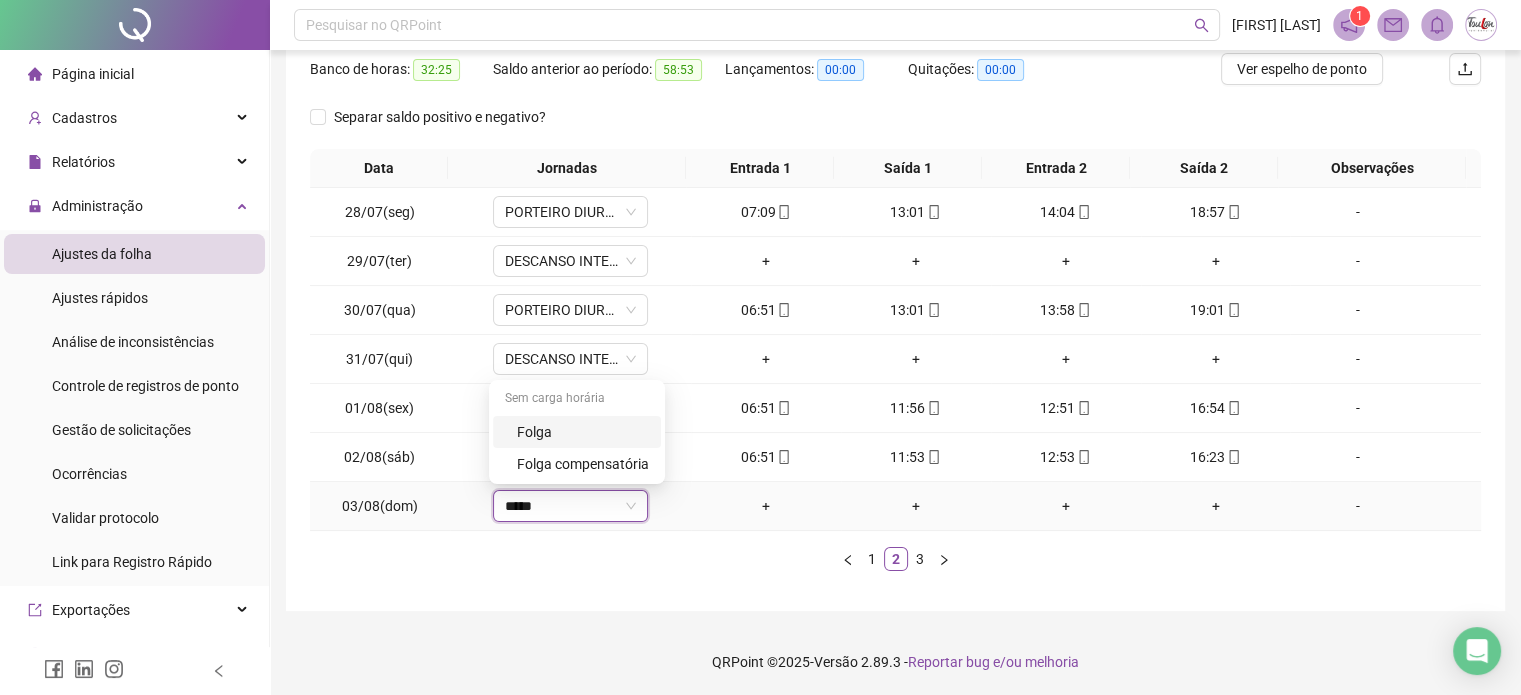 click on "Folga" at bounding box center [583, 432] 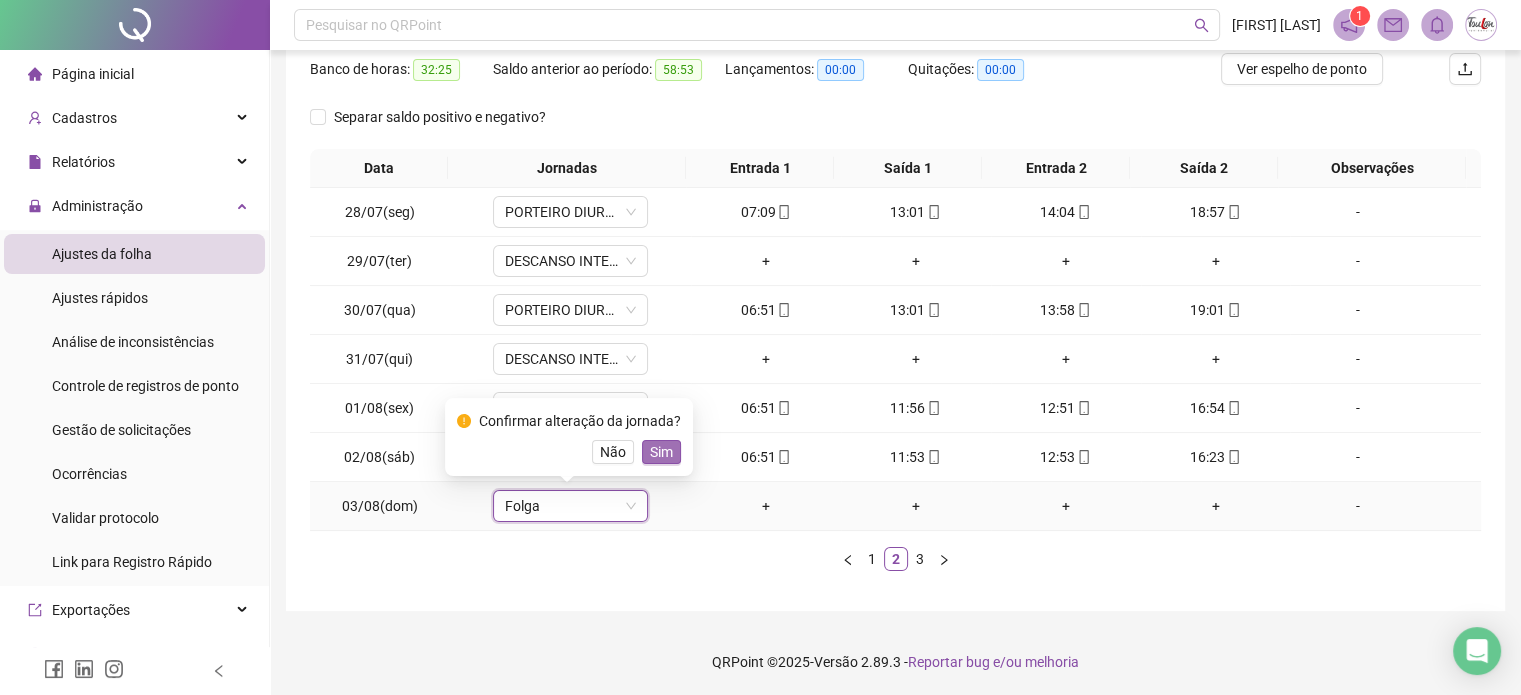click on "Sim" at bounding box center [661, 452] 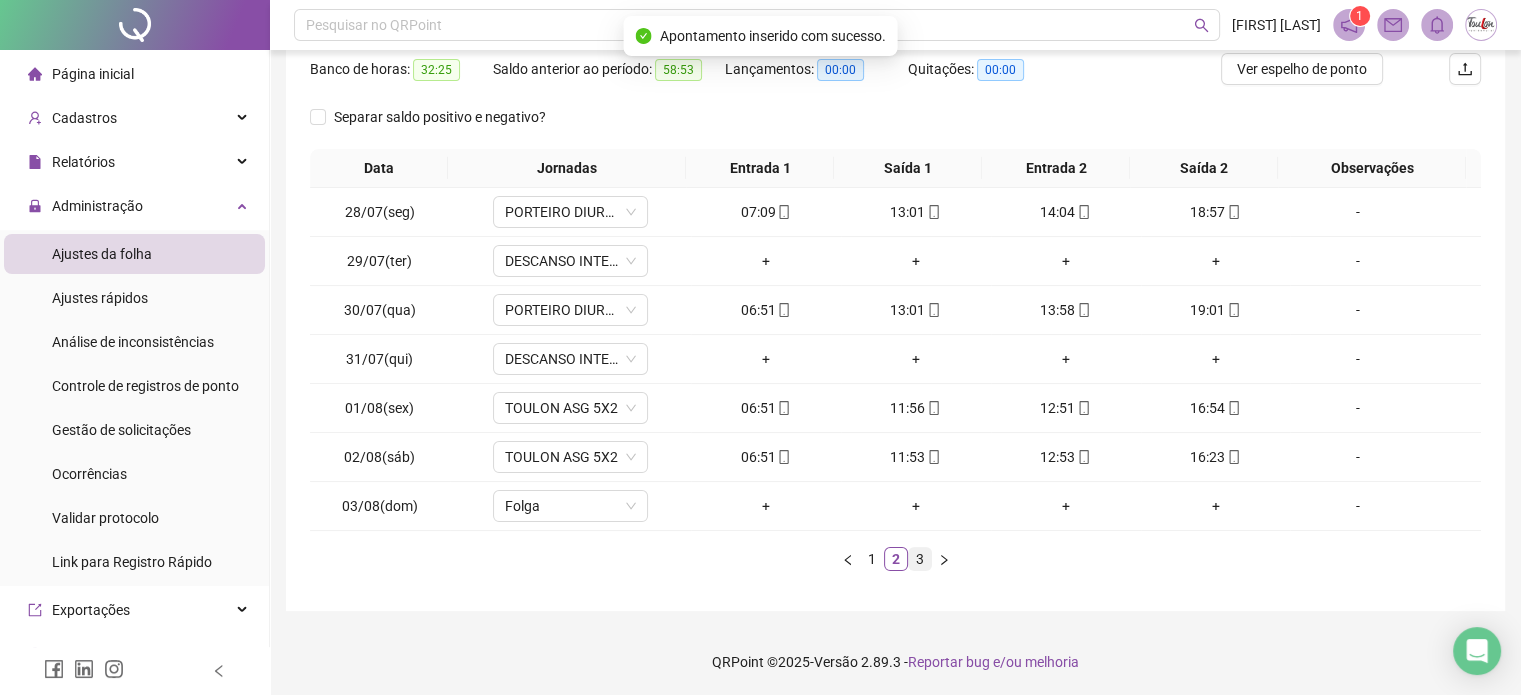 click on "3" at bounding box center (920, 559) 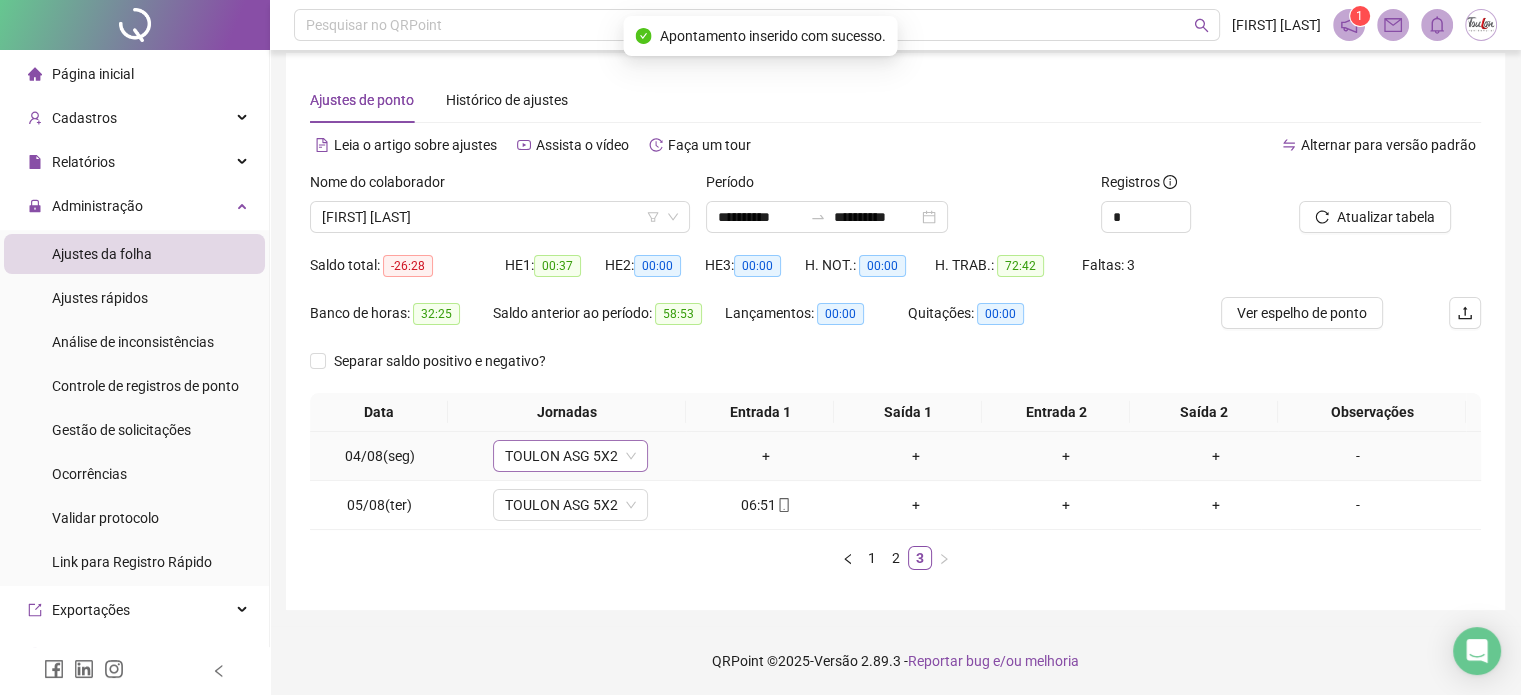 click on "TOULON ASG 5X2" at bounding box center [570, 456] 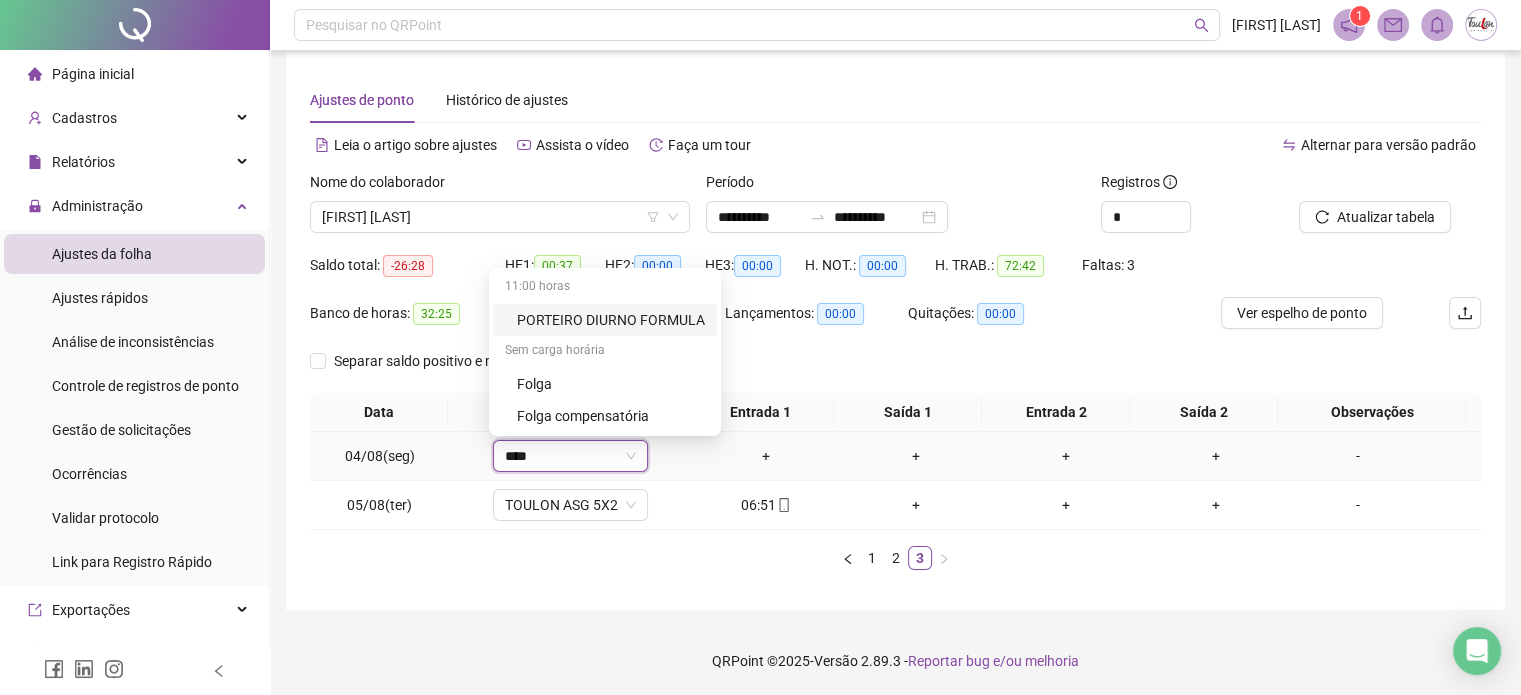 type on "*****" 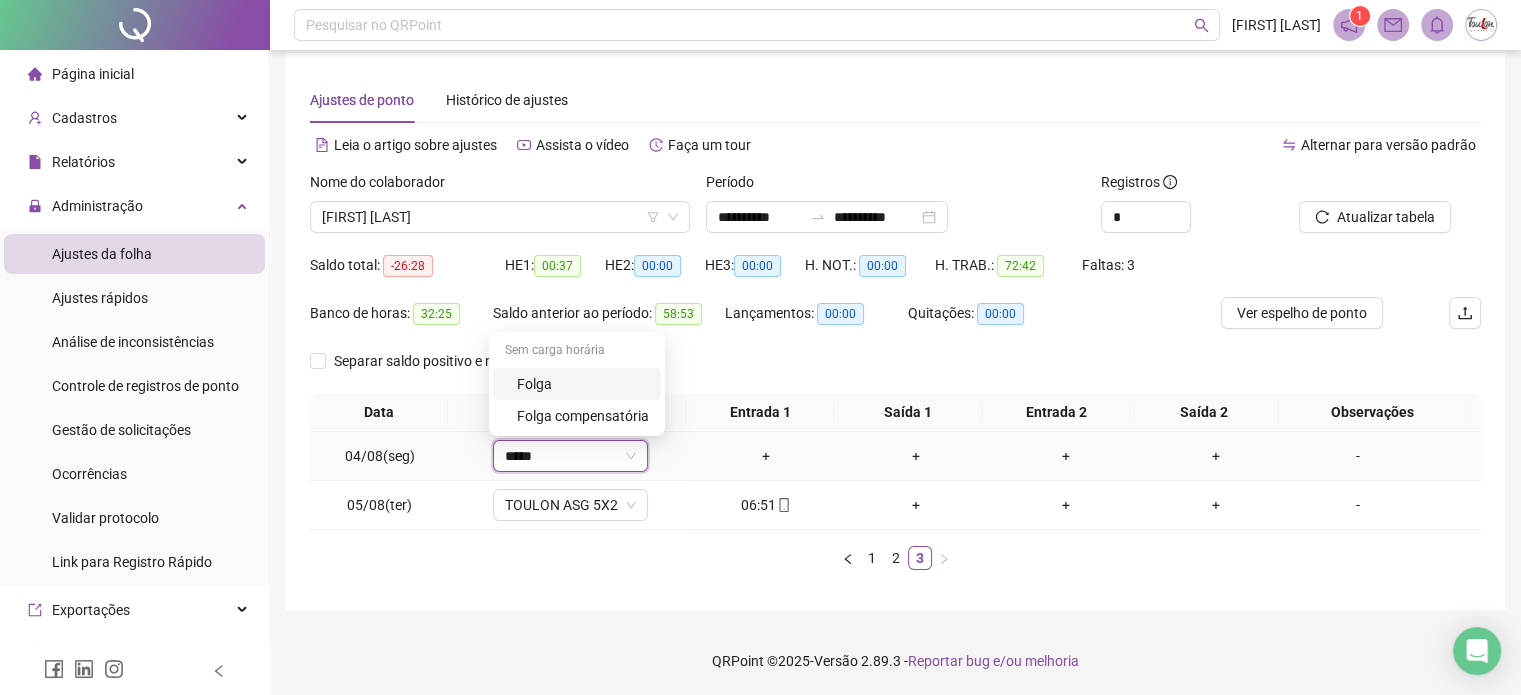 click on "Folga" at bounding box center (583, 384) 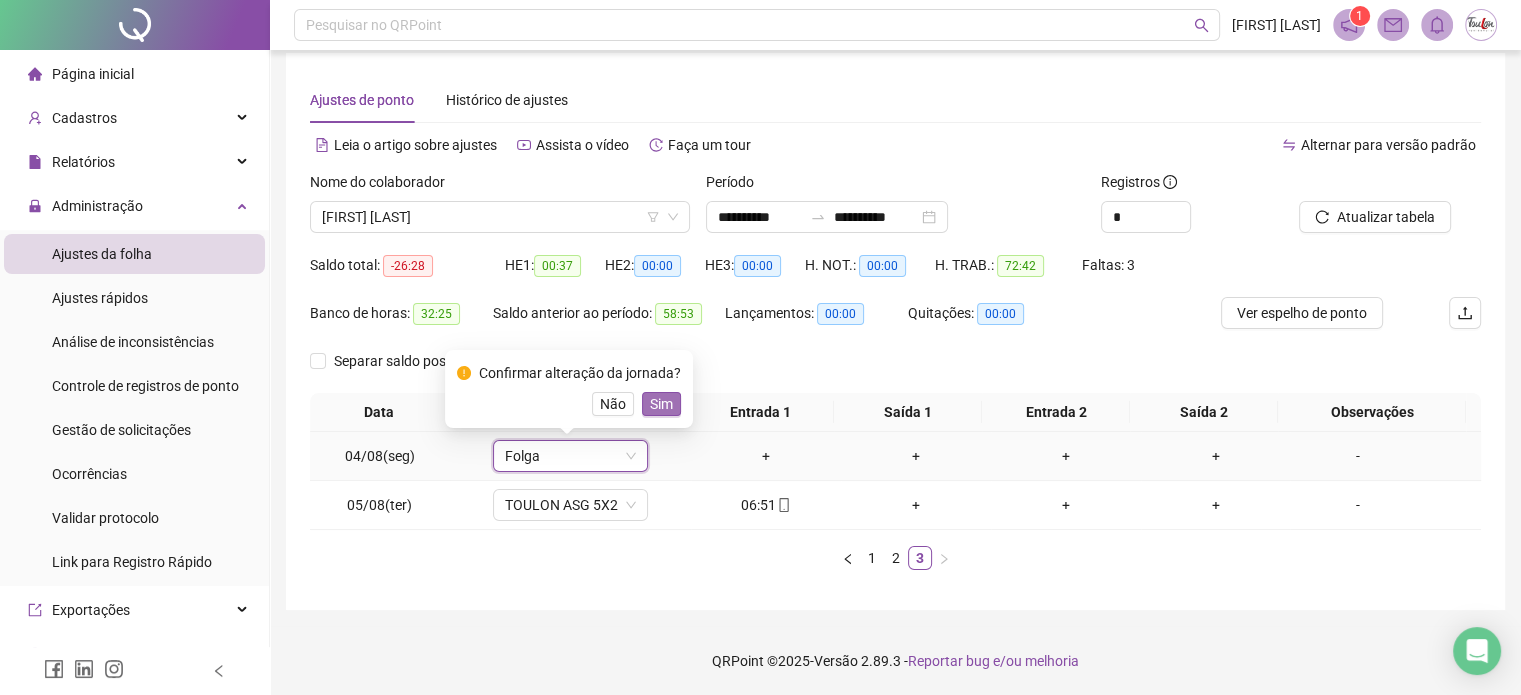 click on "Sim" at bounding box center (661, 404) 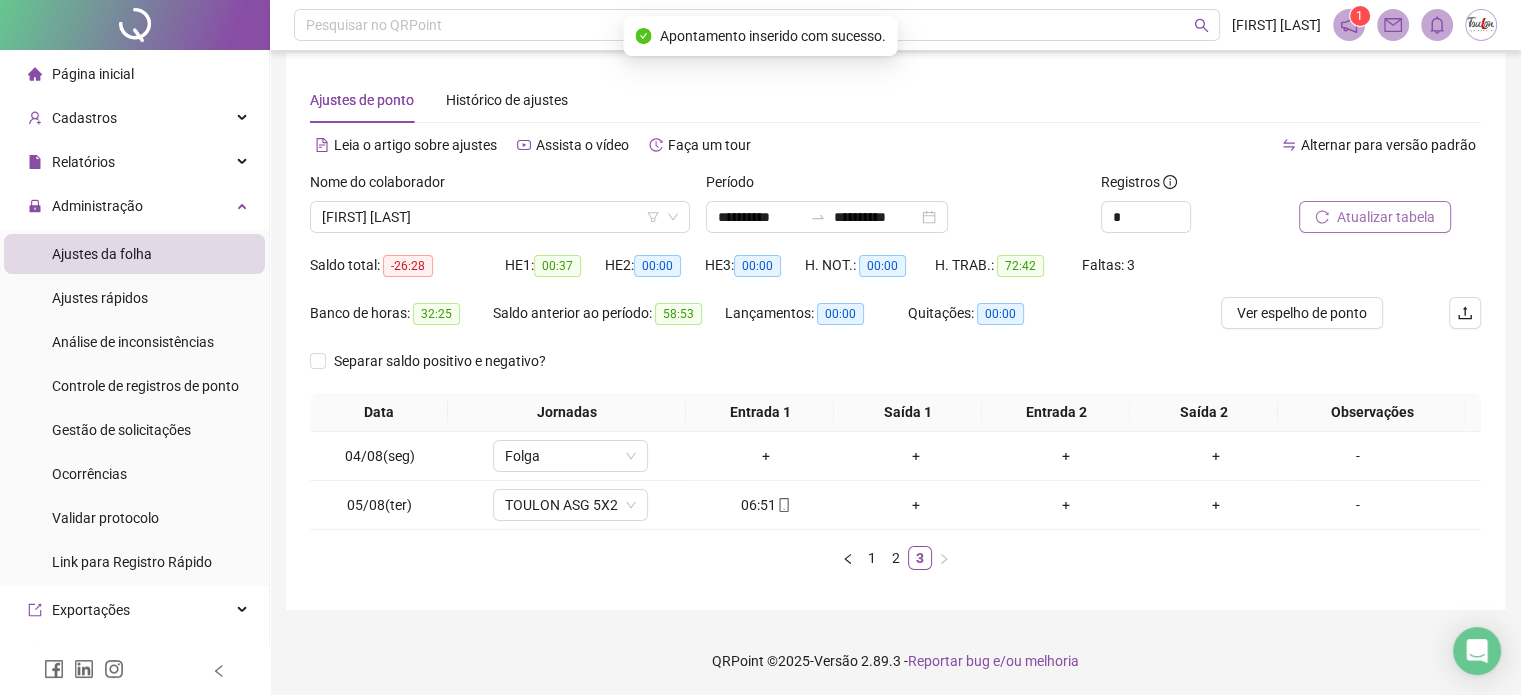 click on "Atualizar tabela" at bounding box center (1386, 217) 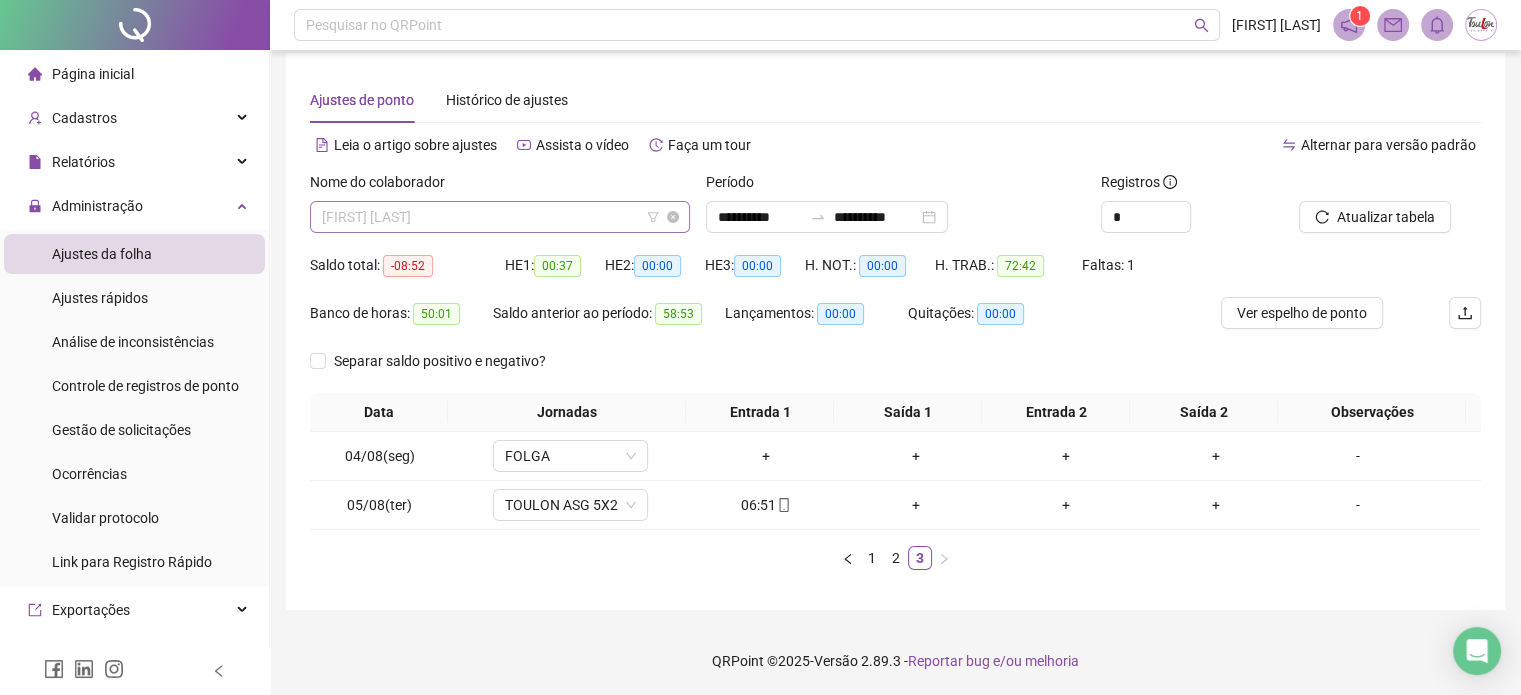 click on "[FIRST] [LAST]" at bounding box center (500, 217) 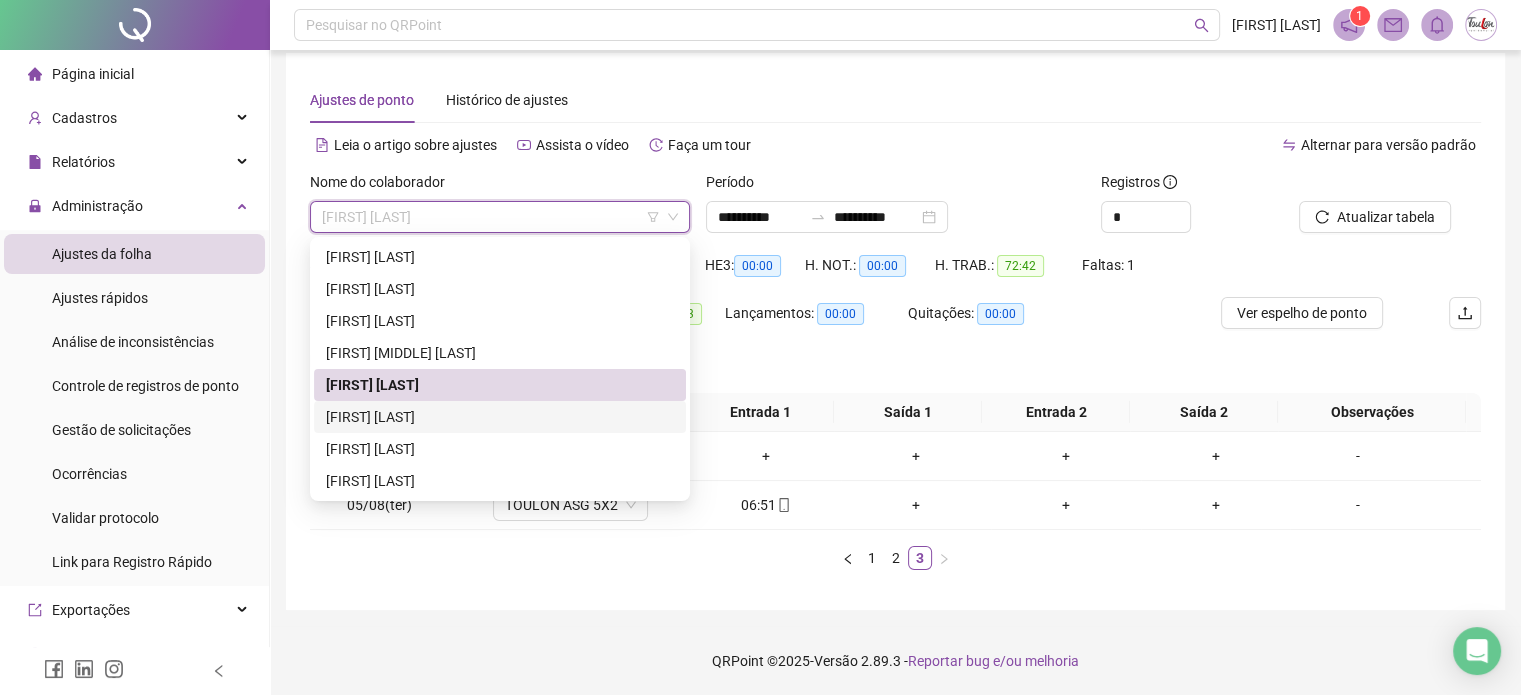 click on "[FIRST] [LAST]" at bounding box center (500, 417) 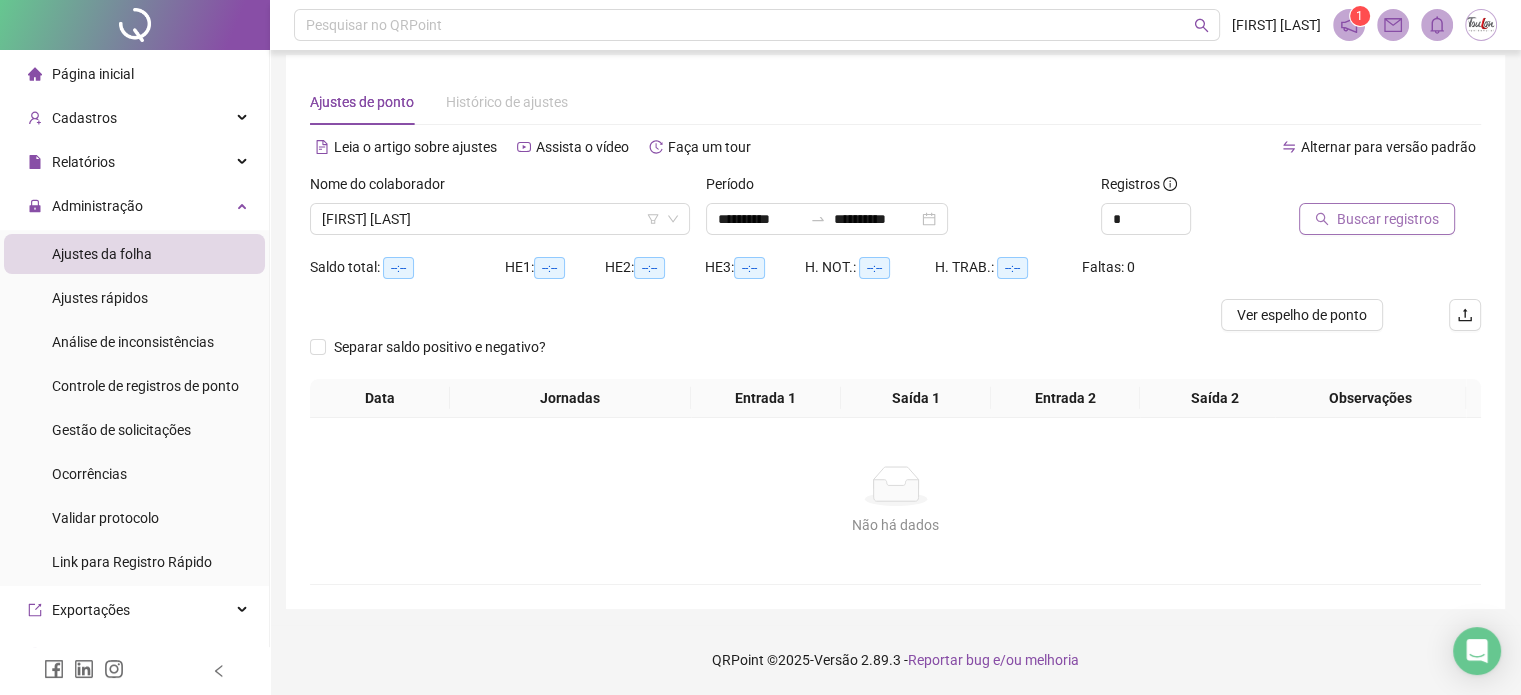 click 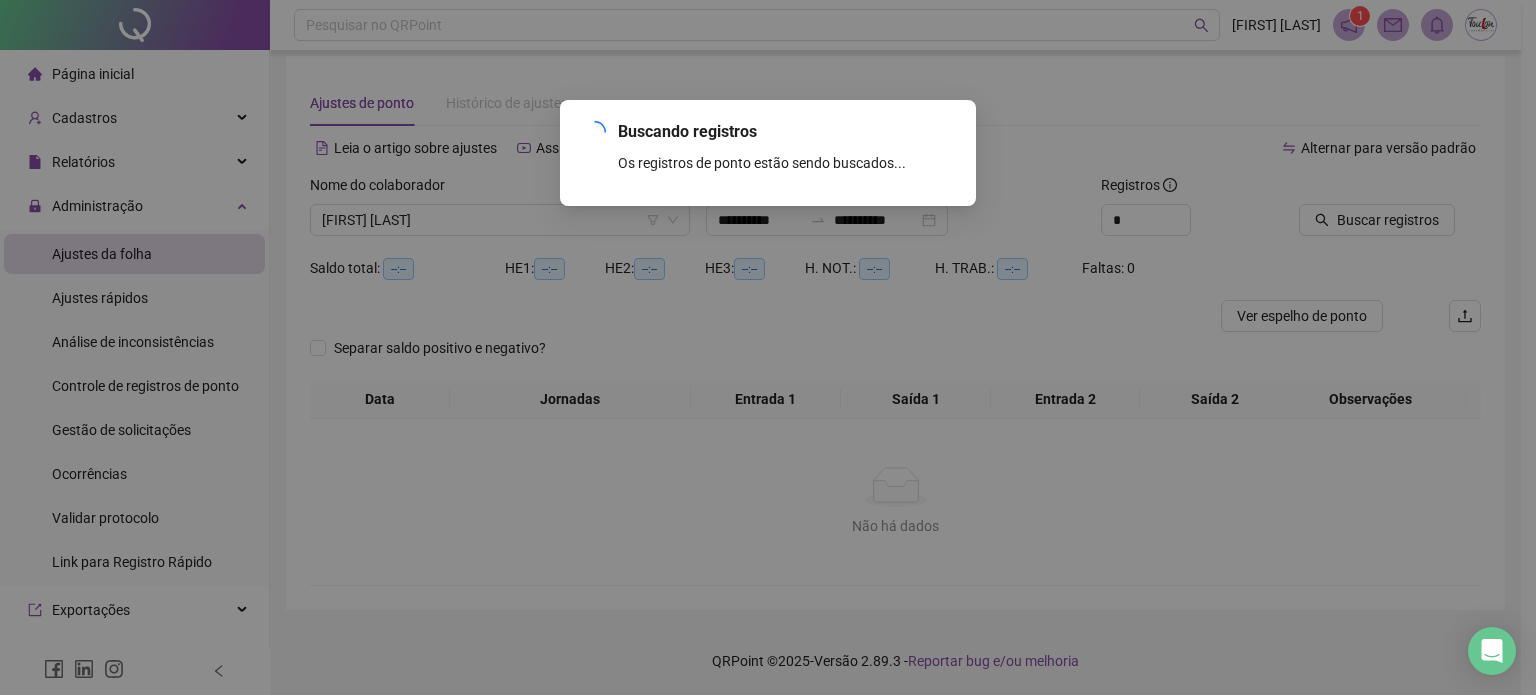 click on "Buscando registros Os registros de ponto estão sendo buscados... OK" at bounding box center [768, 347] 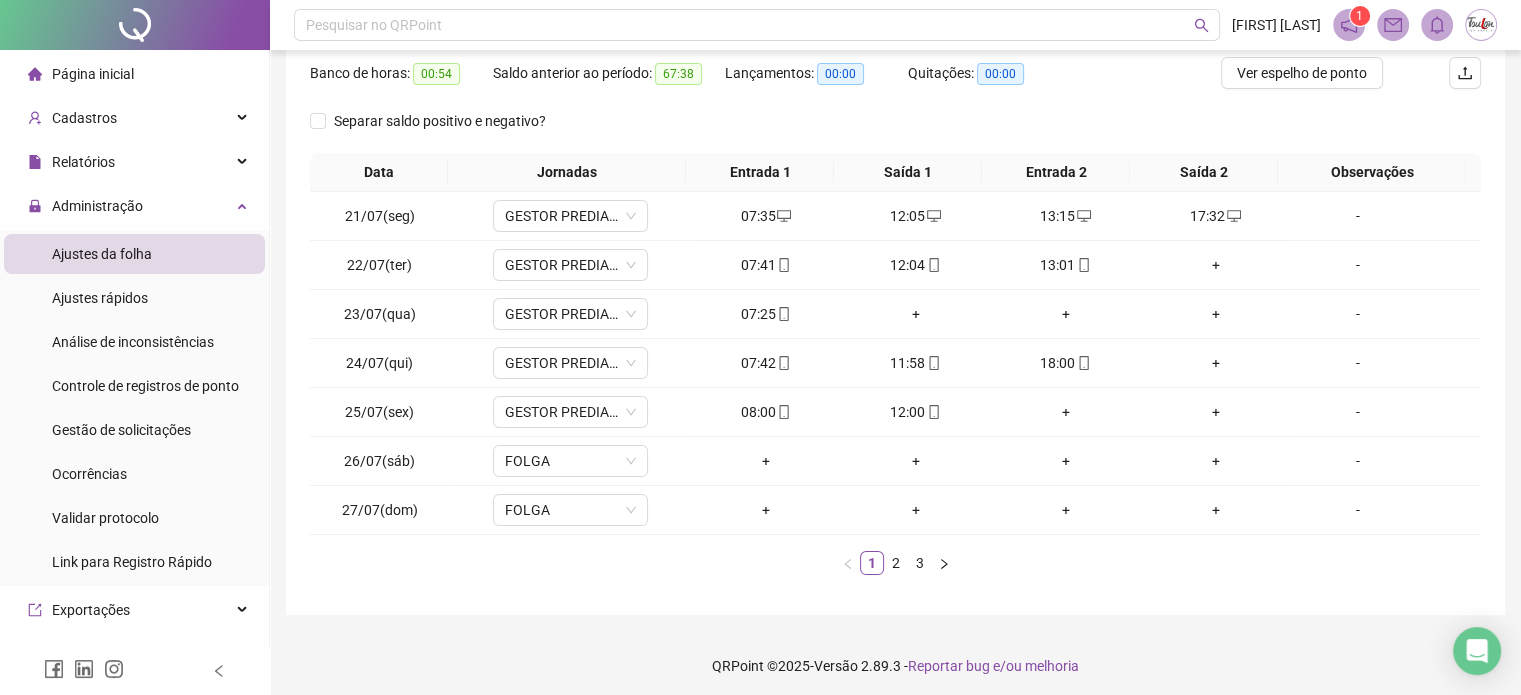 scroll, scrollTop: 257, scrollLeft: 0, axis: vertical 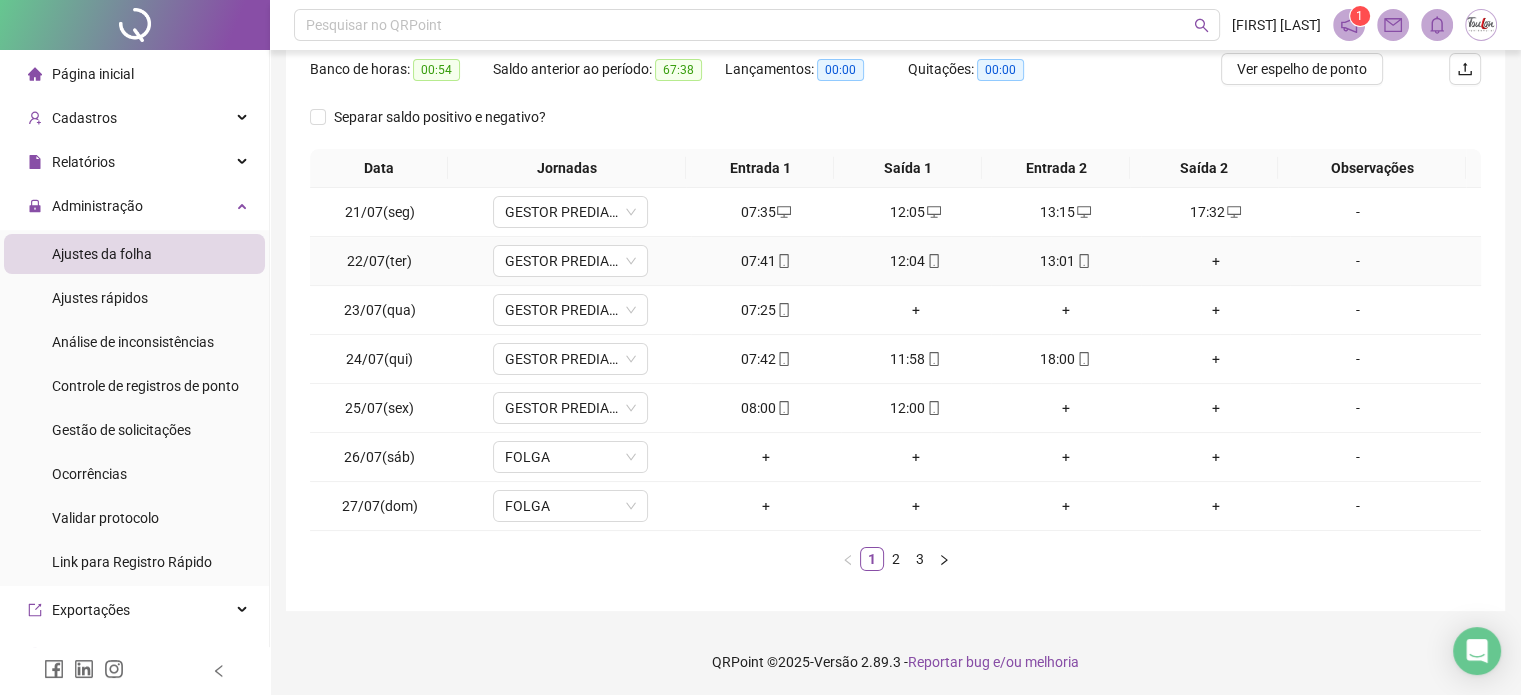 click on "+" at bounding box center [1216, 261] 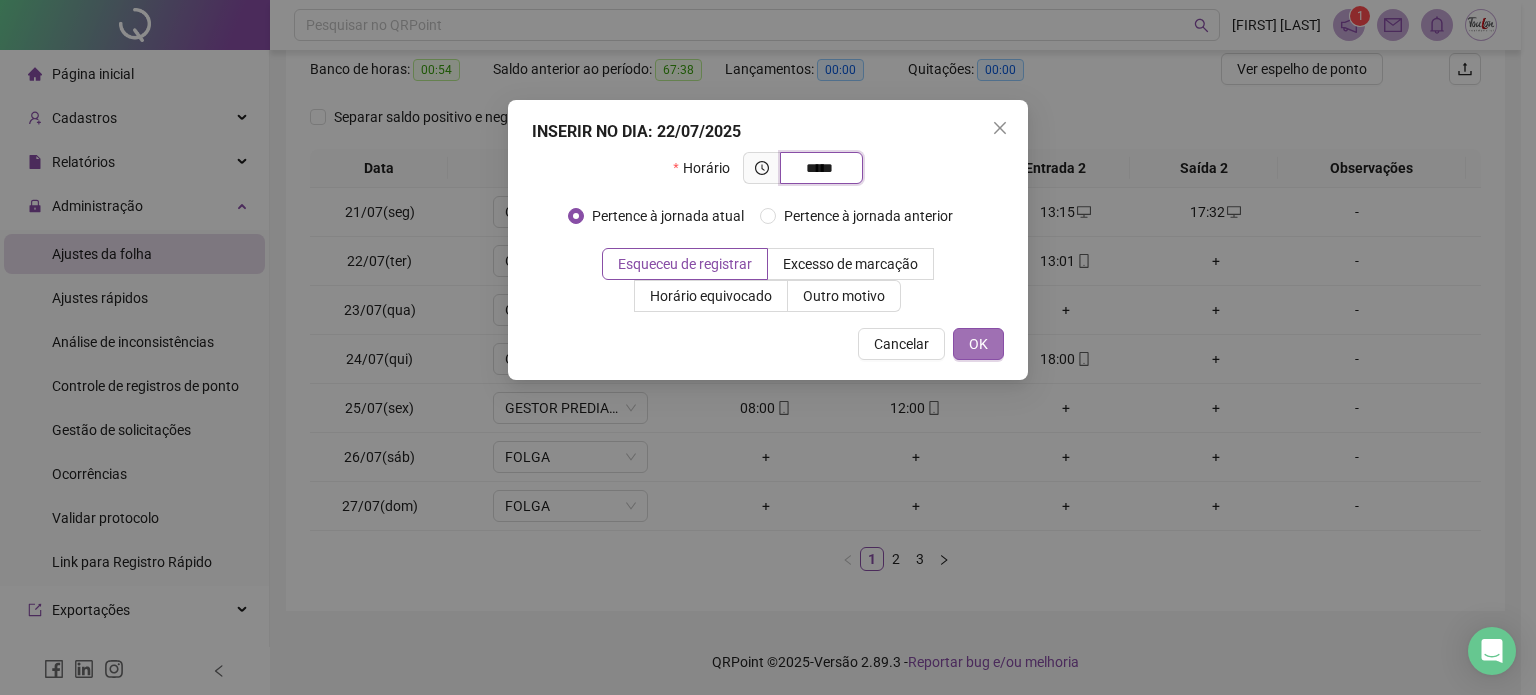 type on "*****" 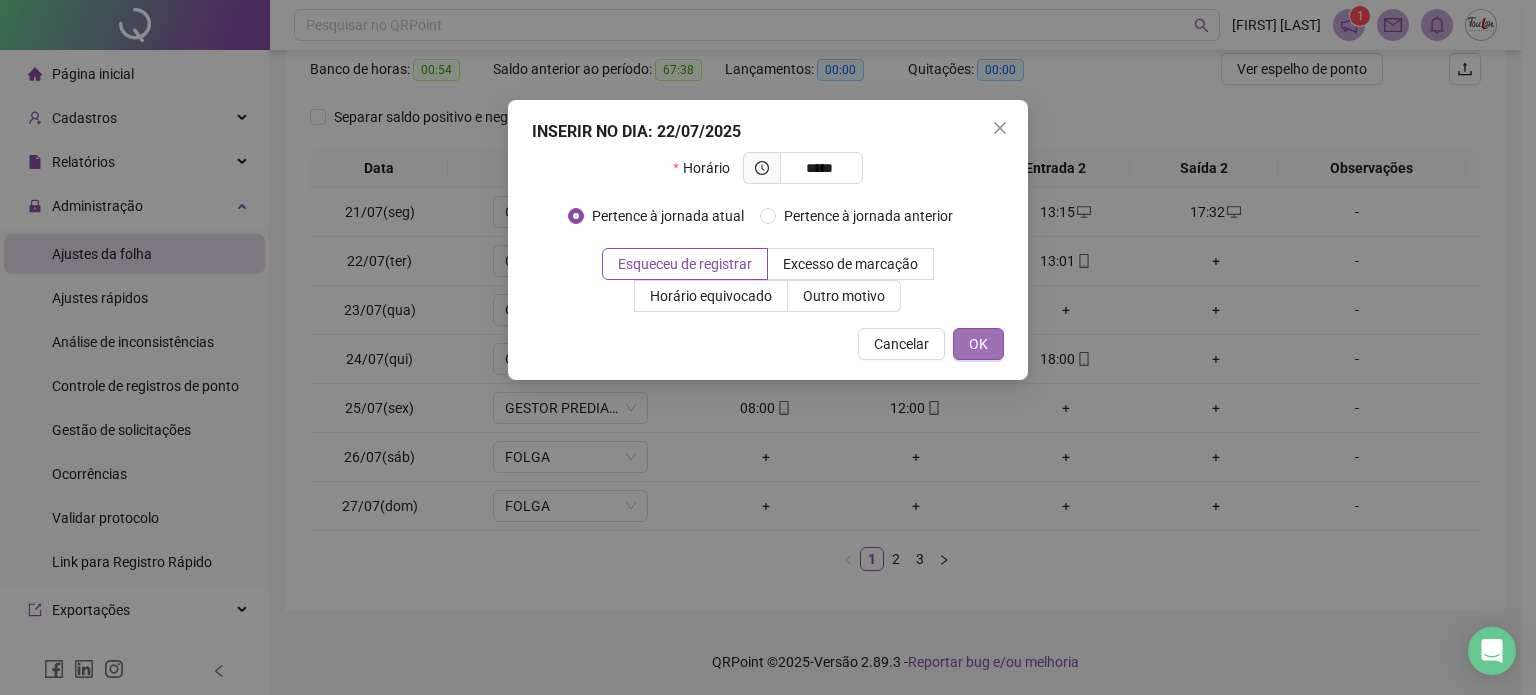 click on "OK" at bounding box center [978, 344] 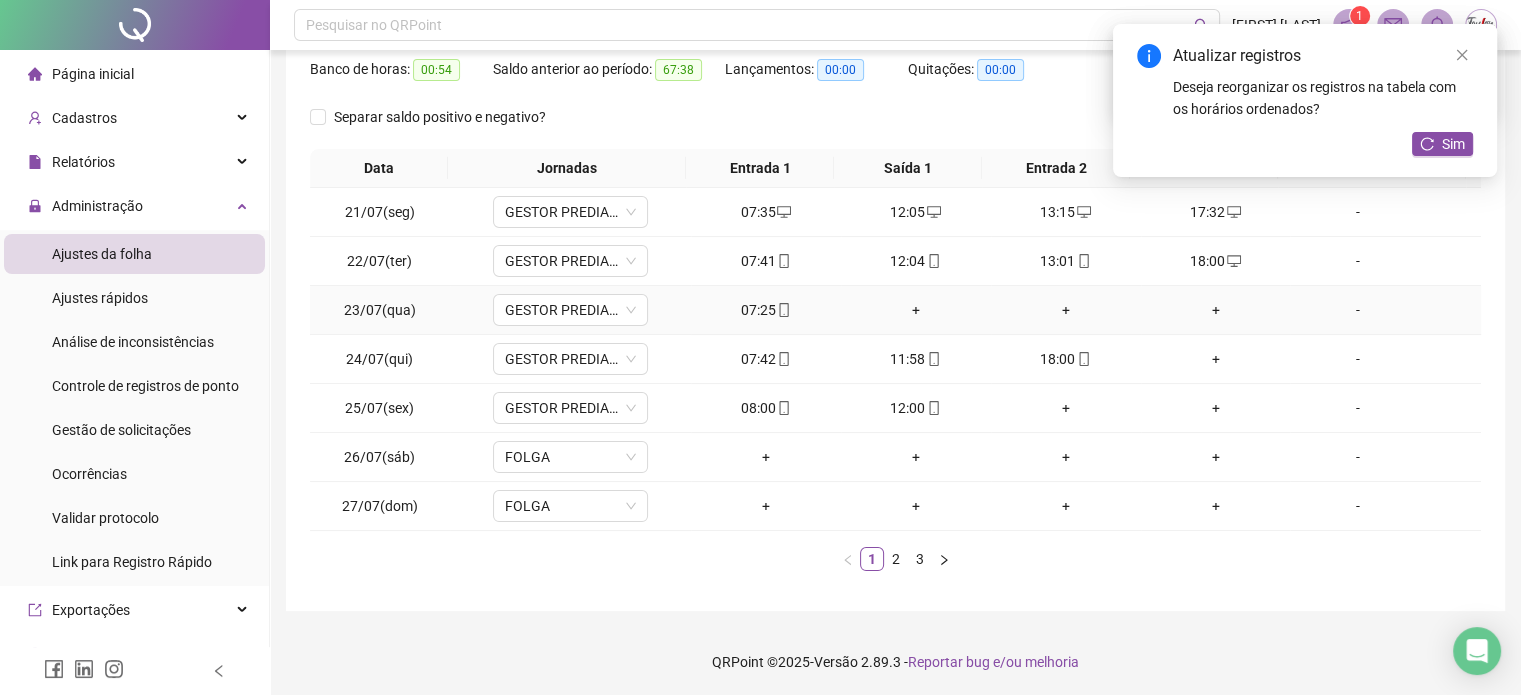 click on "+" at bounding box center (916, 310) 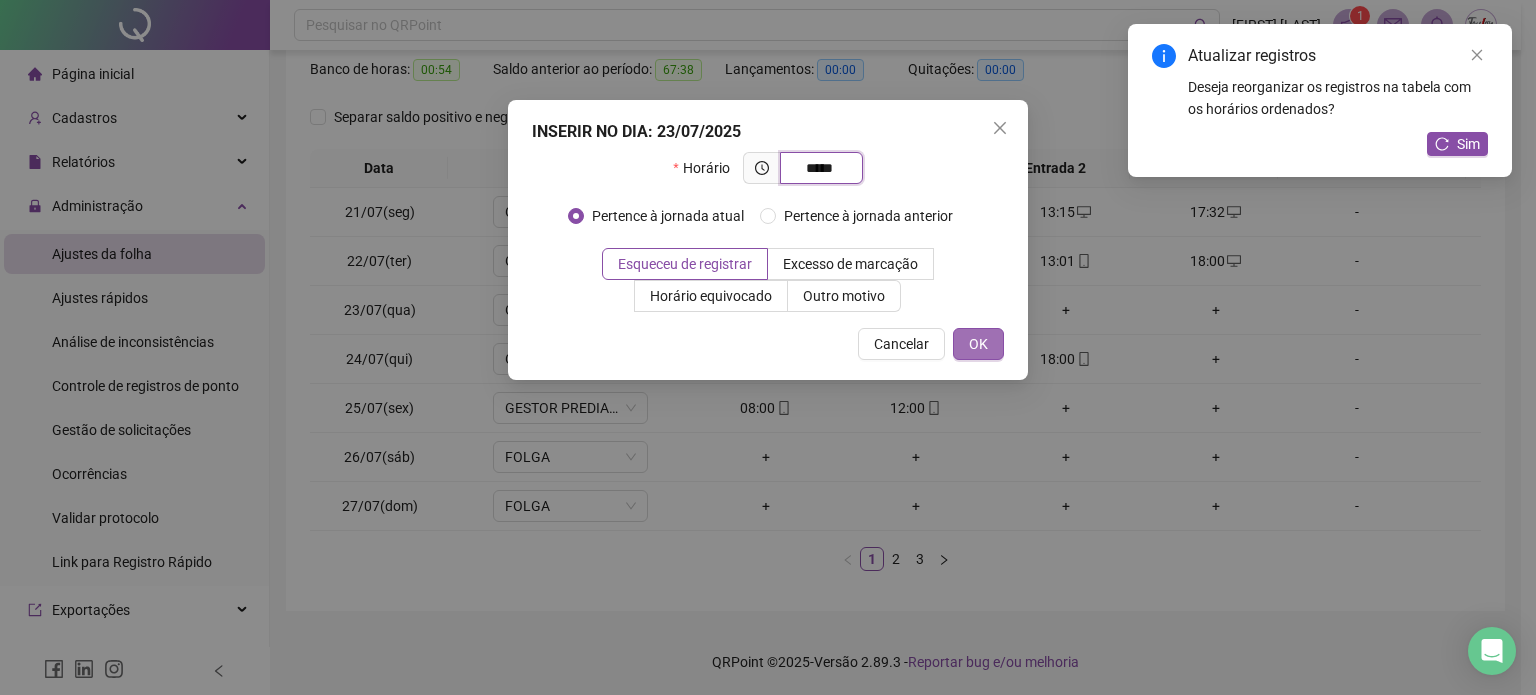 type on "*****" 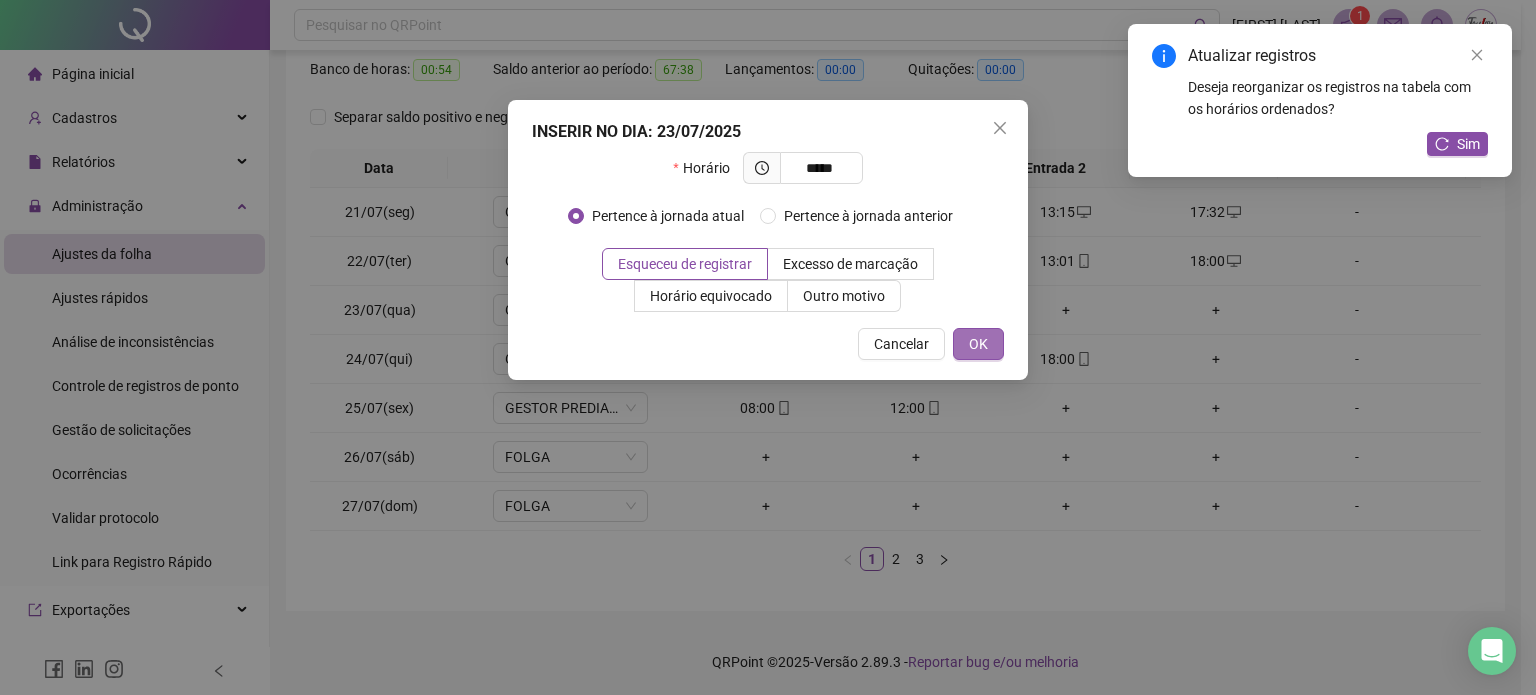 click on "OK" at bounding box center [978, 344] 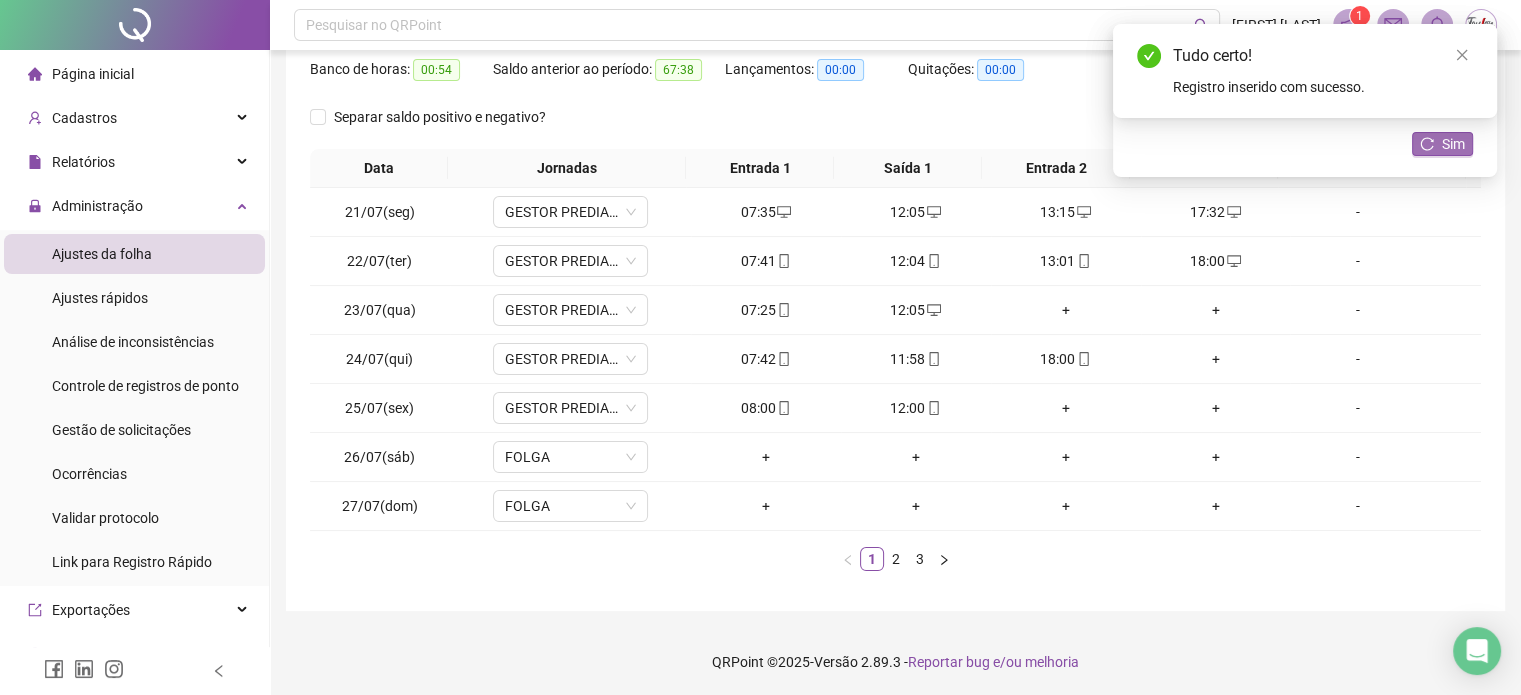click on "Sim" at bounding box center (1453, 144) 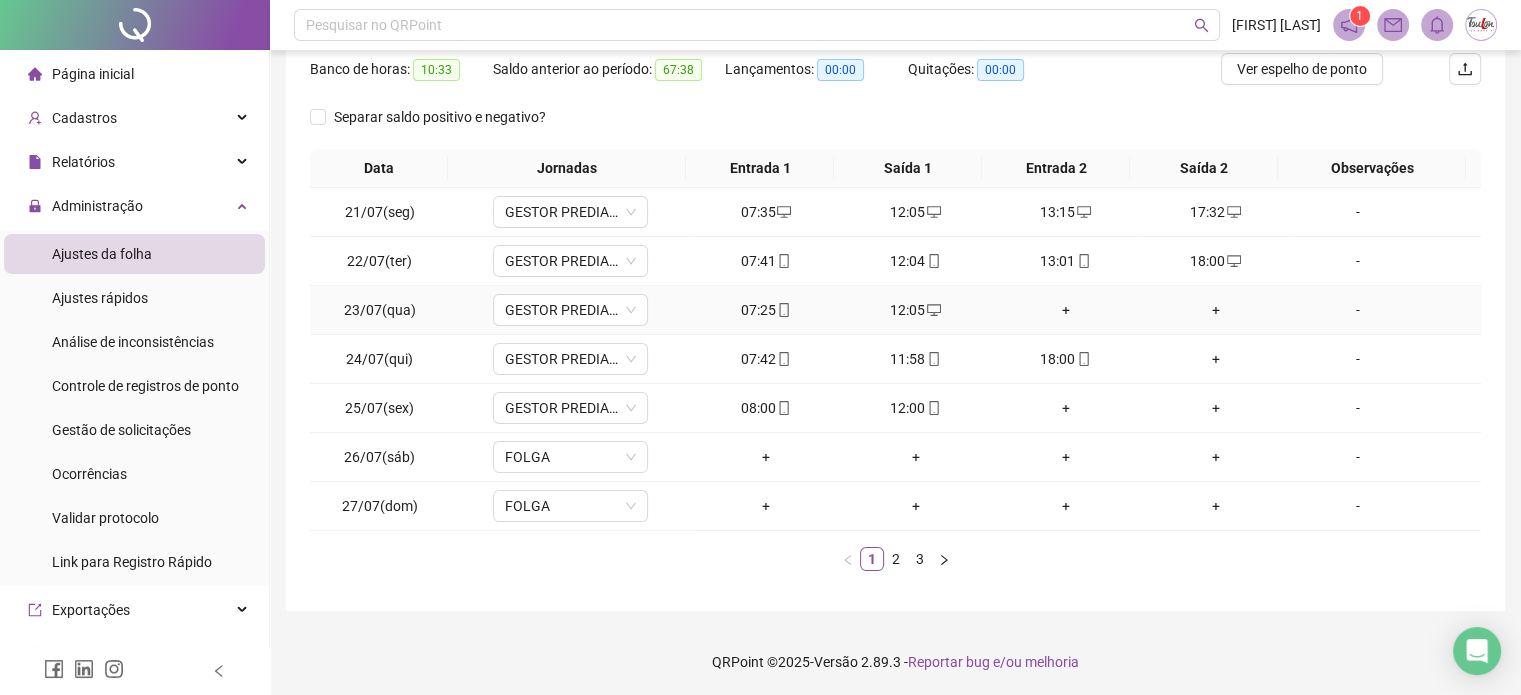 click on "+" at bounding box center (1066, 310) 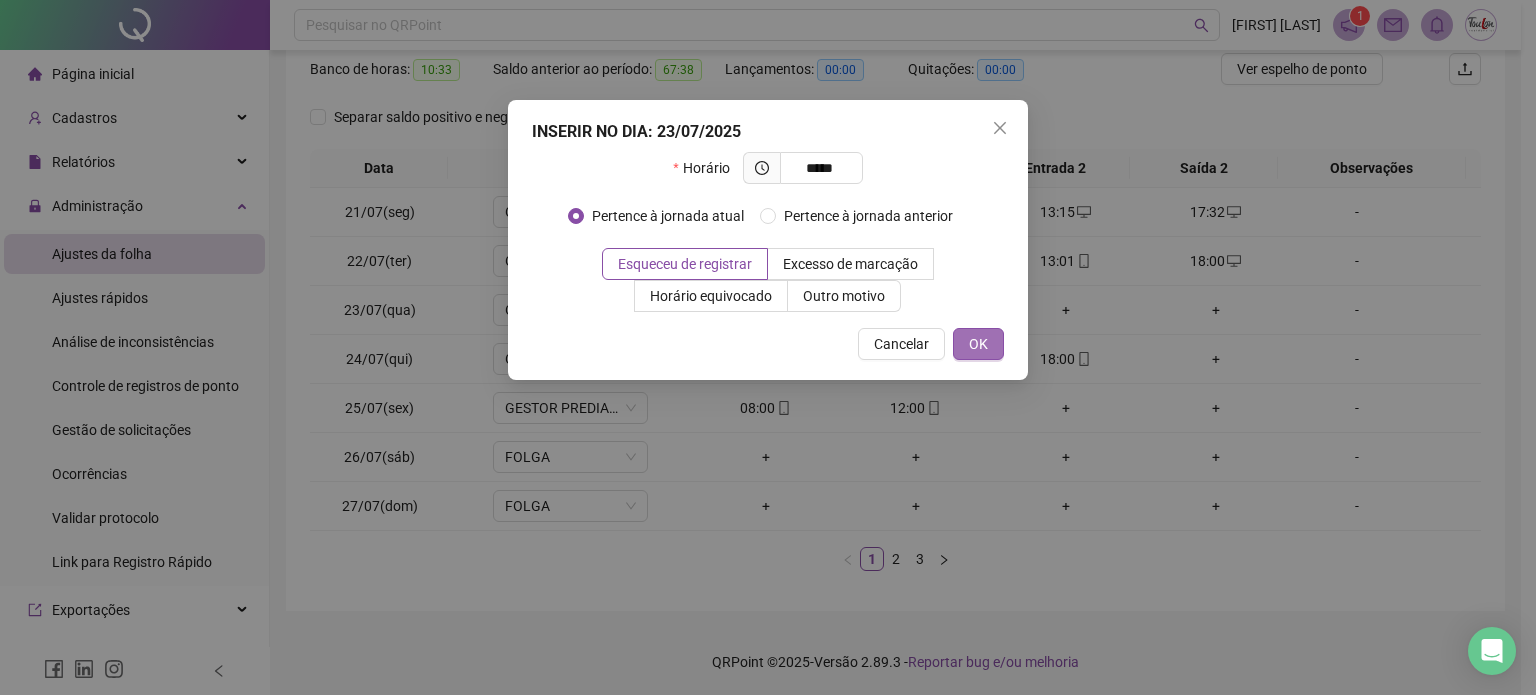type on "*****" 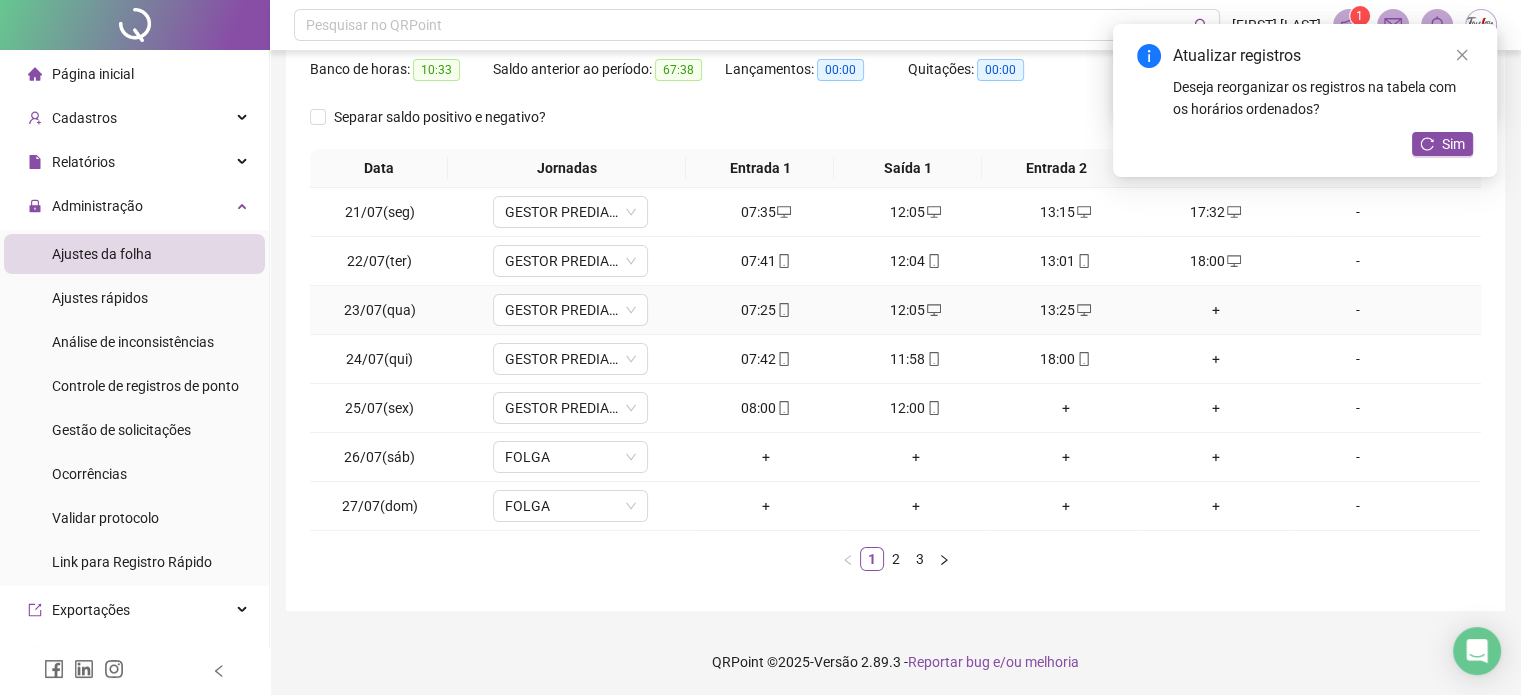 click on "+" at bounding box center [1216, 310] 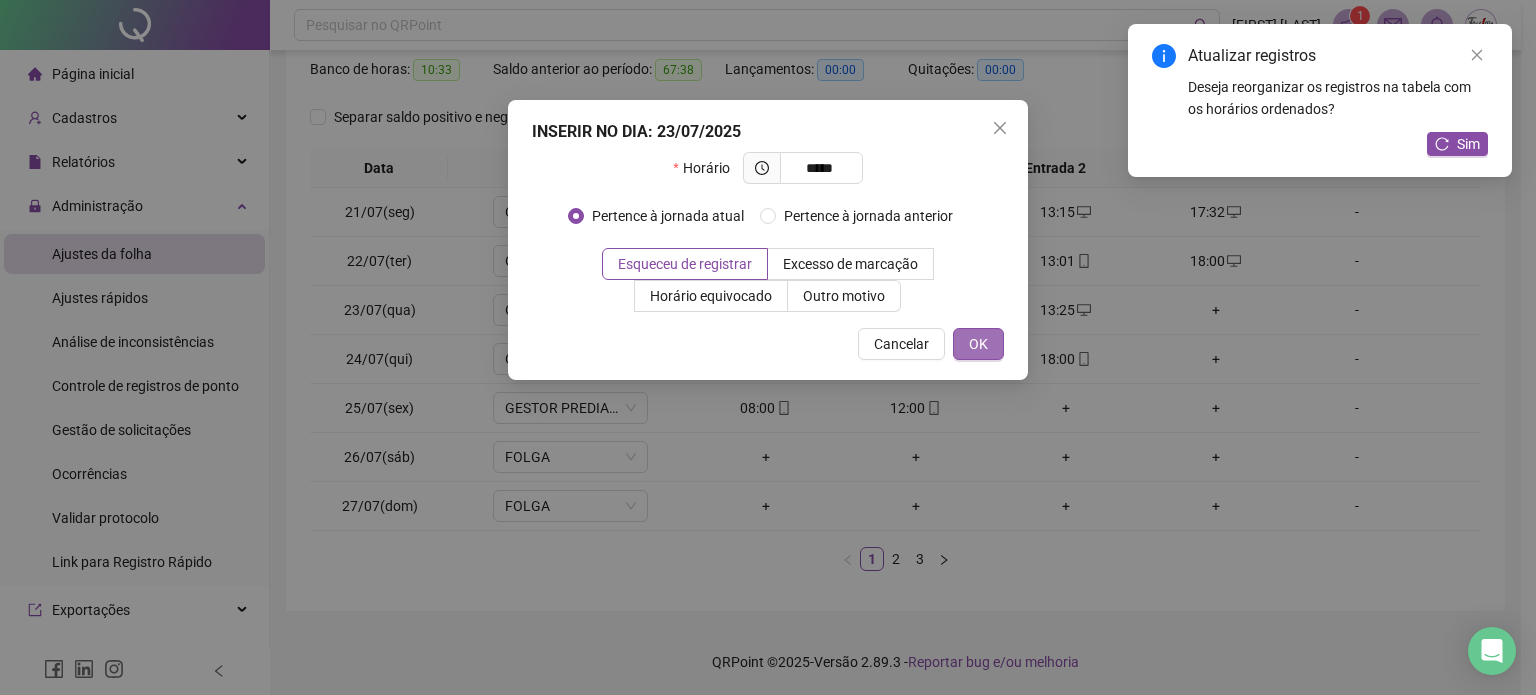 type on "*****" 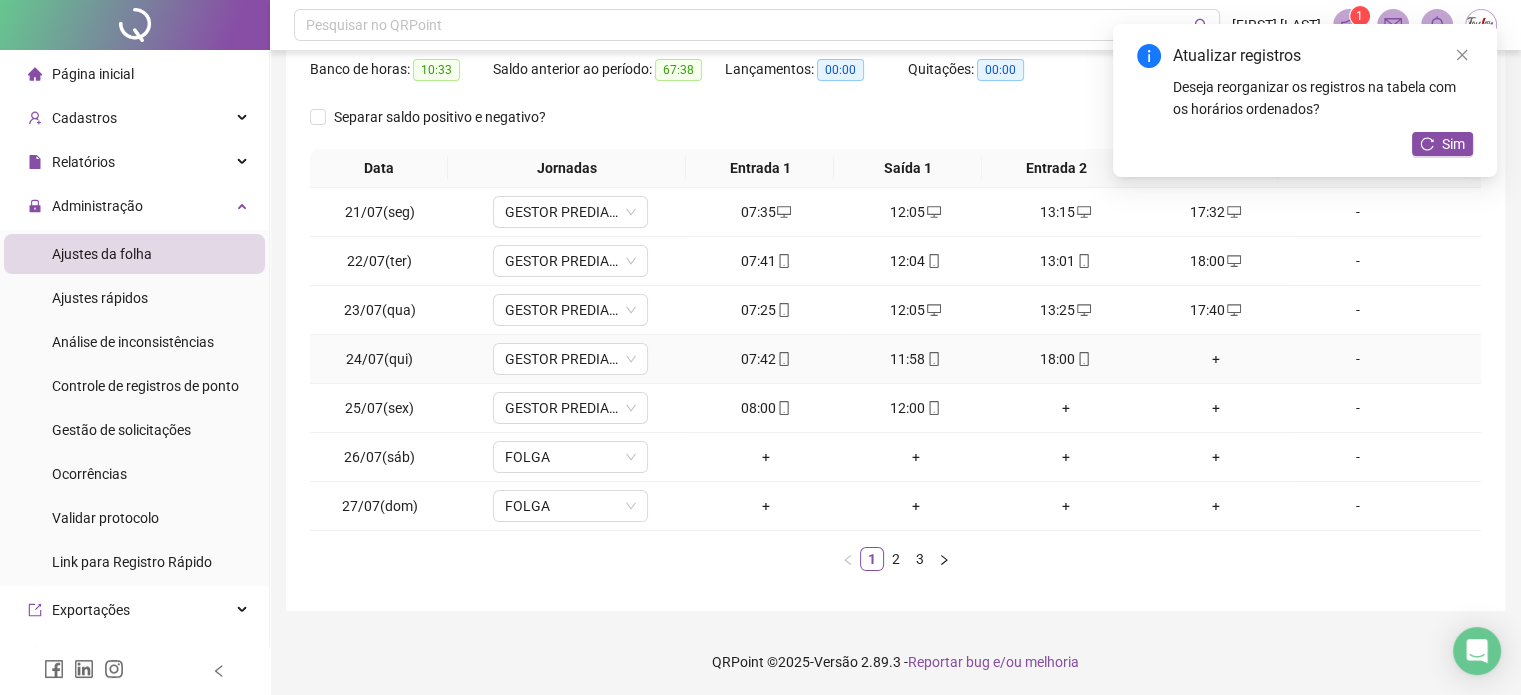 click on "+" at bounding box center [1216, 359] 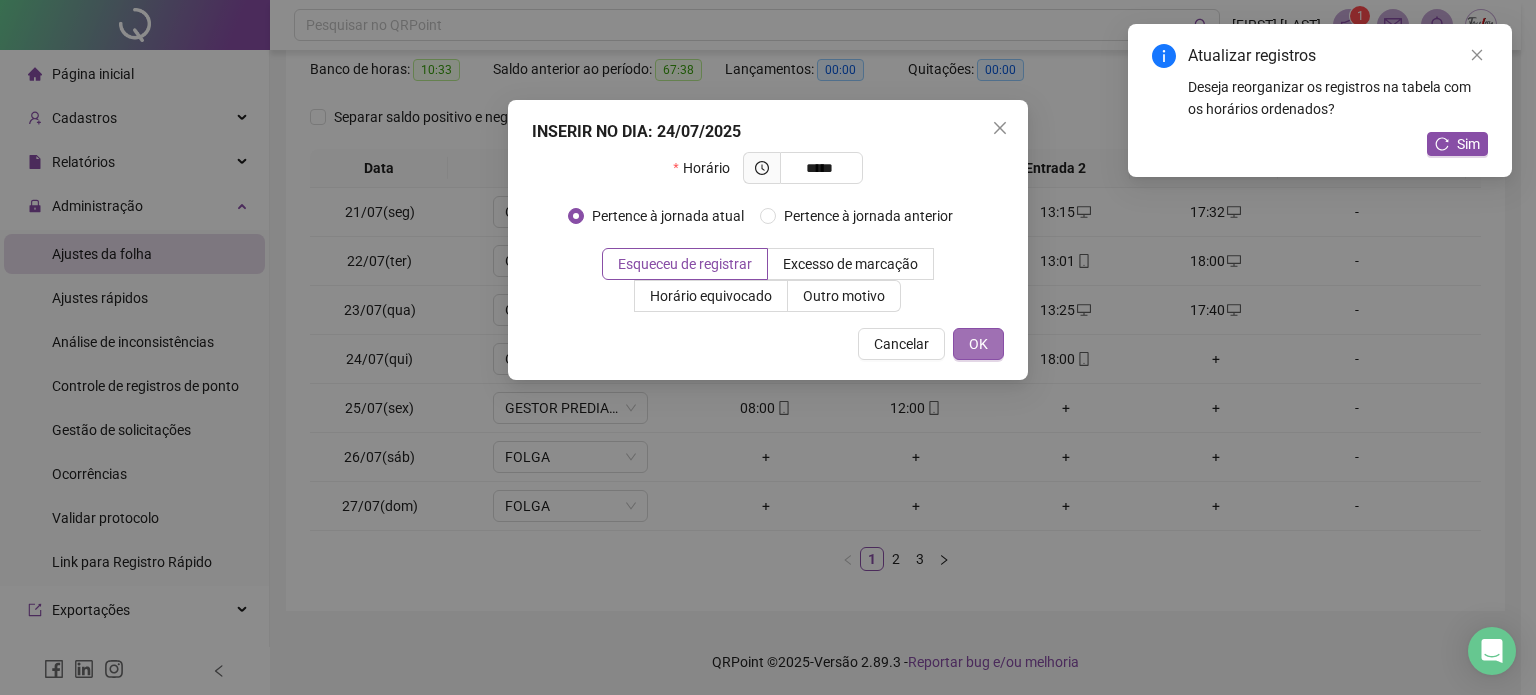 type on "*****" 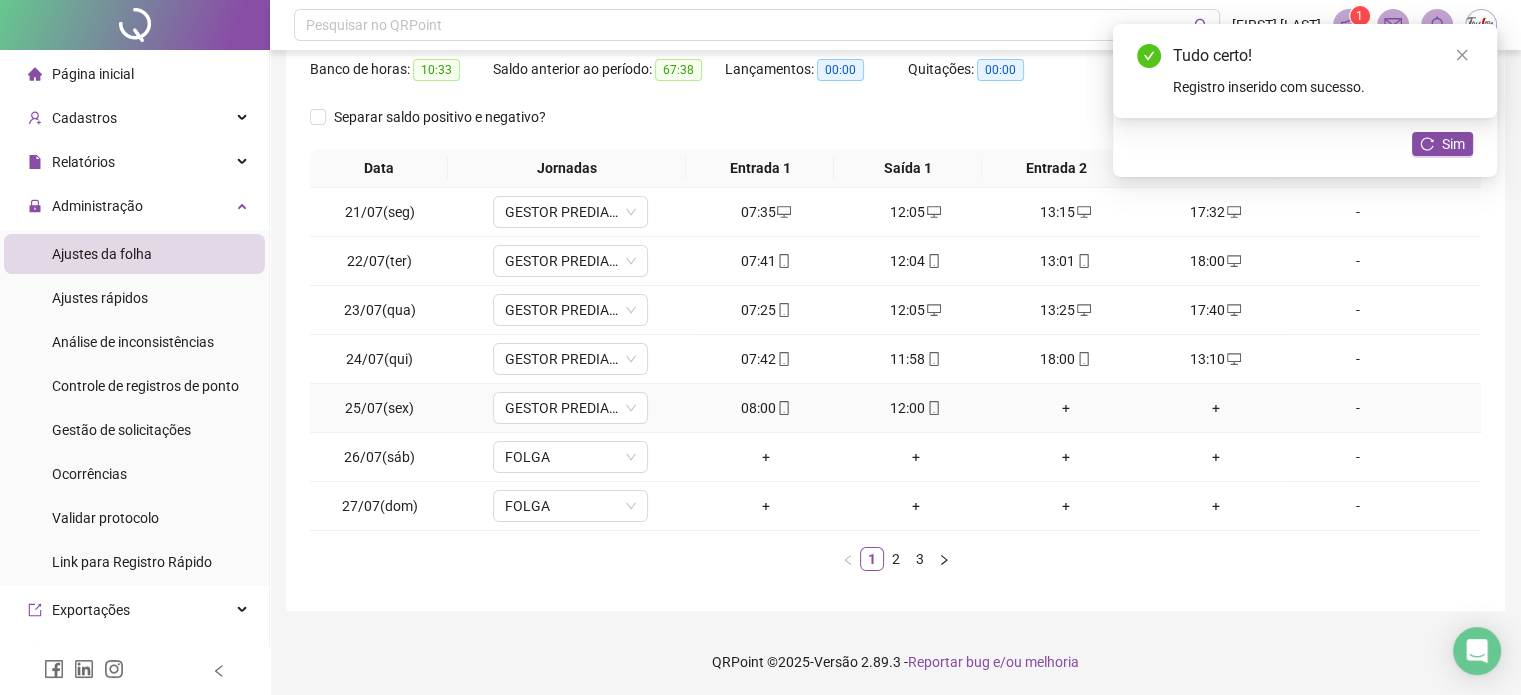 click on "+" at bounding box center [1066, 408] 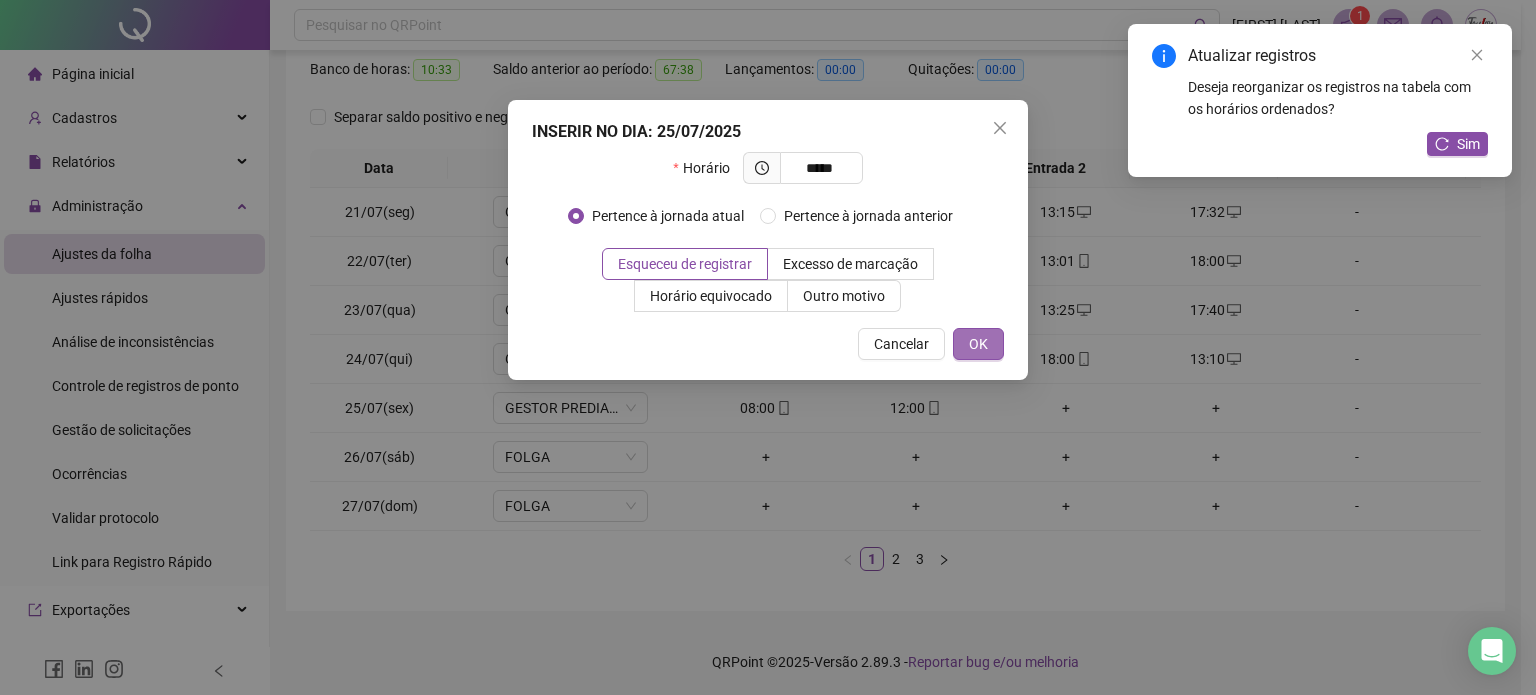 type on "*****" 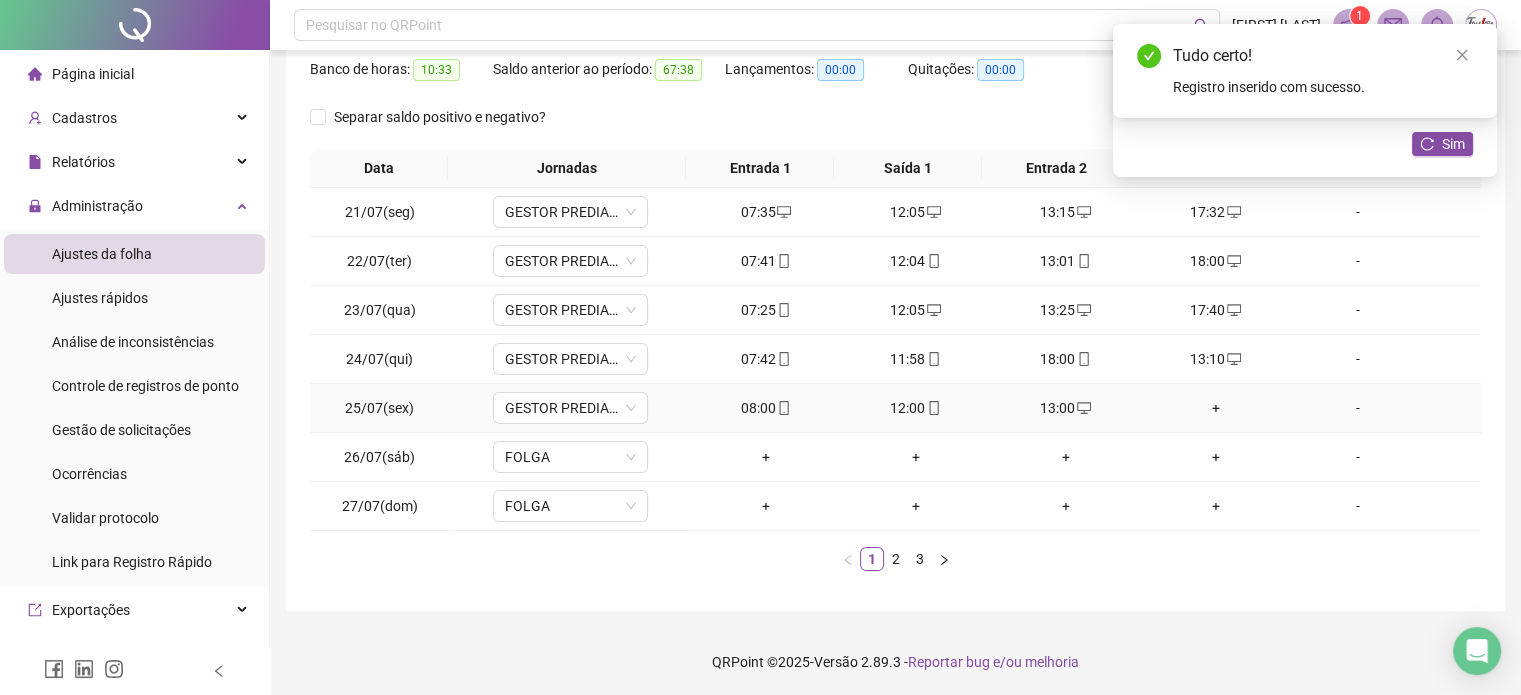 click on "+" at bounding box center (1216, 408) 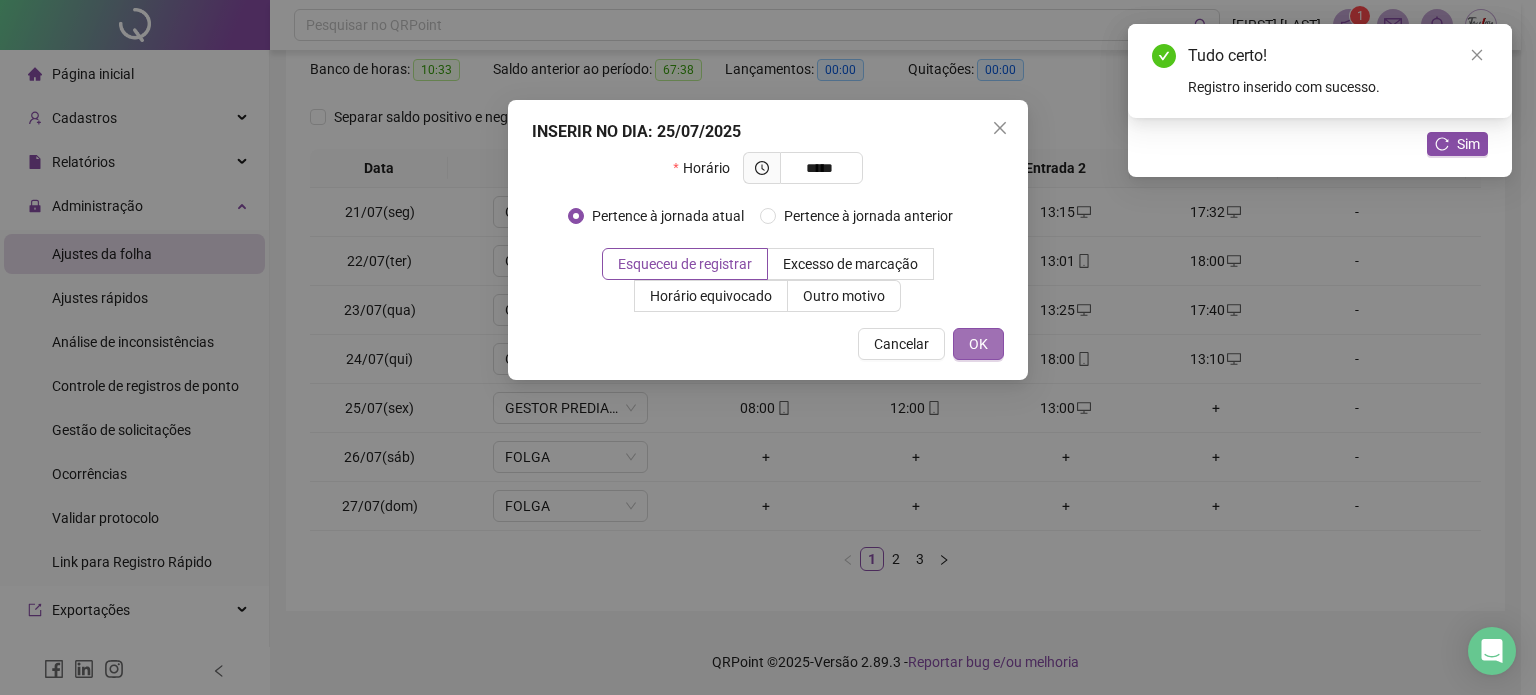 type on "*****" 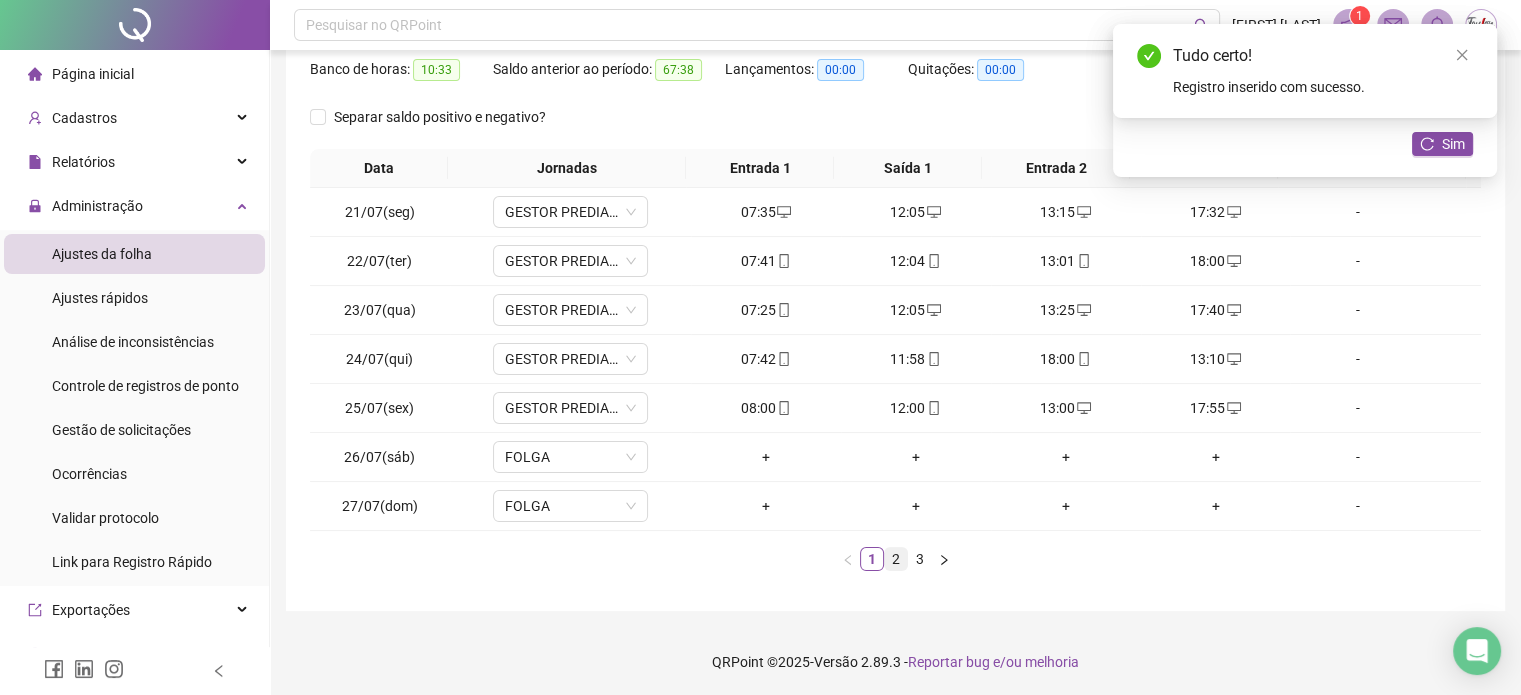 click on "2" at bounding box center [896, 559] 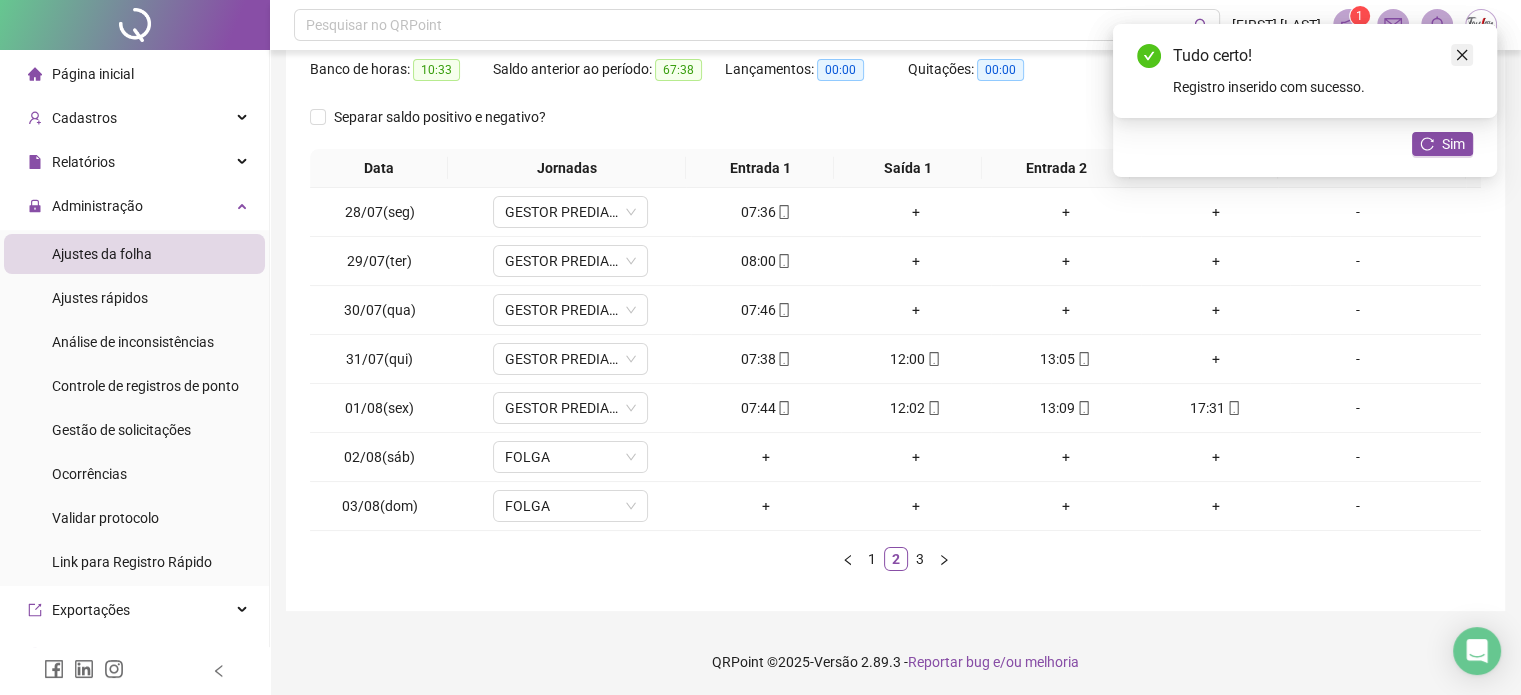 click 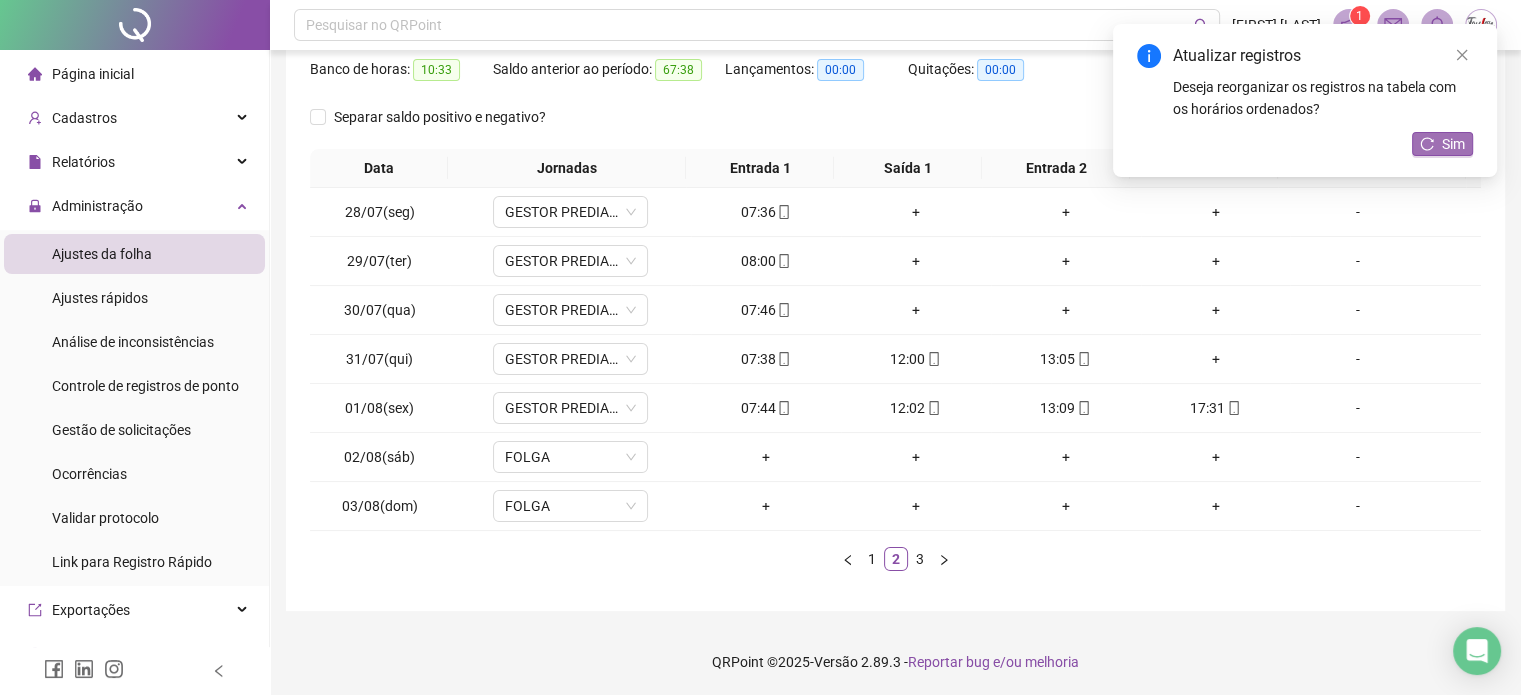 click on "Sim" at bounding box center [1453, 144] 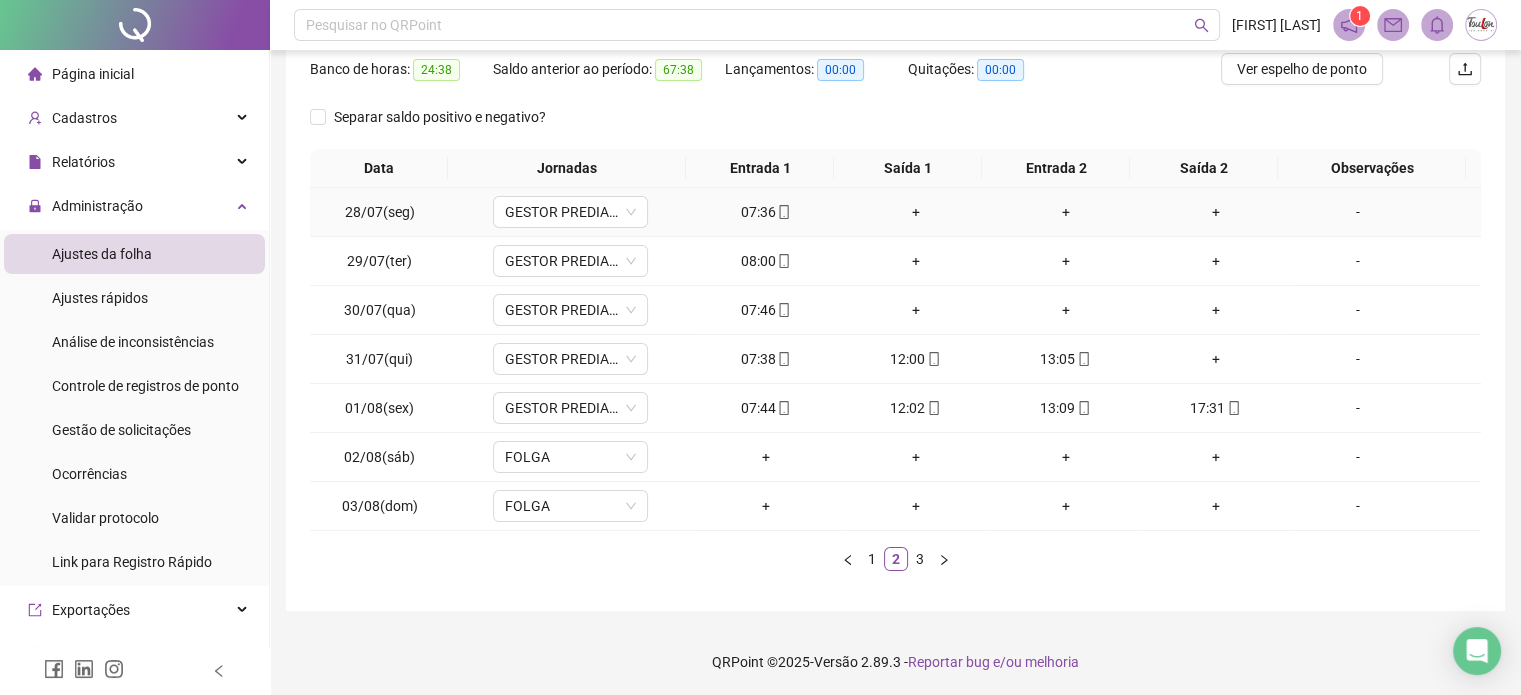 click on "+" at bounding box center [916, 212] 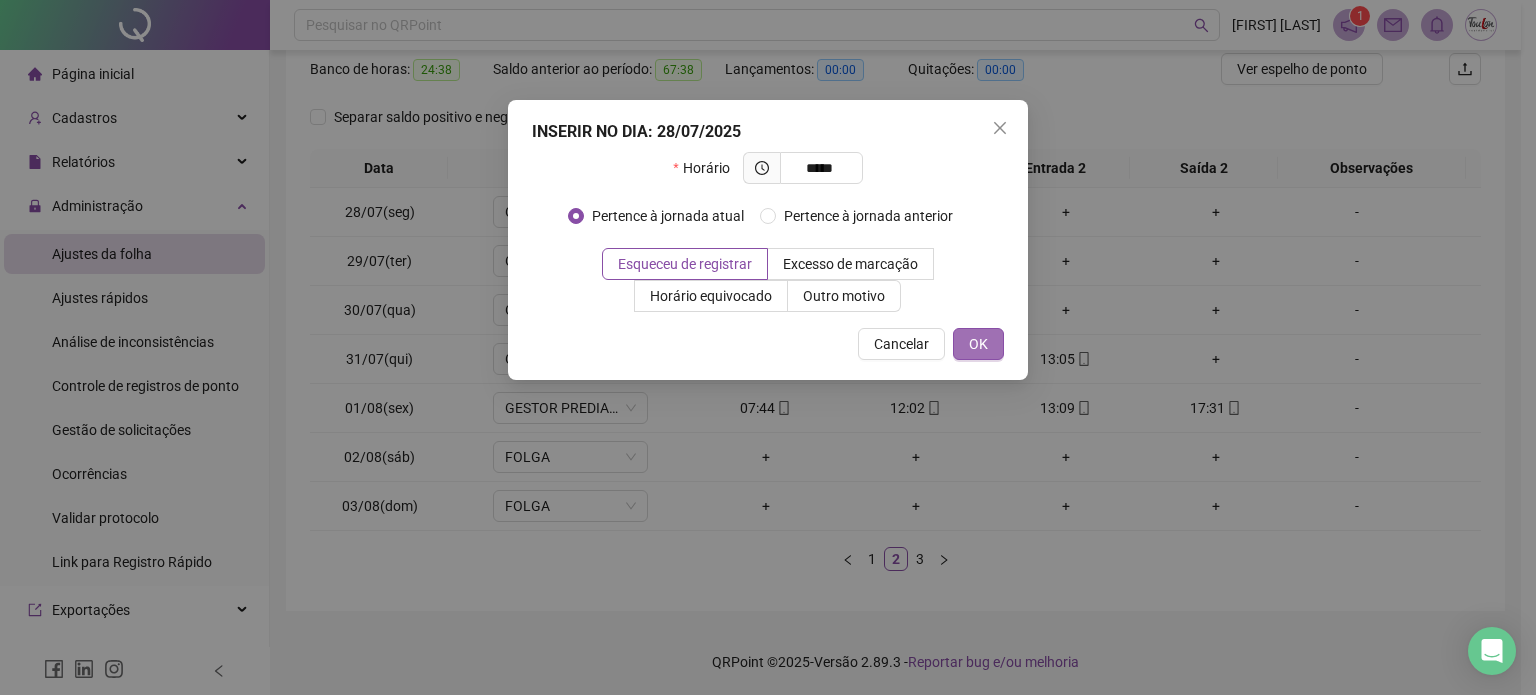 type on "*****" 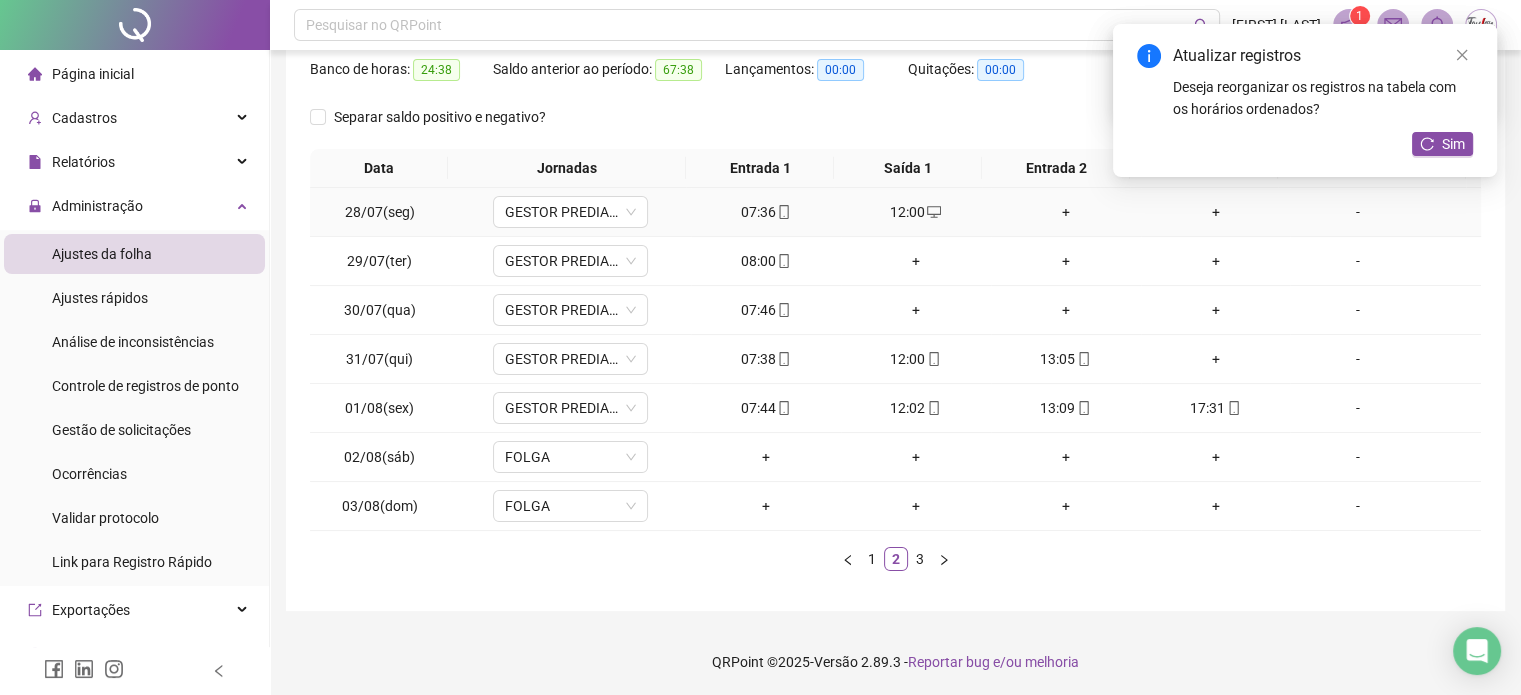 click on "+" at bounding box center [1066, 212] 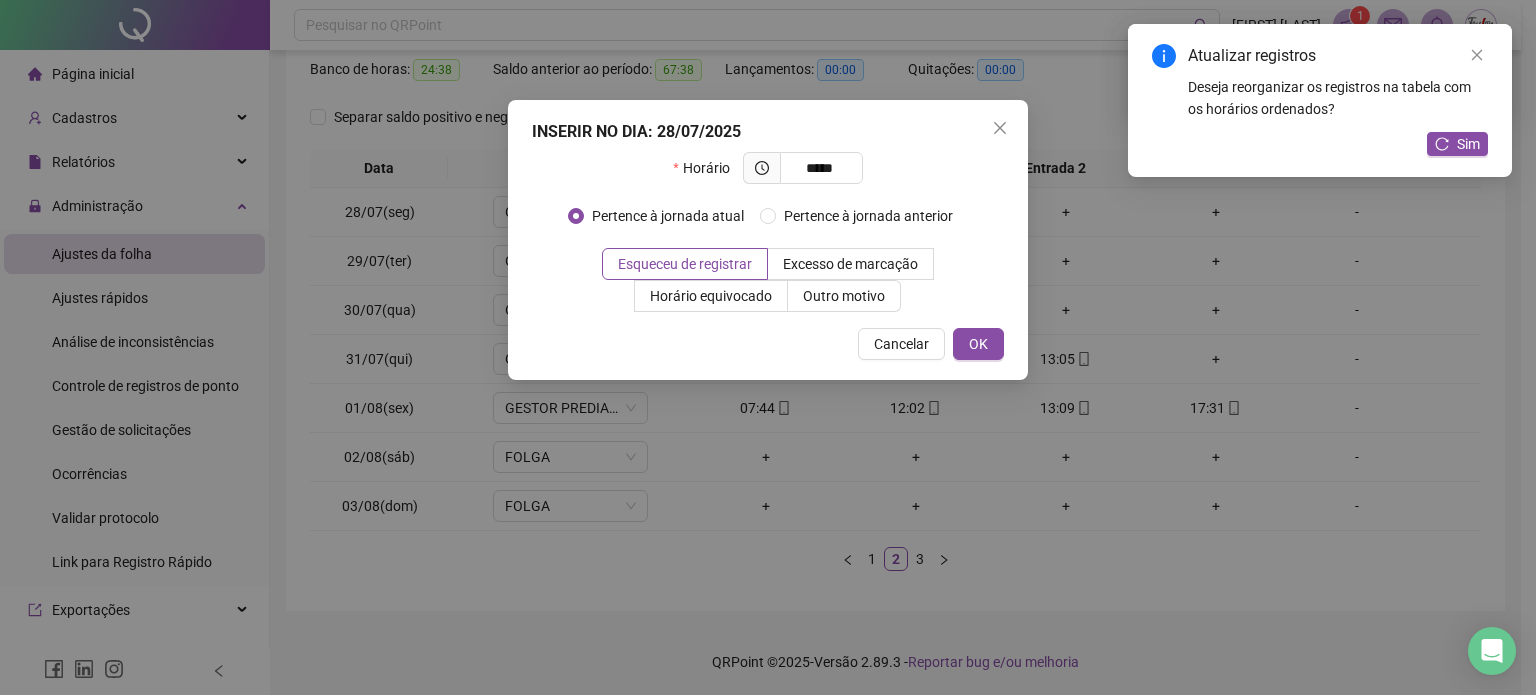 type on "*****" 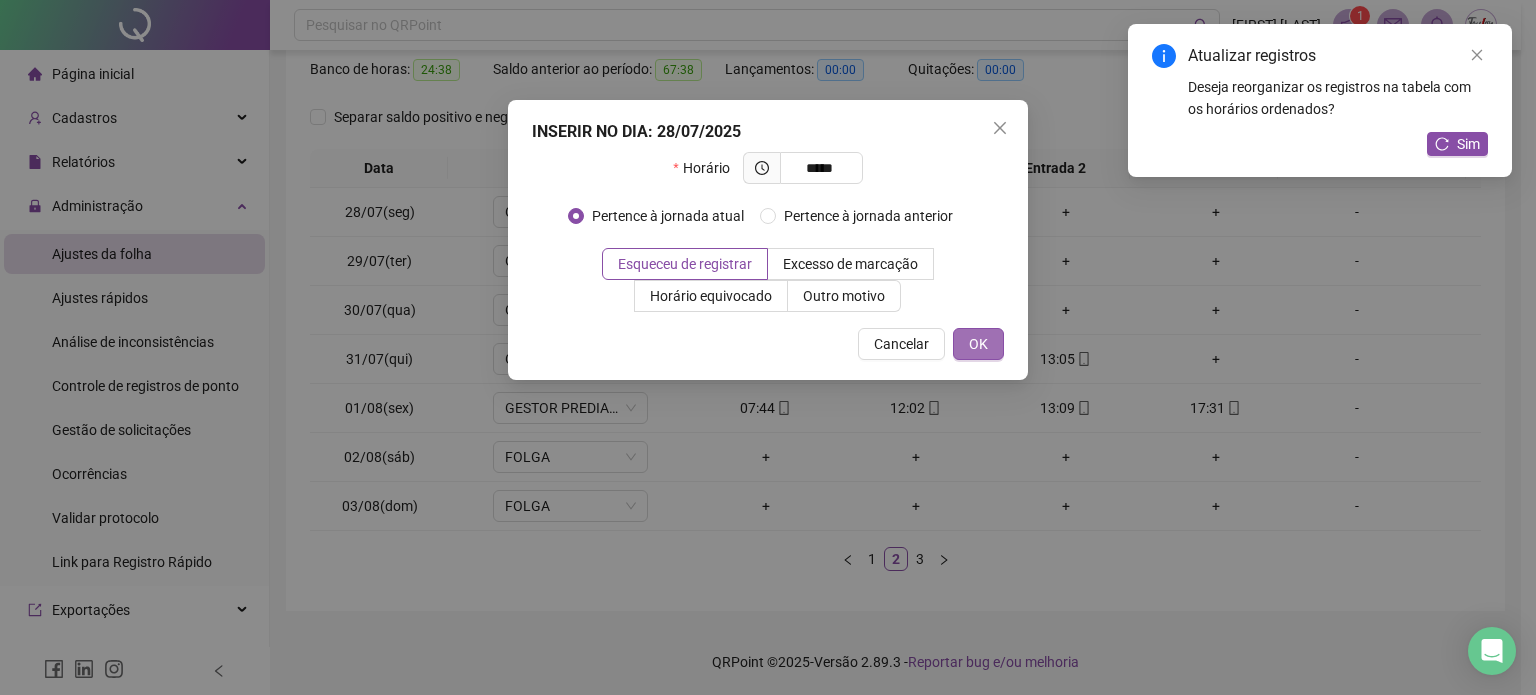click on "OK" at bounding box center (978, 344) 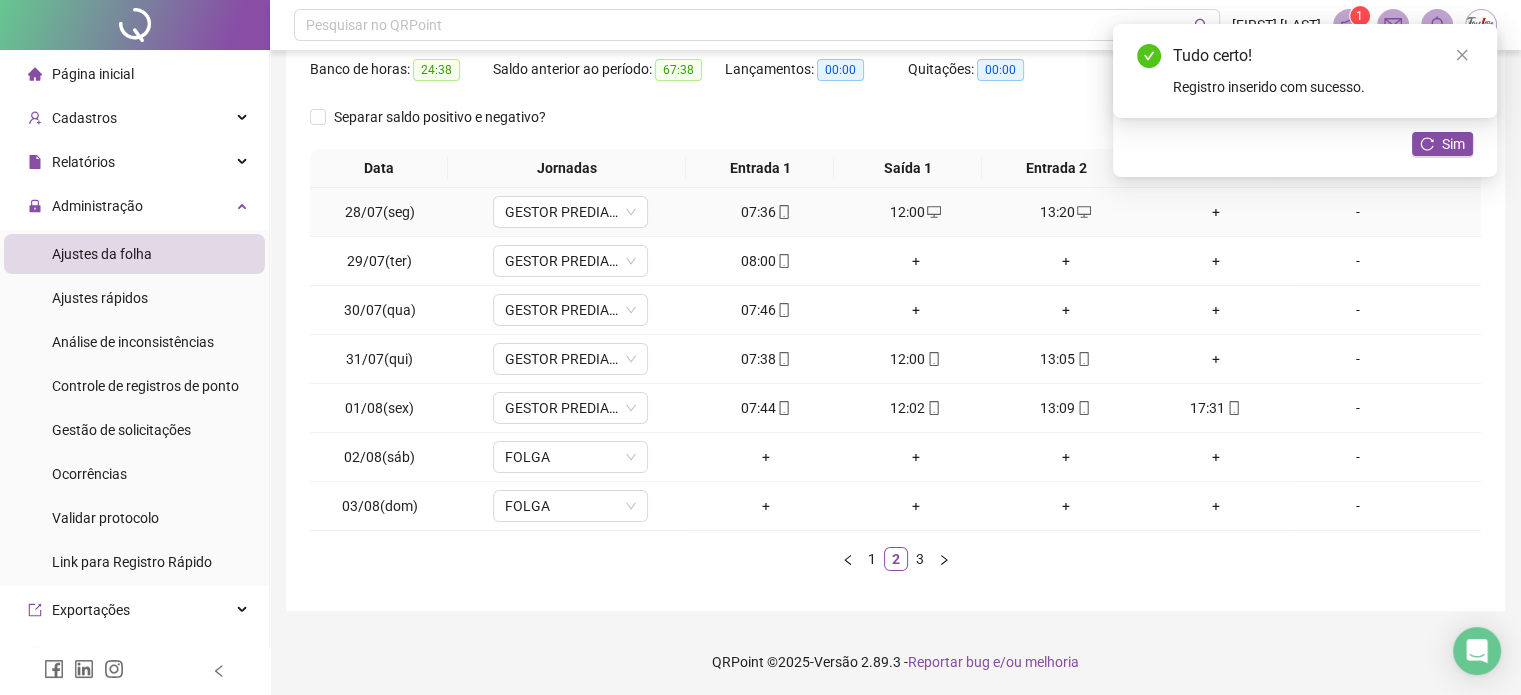 click on "+" at bounding box center [1216, 212] 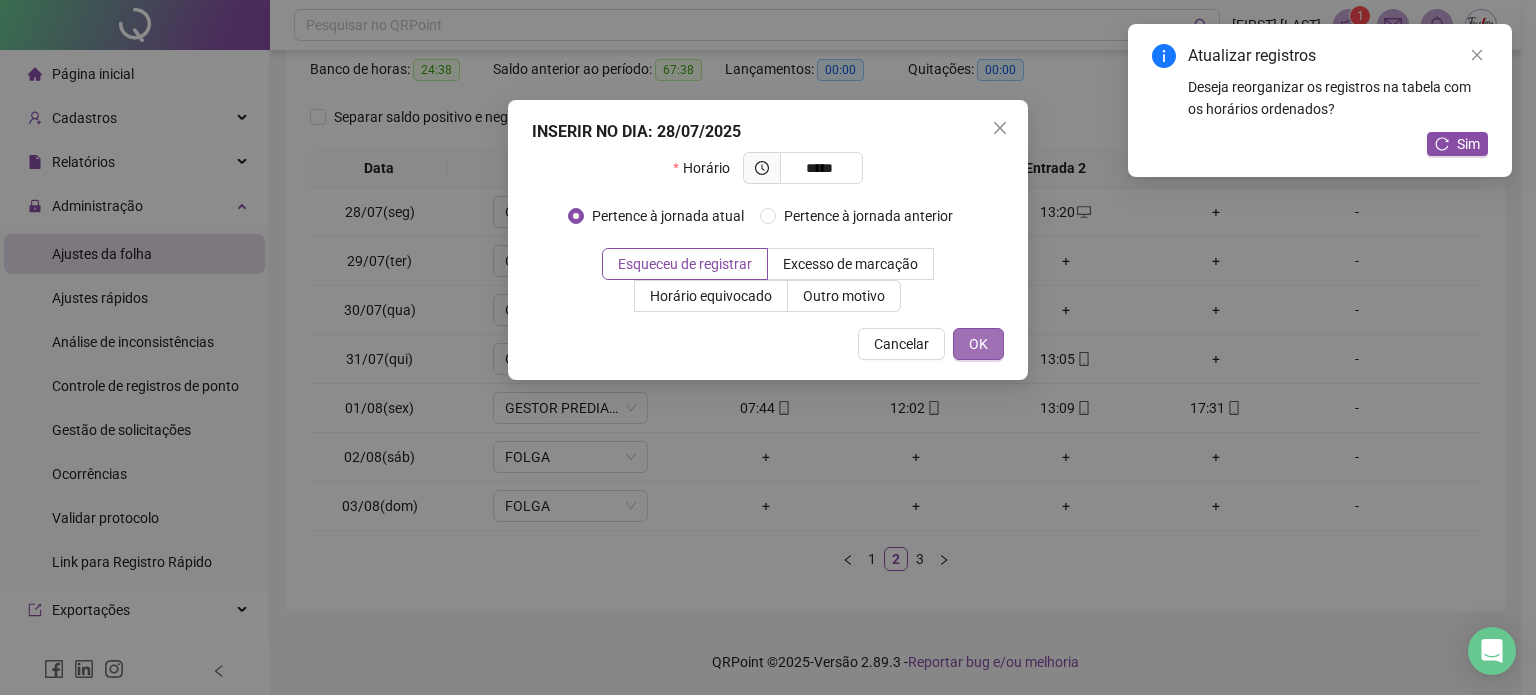 type on "*****" 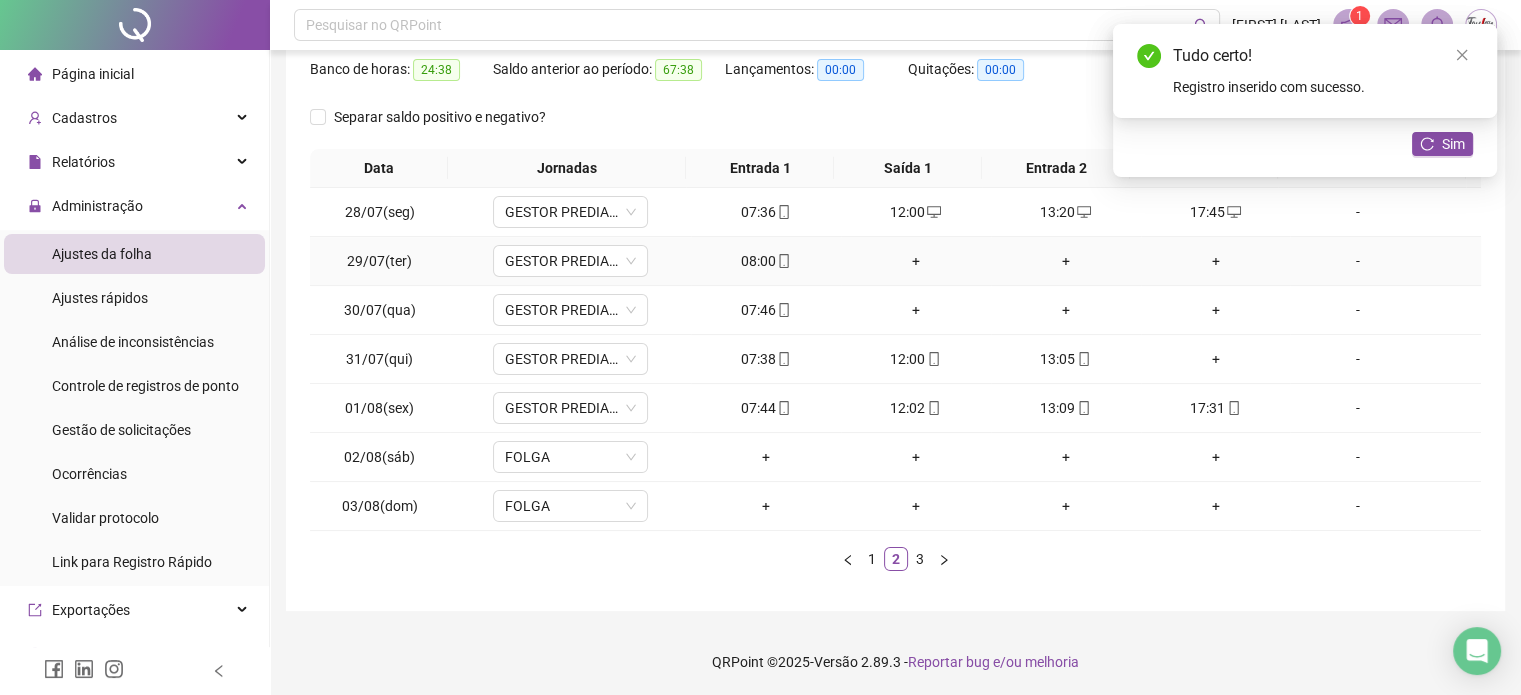 click on "+" at bounding box center [916, 261] 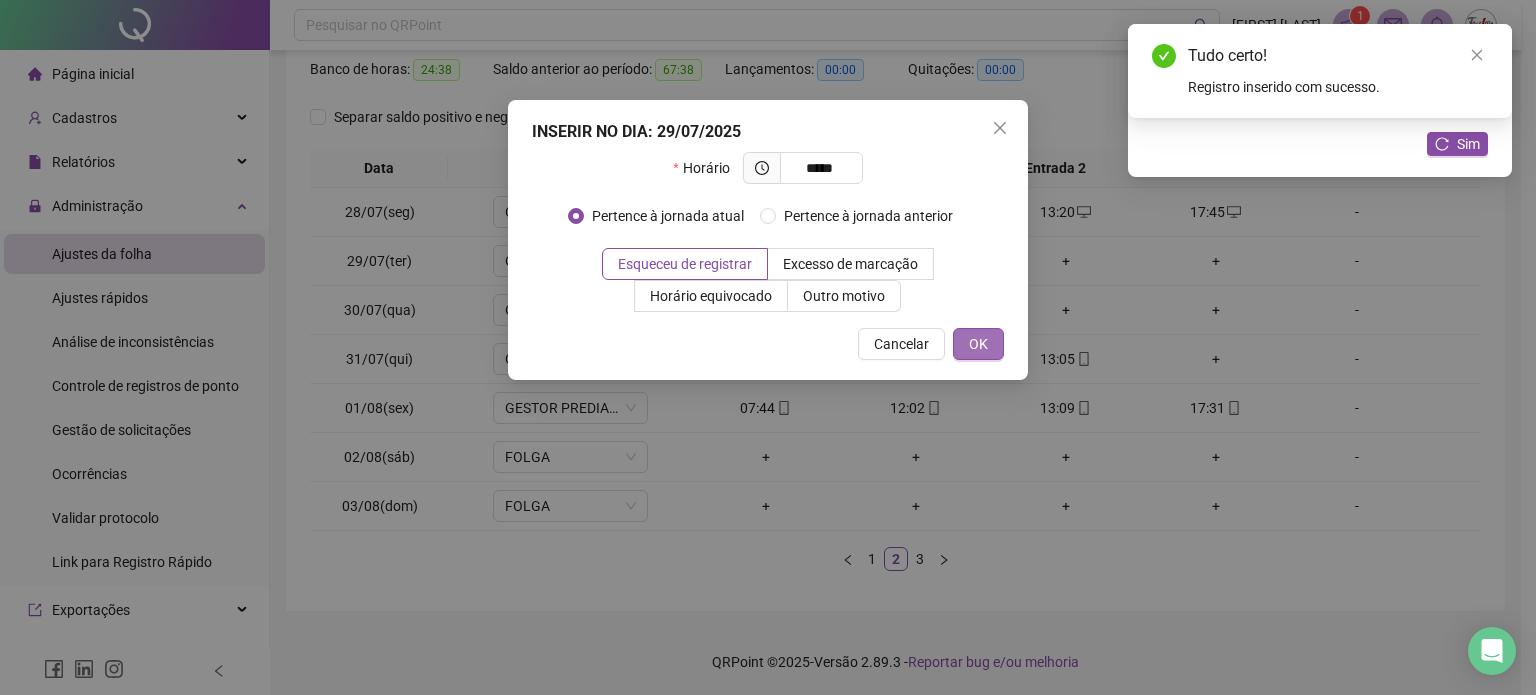 type on "*****" 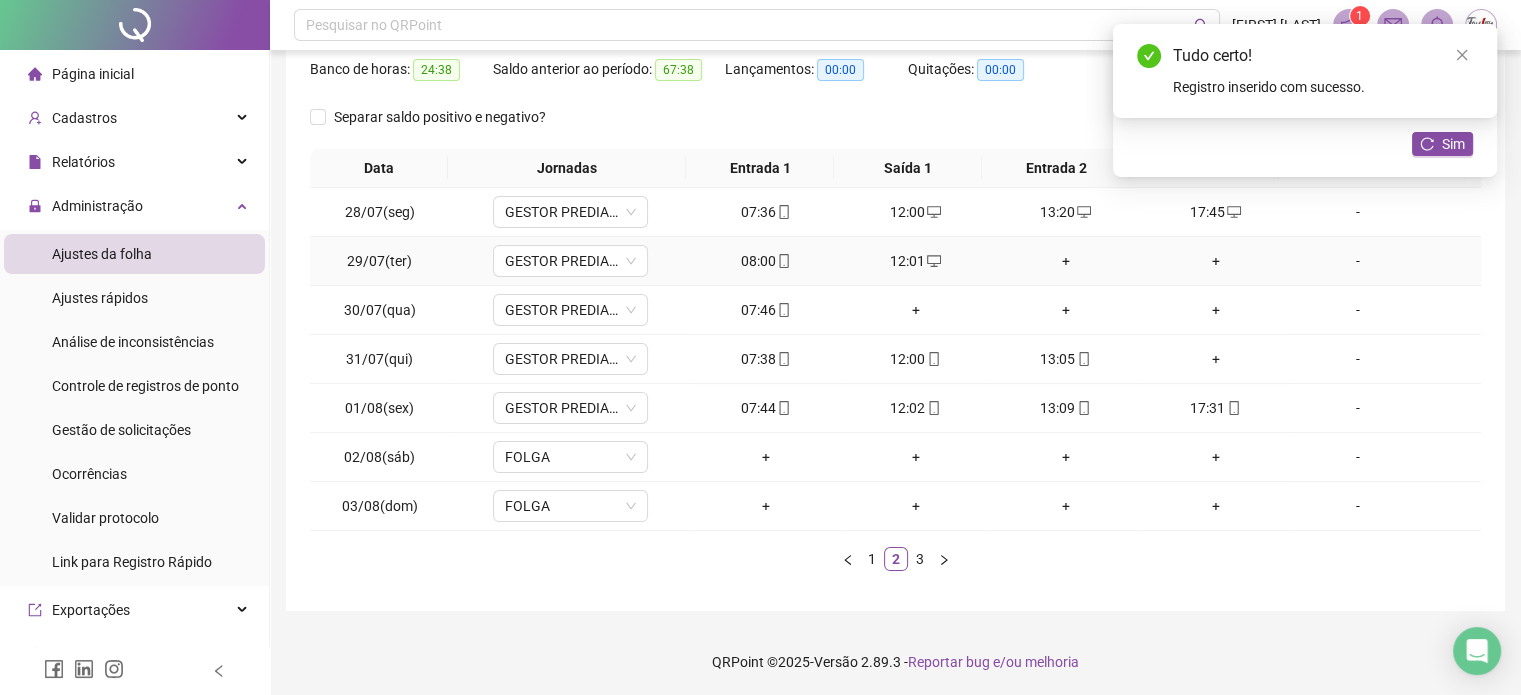 click on "+" at bounding box center (1066, 261) 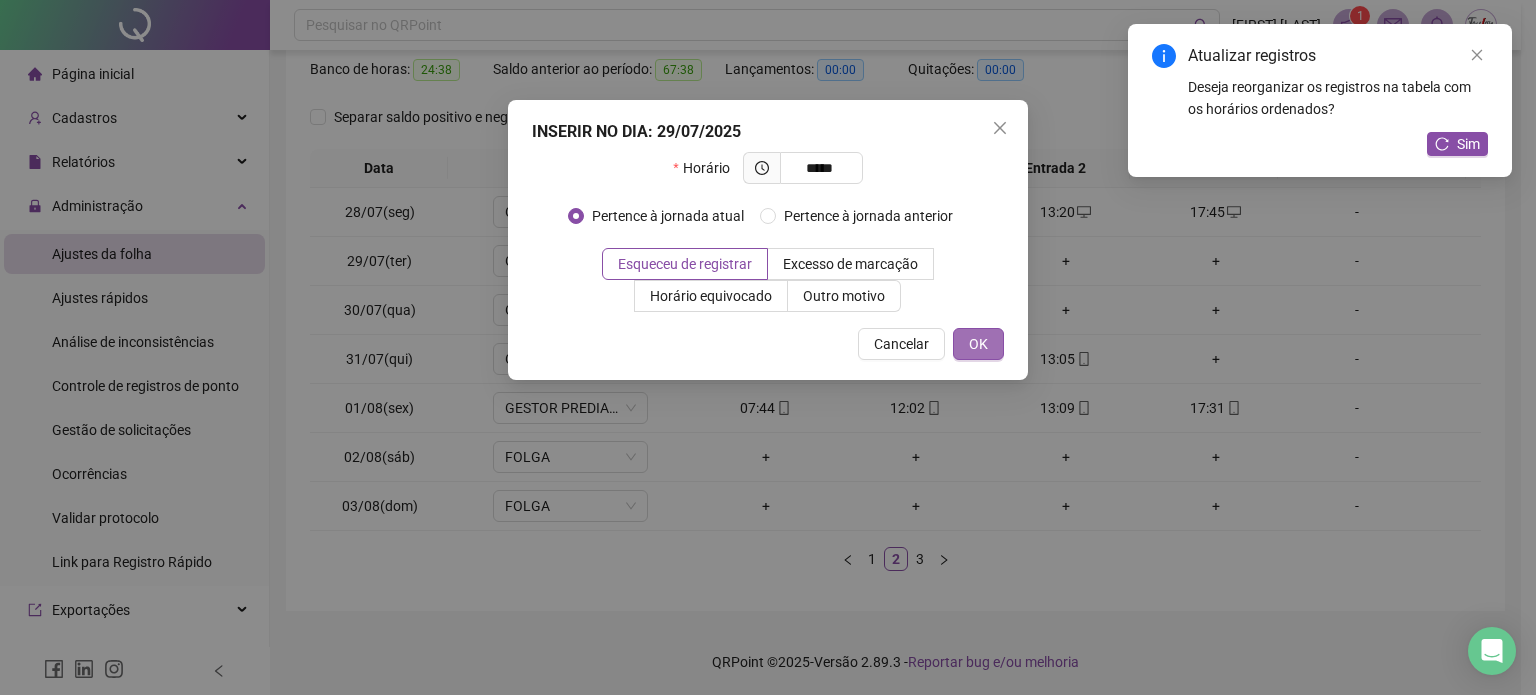 type on "*****" 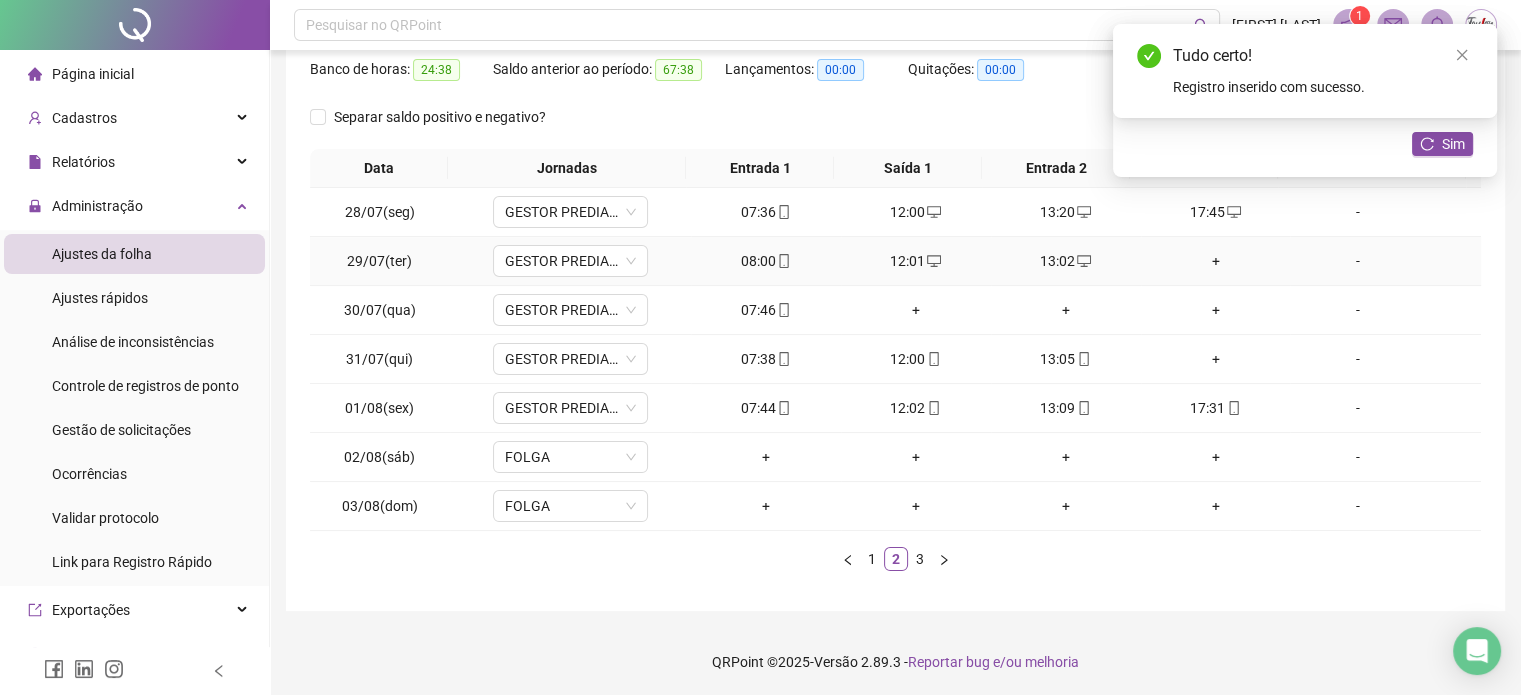 click on "+" at bounding box center (1216, 261) 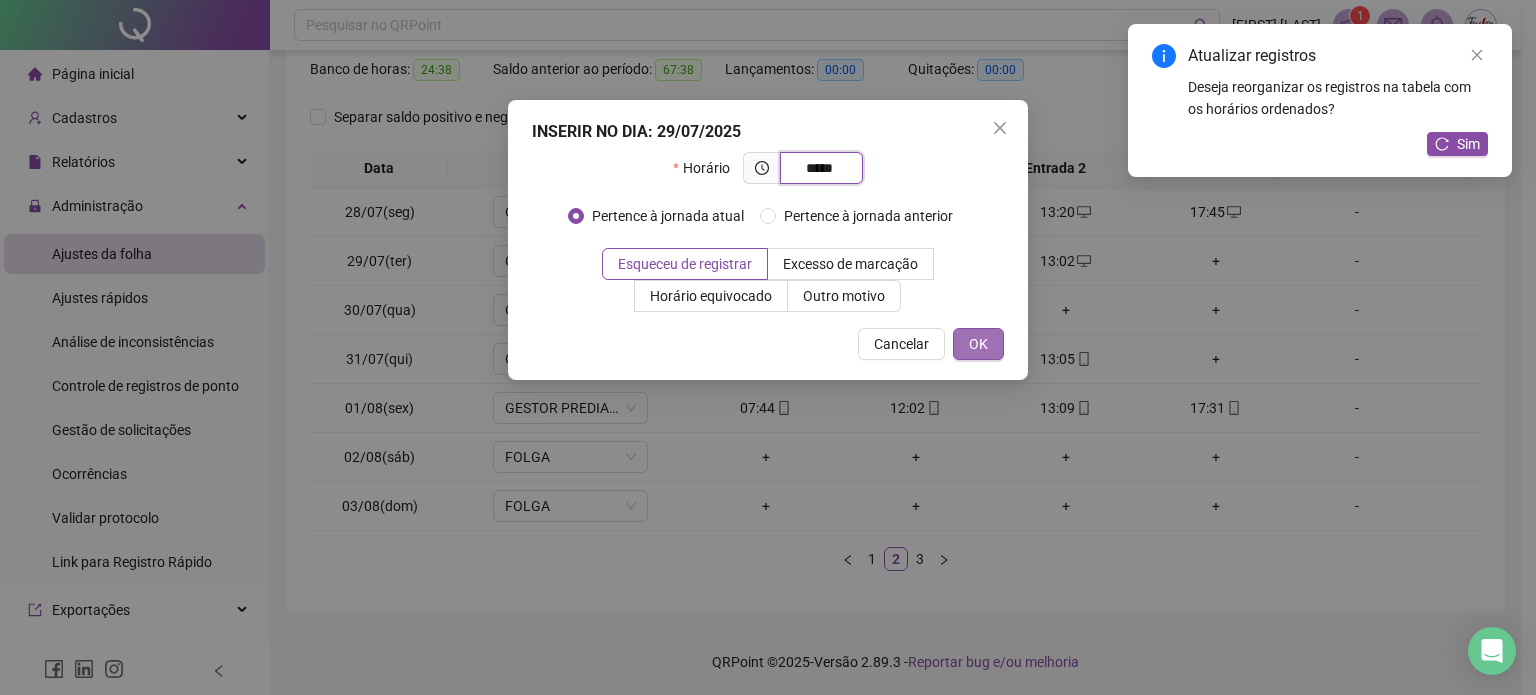 type on "*****" 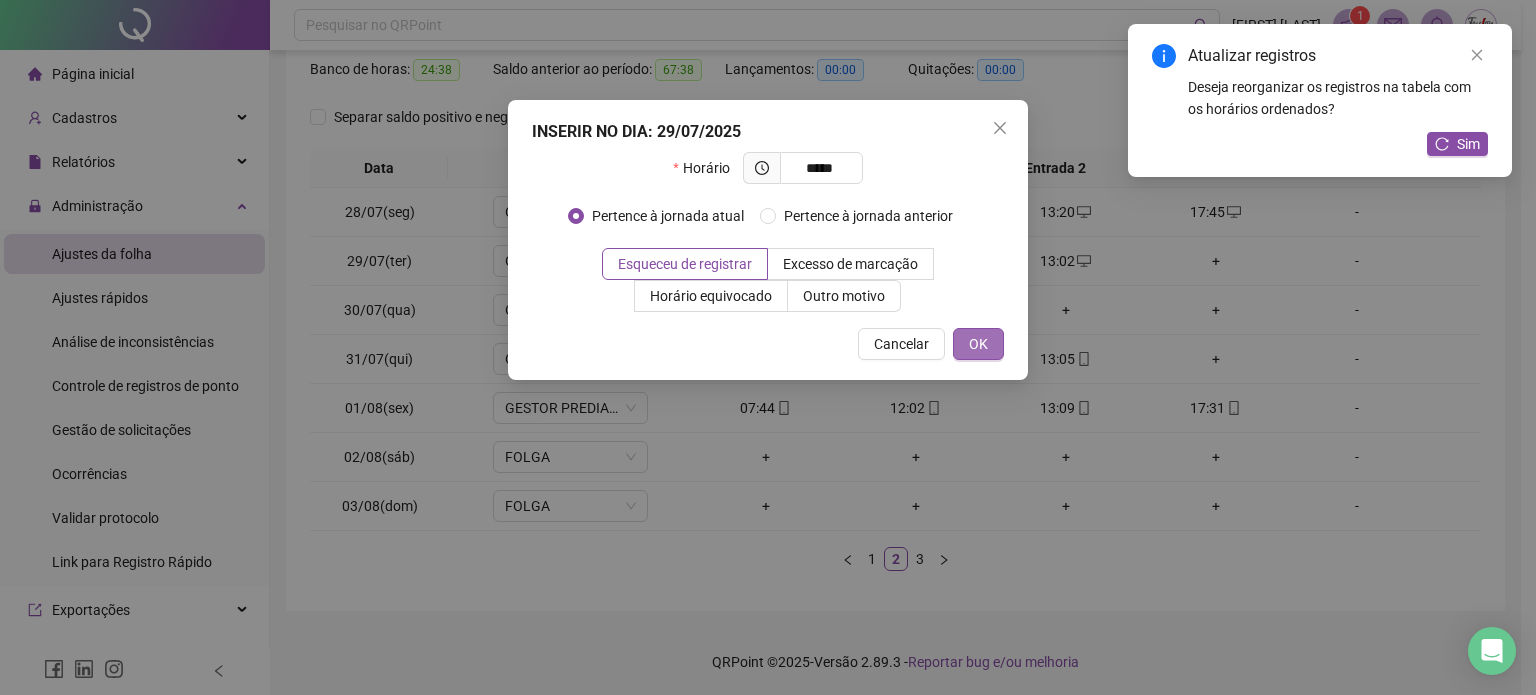click on "OK" at bounding box center [978, 344] 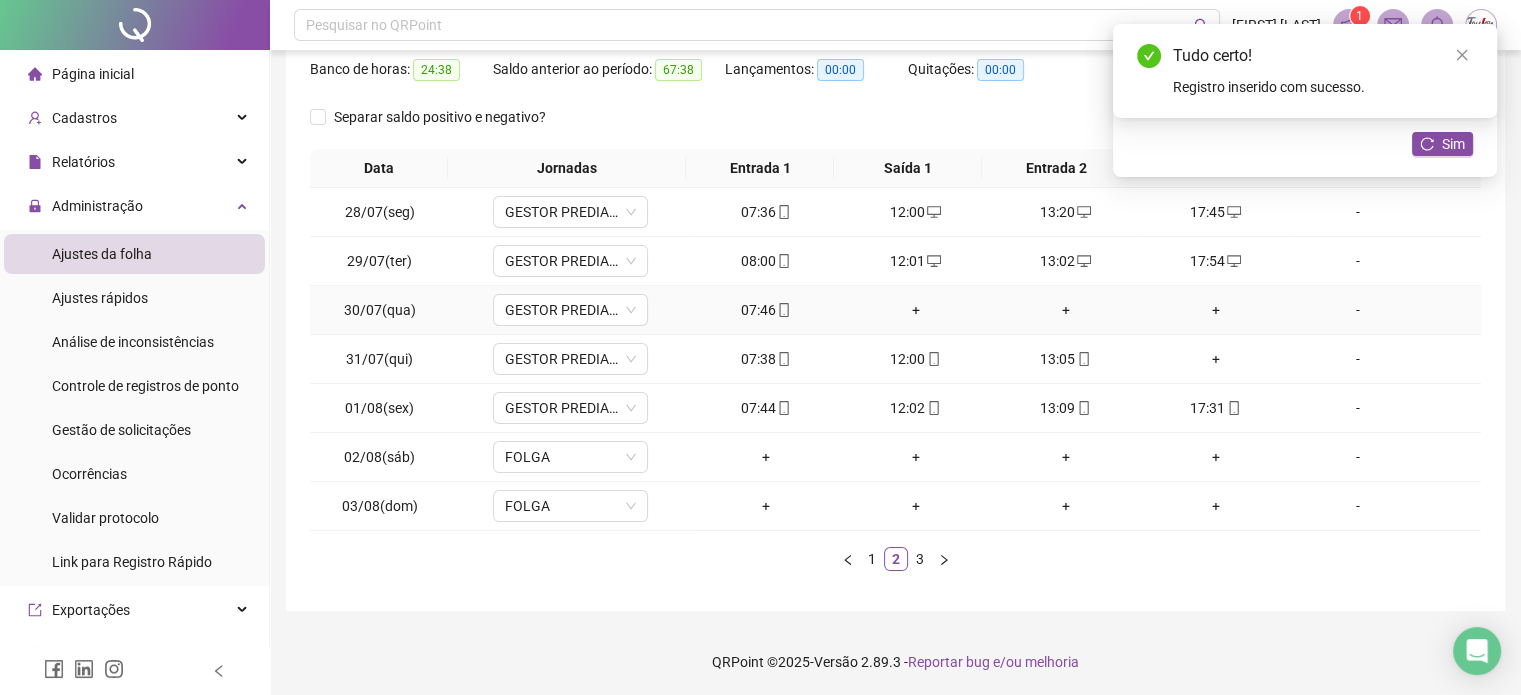 click on "+" at bounding box center (916, 310) 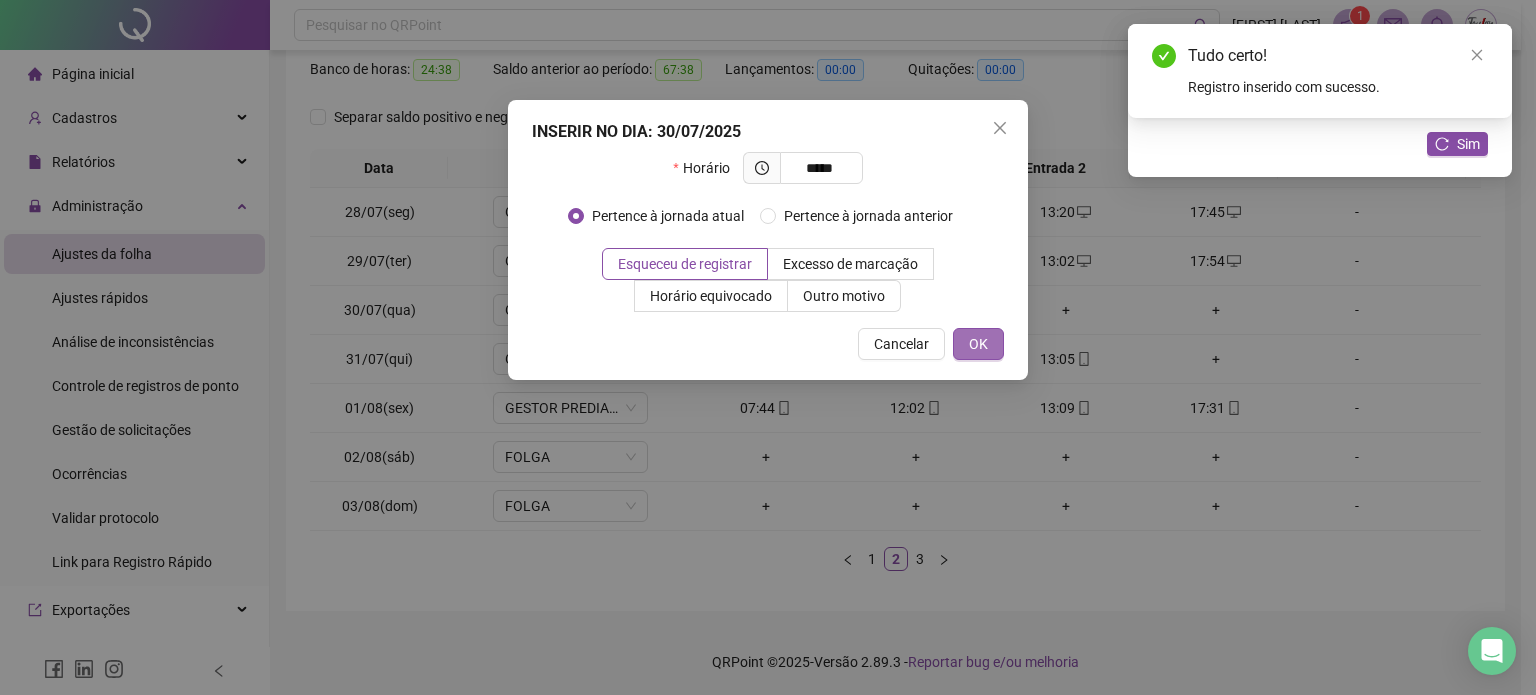 type on "*****" 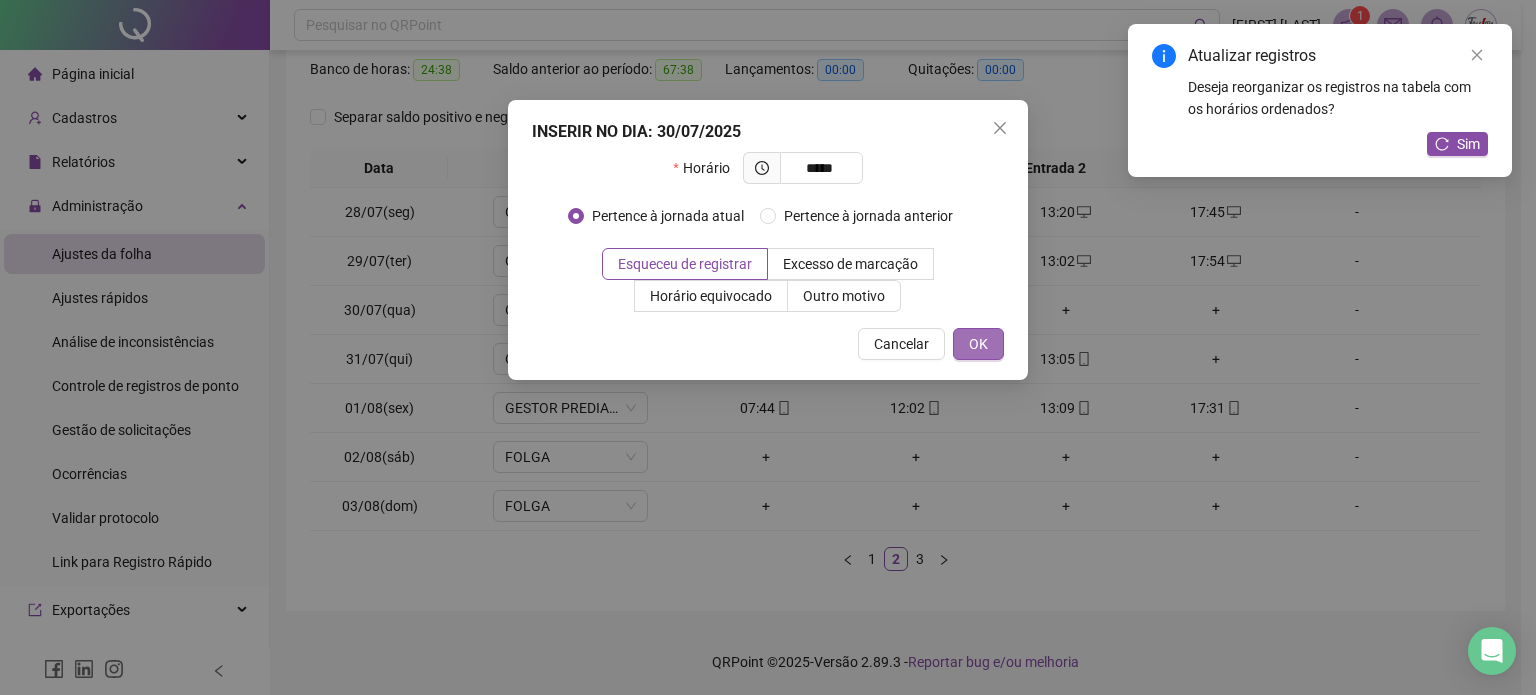 click on "OK" at bounding box center (978, 344) 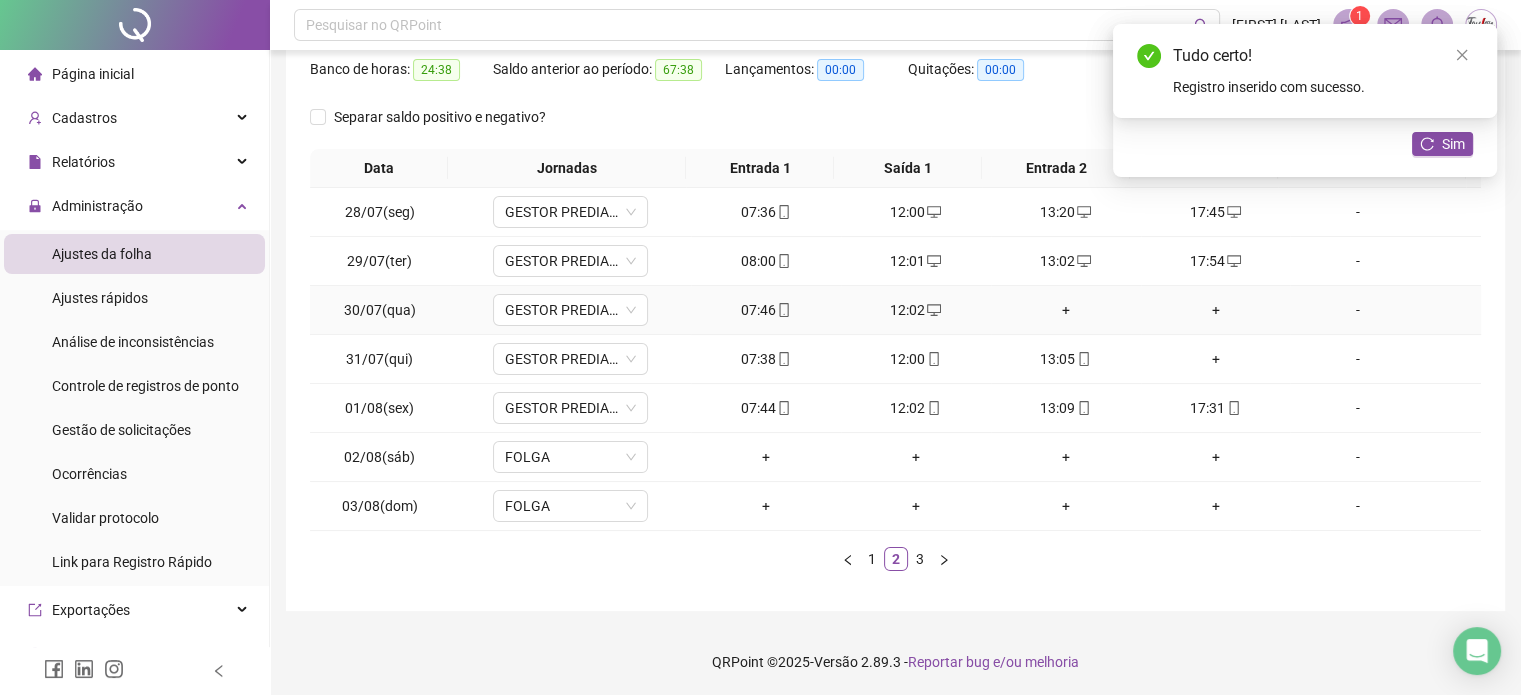 click on "+" at bounding box center [1066, 310] 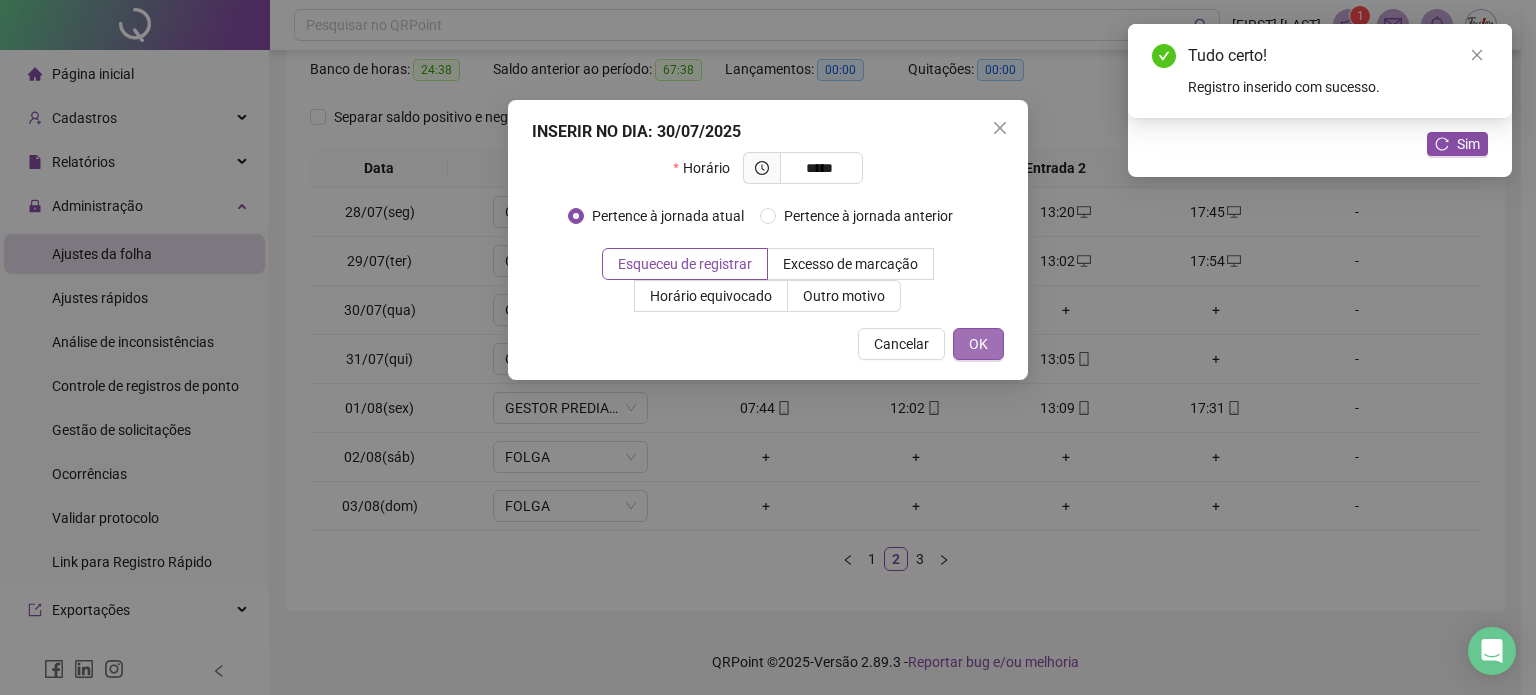 type on "*****" 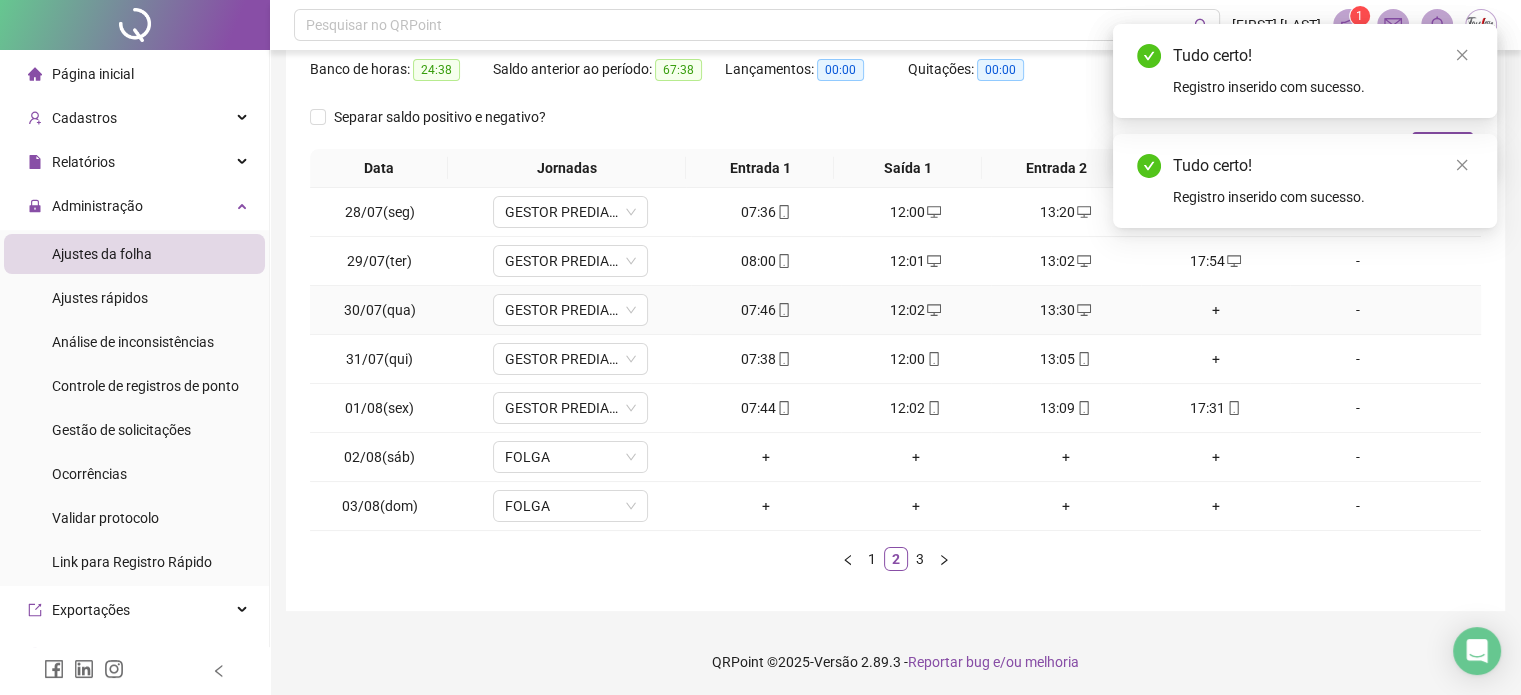 click on "+" at bounding box center (1216, 310) 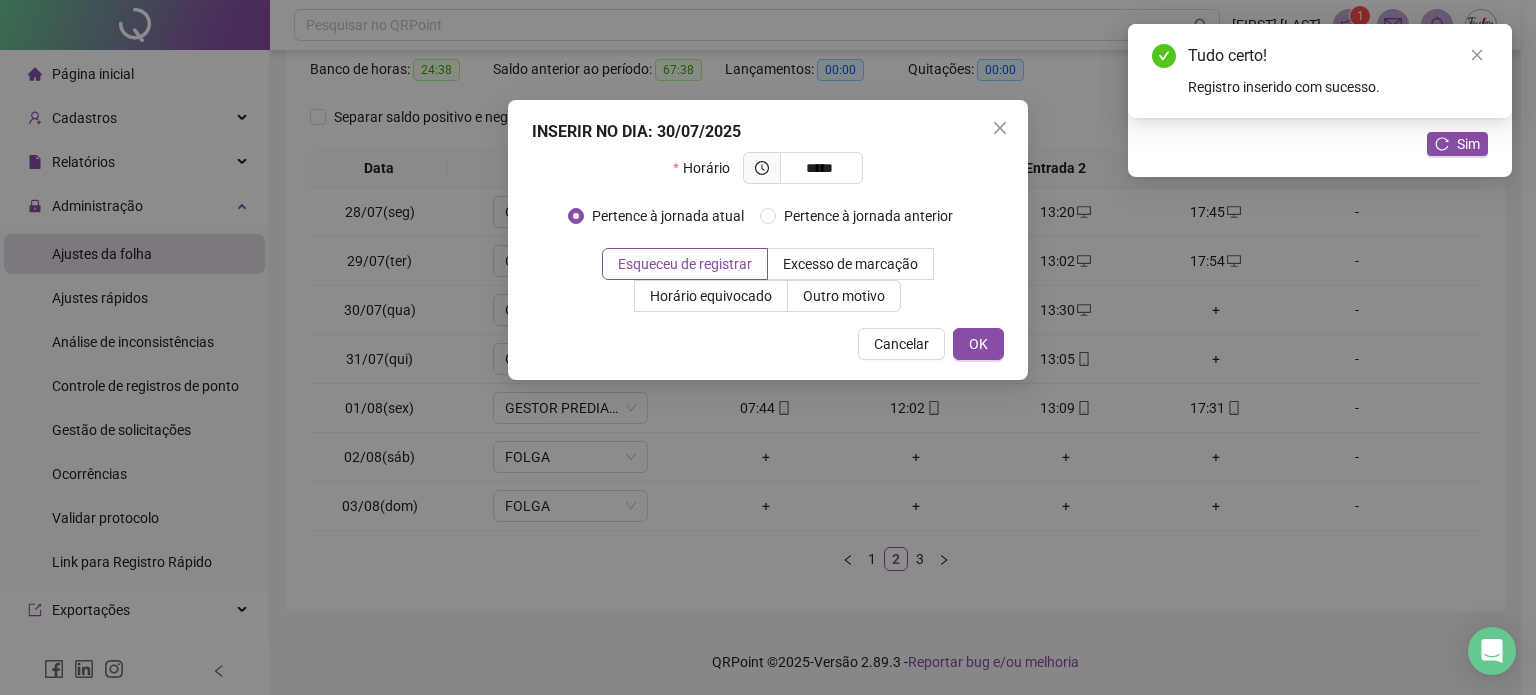 type on "*****" 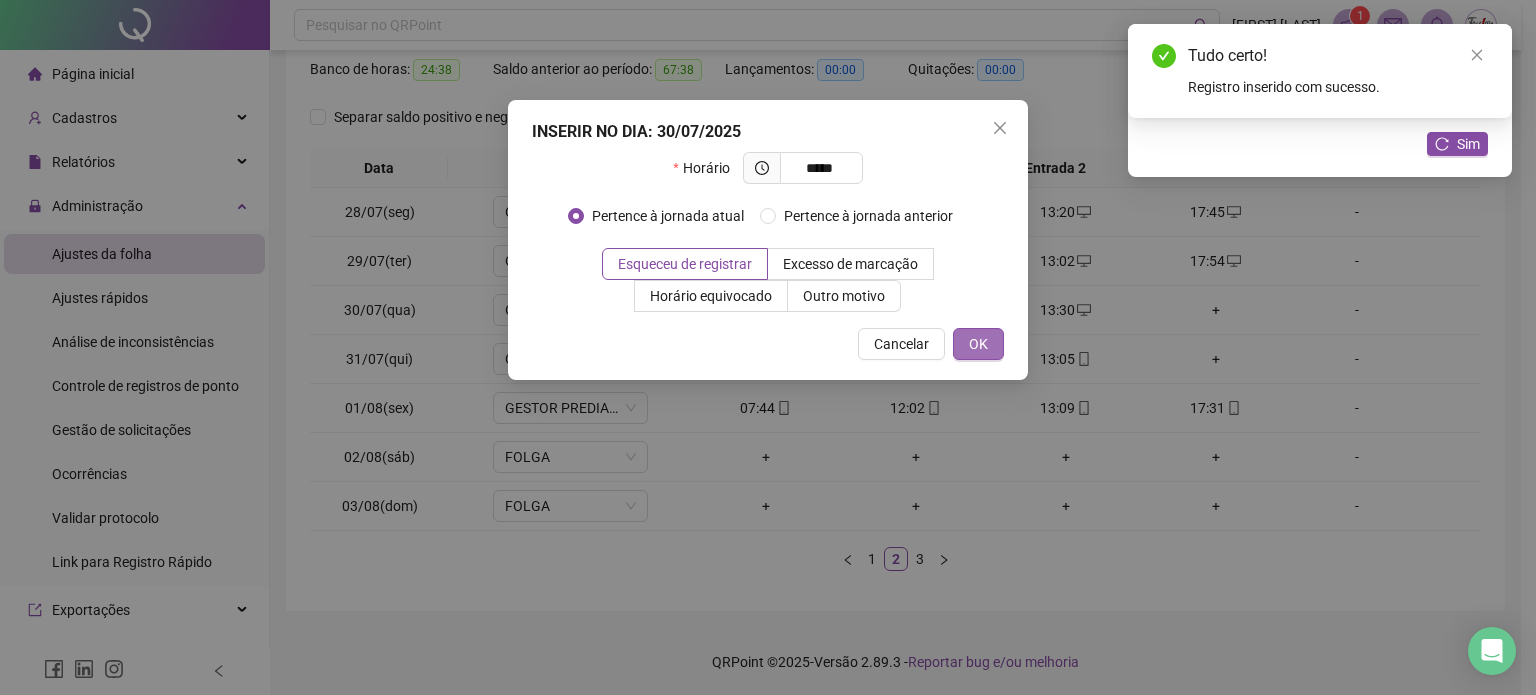 click on "OK" at bounding box center (978, 344) 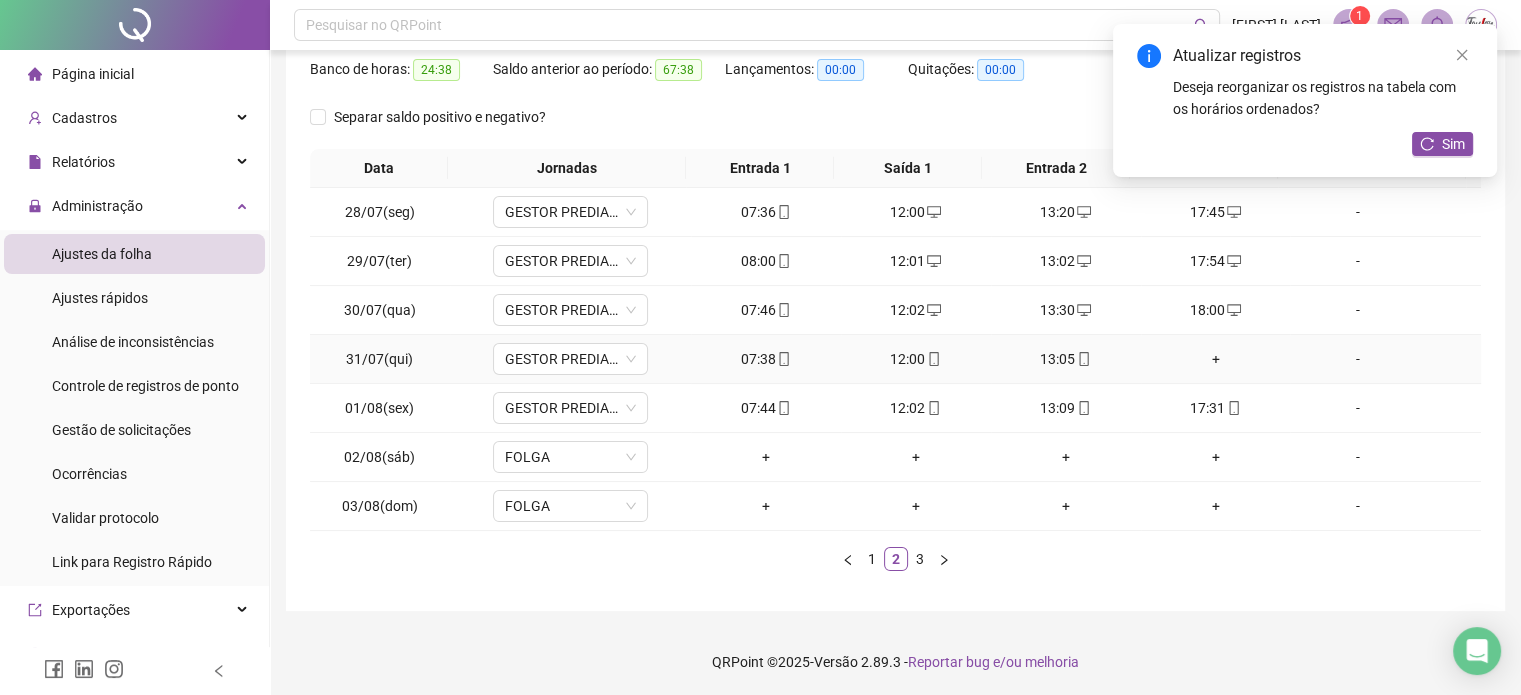 click on "+" at bounding box center (1216, 359) 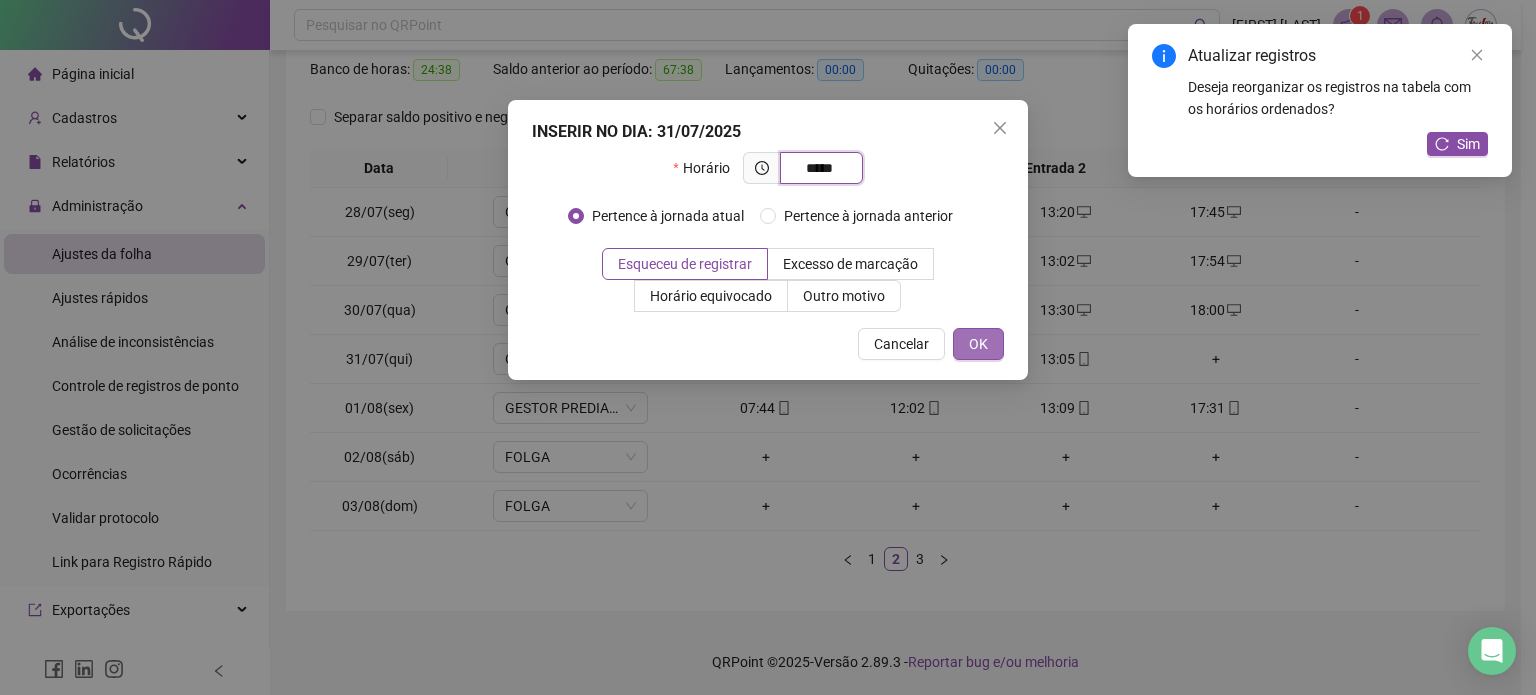 type on "*****" 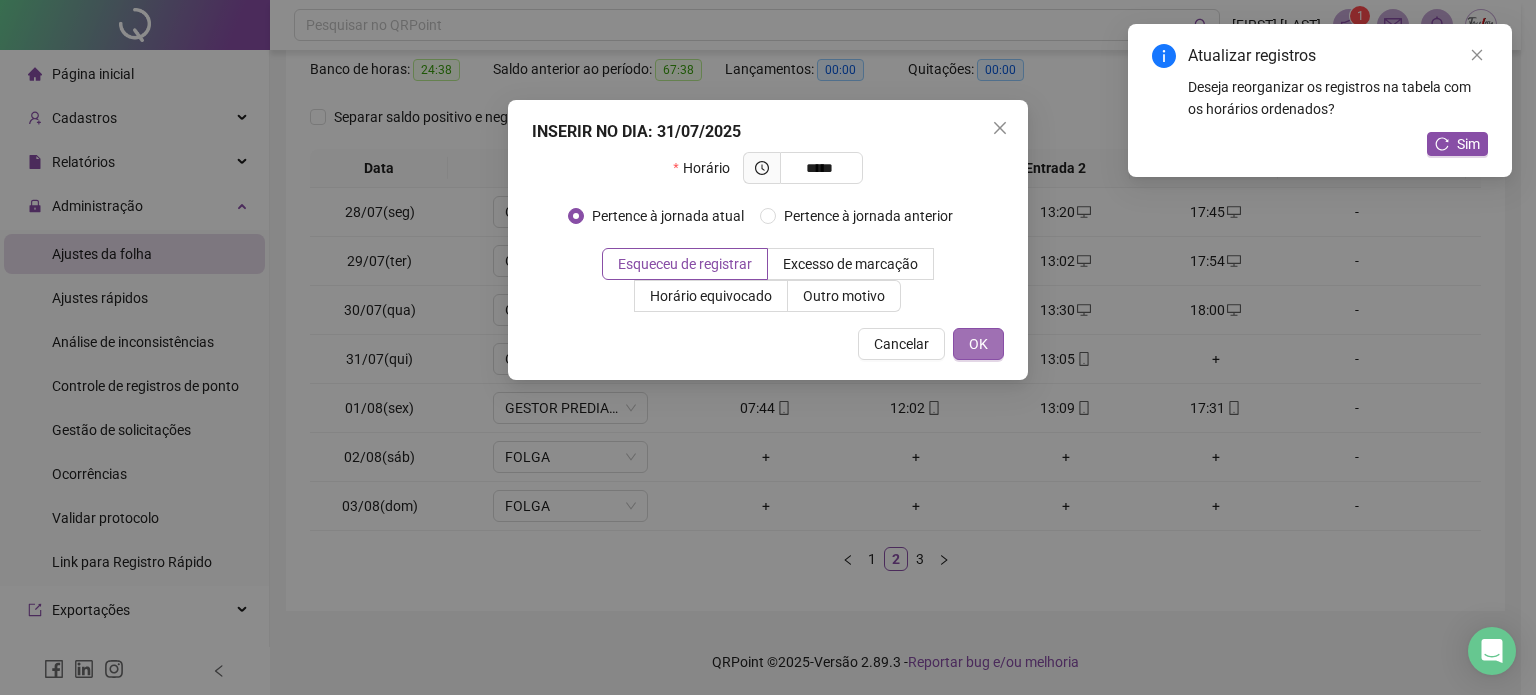 click on "OK" at bounding box center (978, 344) 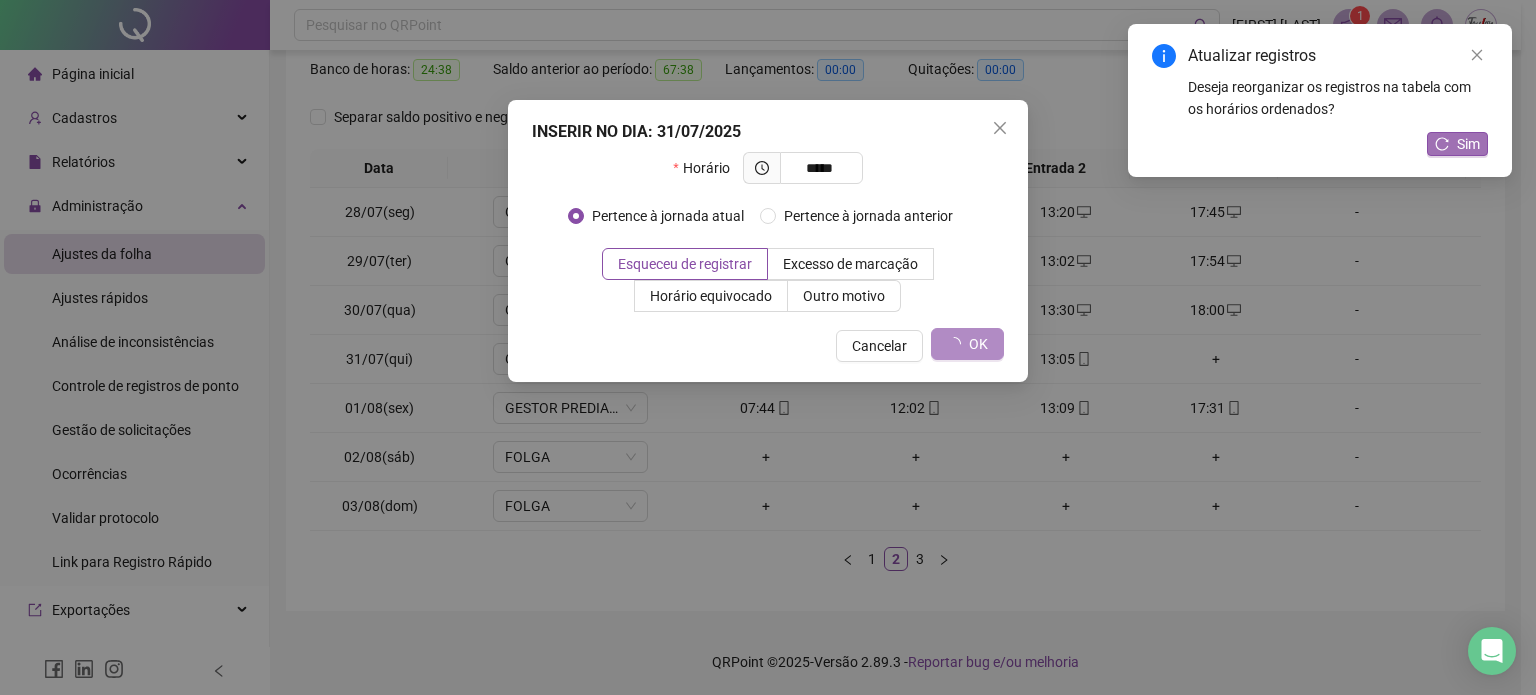 click on "Sim" at bounding box center (1457, 144) 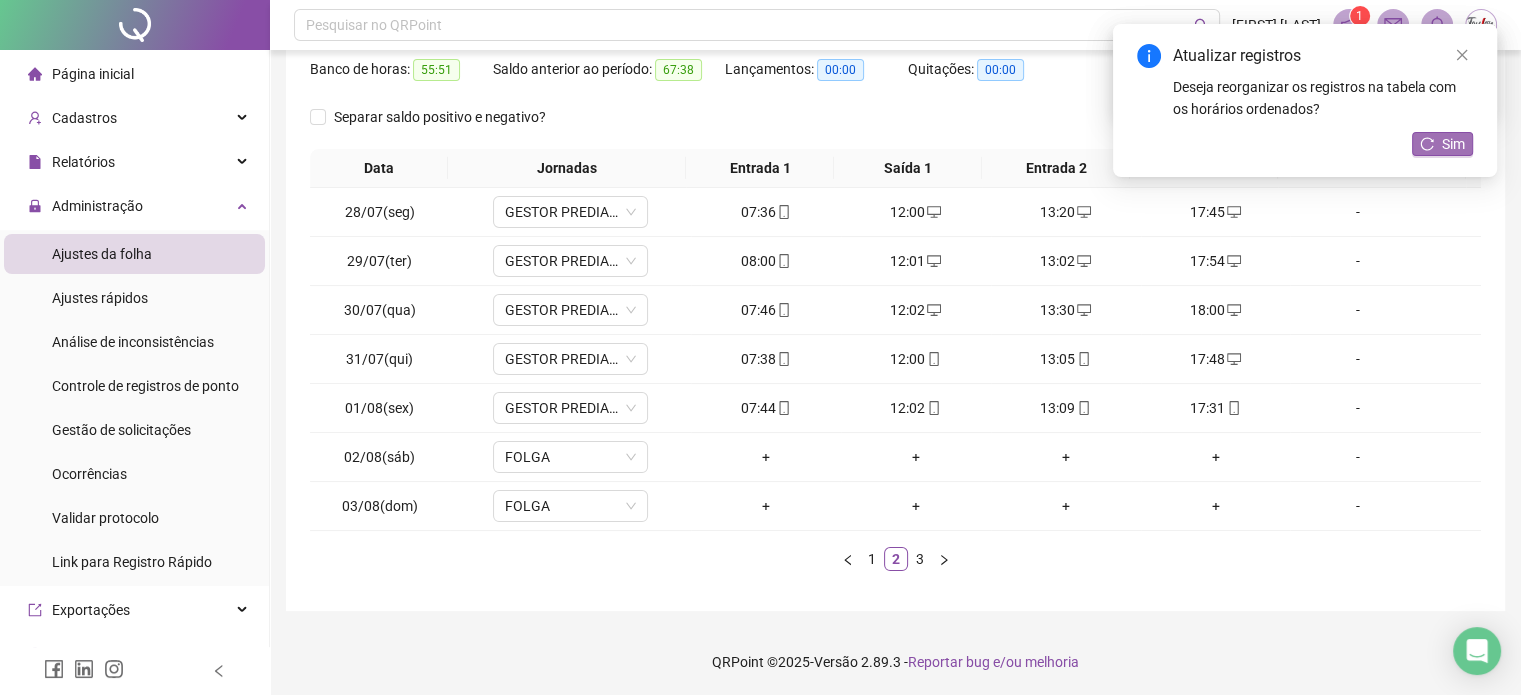 click on "Sim" at bounding box center [1442, 144] 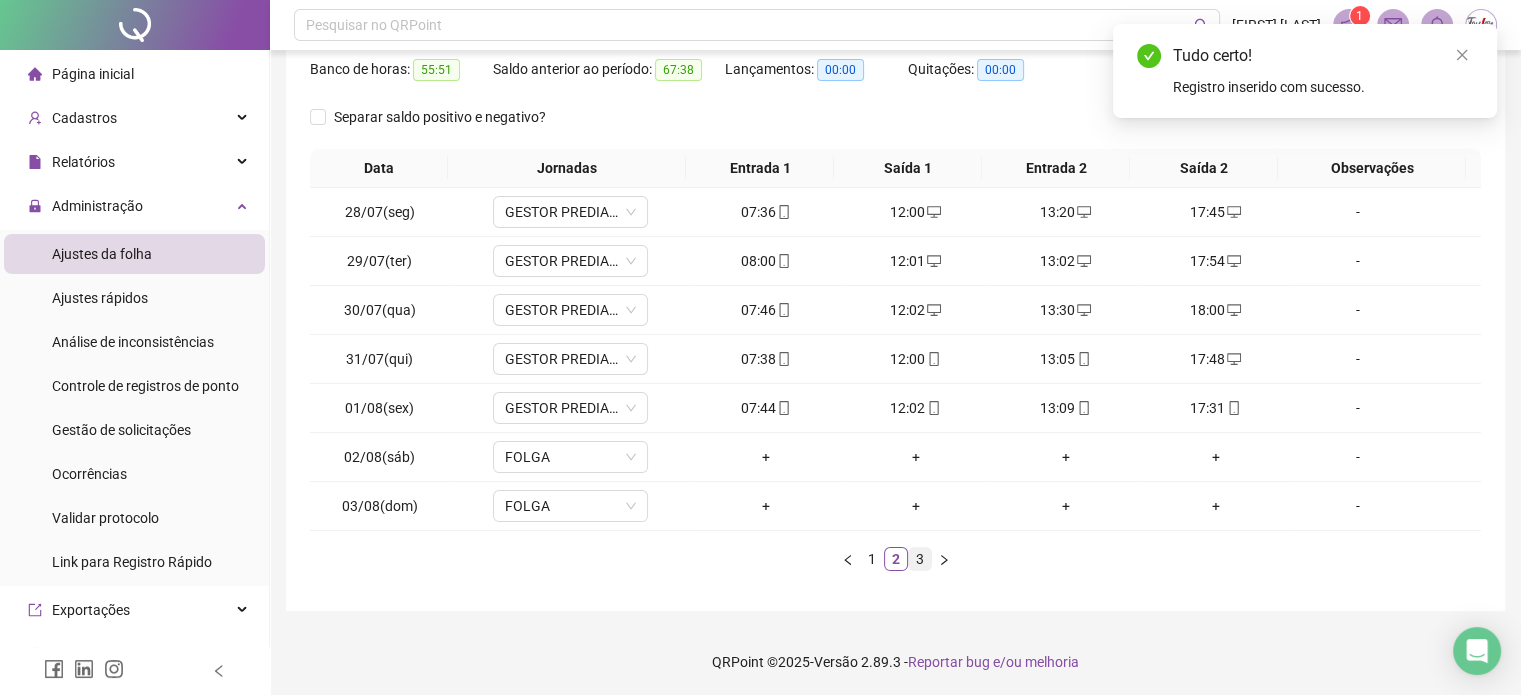 click on "3" at bounding box center [920, 559] 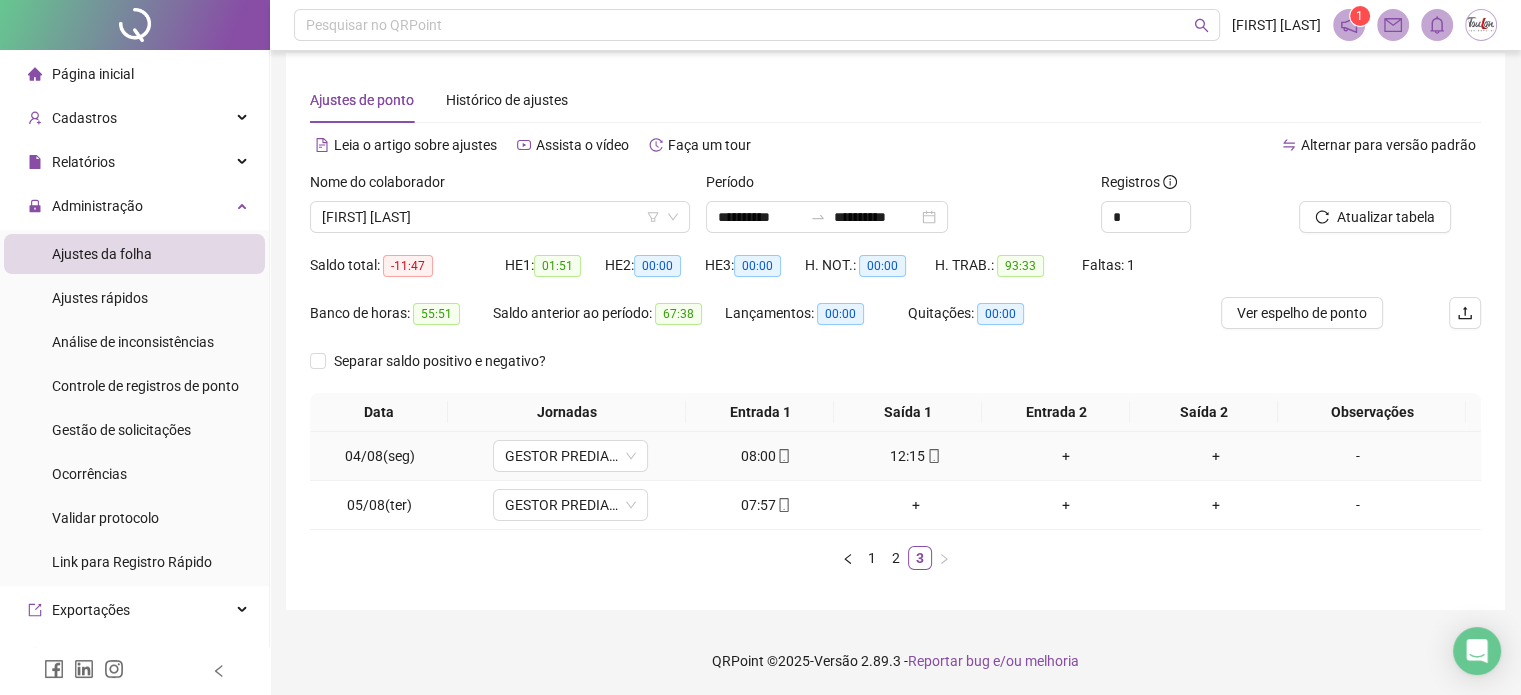 click on "+" at bounding box center (1066, 456) 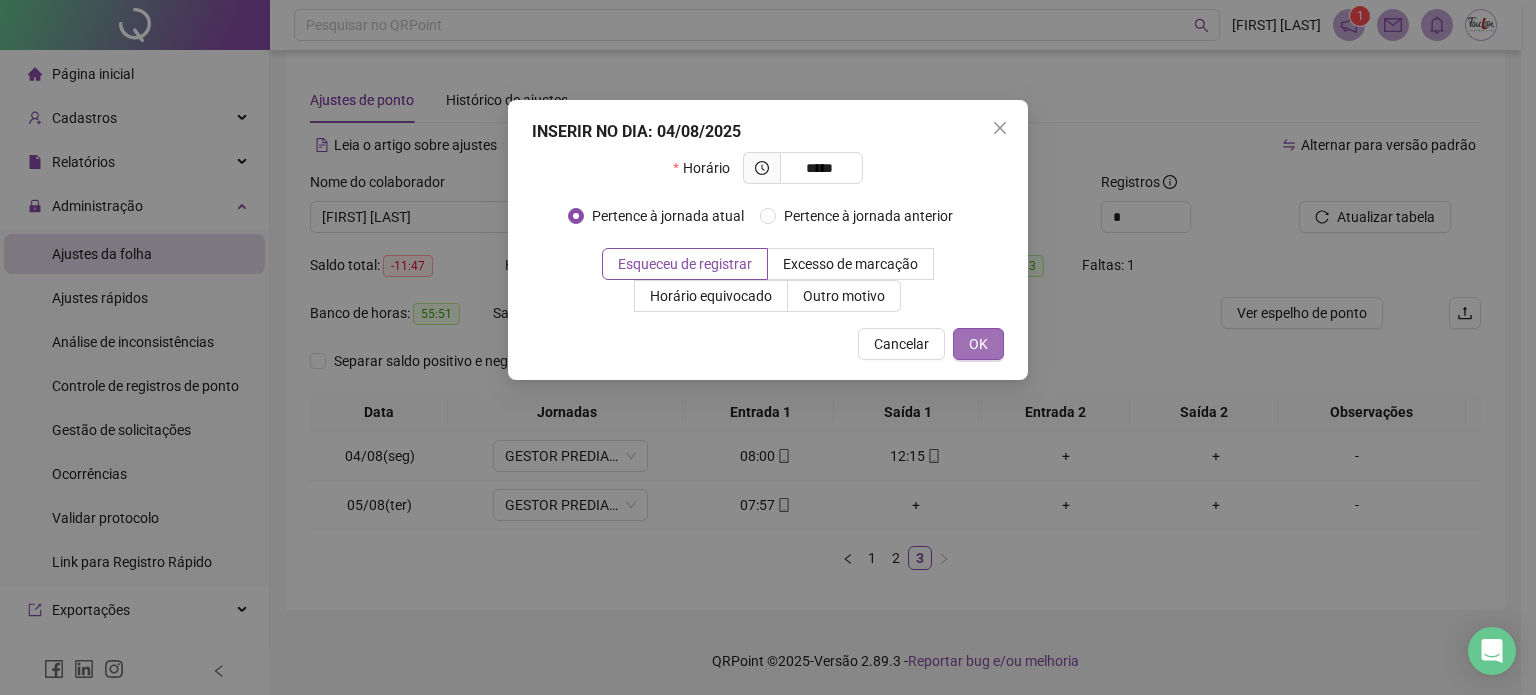 type on "*****" 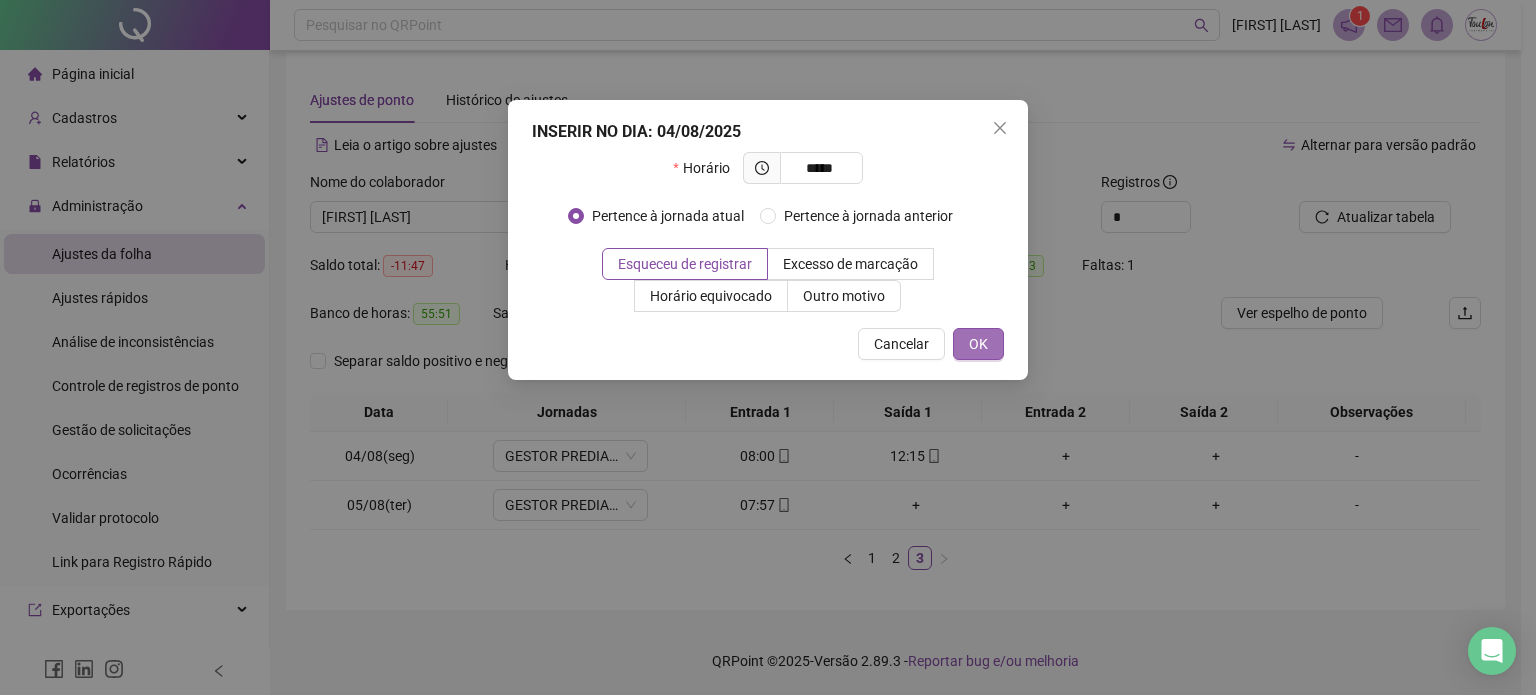 click on "OK" at bounding box center (978, 344) 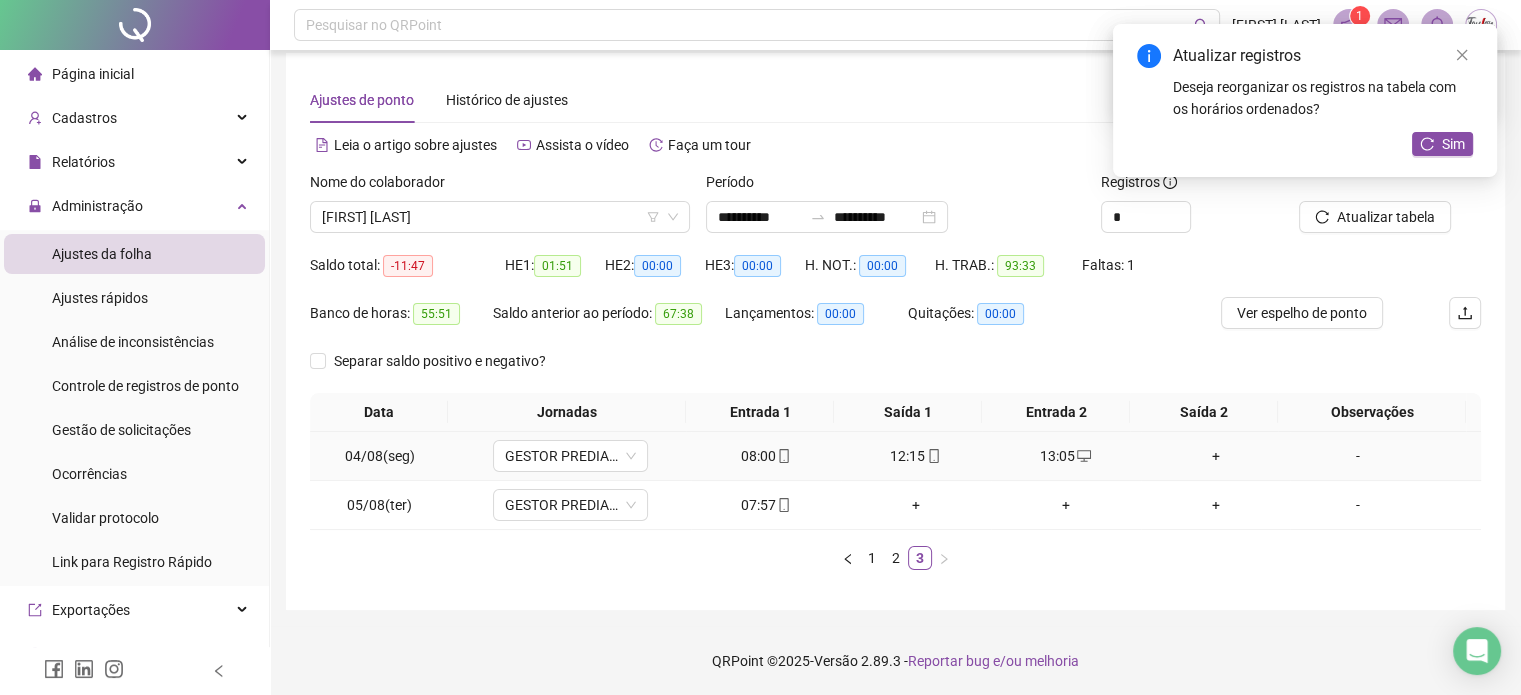click on "+" at bounding box center (1216, 456) 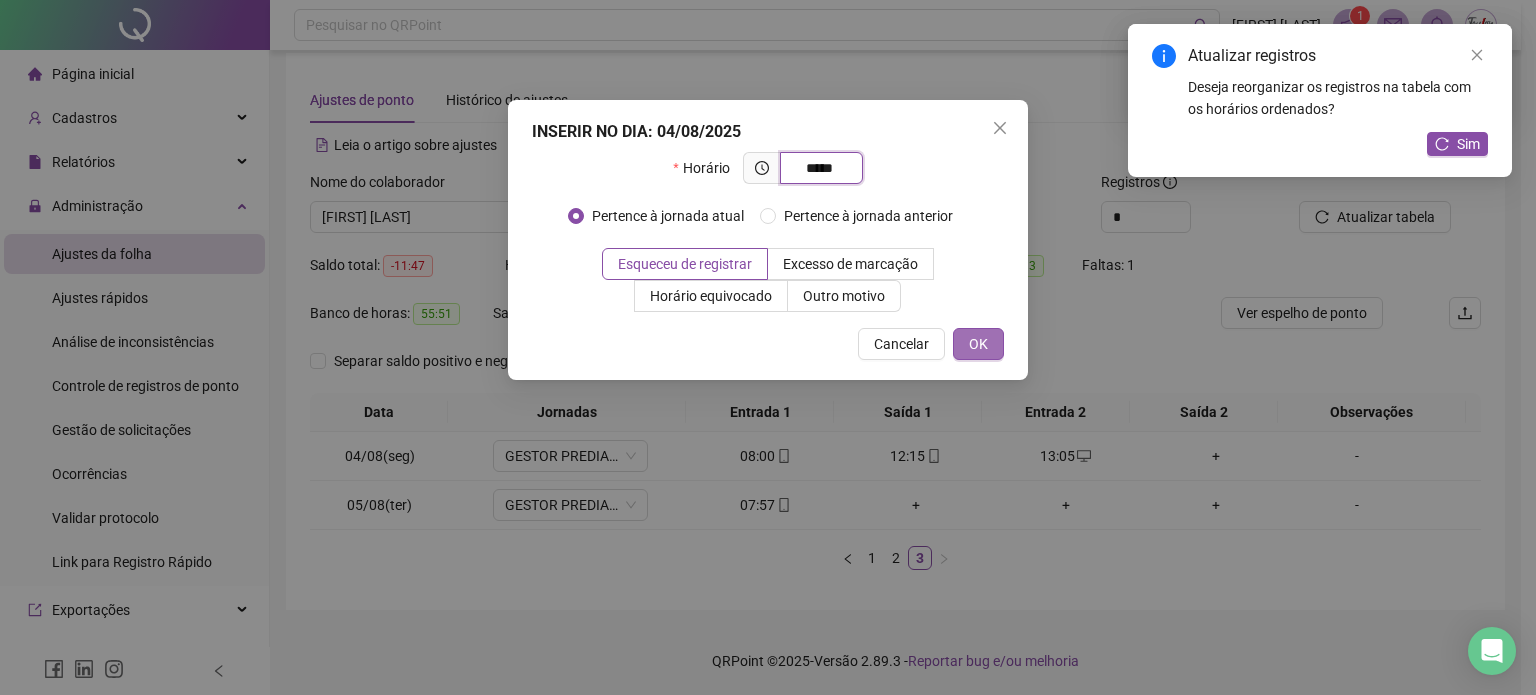 type on "*****" 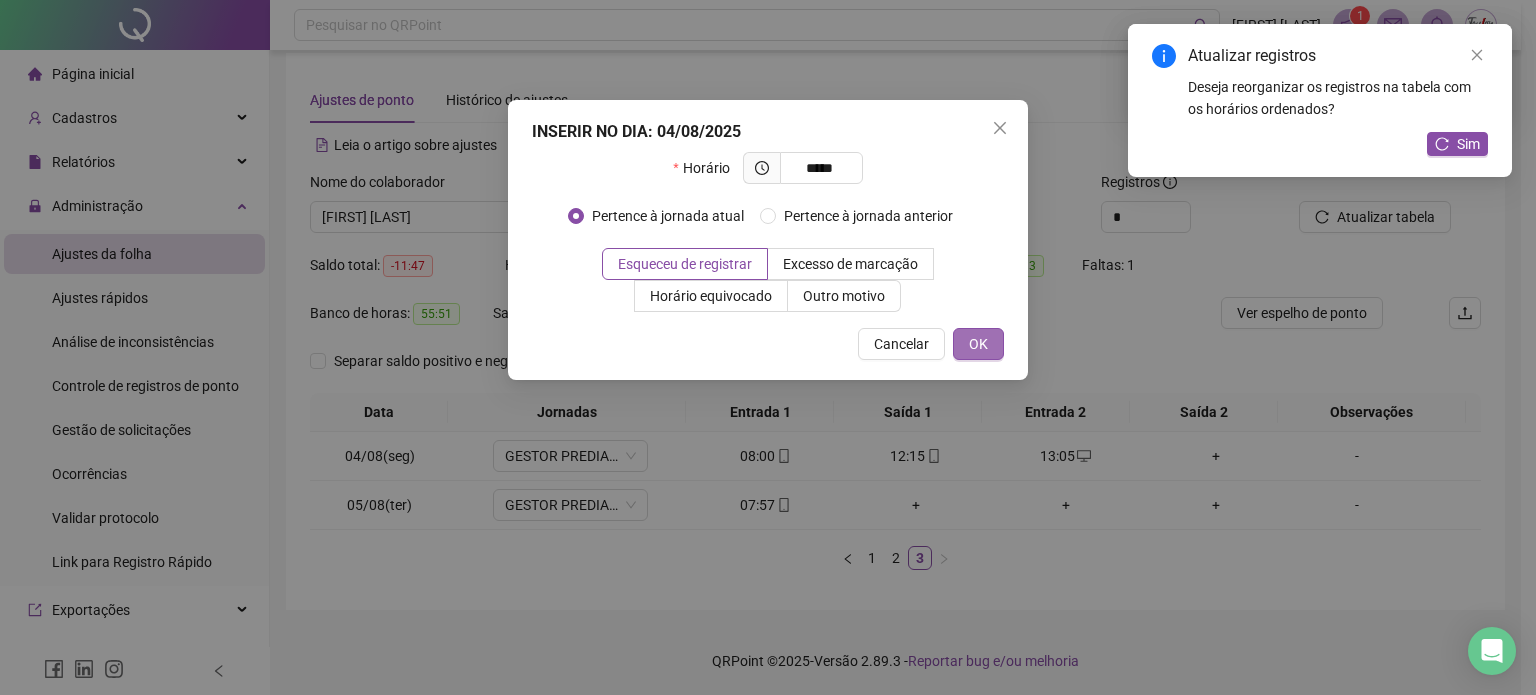 click on "OK" at bounding box center (978, 344) 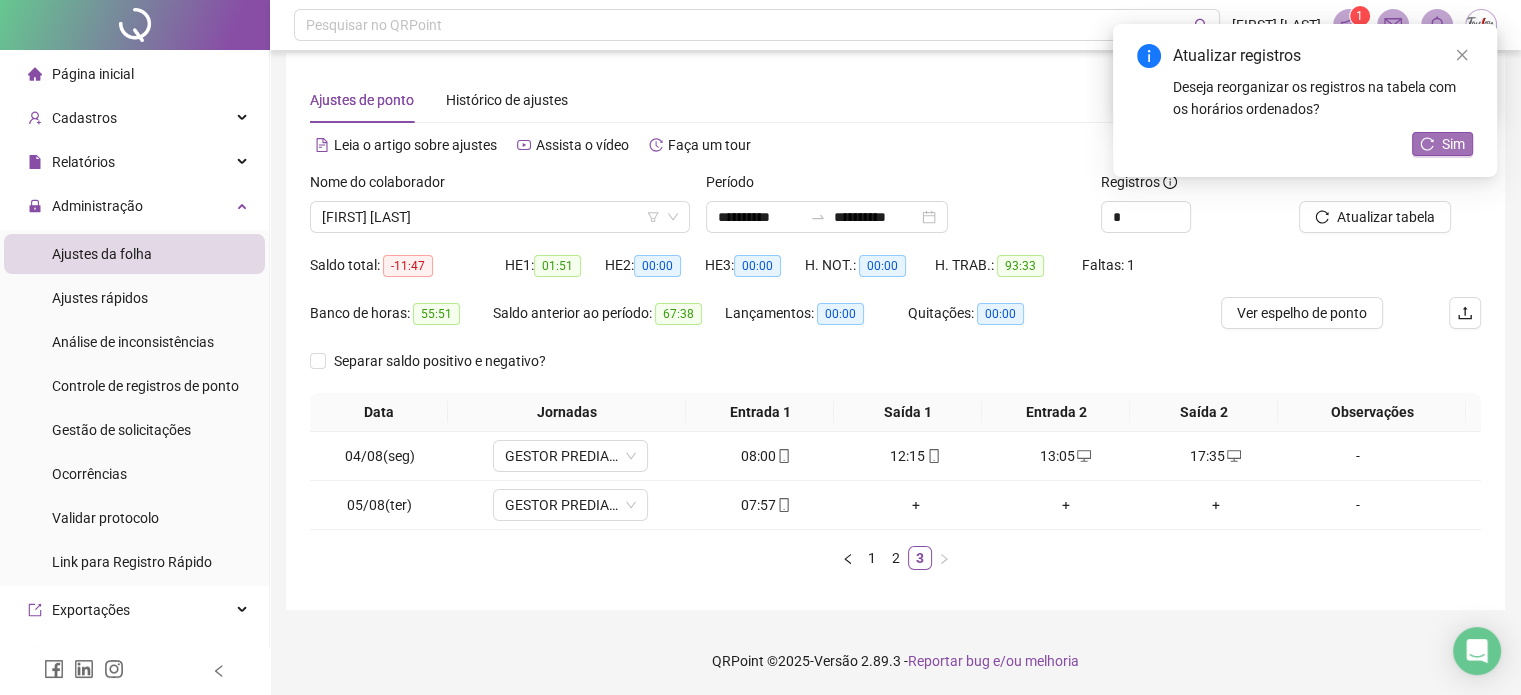 click on "Sim" at bounding box center [1442, 144] 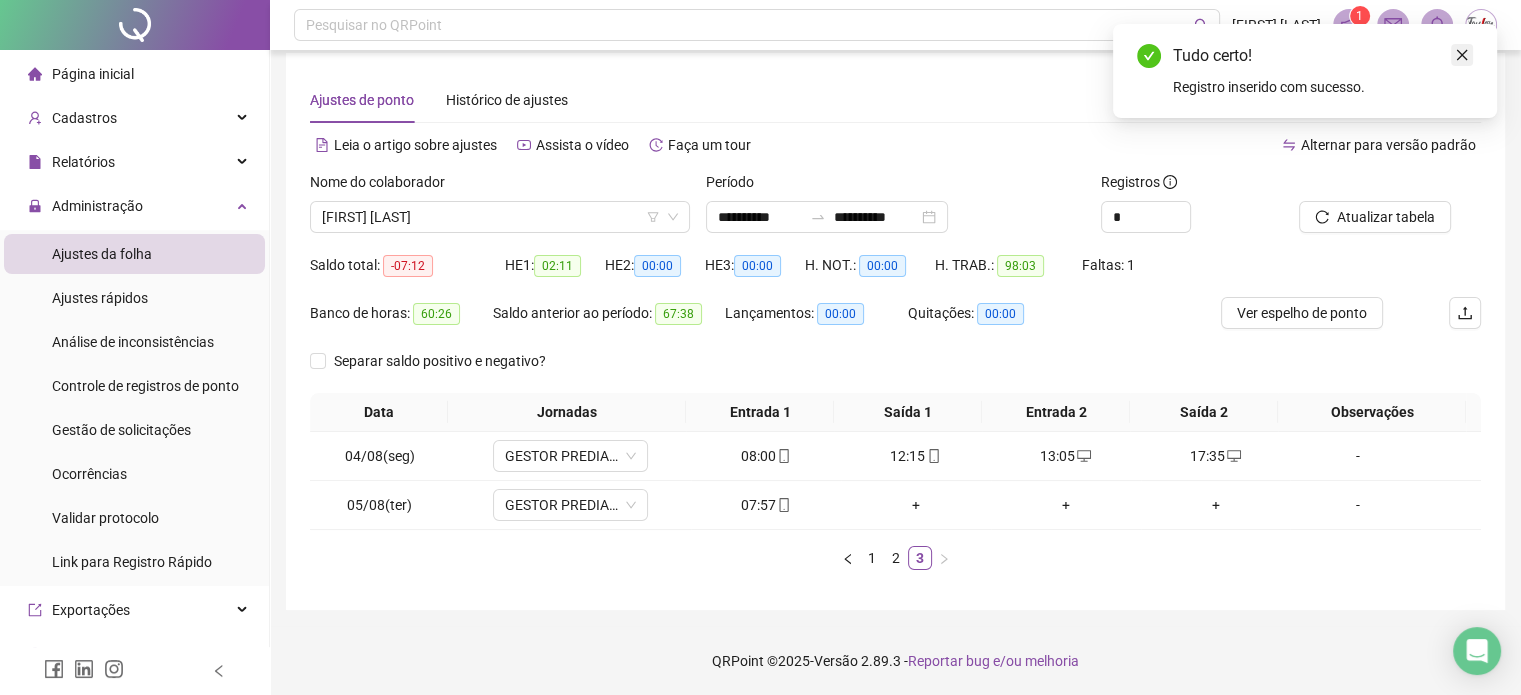 click 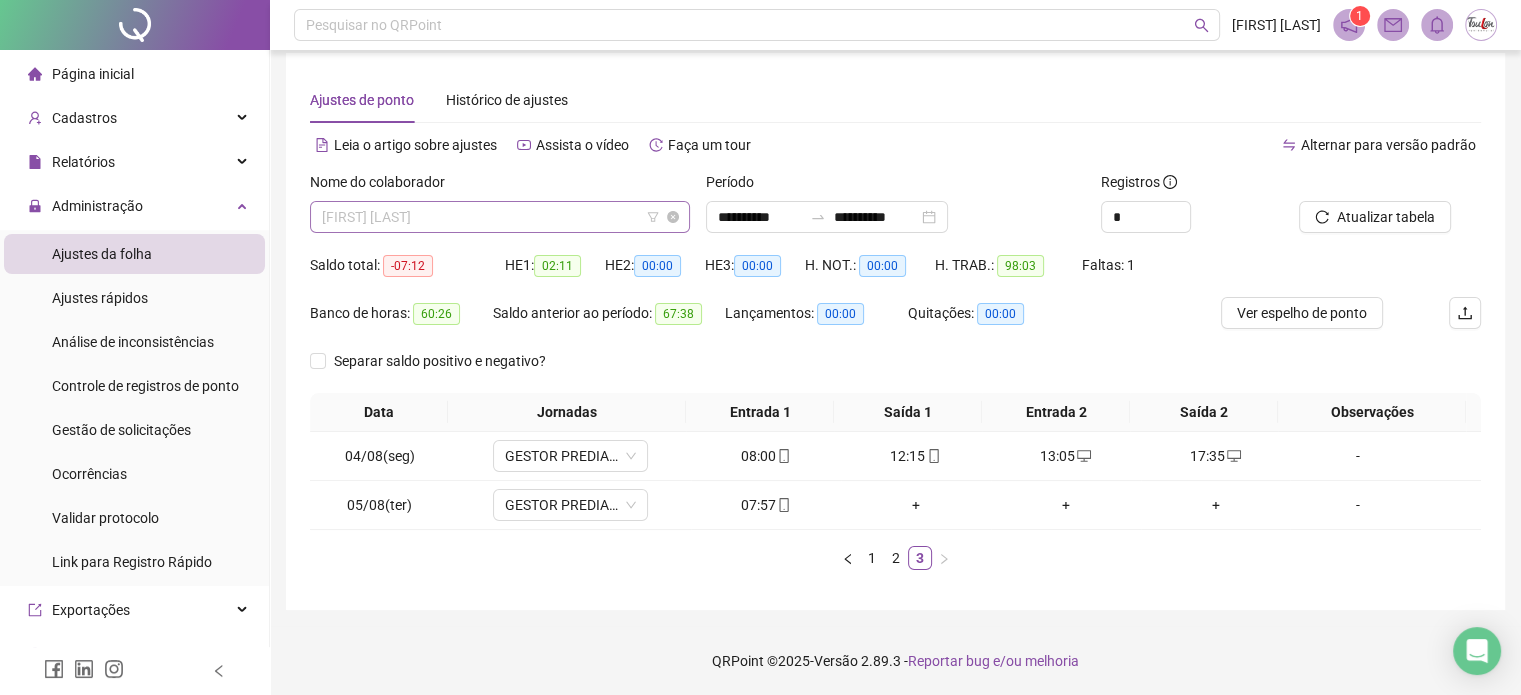 click on "[FIRST] [LAST]" at bounding box center (500, 217) 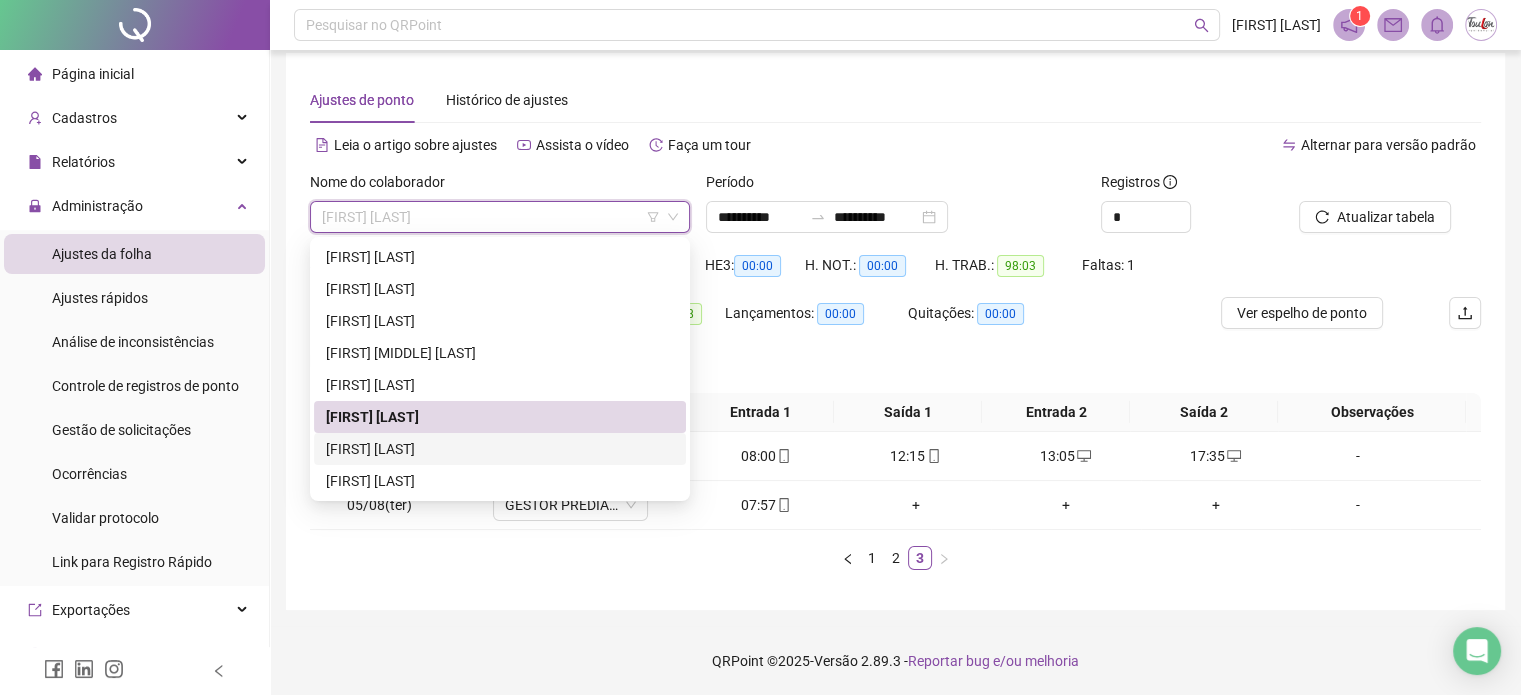 click on "[FIRST] [LAST]" at bounding box center (500, 449) 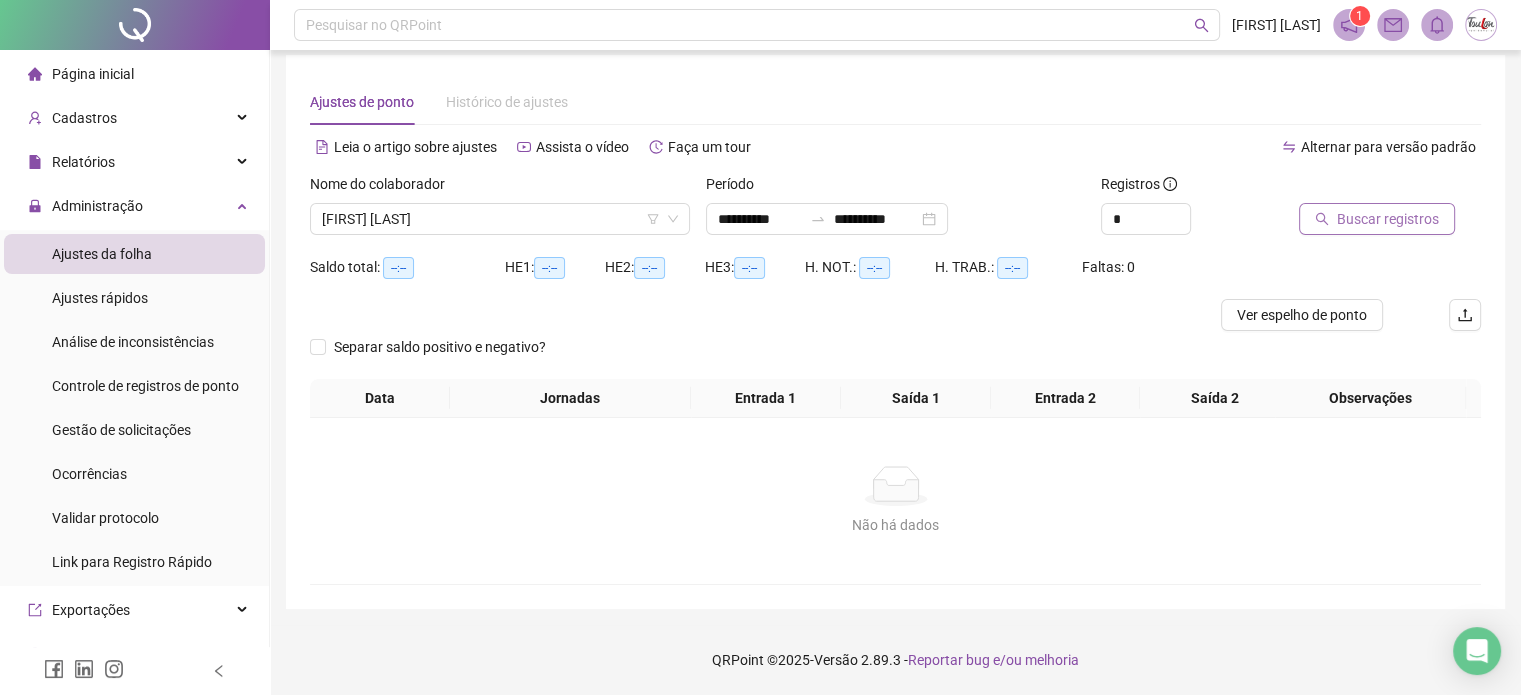 click on "Buscar registros" at bounding box center [1388, 219] 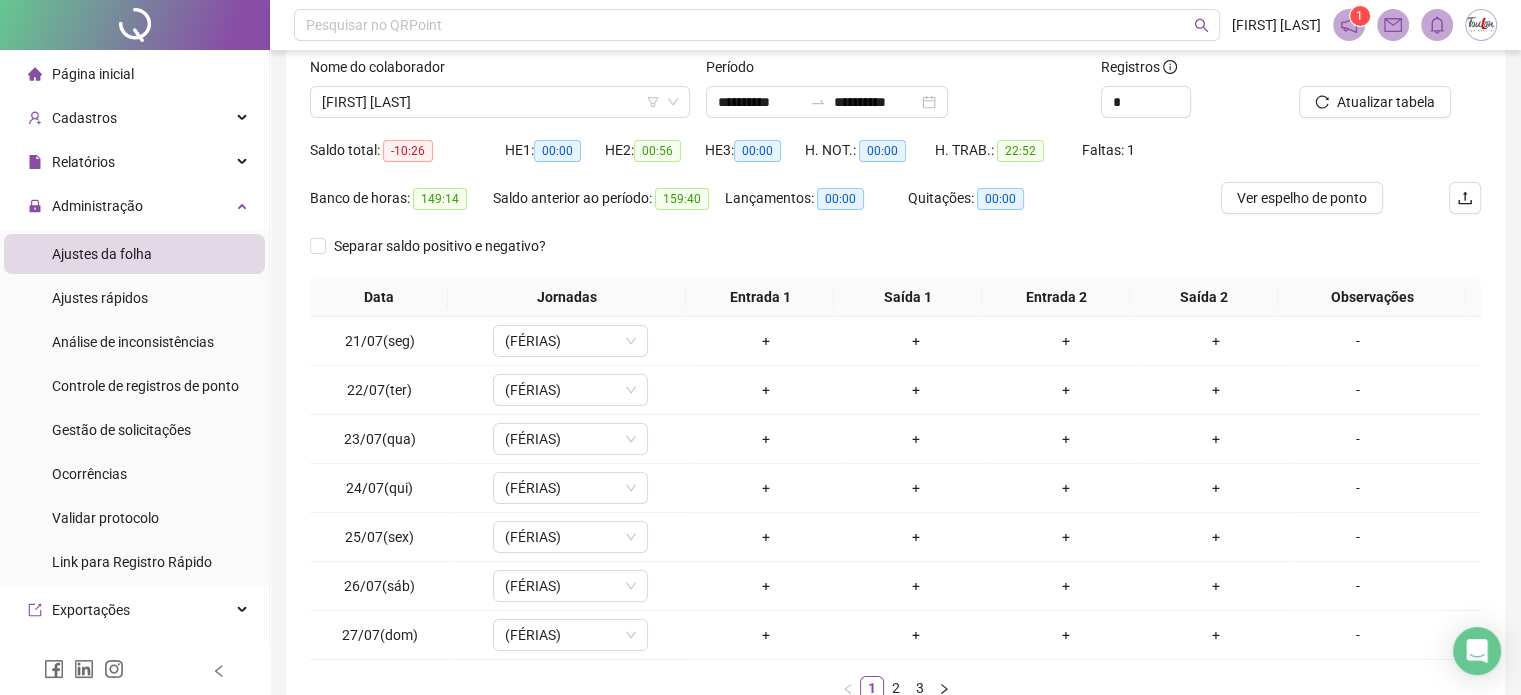 scroll, scrollTop: 136, scrollLeft: 0, axis: vertical 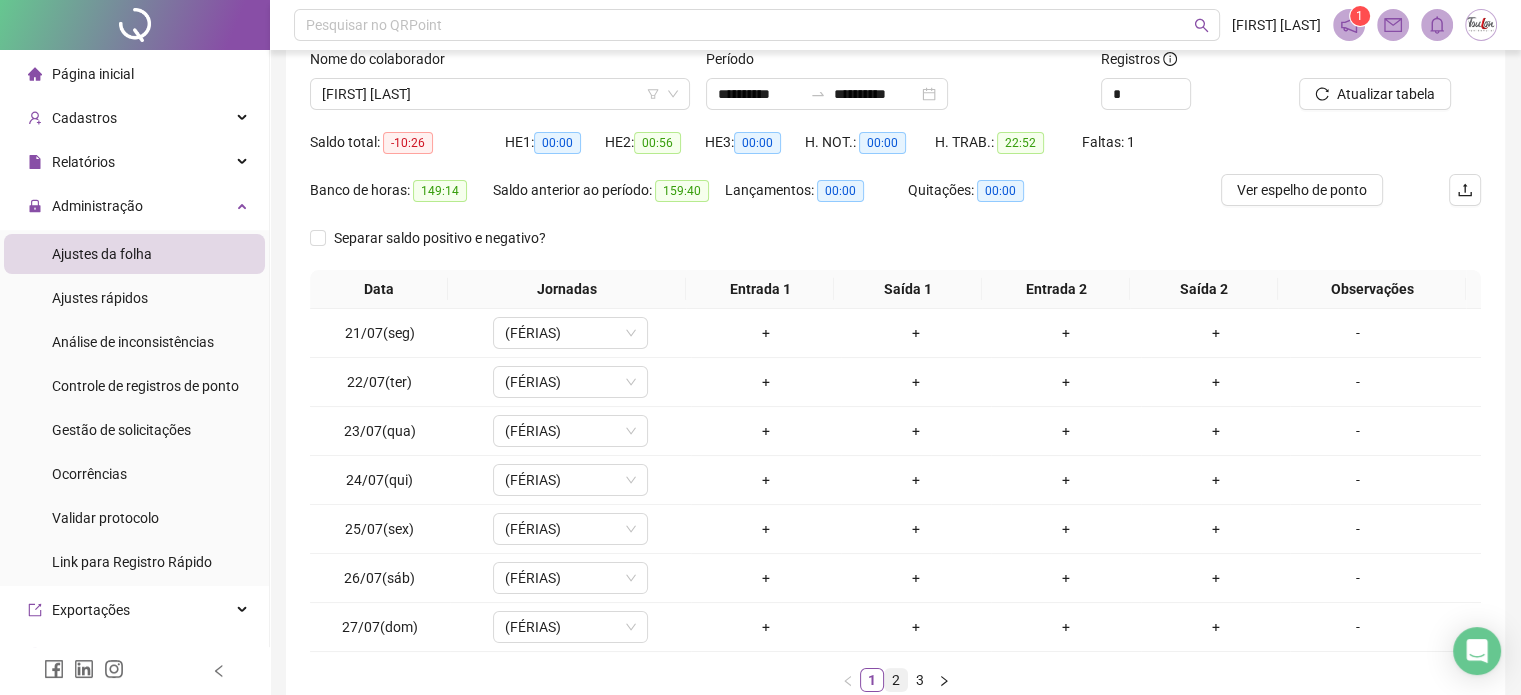 click on "2" at bounding box center (896, 680) 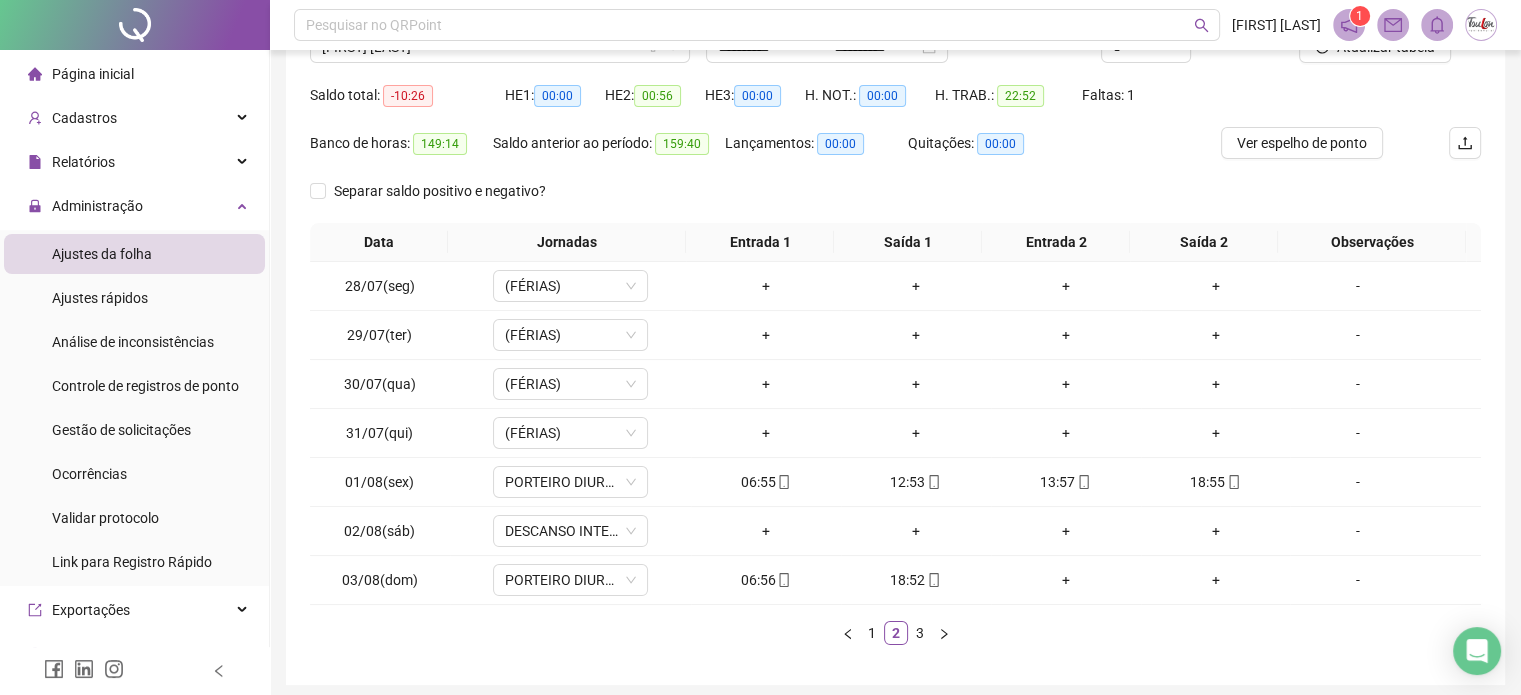 scroll, scrollTop: 188, scrollLeft: 0, axis: vertical 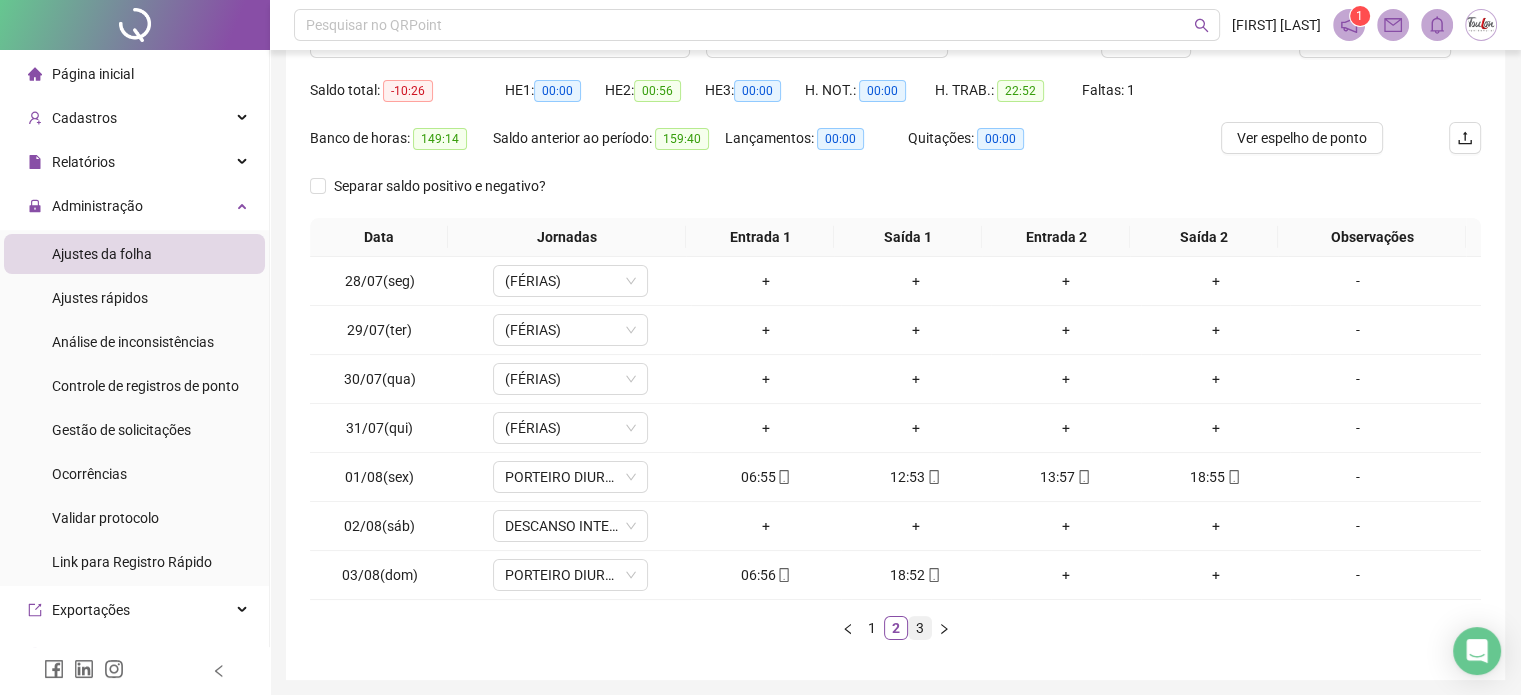 click on "3" at bounding box center (920, 628) 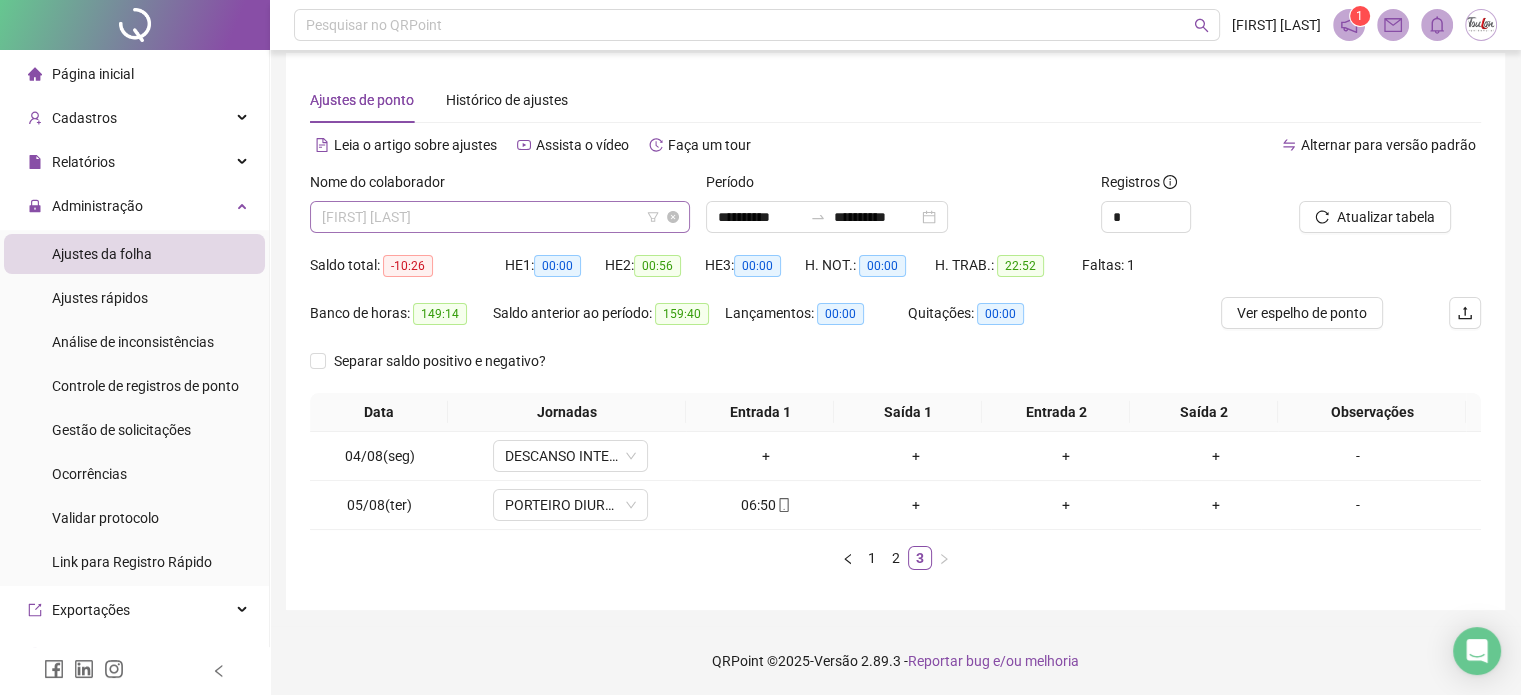 click on "[FIRST] [LAST]" at bounding box center (500, 217) 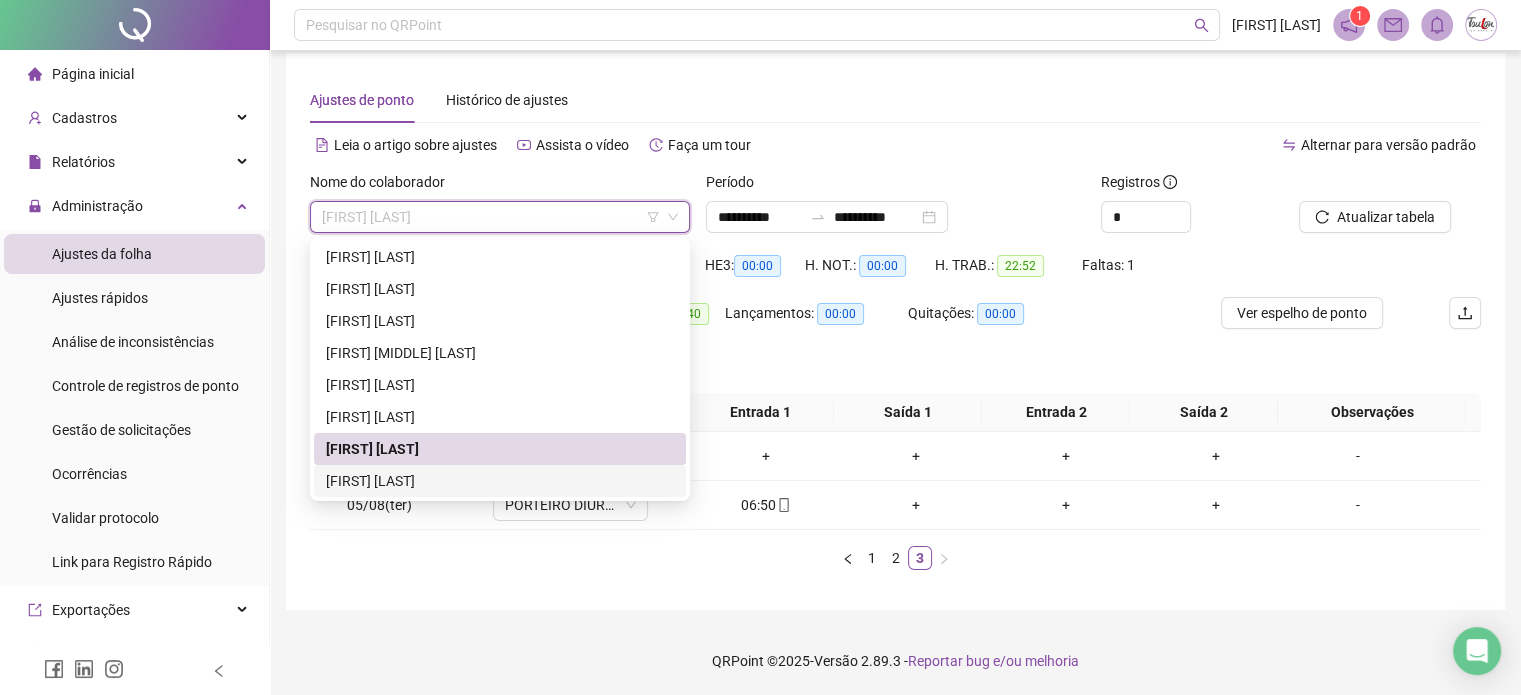 click on "[FIRST] [LAST]" at bounding box center [500, 481] 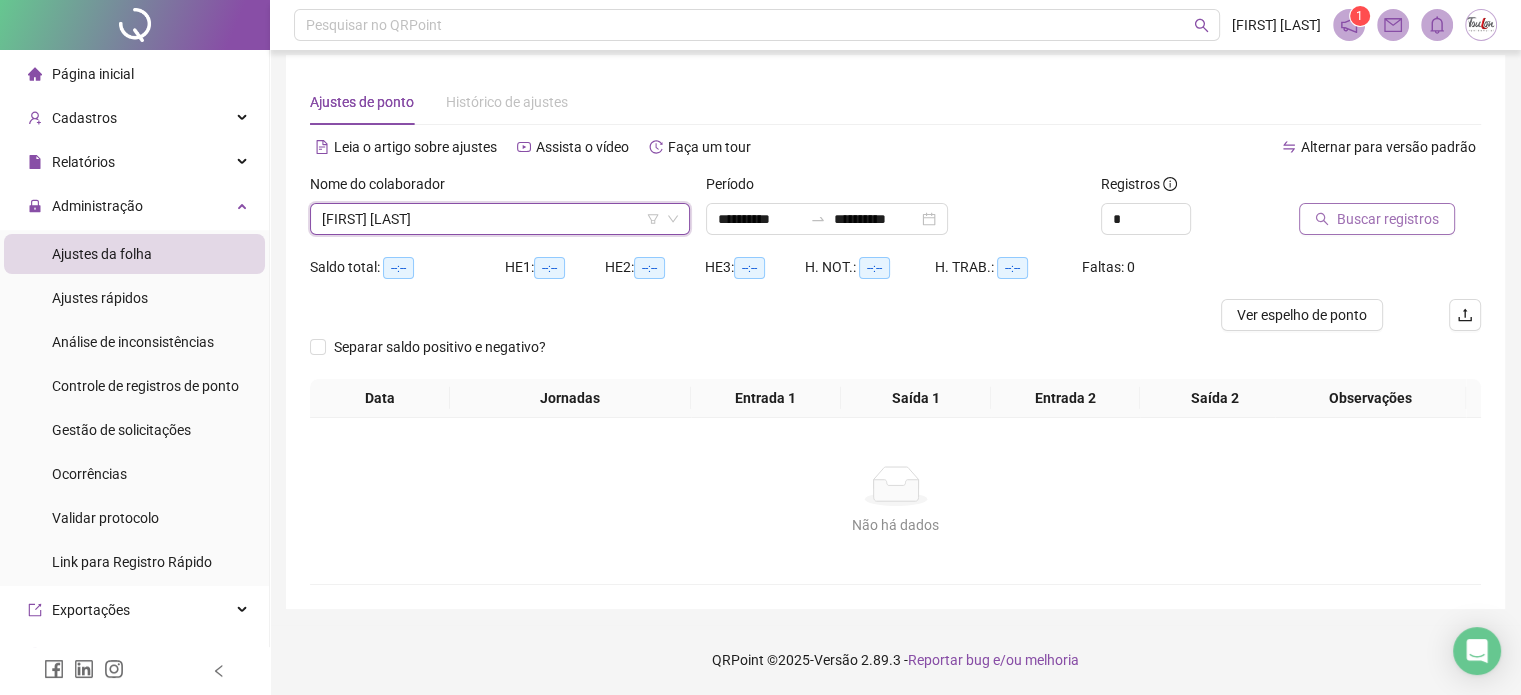 click on "Buscar registros" at bounding box center [1388, 219] 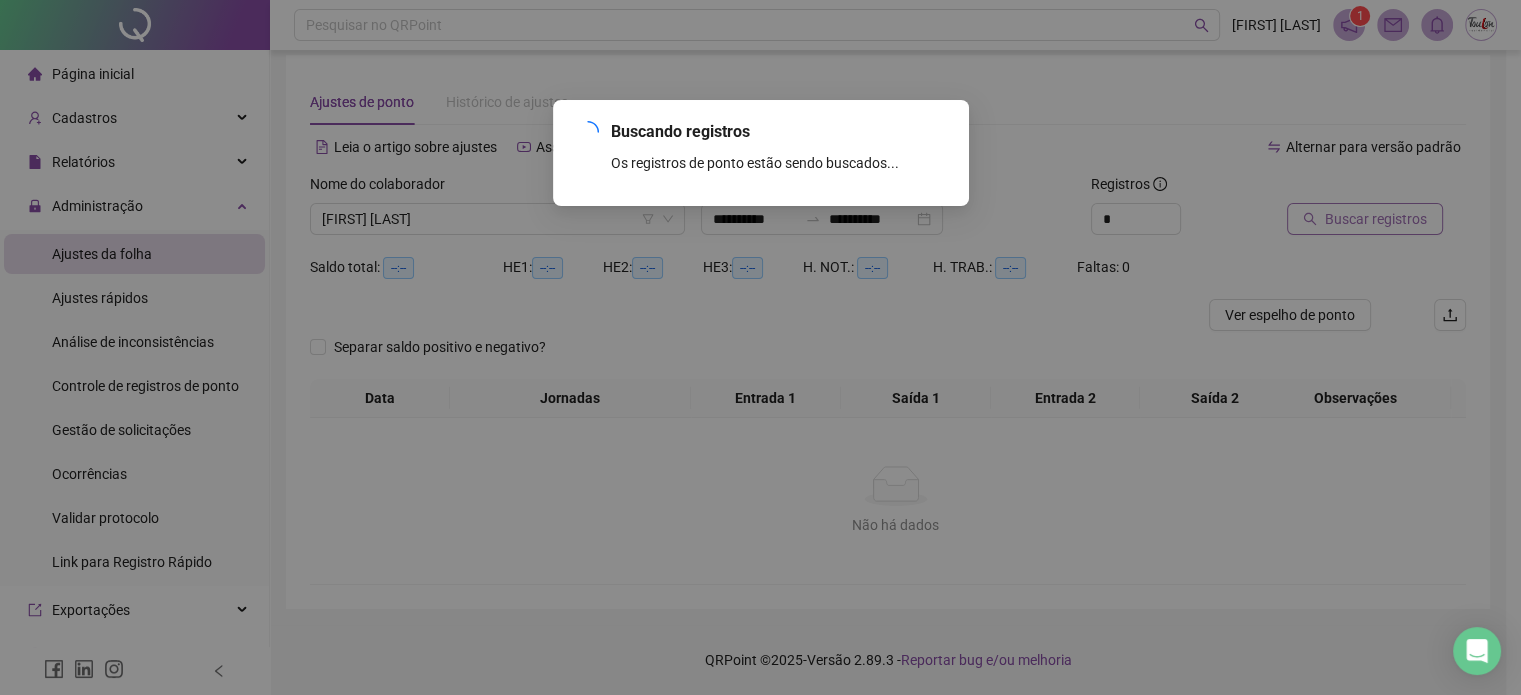 scroll, scrollTop: 10, scrollLeft: 0, axis: vertical 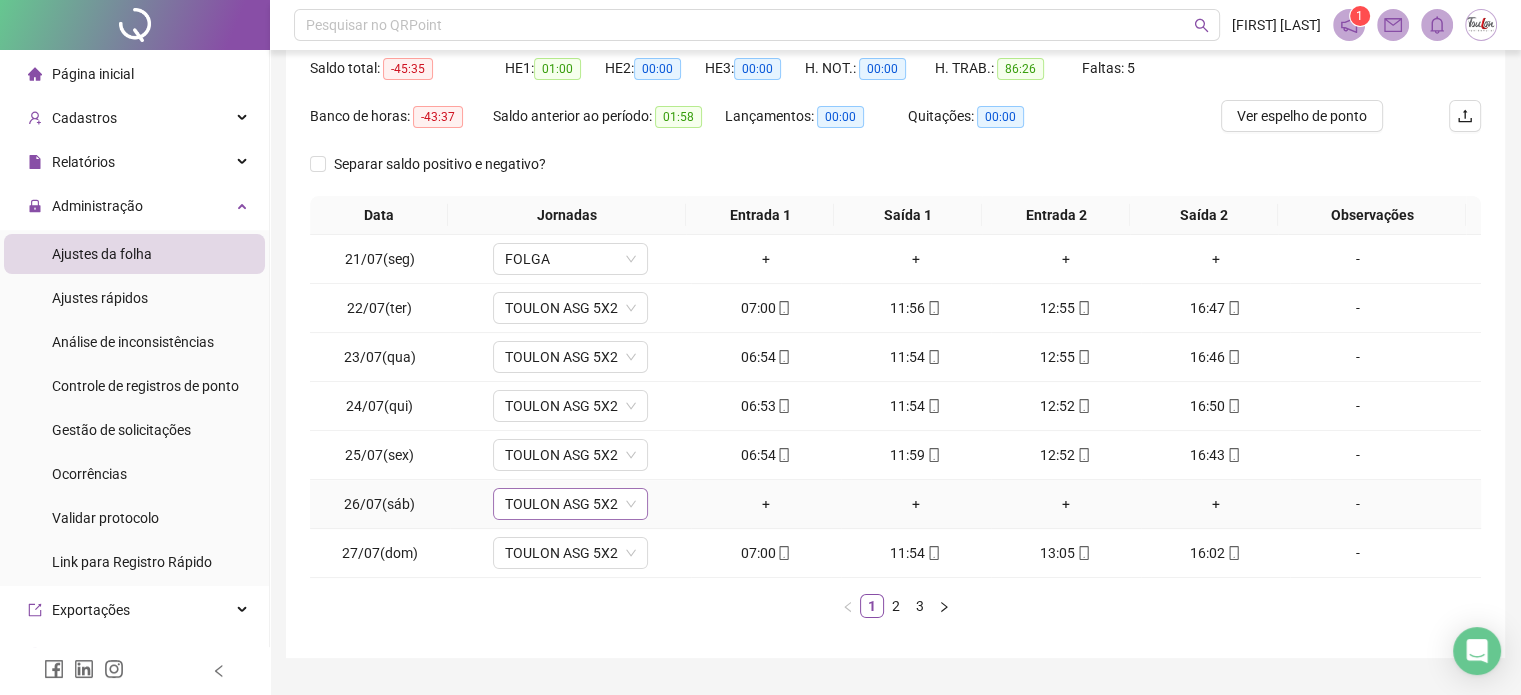 click on "TOULON ASG 5X2" at bounding box center [570, 504] 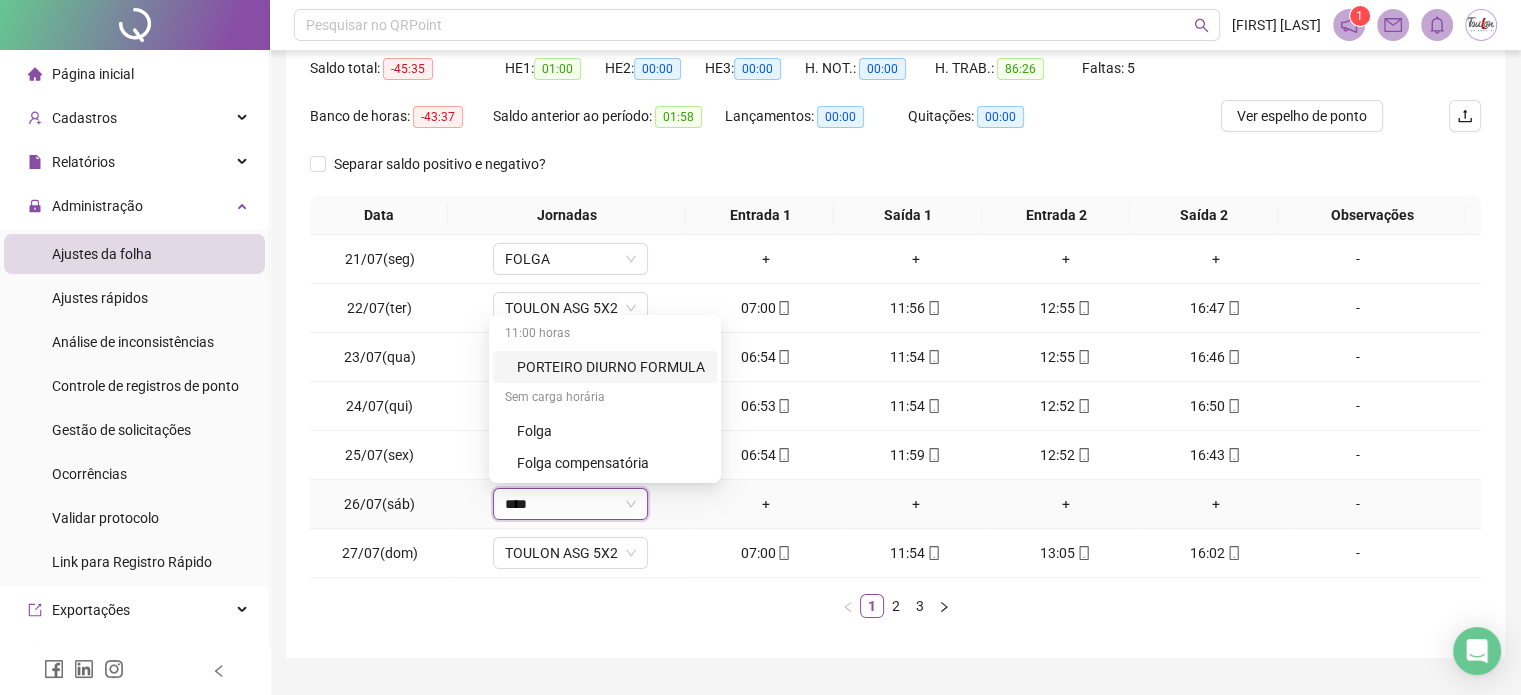 type on "*****" 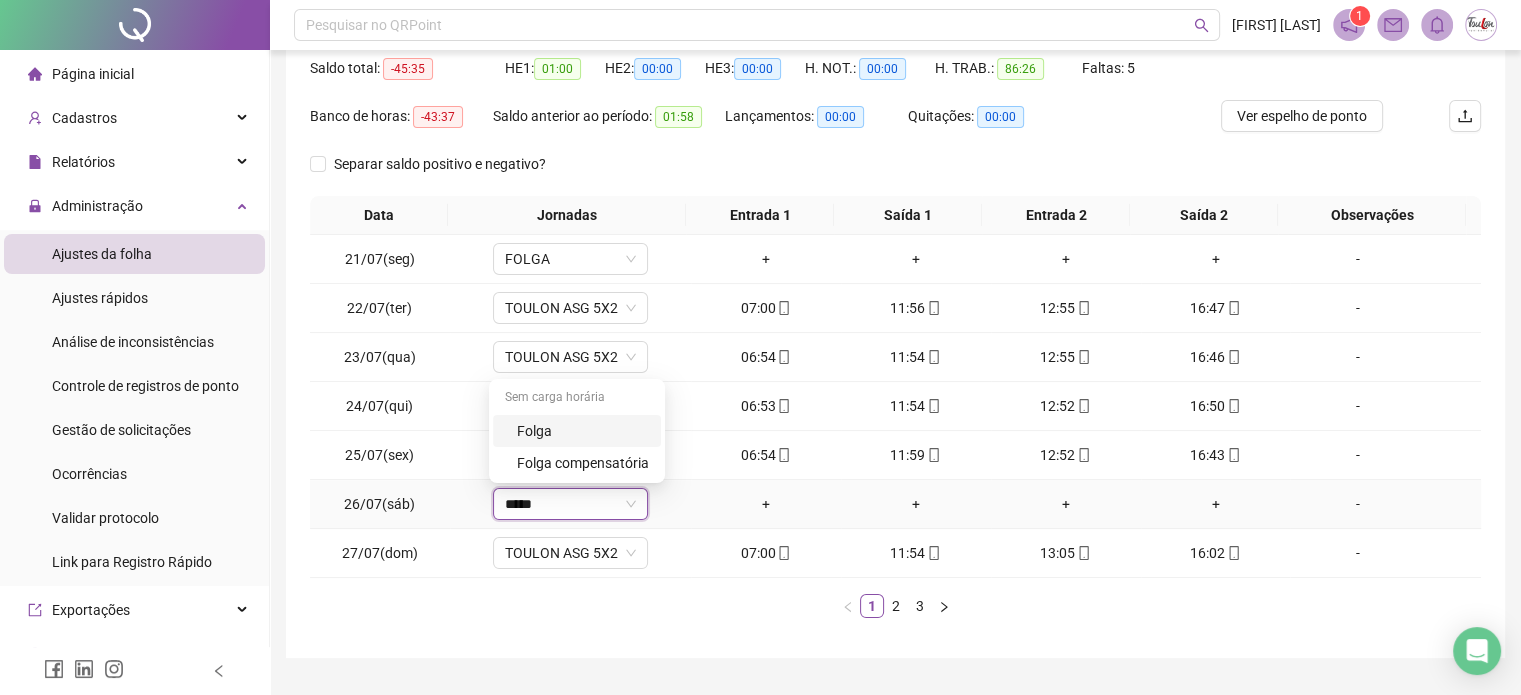 click on "Folga" at bounding box center (583, 431) 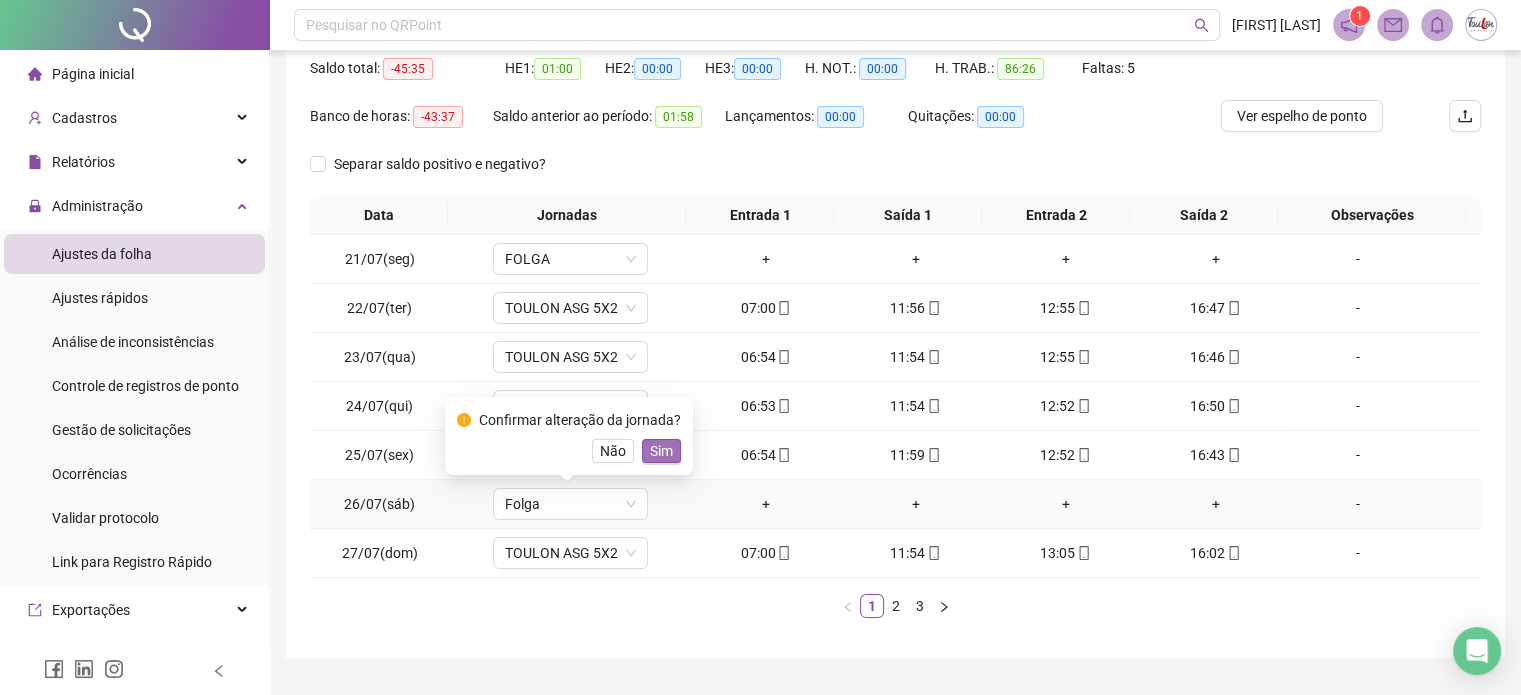 click on "Sim" at bounding box center (661, 451) 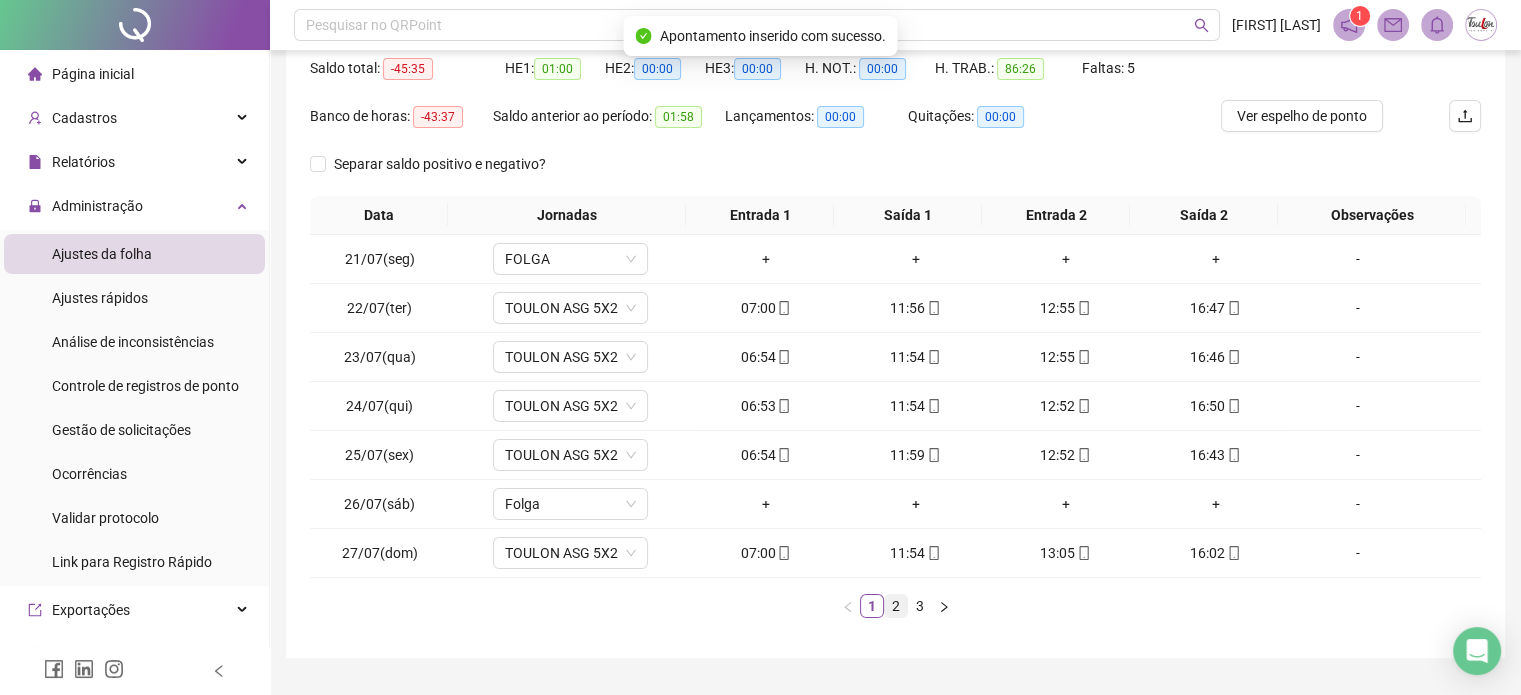 click on "2" at bounding box center (896, 606) 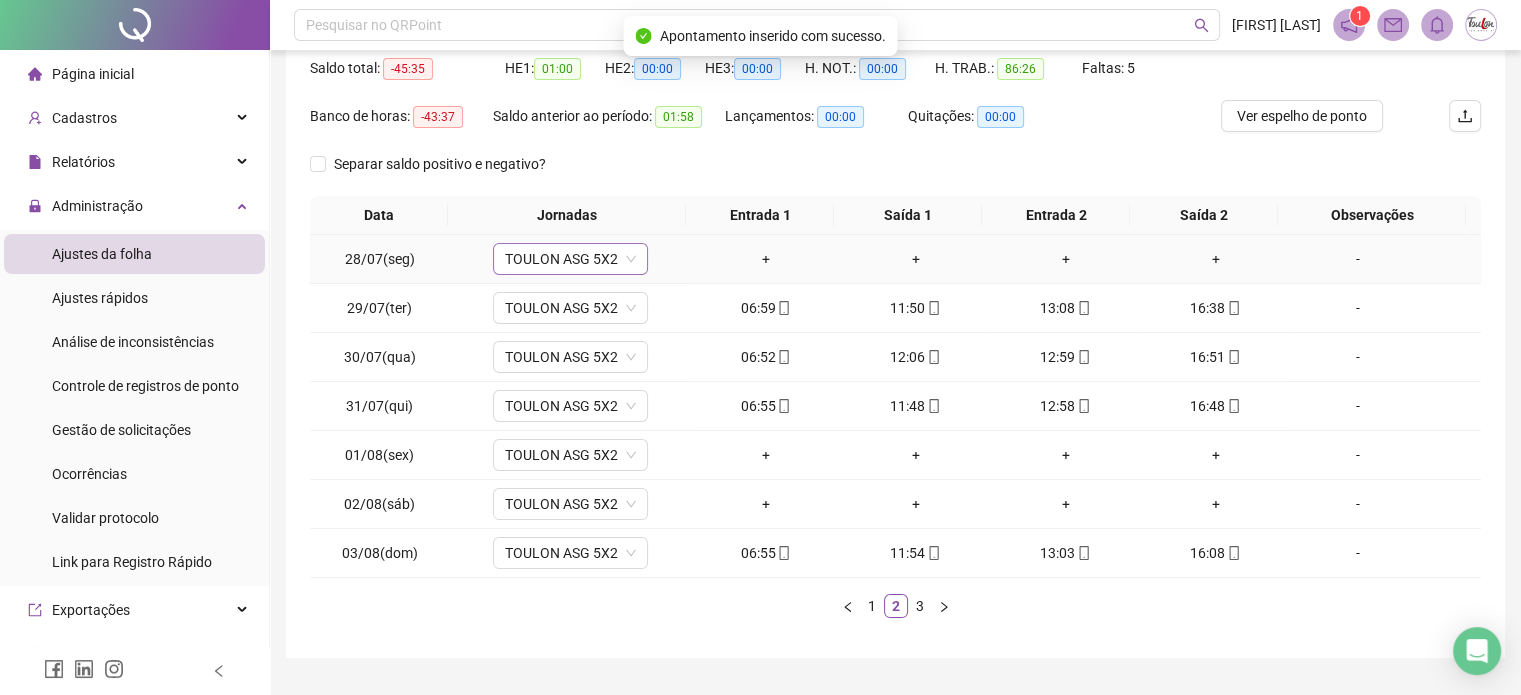click on "TOULON ASG 5X2" at bounding box center [570, 259] 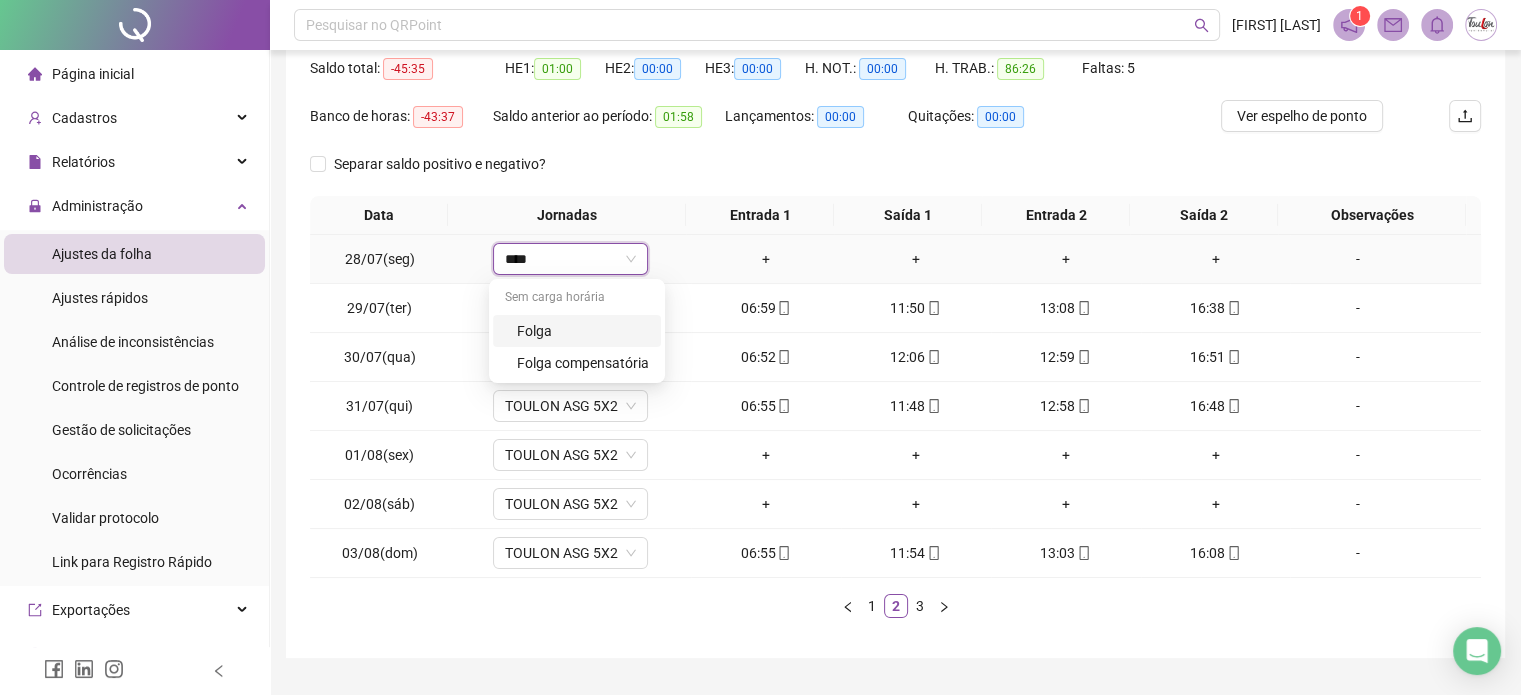 type on "*****" 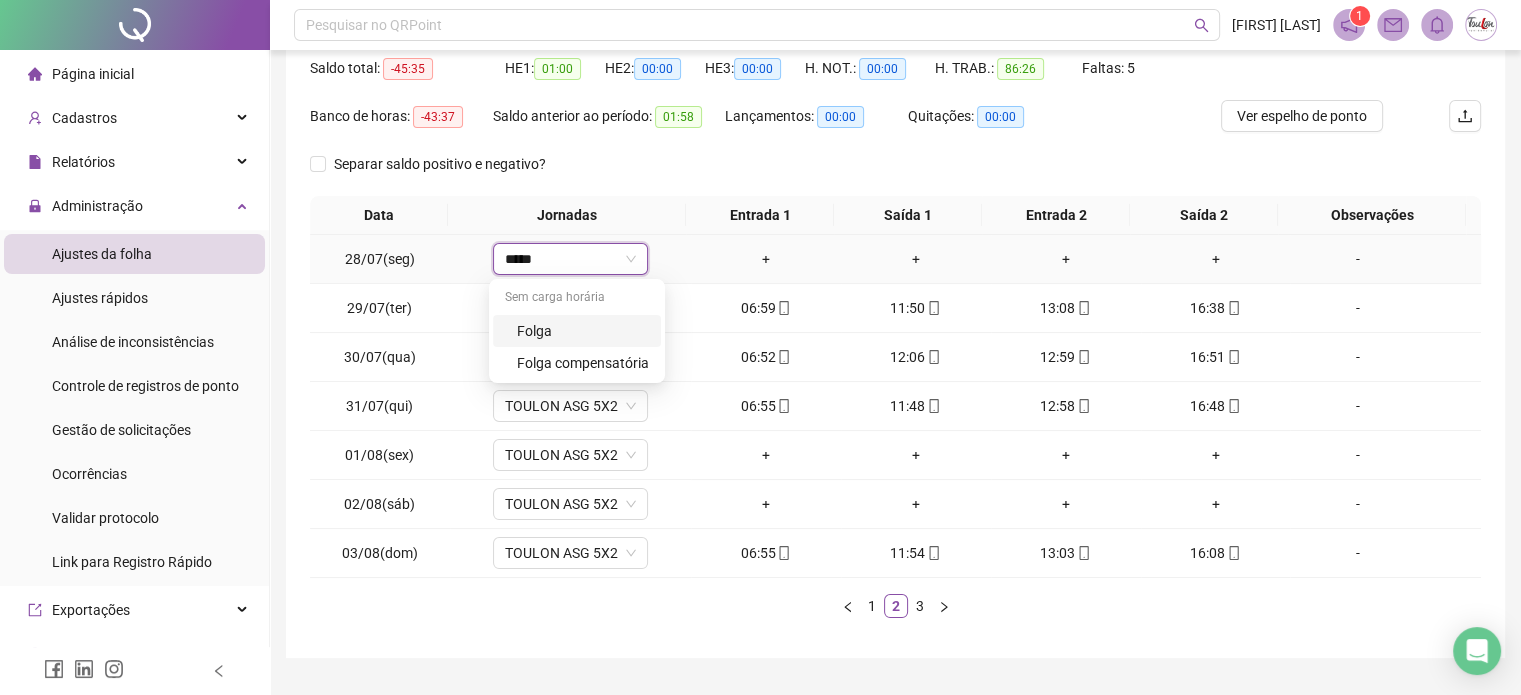 click on "Folga" at bounding box center [583, 331] 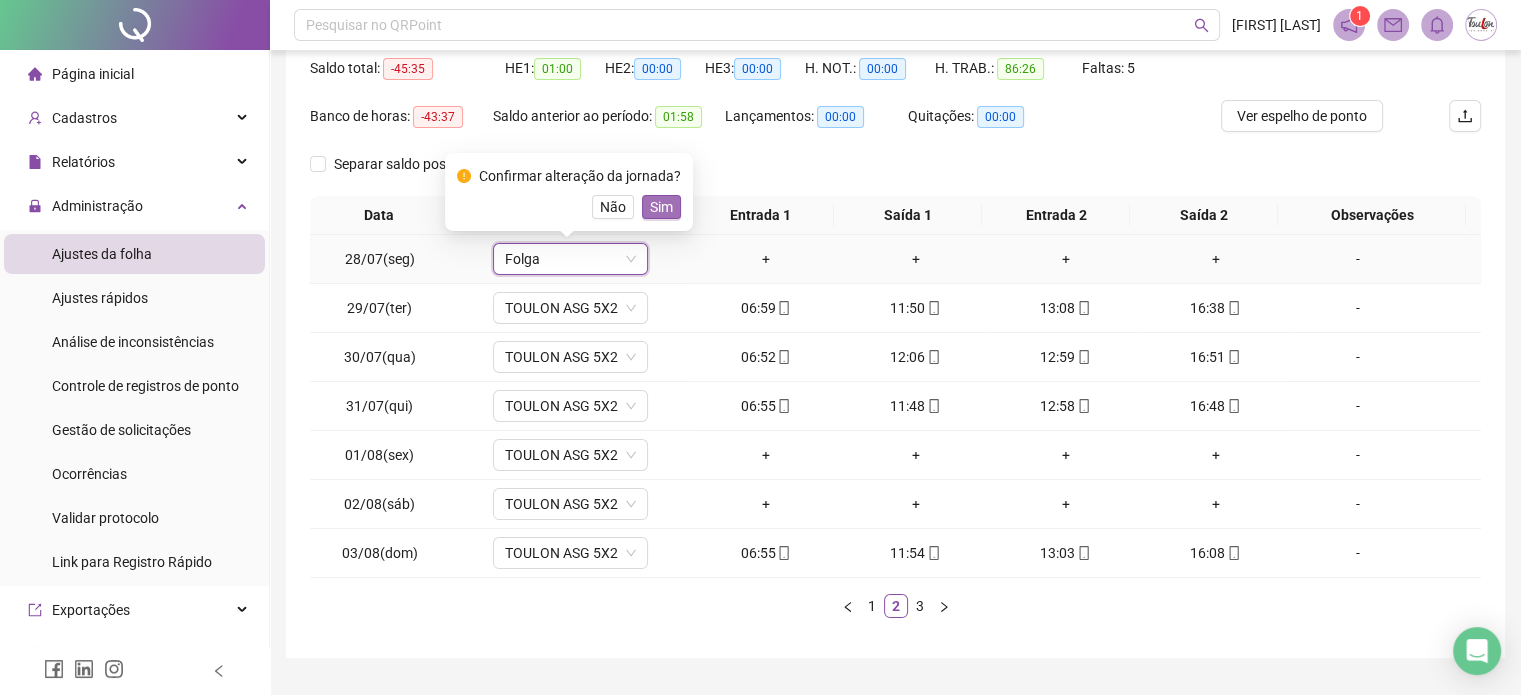 click on "Sim" at bounding box center (661, 207) 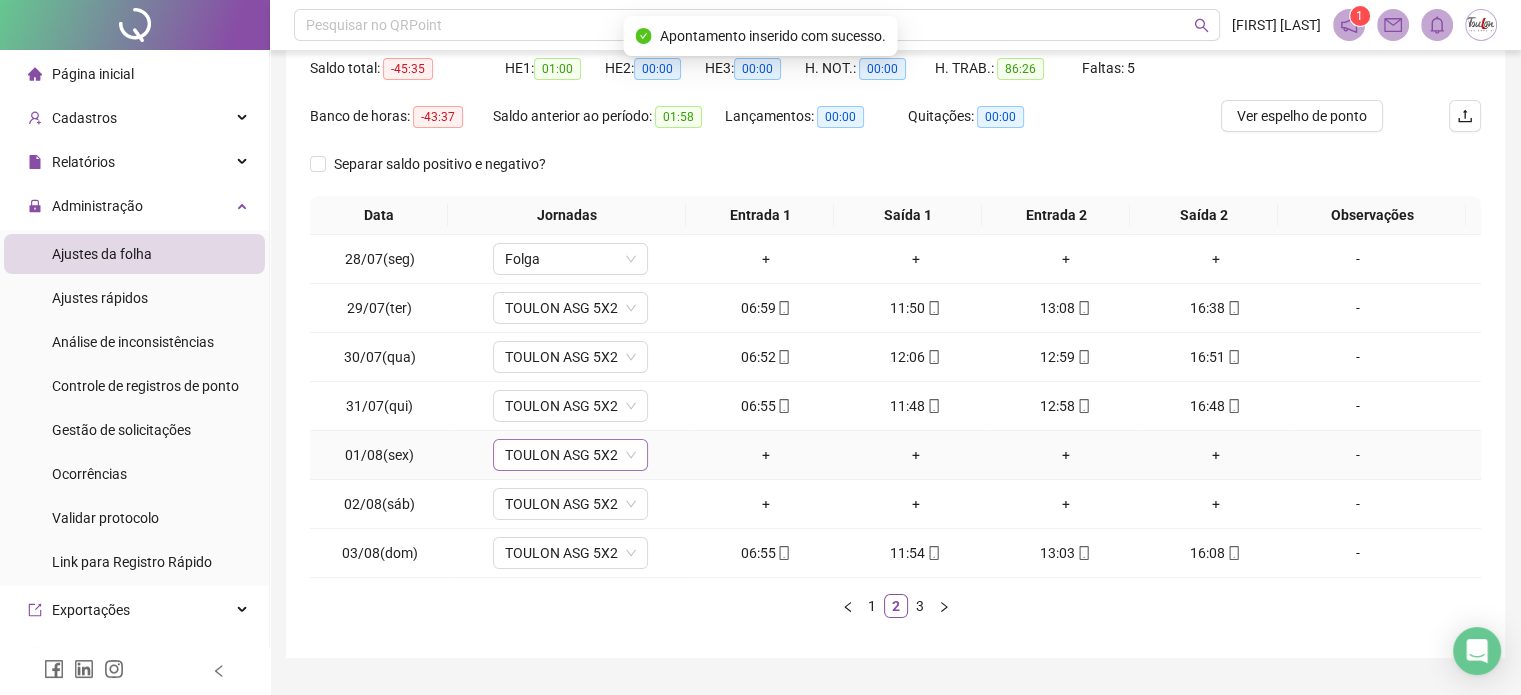 click on "TOULON ASG 5X2" at bounding box center (570, 455) 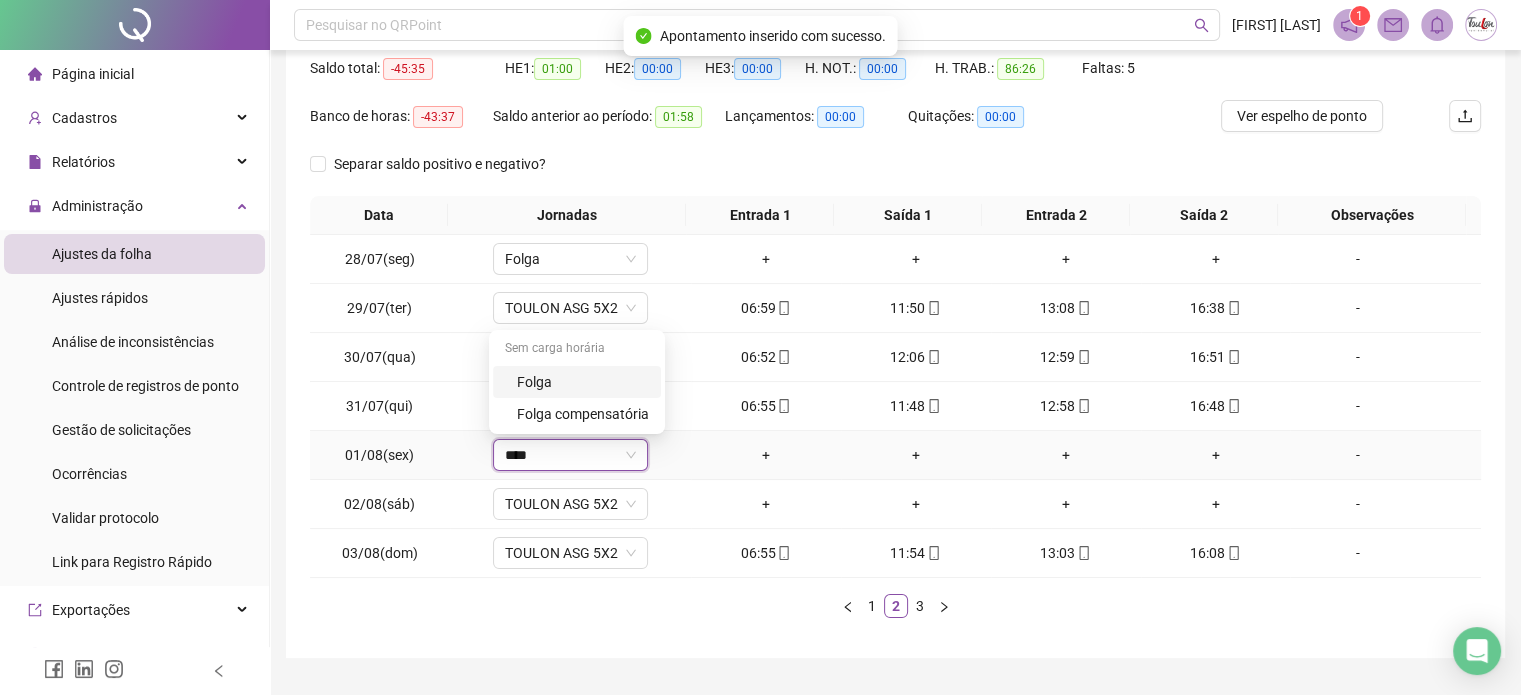 type on "*****" 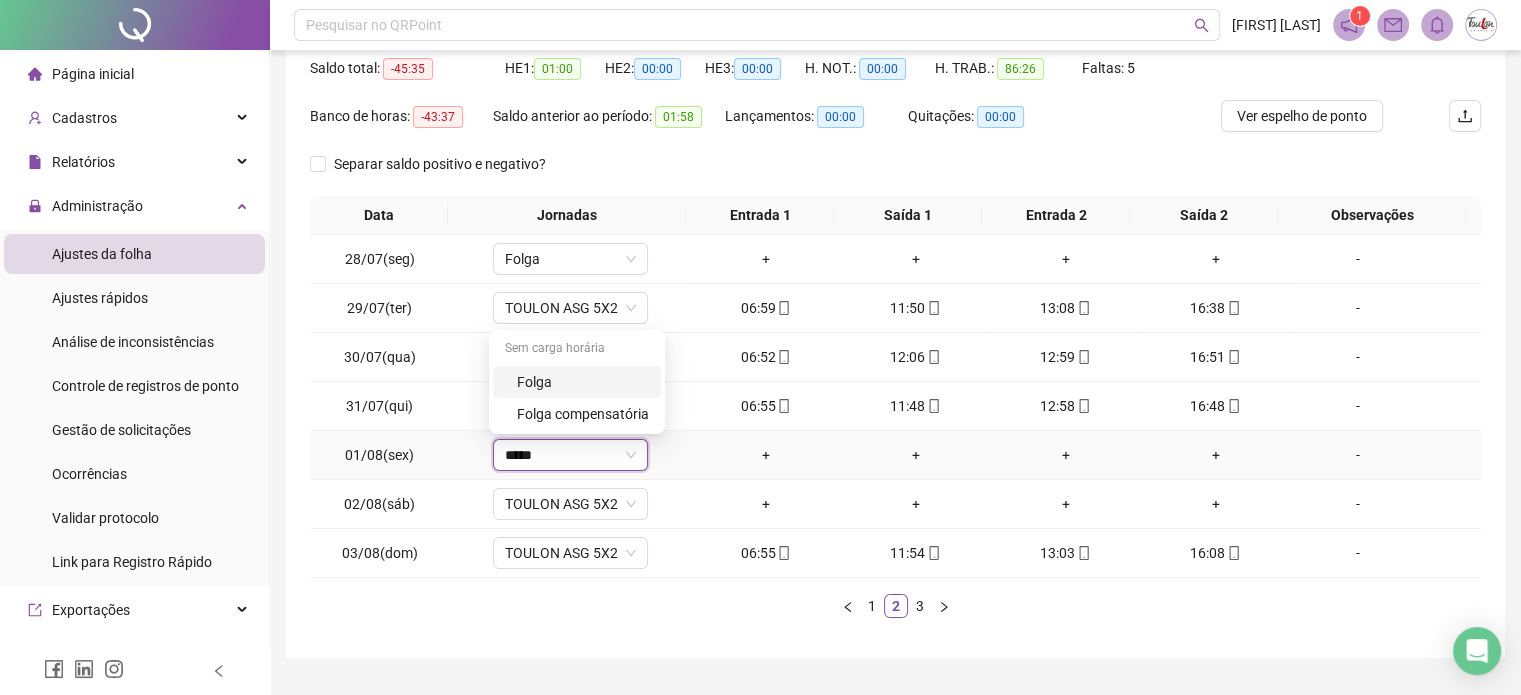 click on "Folga" at bounding box center [583, 382] 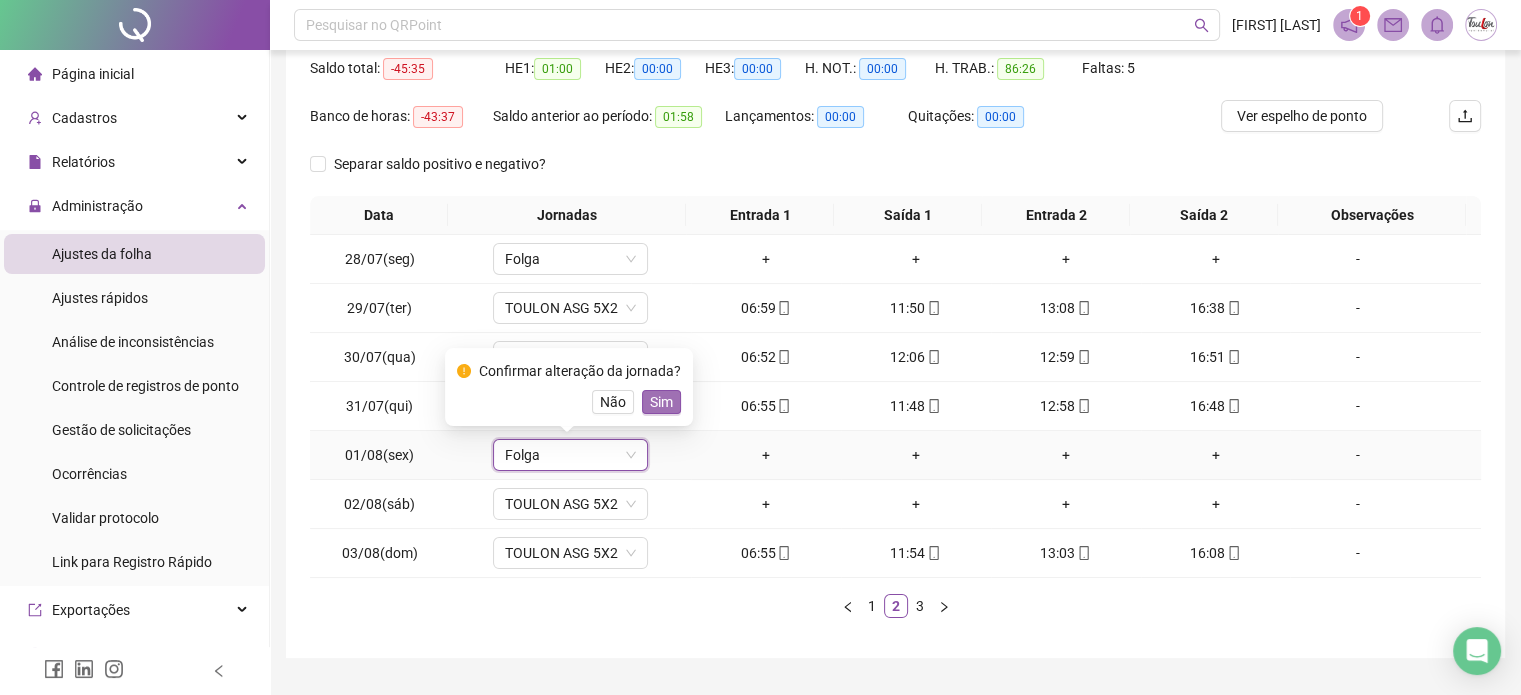 click on "Sim" at bounding box center [661, 402] 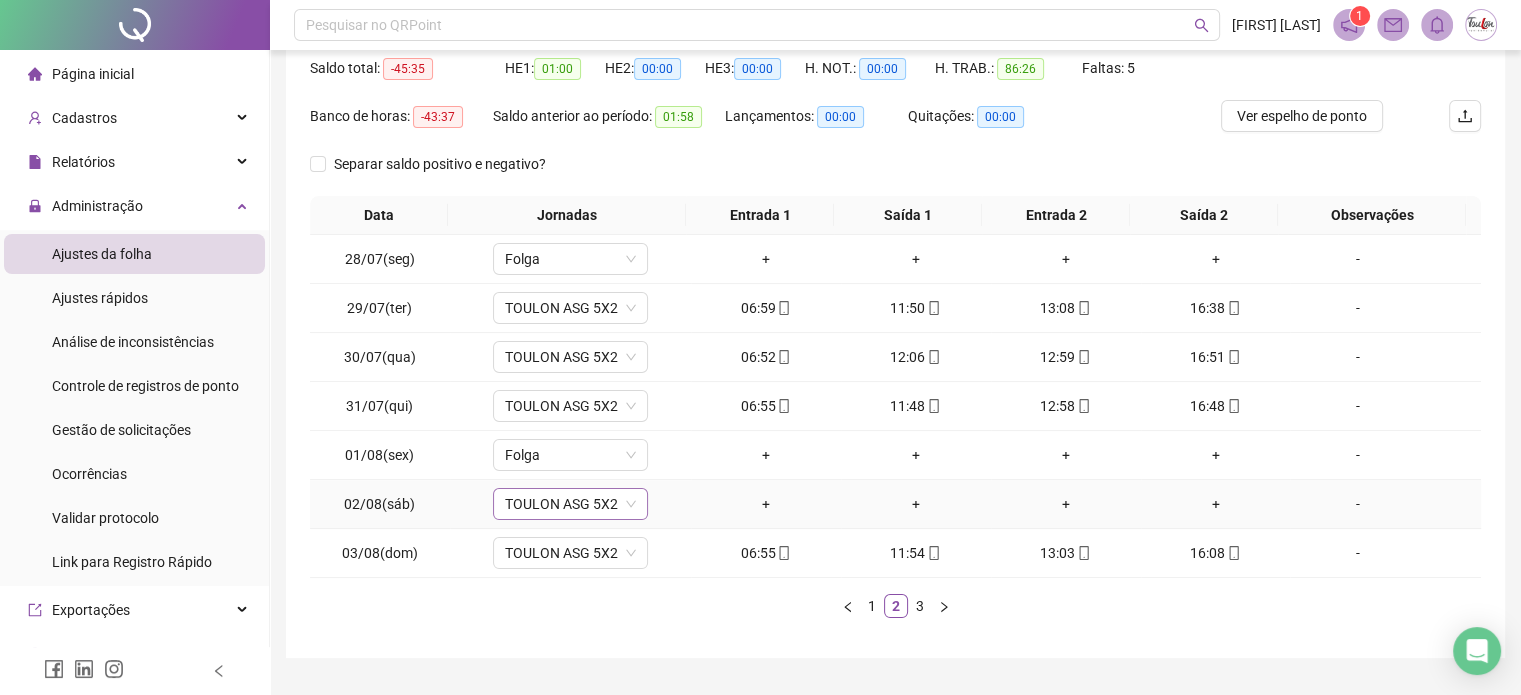 click on "TOULON ASG 5X2" at bounding box center (570, 504) 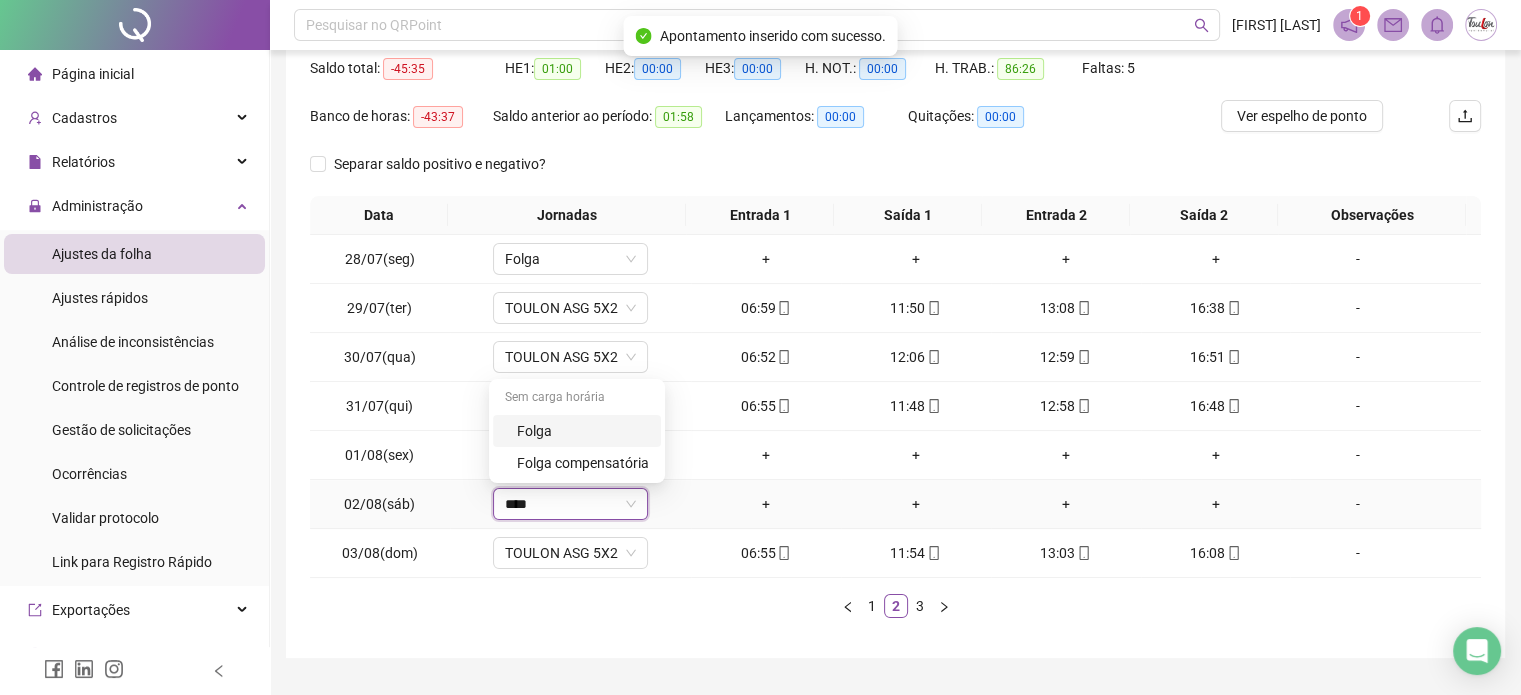 type on "*****" 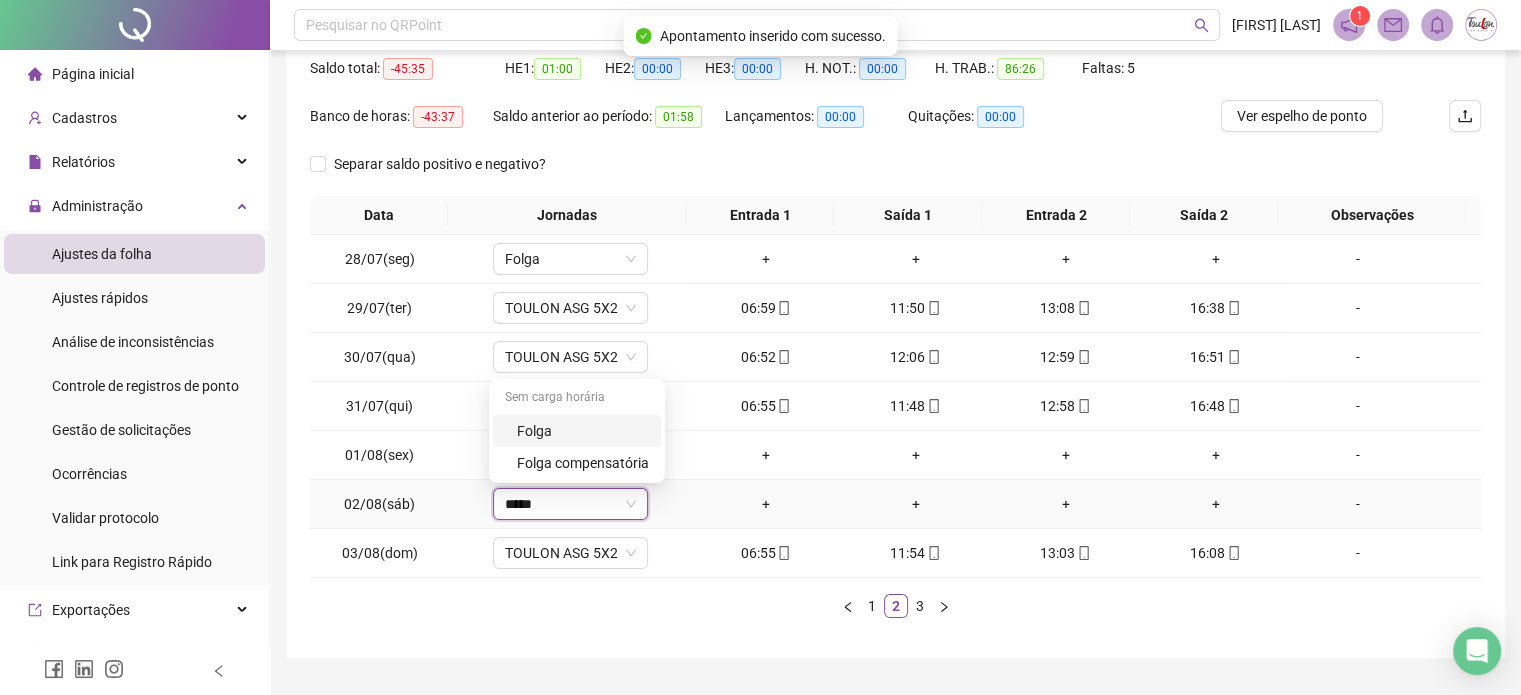 click on "Folga" at bounding box center [577, 431] 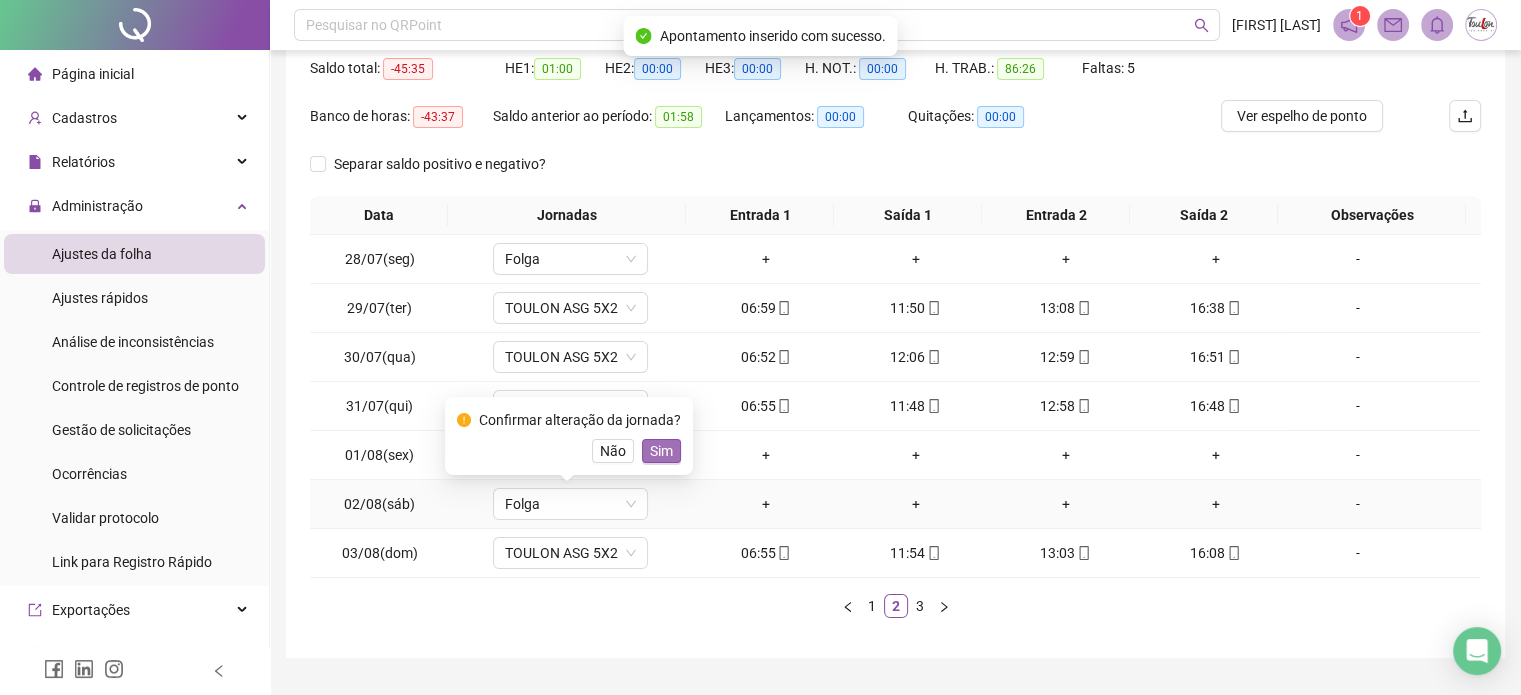 click on "Sim" at bounding box center (661, 451) 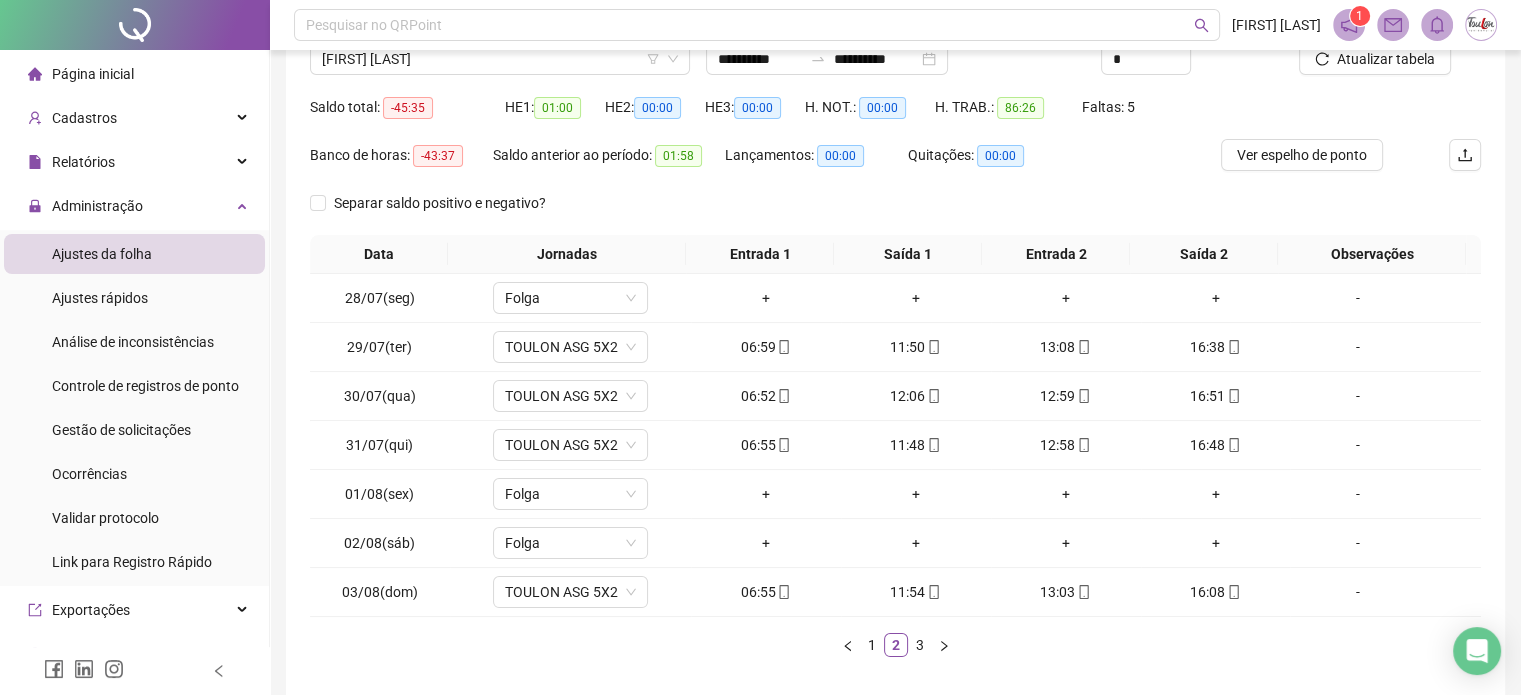 scroll, scrollTop: 169, scrollLeft: 0, axis: vertical 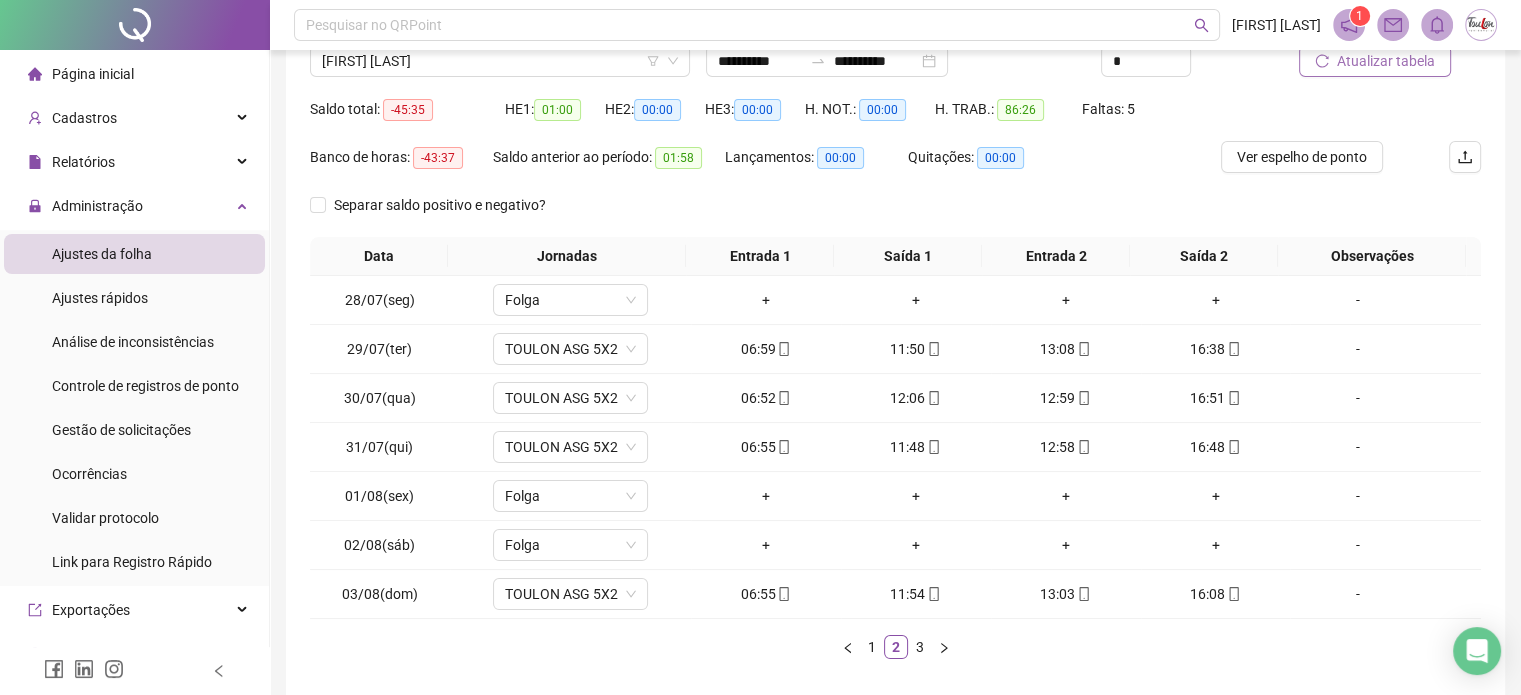click on "Atualizar tabela" at bounding box center (1386, 61) 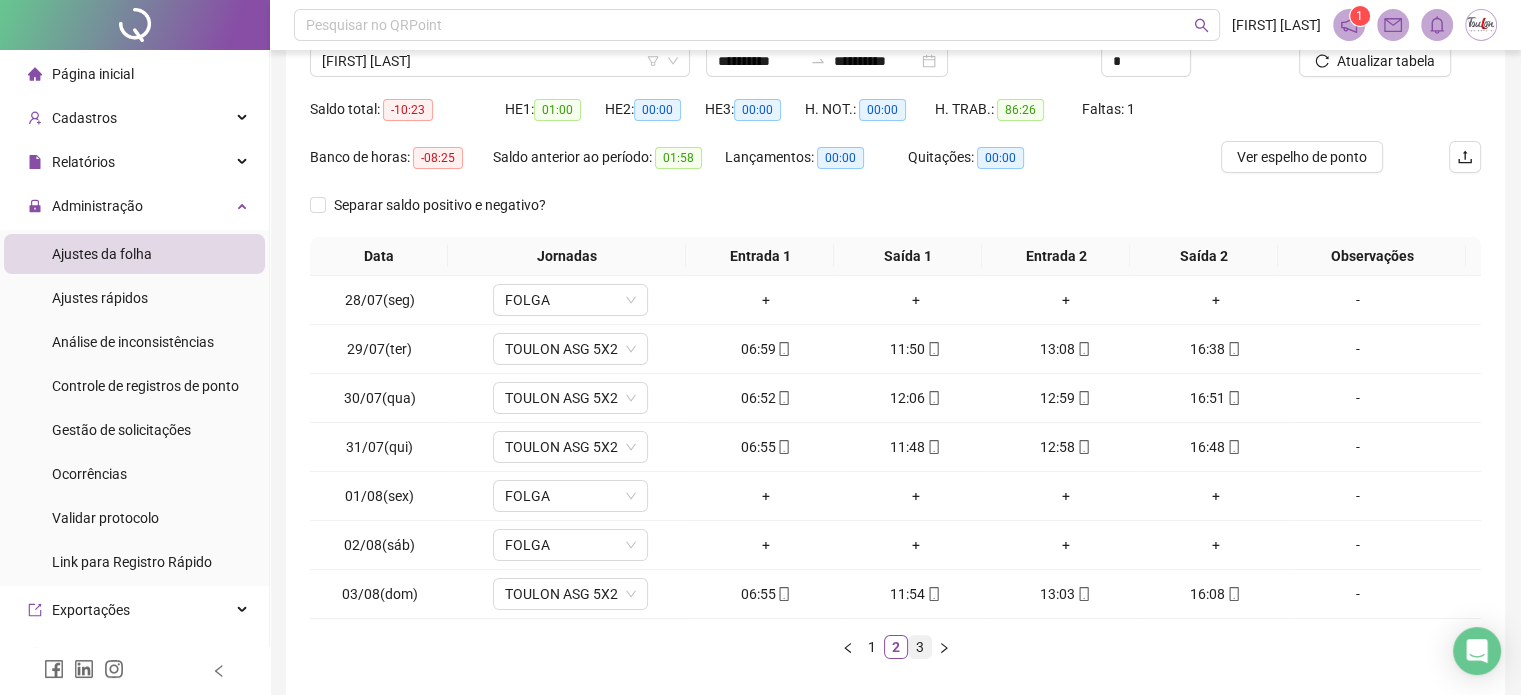 click on "3" at bounding box center (920, 647) 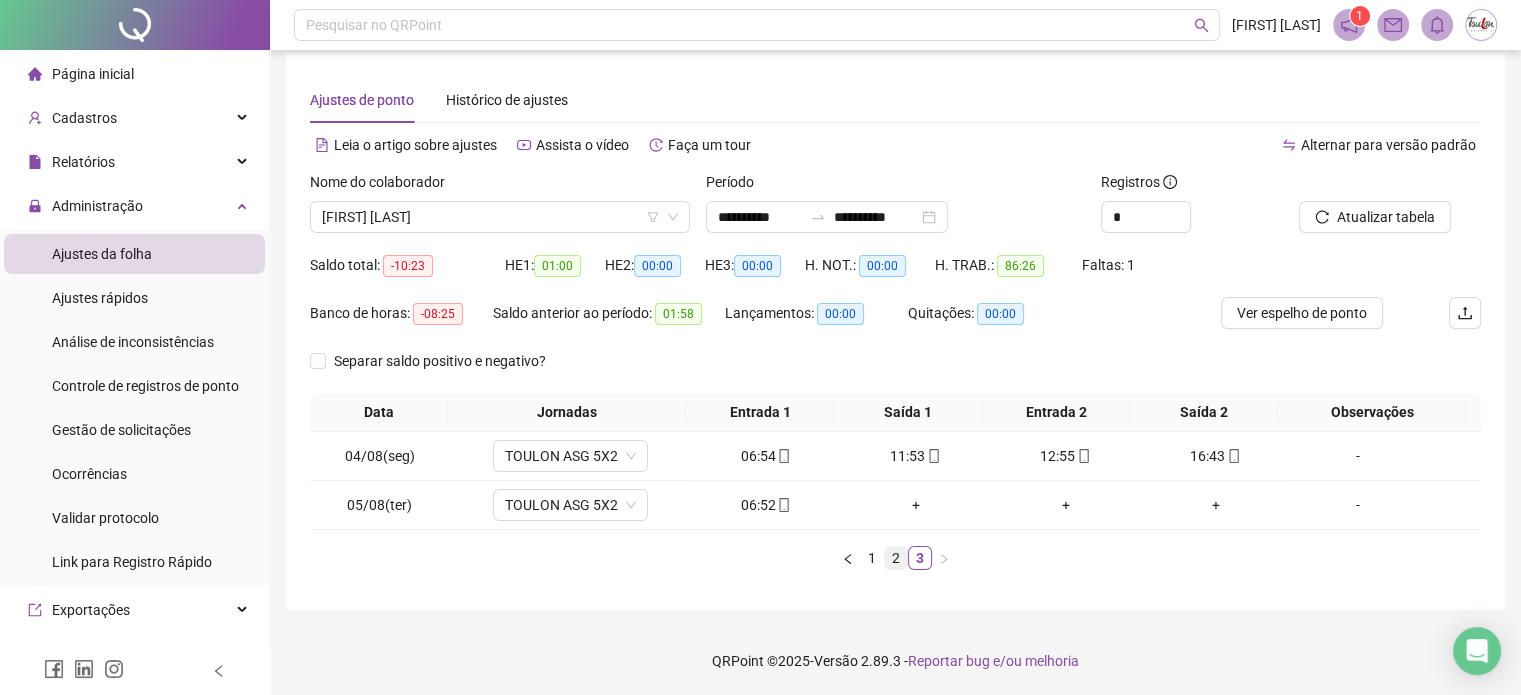click on "2" at bounding box center (896, 558) 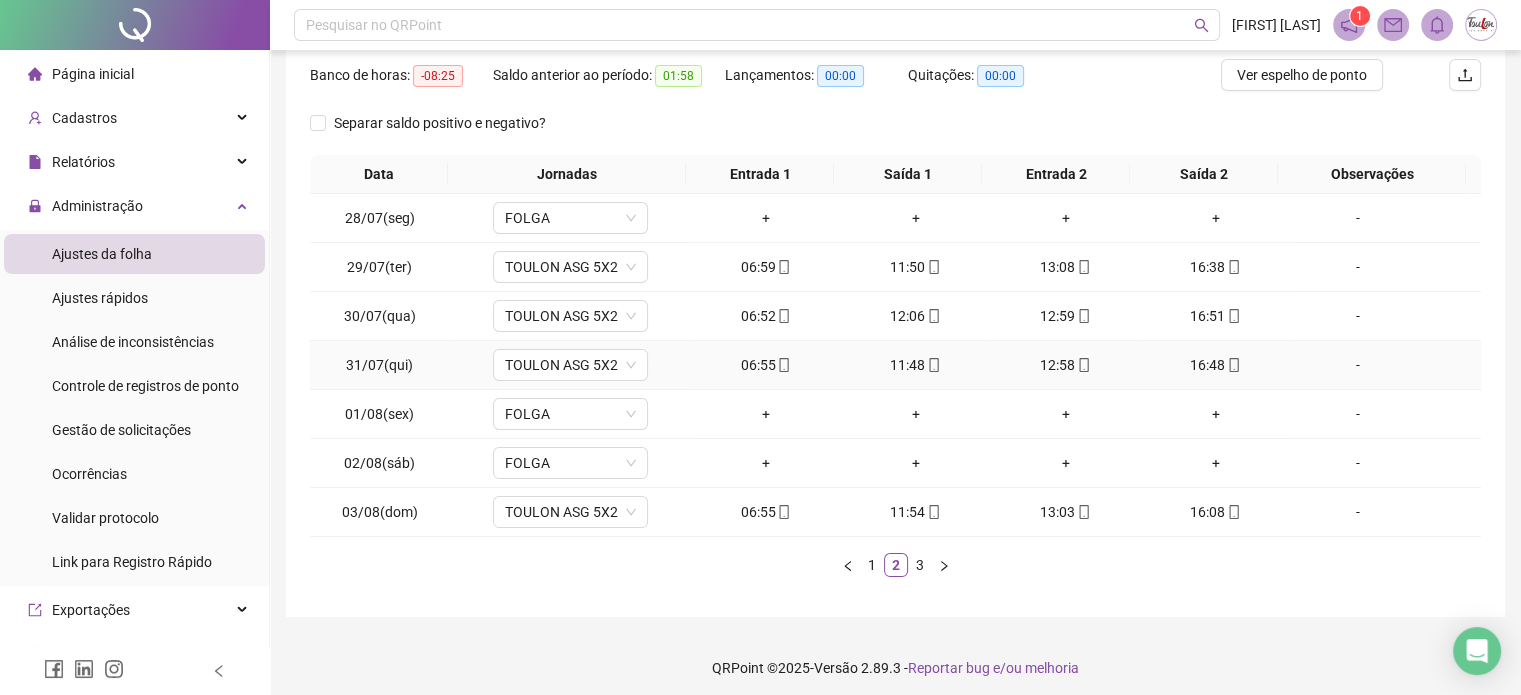 scroll, scrollTop: 257, scrollLeft: 0, axis: vertical 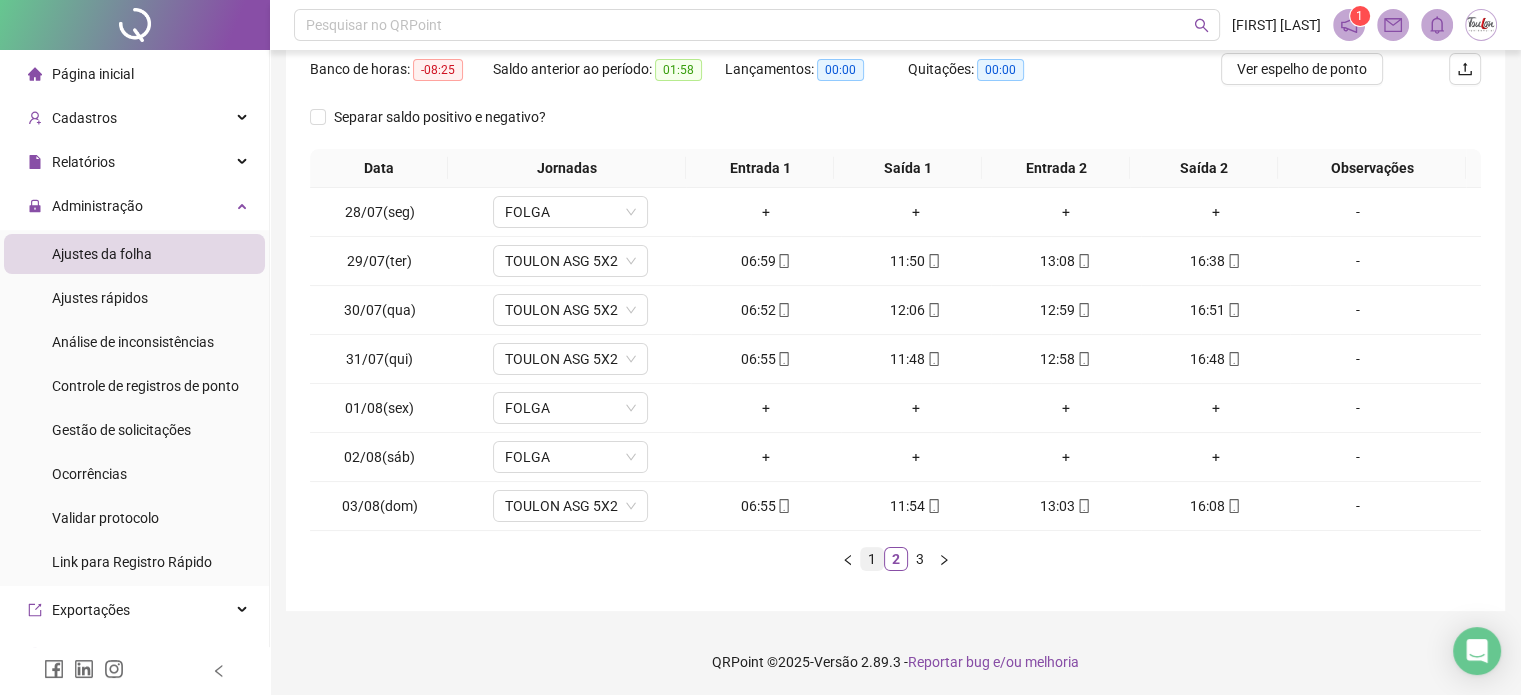 click on "1" at bounding box center (872, 559) 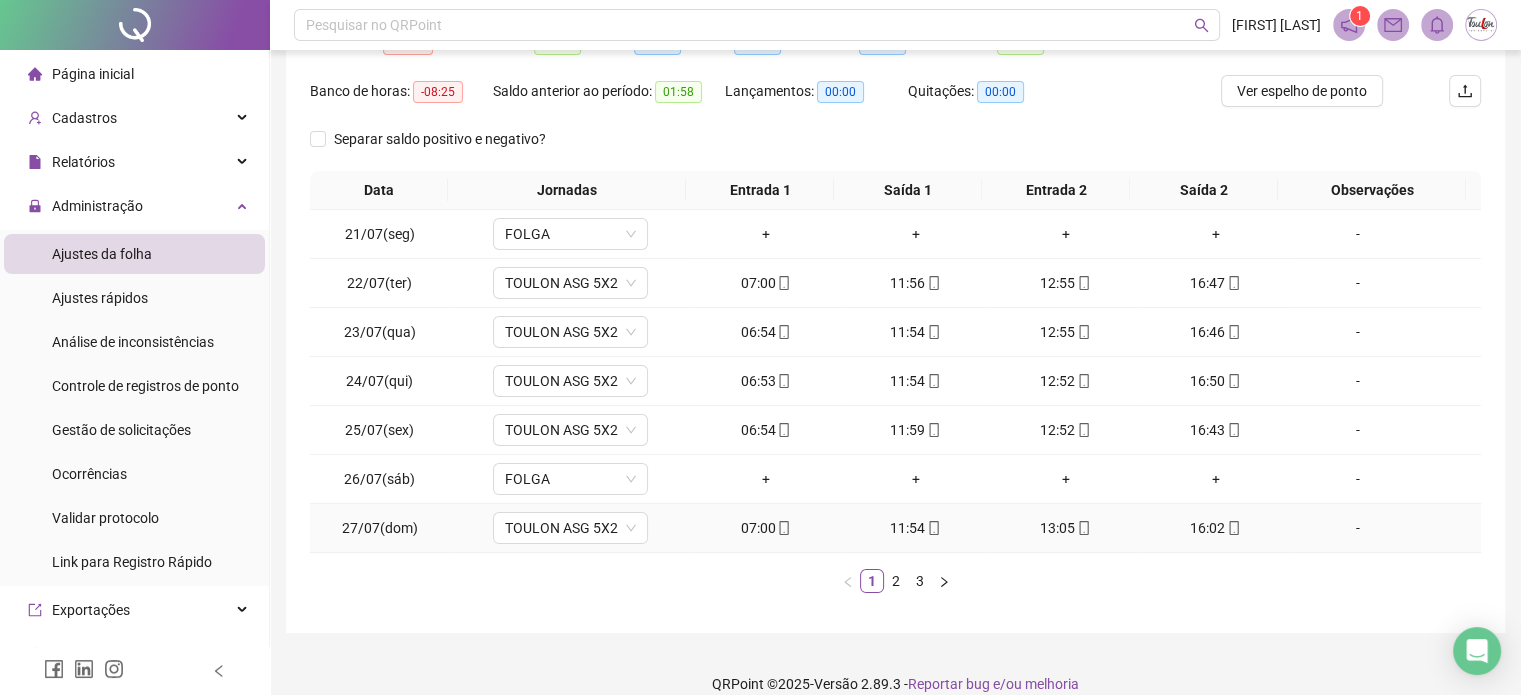 scroll, scrollTop: 0, scrollLeft: 0, axis: both 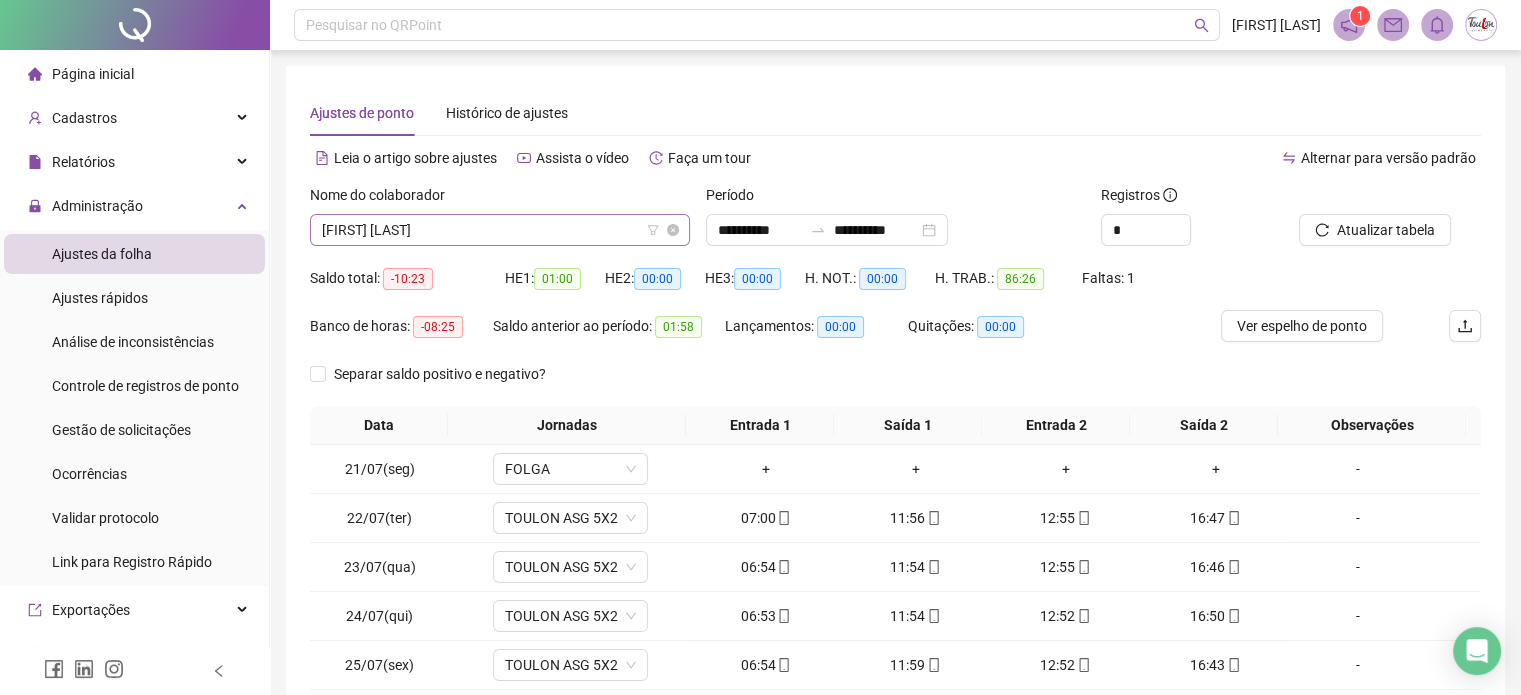 click on "[FIRST] [LAST]" at bounding box center (500, 230) 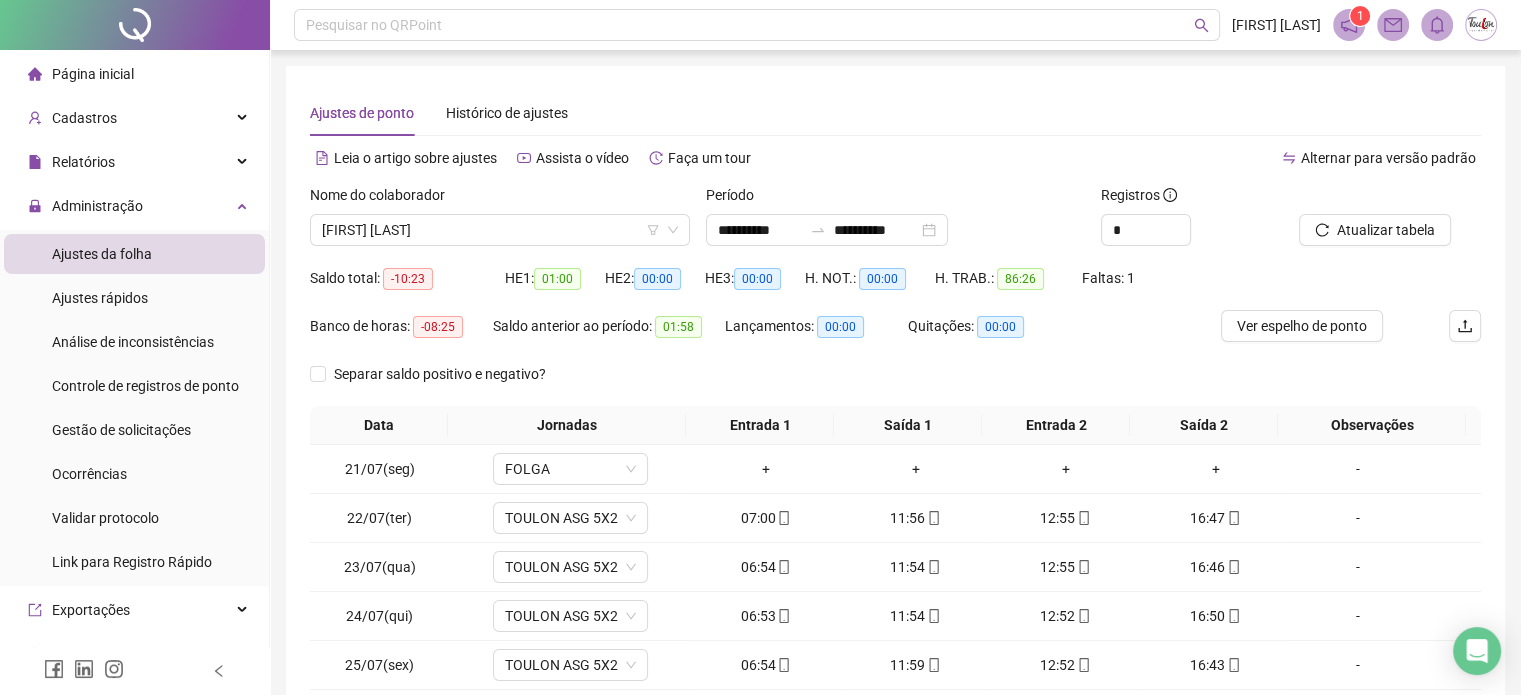 click on "Ajustes de ponto Histórico de ajustes" at bounding box center [895, 113] 